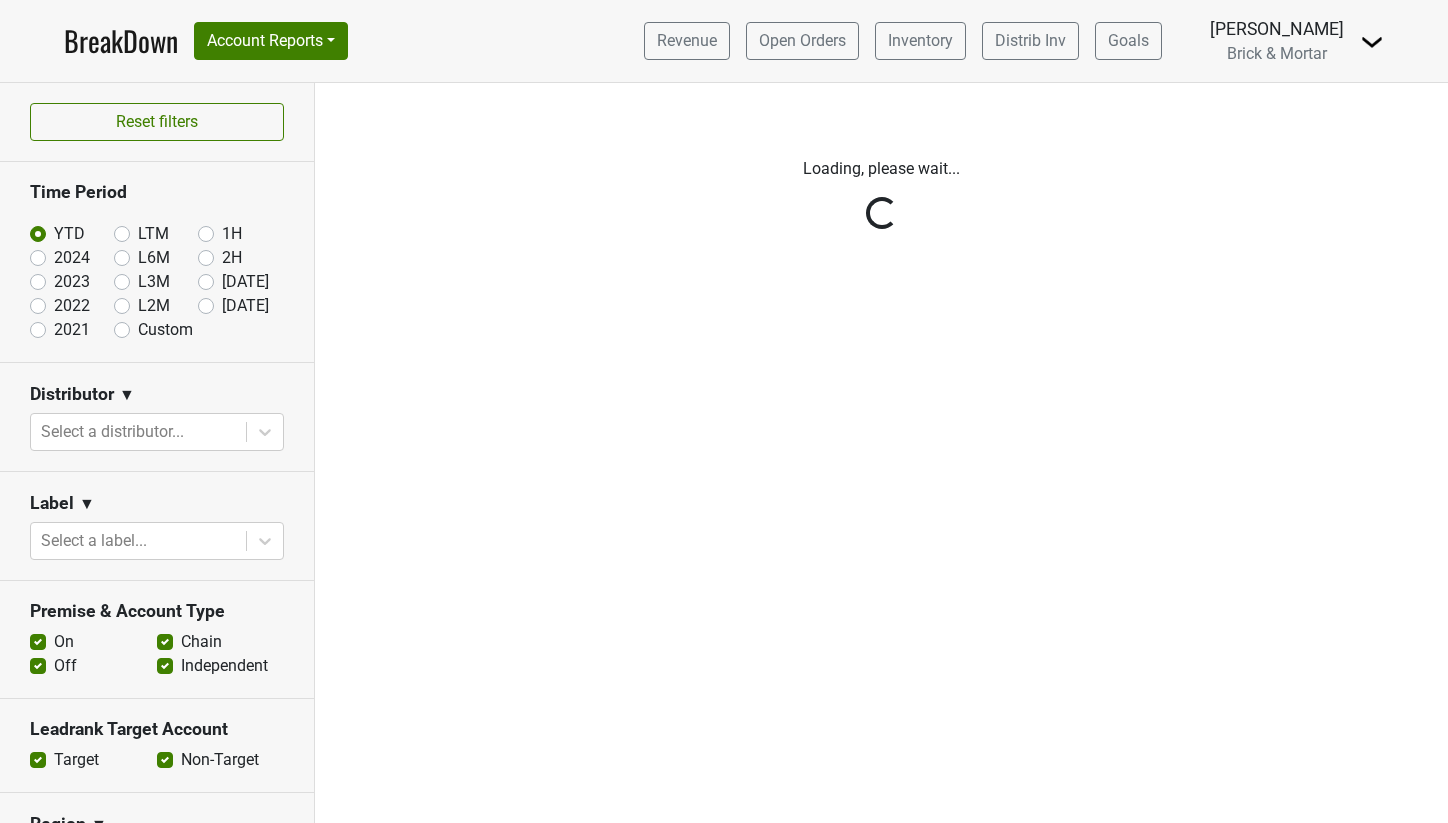scroll, scrollTop: 0, scrollLeft: 0, axis: both 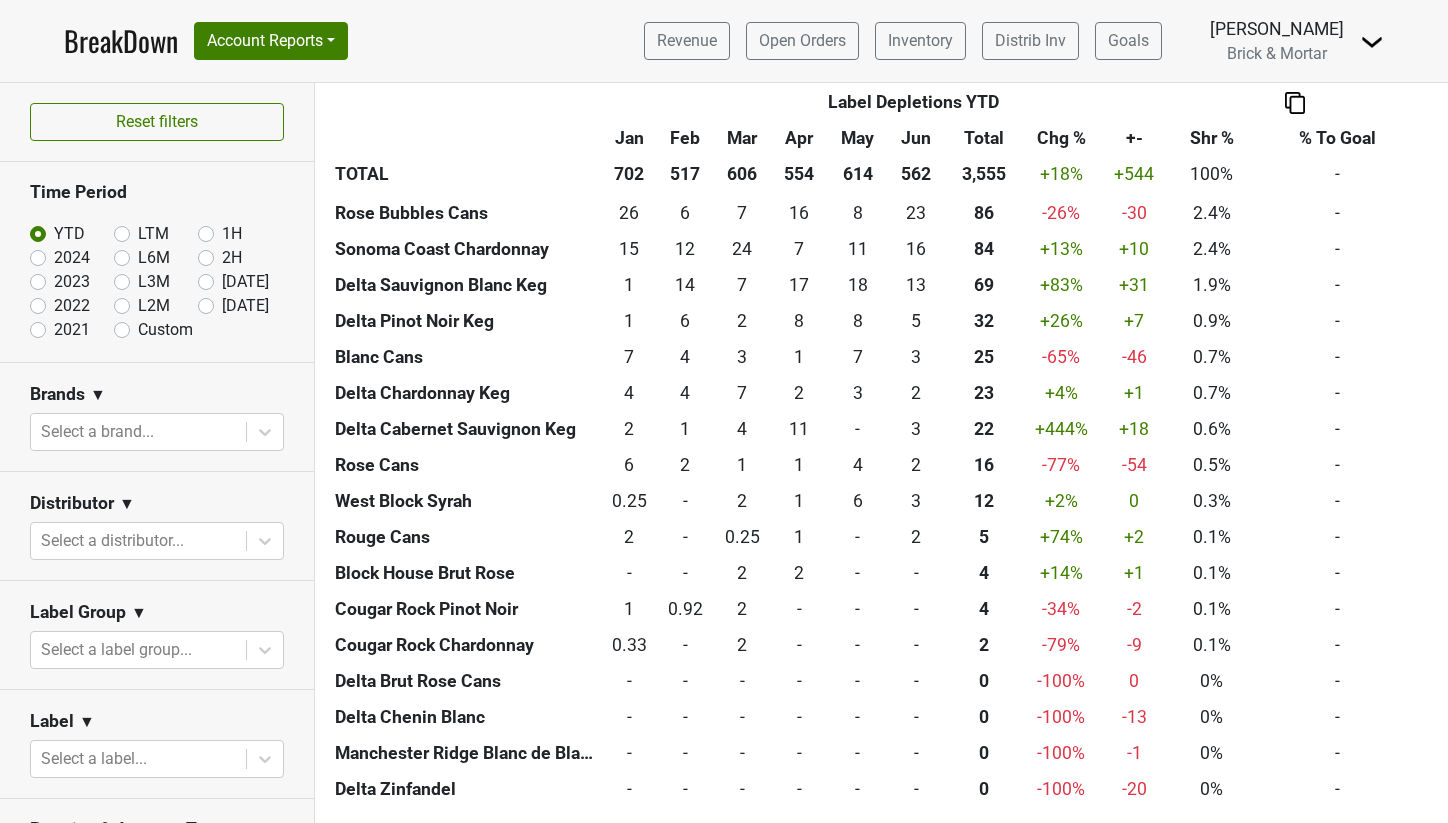 click at bounding box center (1372, 42) 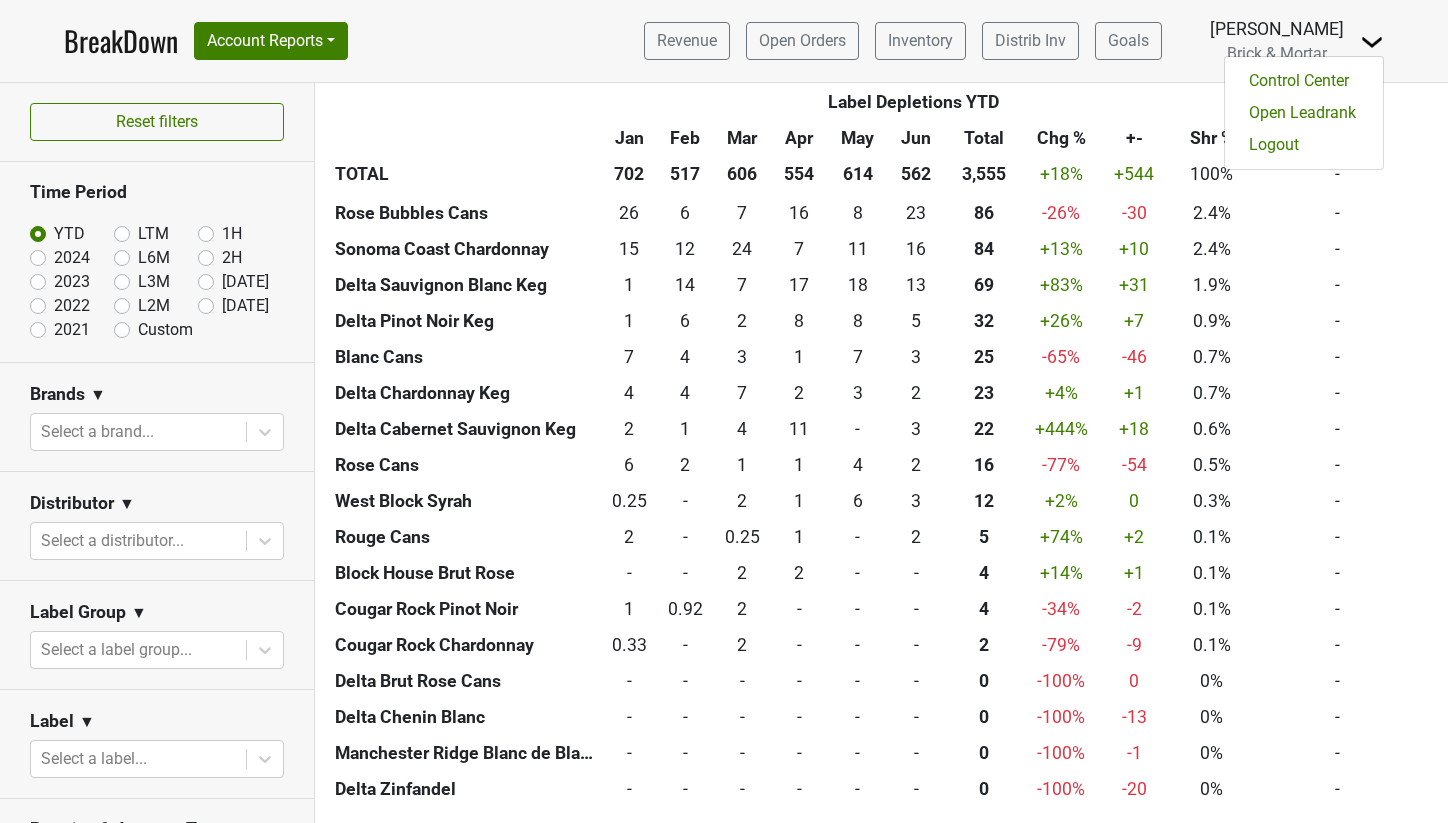 click on "BreakDown
Account Reports
SuperRanker
Map
Award Progress
Chain Compliance
CRM Notes
Revenue
Open Orders
Inventory
Distrib Inv
Brick & Mortar" at bounding box center [724, 41] 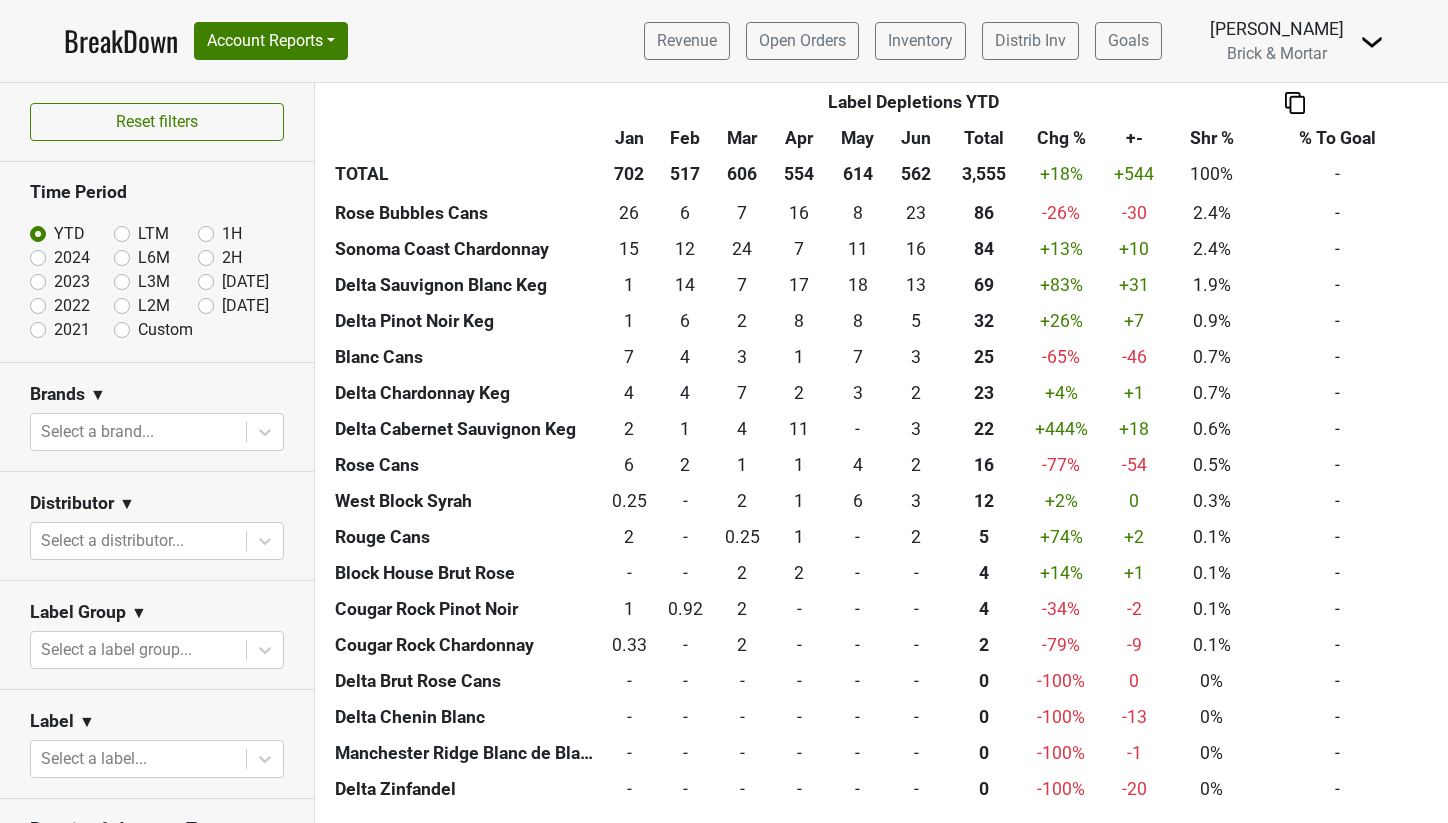 click at bounding box center [1372, 42] 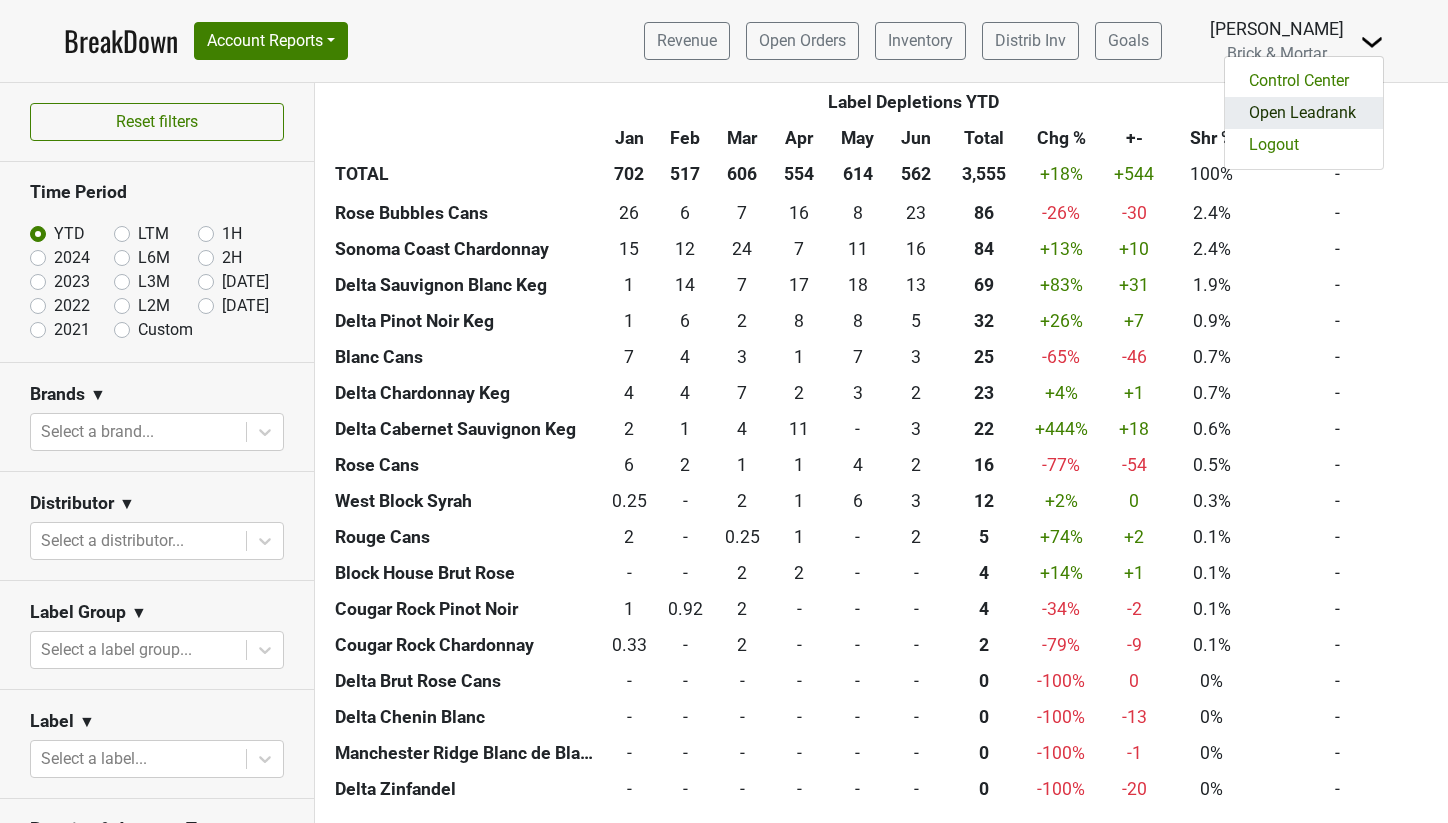 click on "Open Leadrank" at bounding box center (1304, 113) 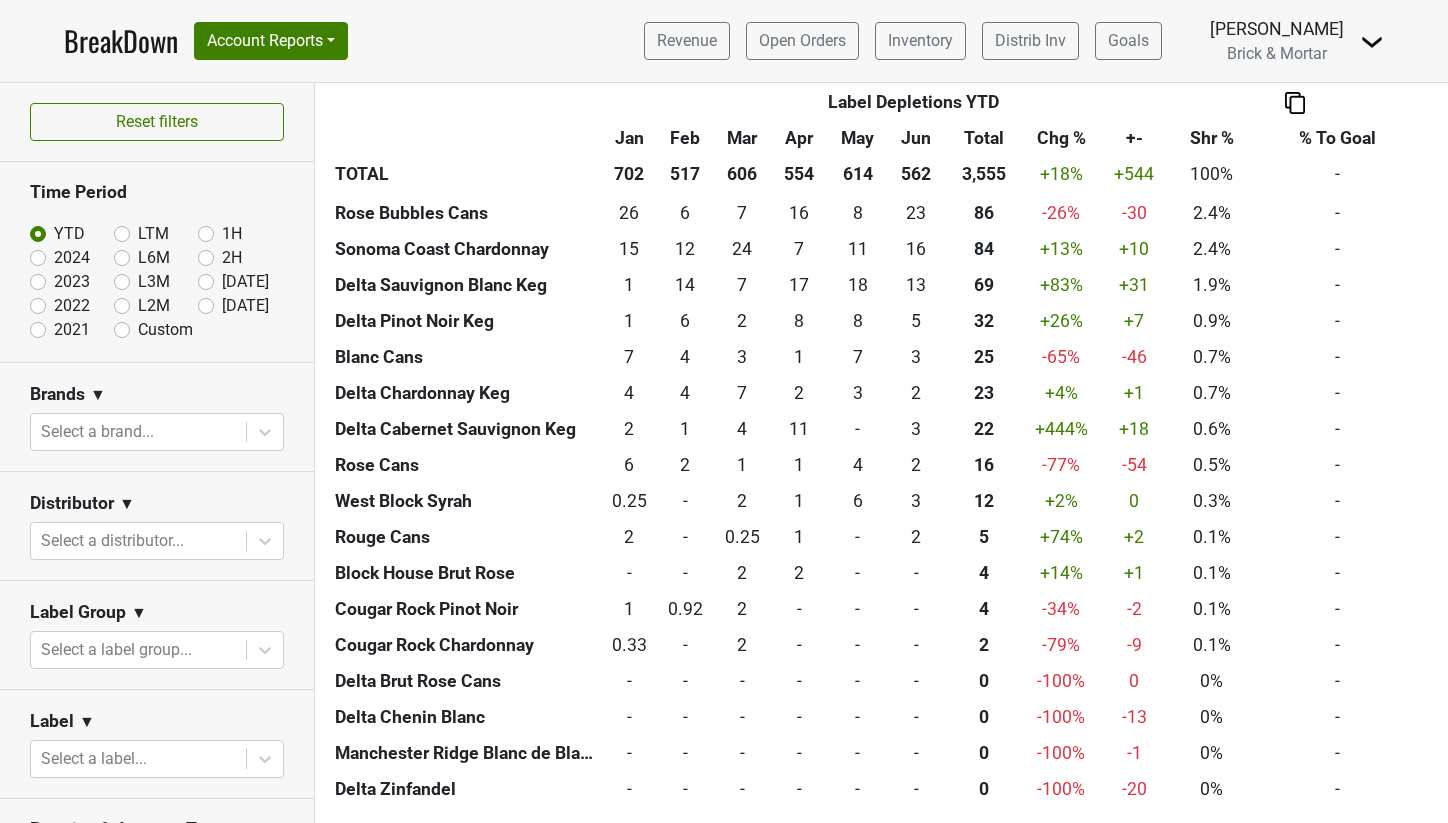 click at bounding box center (1372, 42) 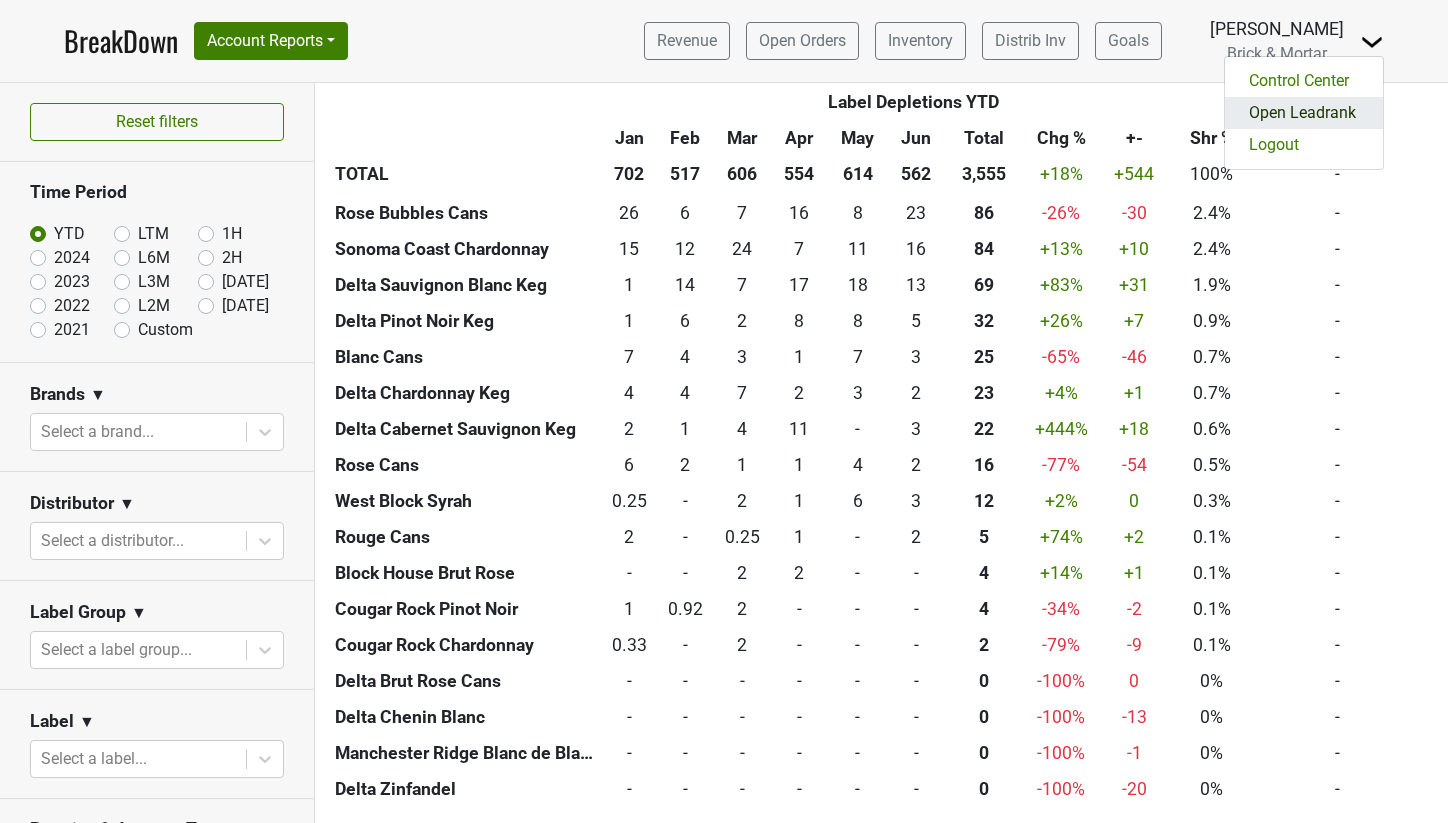 click on "Open Leadrank" at bounding box center (1304, 113) 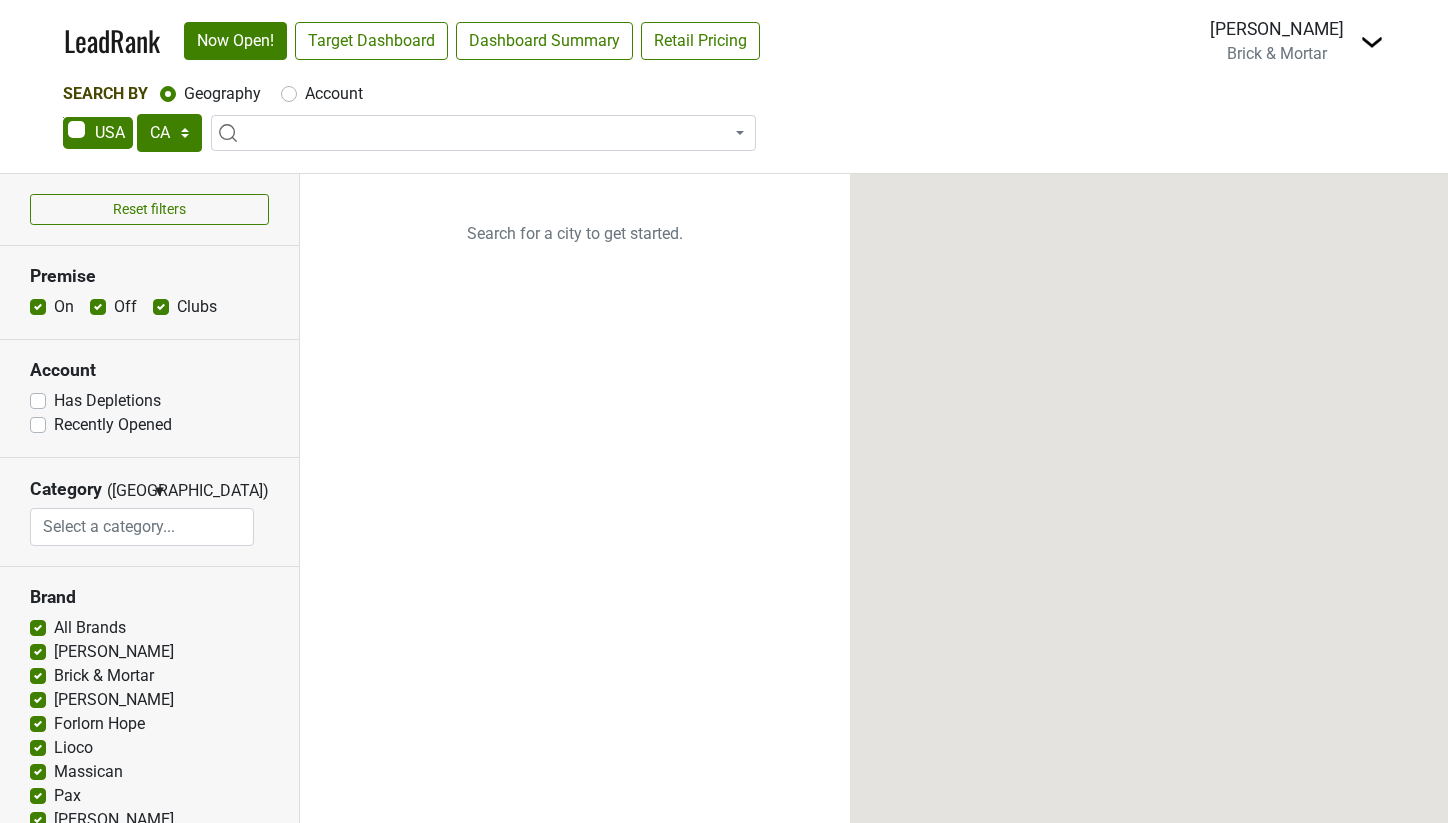 select on "CA" 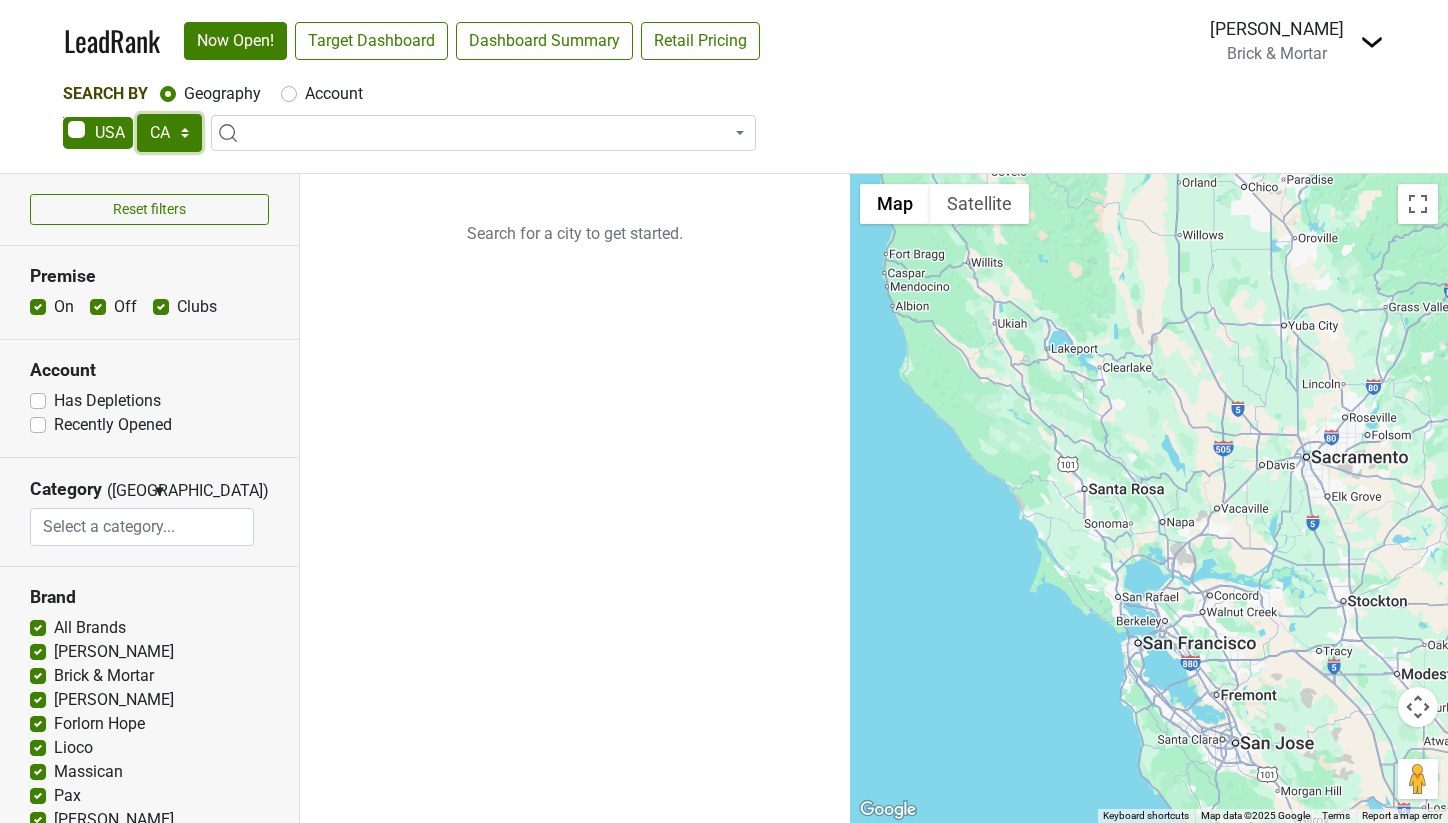 click on "AK AL AR AZ CA CO CT DC DE FL GA HI IA ID IL IN KS KY LA MA MD ME MI MN MO MS MT NC ND NE NH NJ NM NV NY OH OK OR PA RI SC SD TN TX UT VA VT WA WI WV WY" at bounding box center (169, 133) 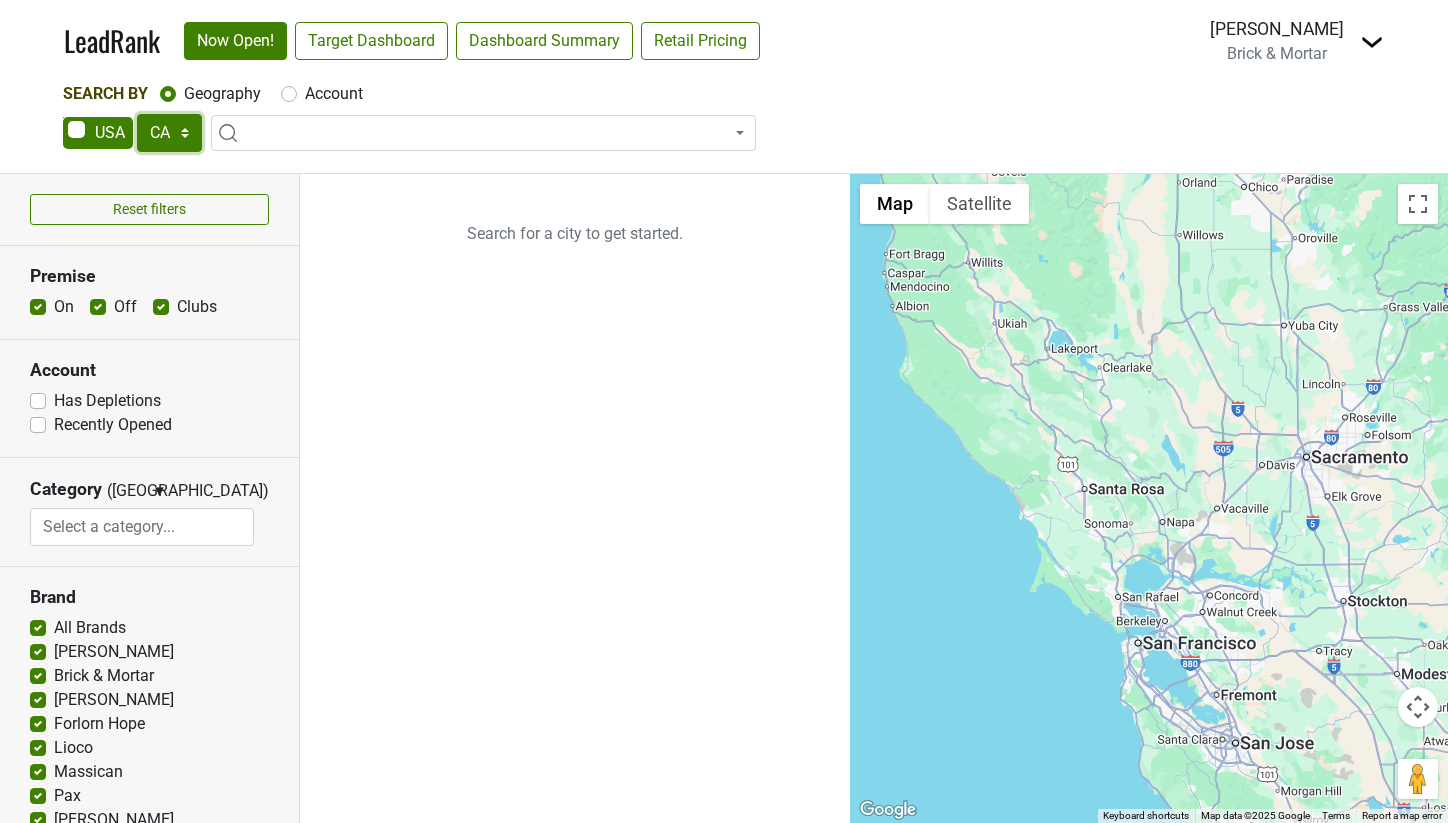 select on "MD" 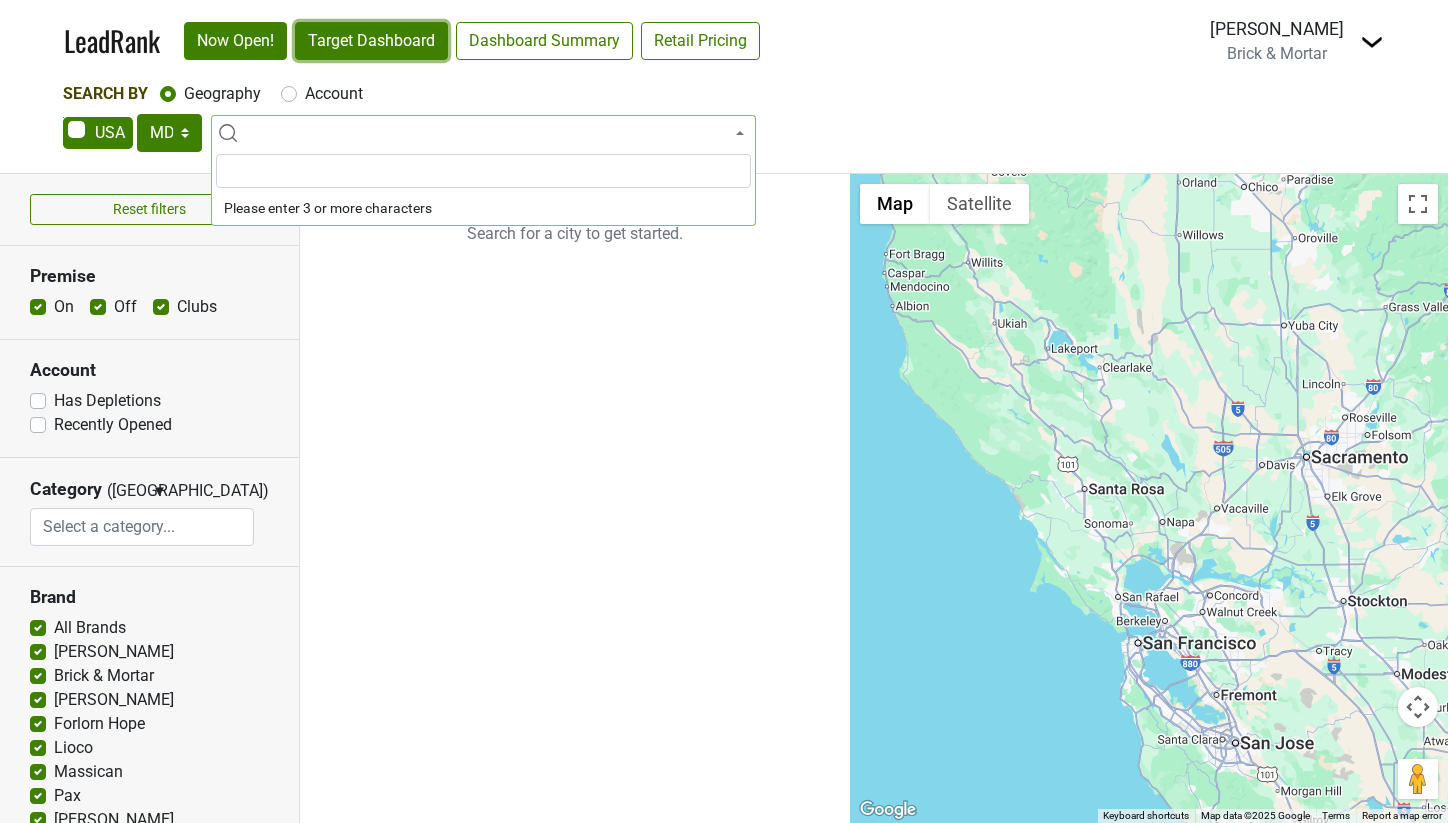 click on "Target Dashboard" at bounding box center [371, 41] 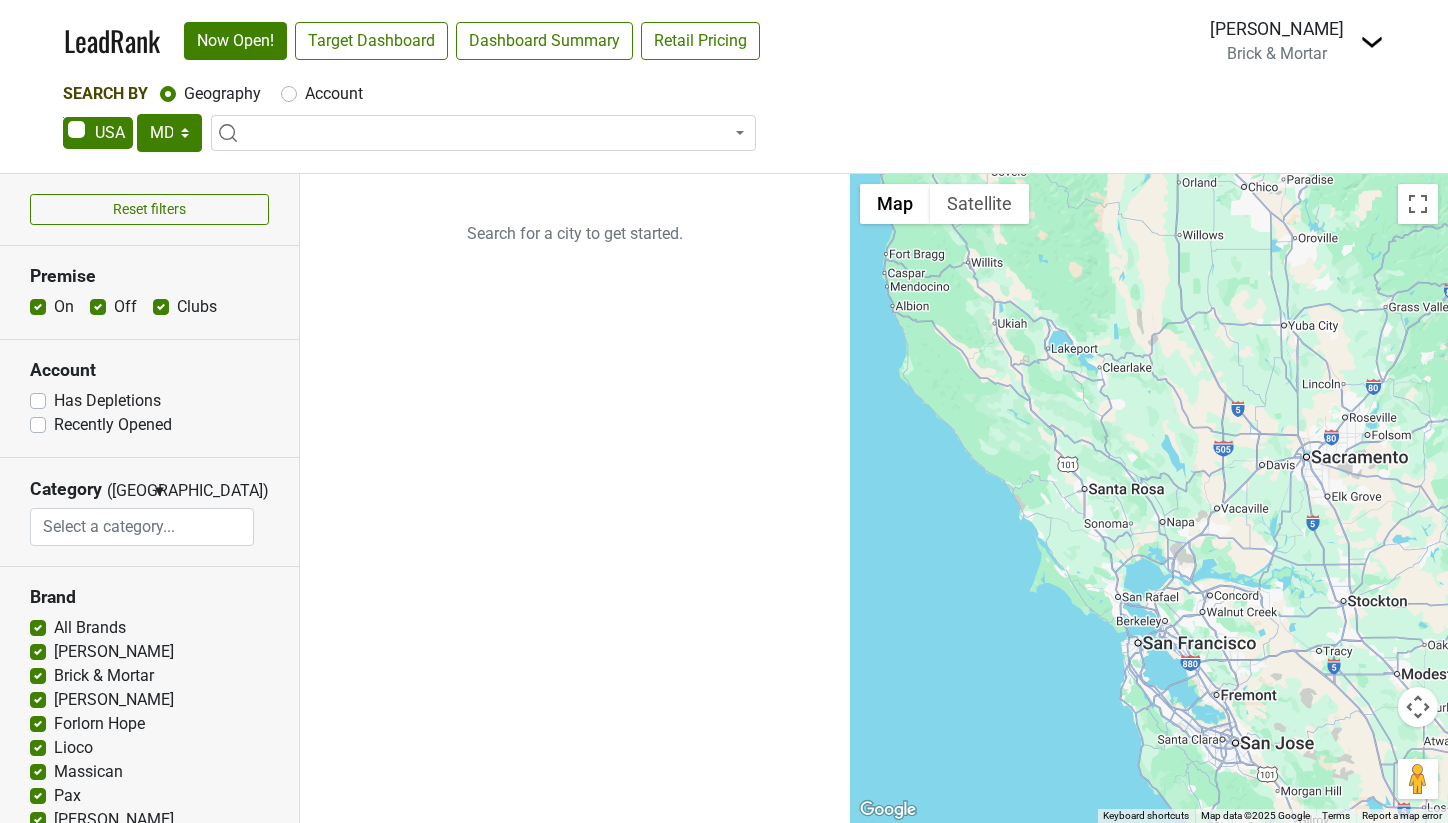 click at bounding box center [483, 133] 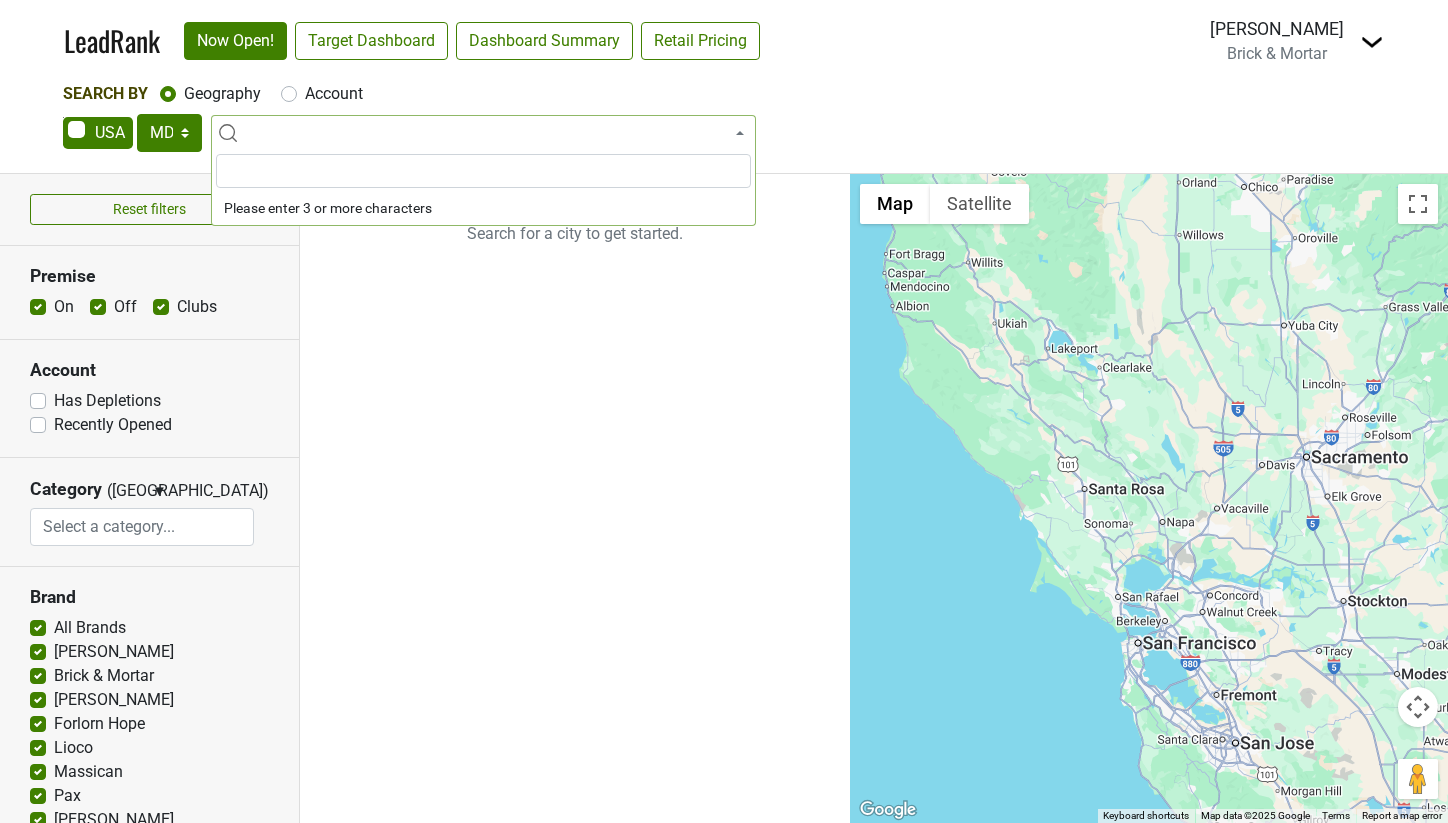 click on "Account" at bounding box center (334, 94) 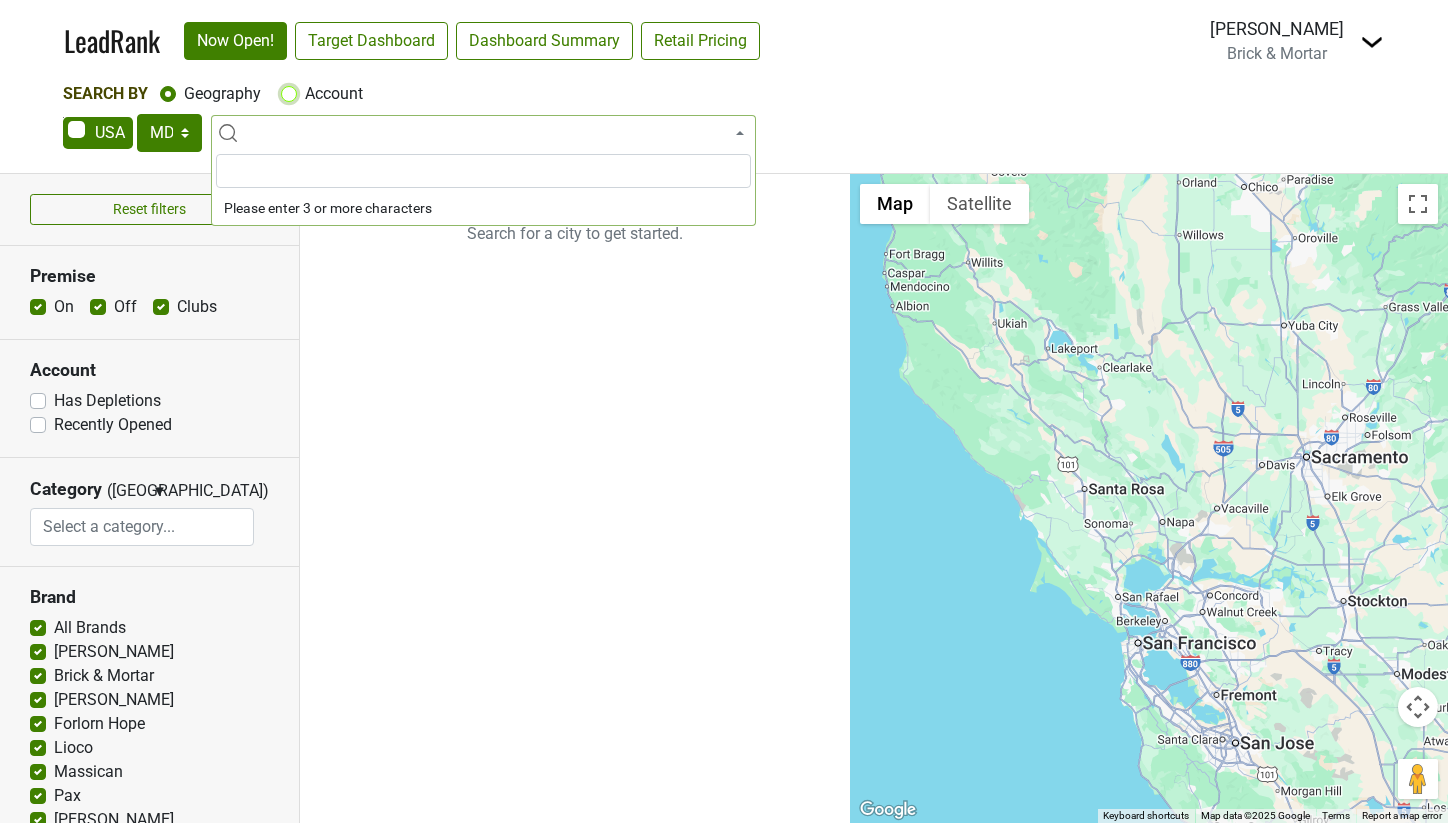 click on "Account" at bounding box center (289, 92) 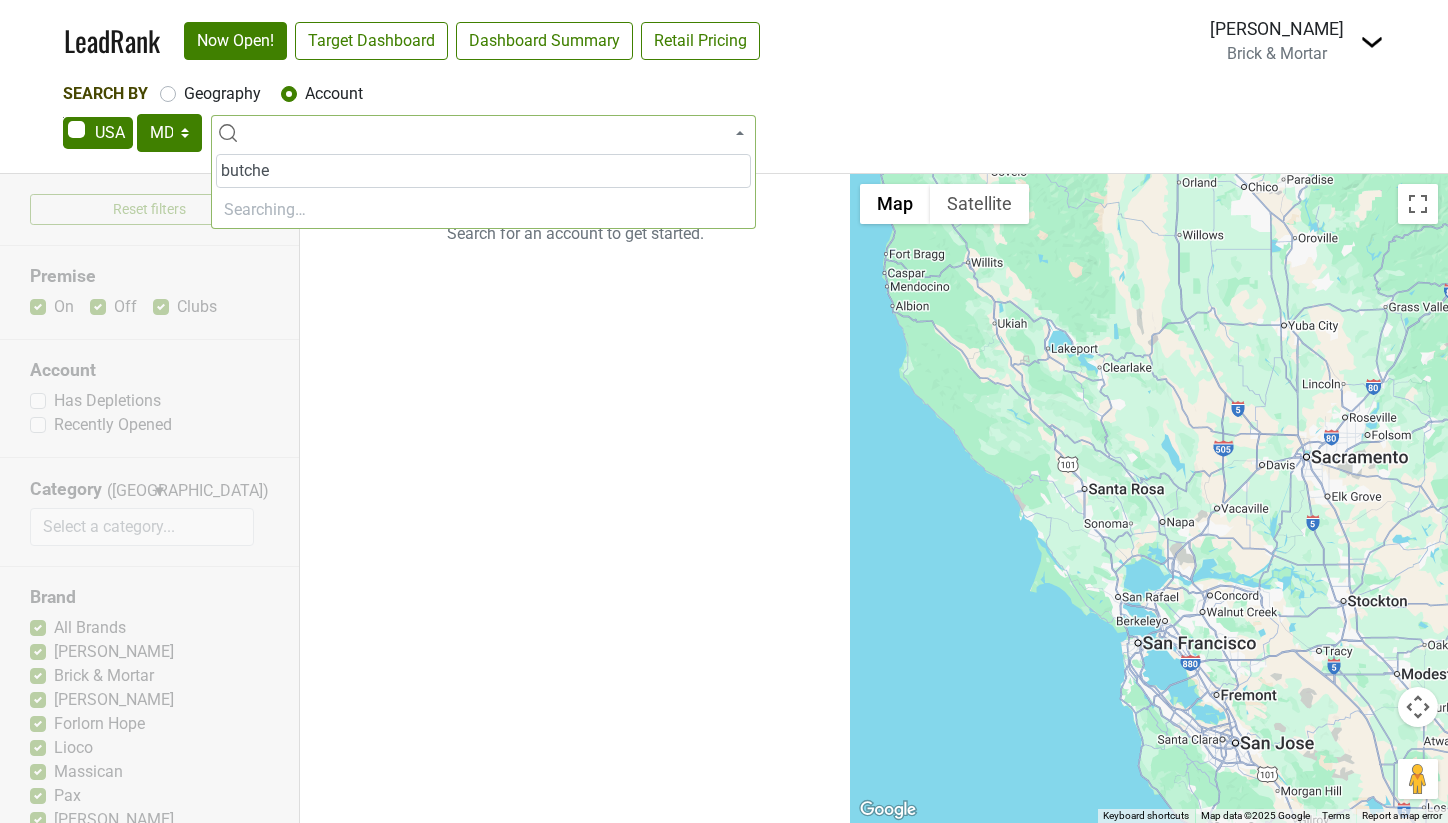 type on "butcher" 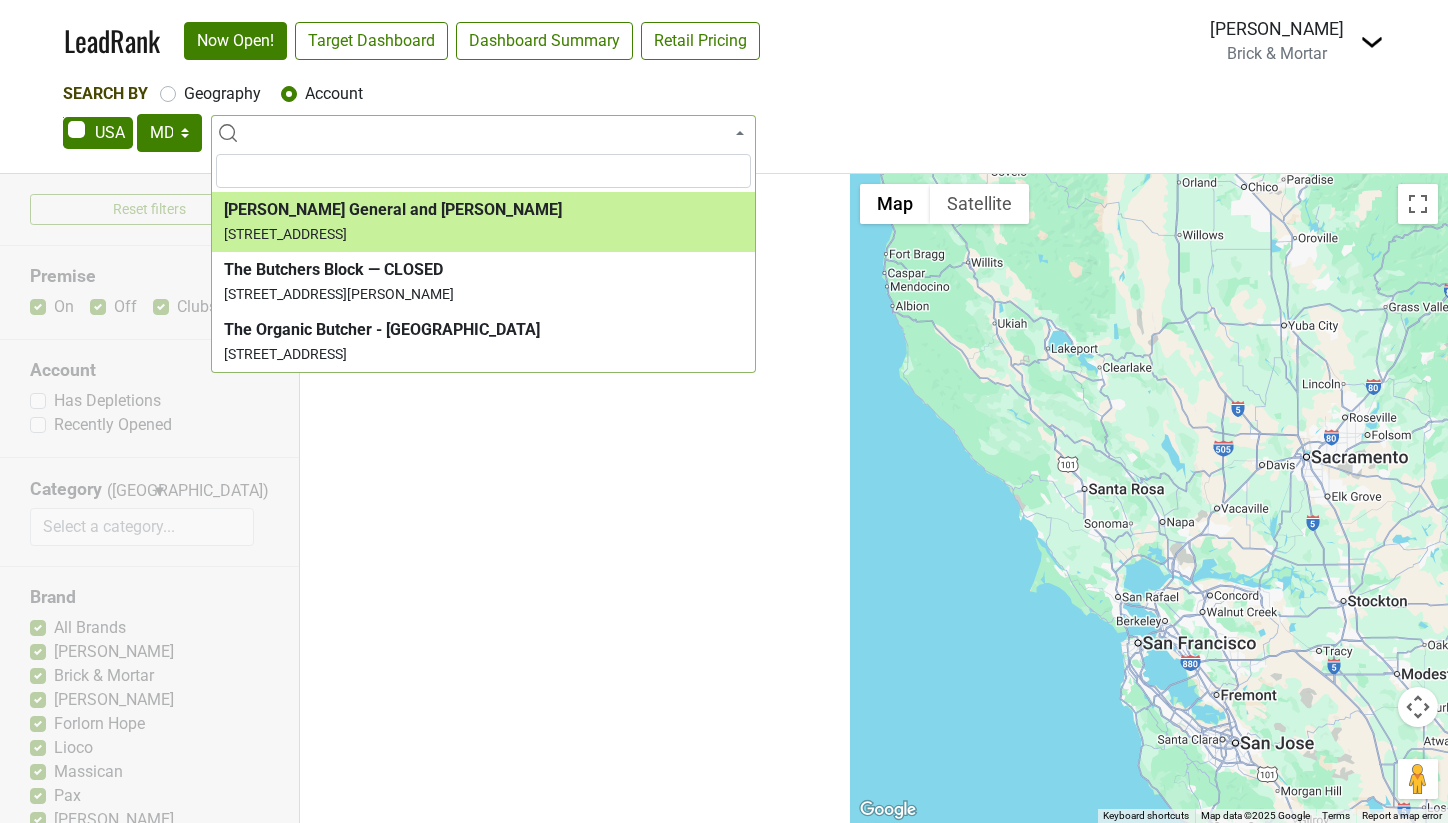 select on "225045" 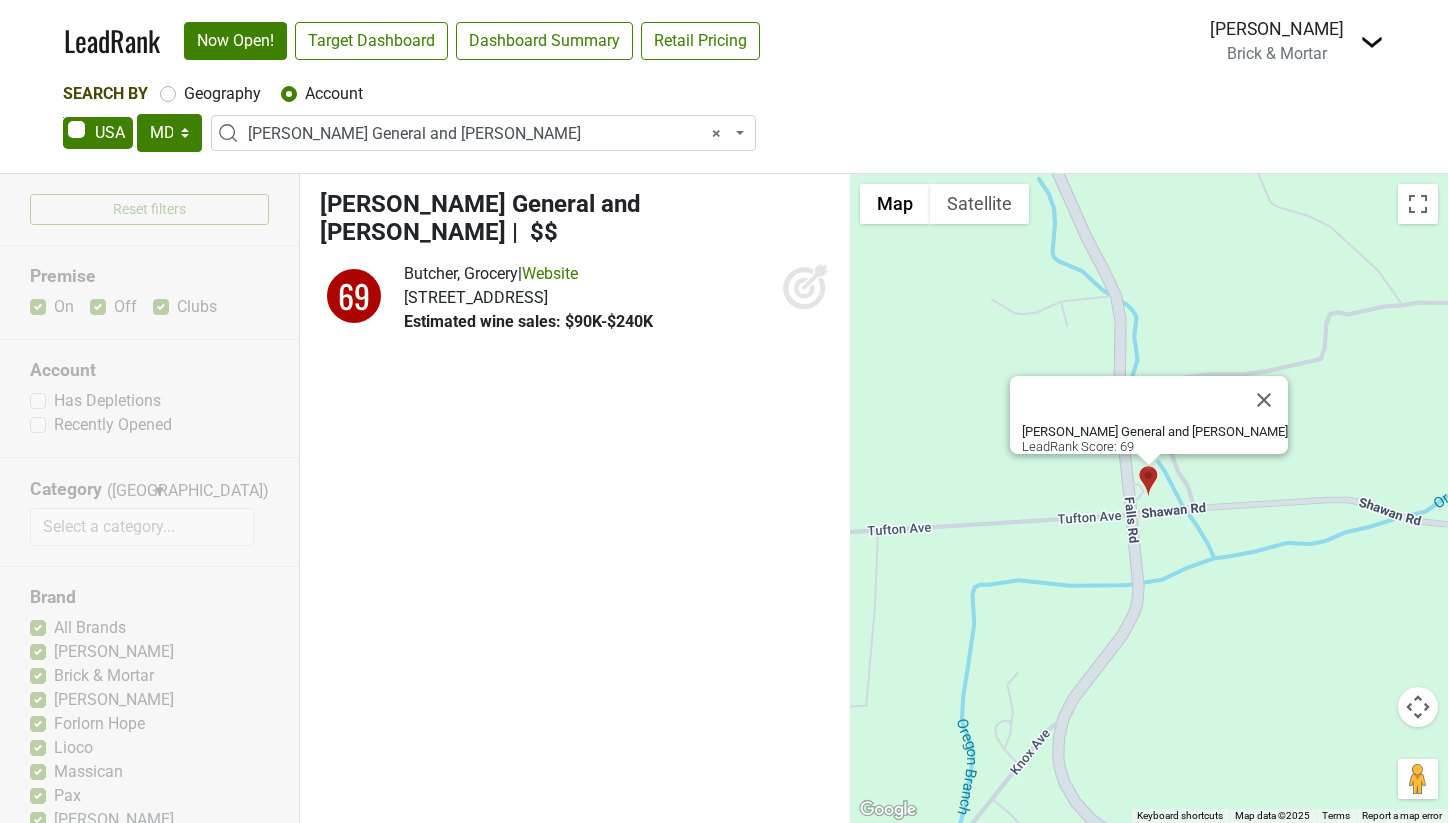 click 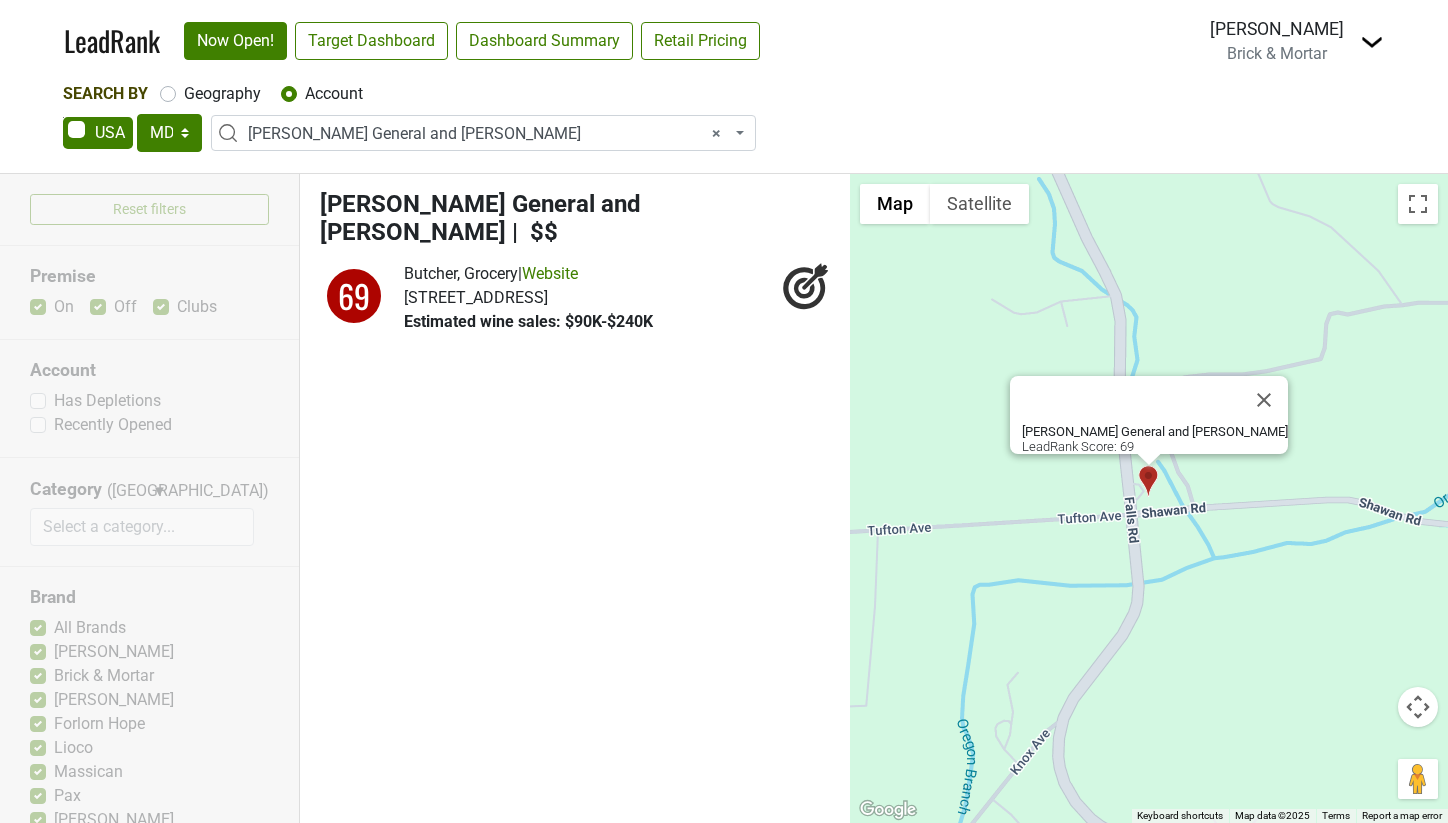 click on "Reset filters
Premise
On
Off
Clubs
Account
Has Depletions Recently Opened Category (OR)" at bounding box center (150, 498) 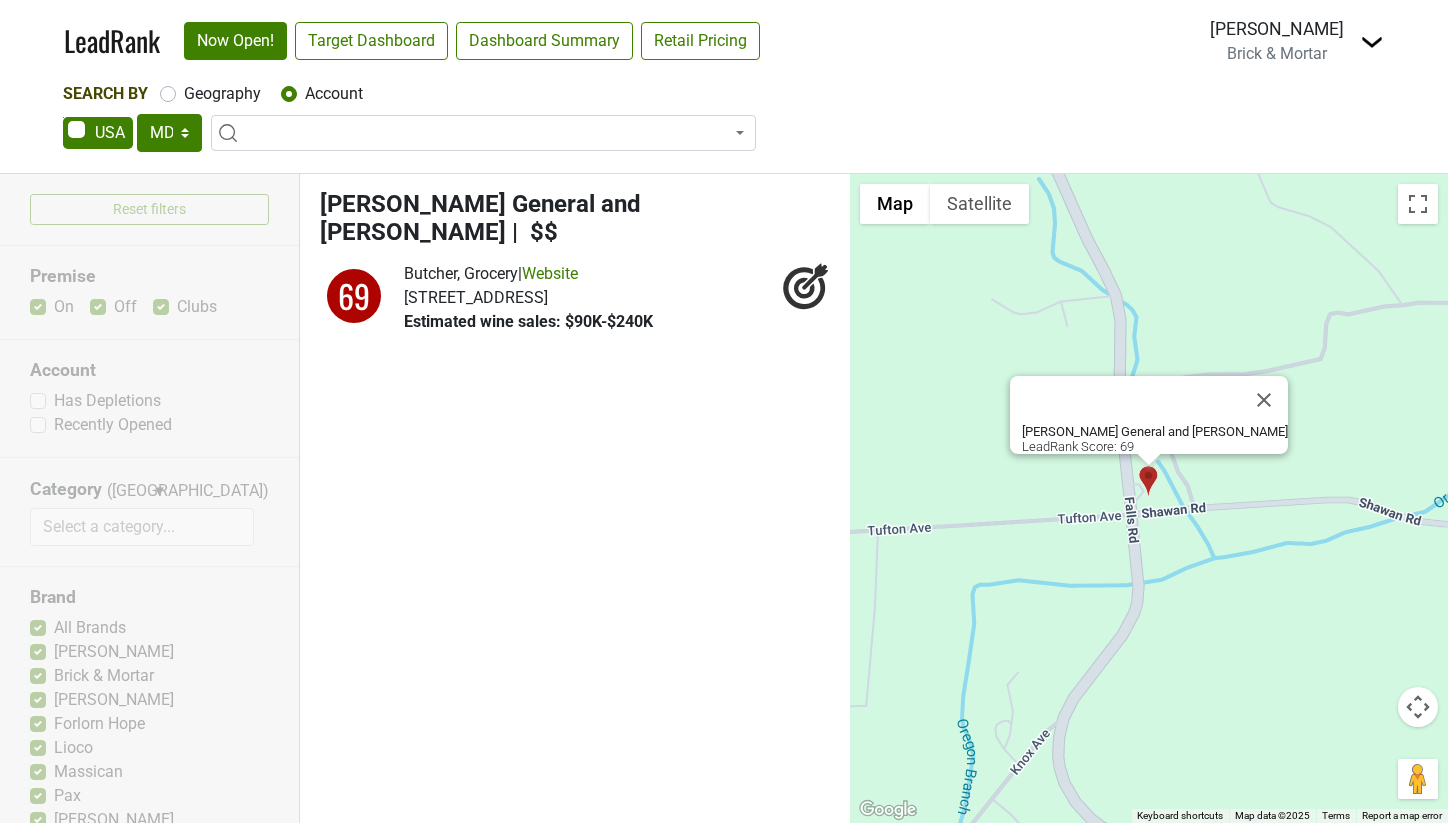 click on "Reset filters
Premise
On
Off
Clubs
Account
Has Depletions Recently Opened Category (OR)" at bounding box center [150, 498] 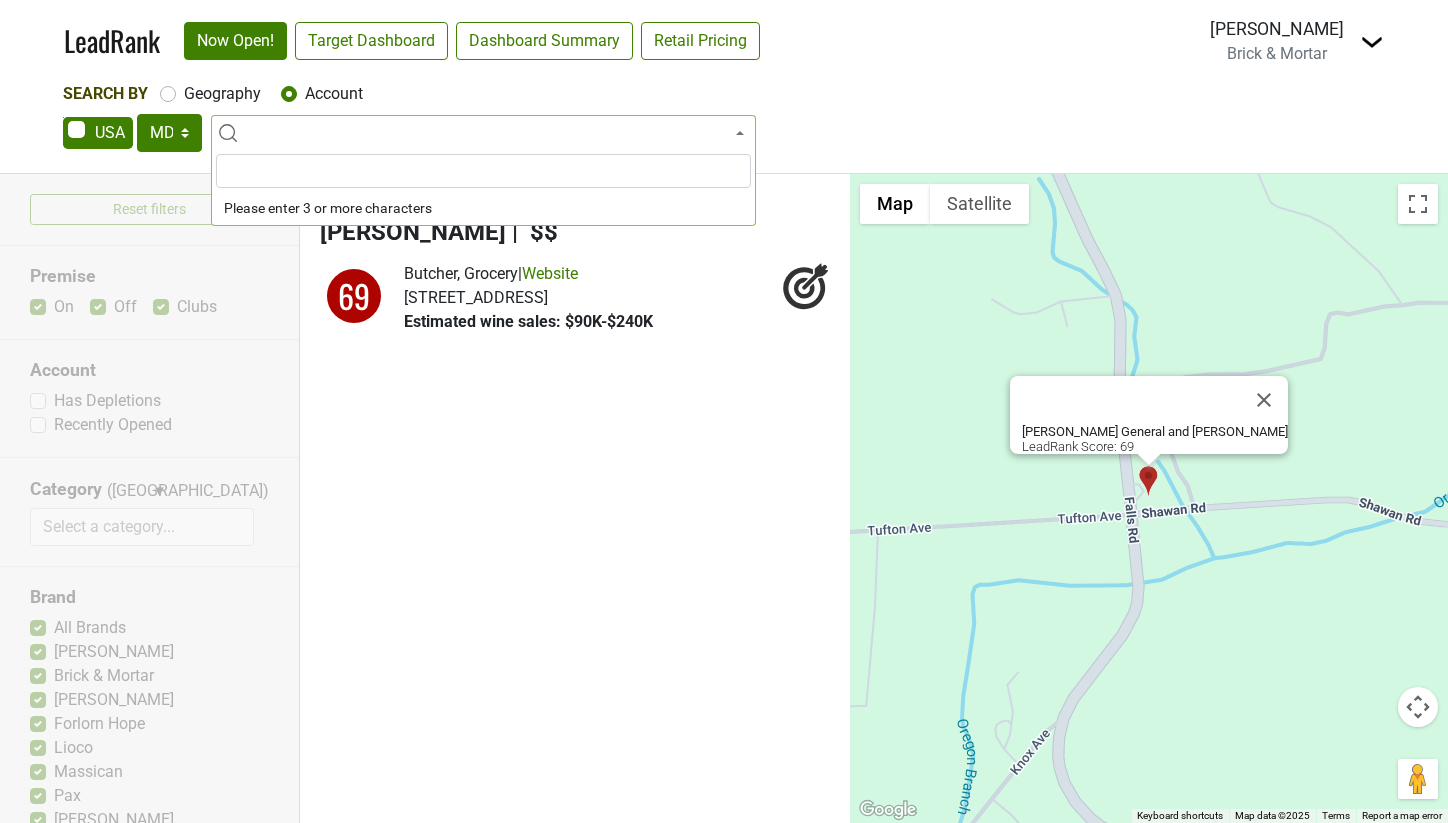 click on "Reset filters
Premise
On
Off
Clubs
Account
Has Depletions Recently Opened Category (OR)" at bounding box center (150, 498) 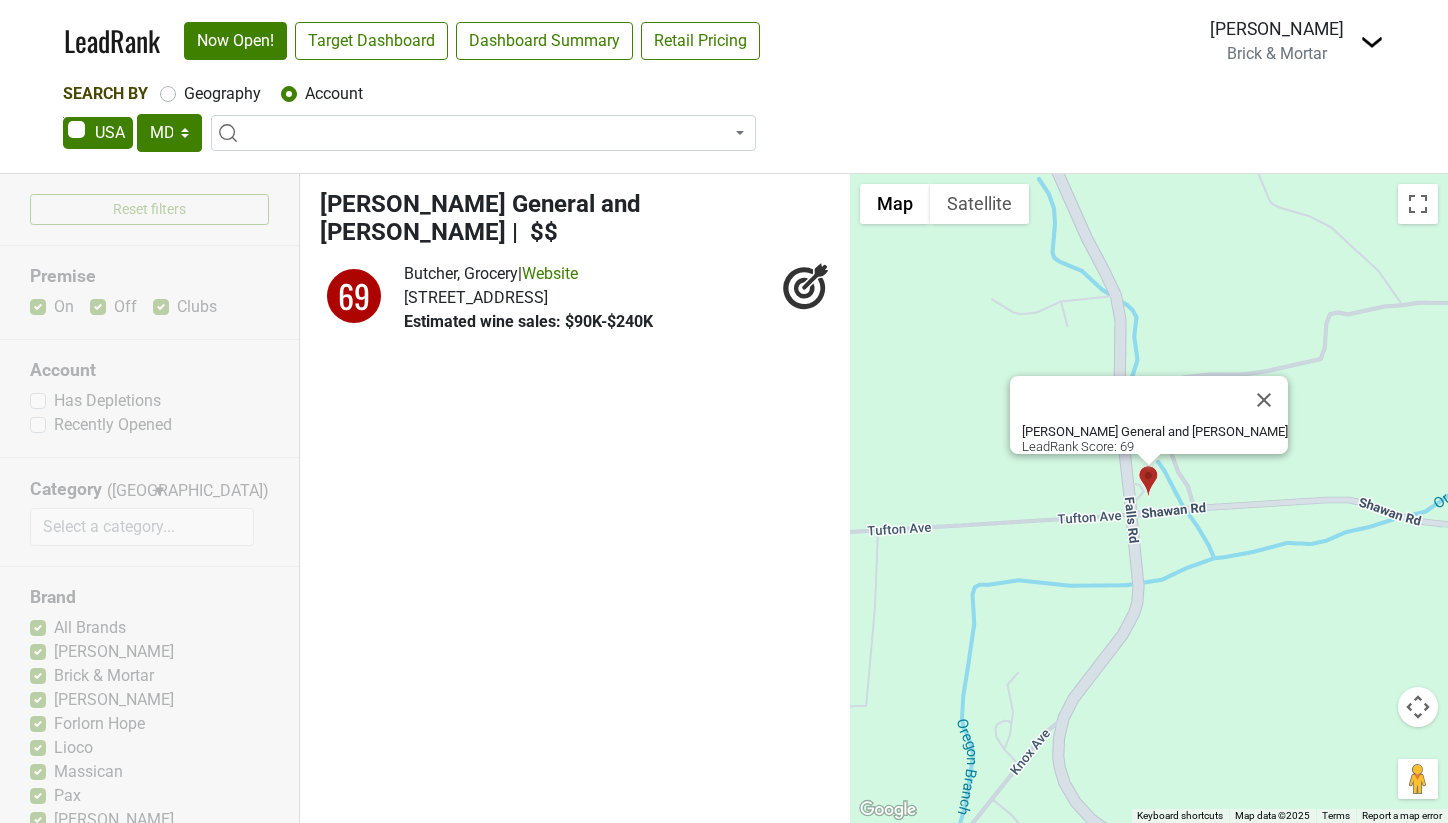 click on "Reset filters
Premise
On
Off
Clubs
Account
Has Depletions Recently Opened Category (OR)" at bounding box center (150, 498) 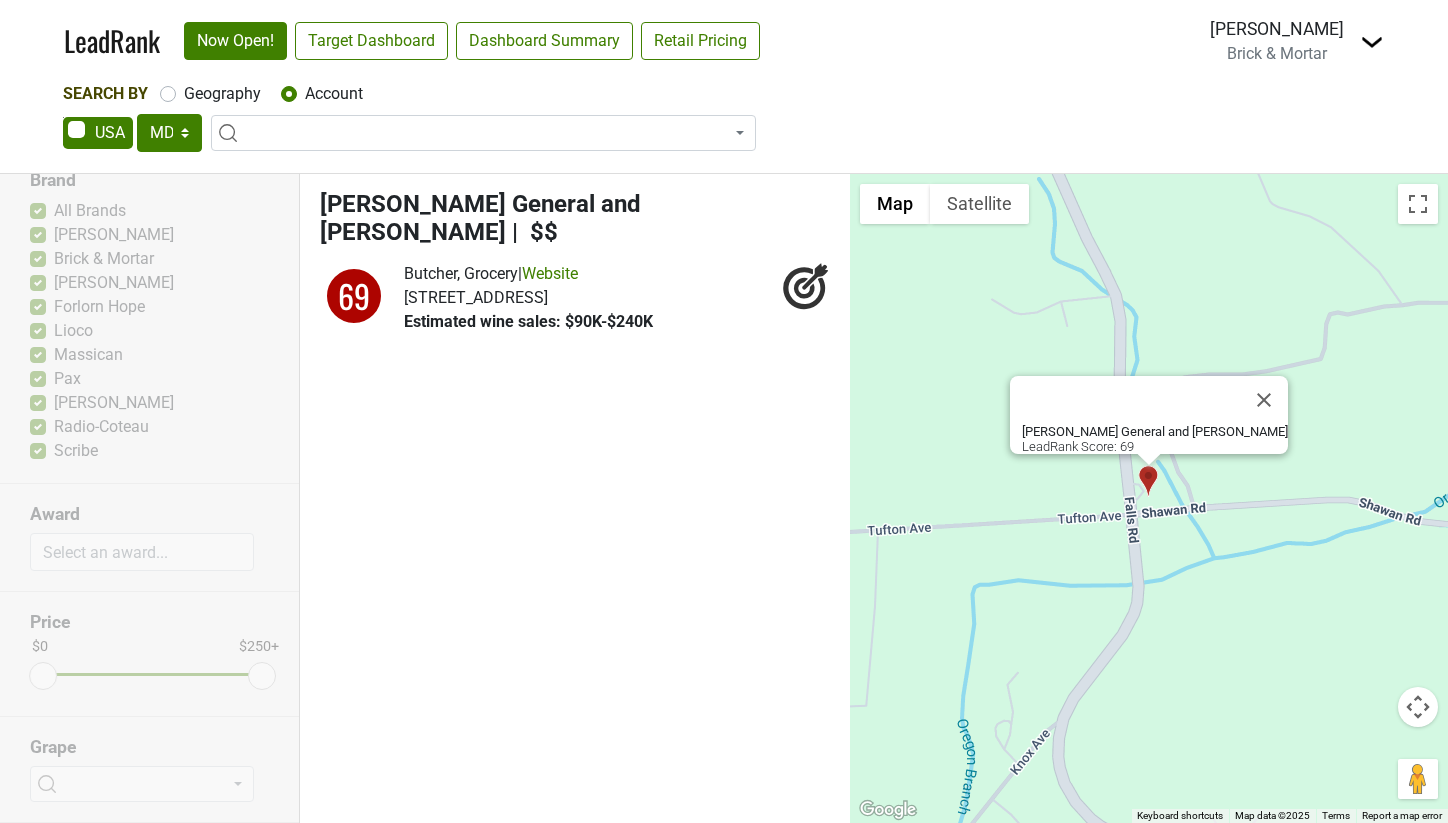 scroll, scrollTop: 0, scrollLeft: 0, axis: both 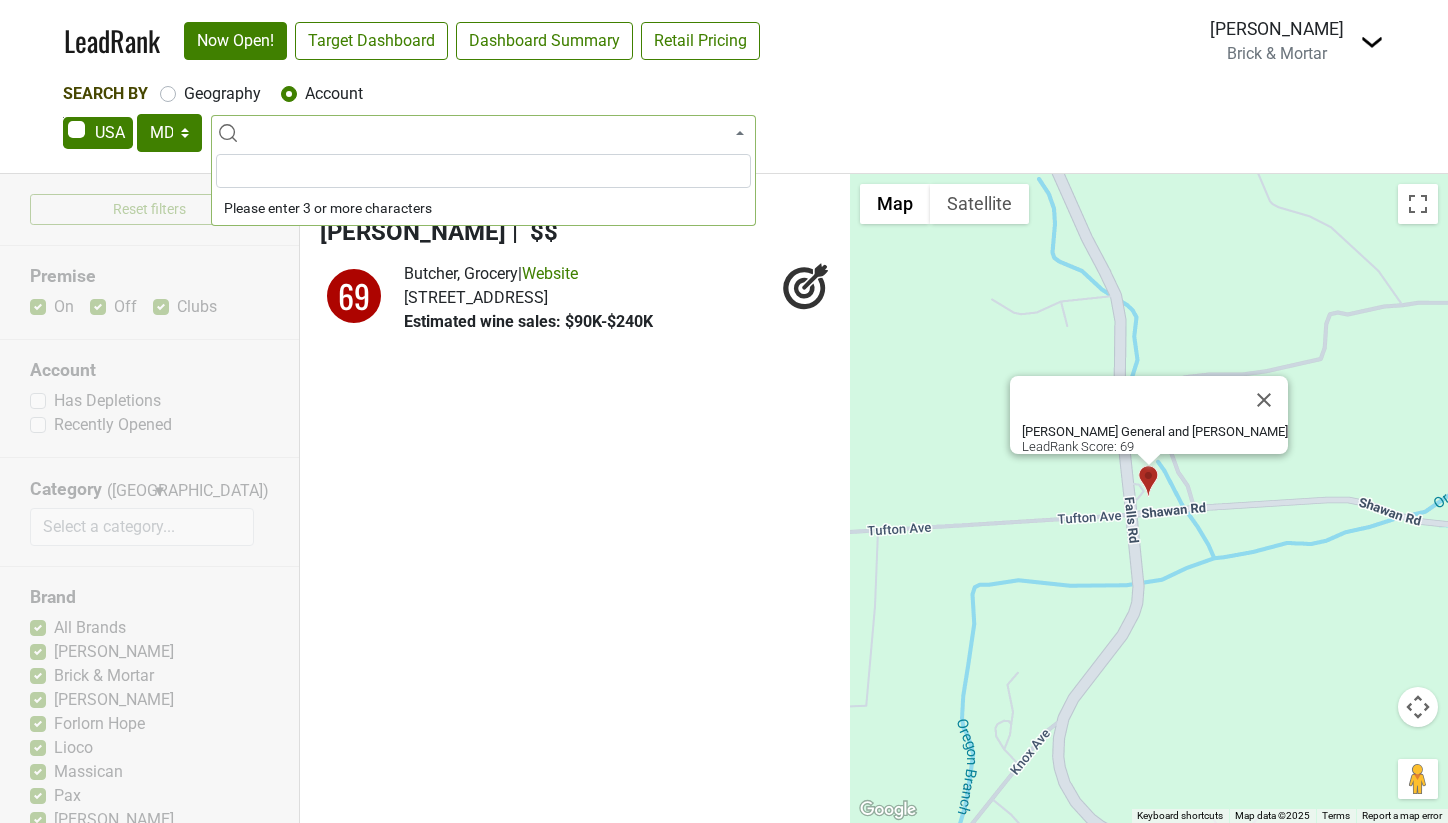 click at bounding box center [483, 133] 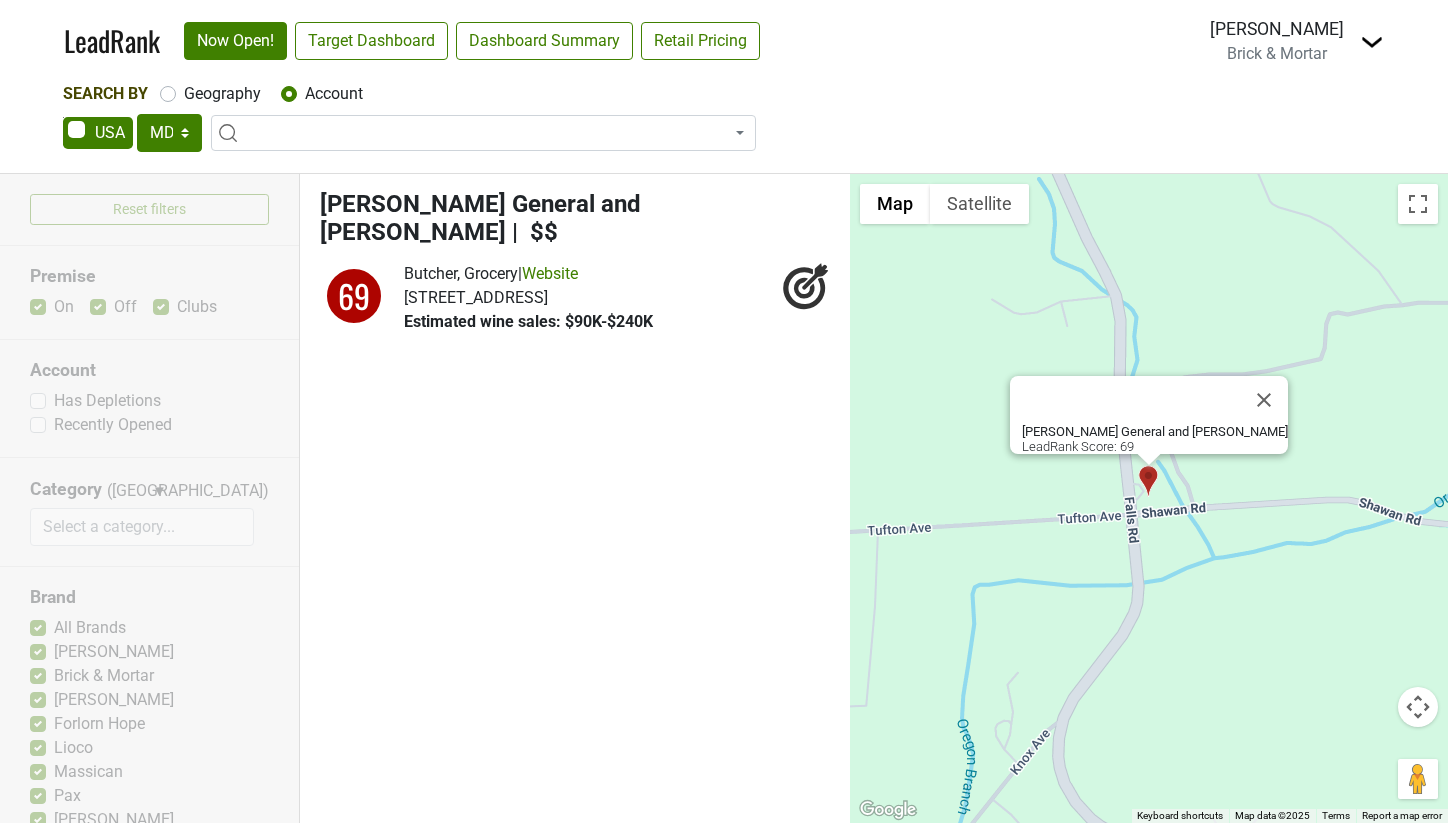 click on "John Brown General and Butchery
|  $$
69
Butcher, Grocery   |   Website" at bounding box center (575, 498) 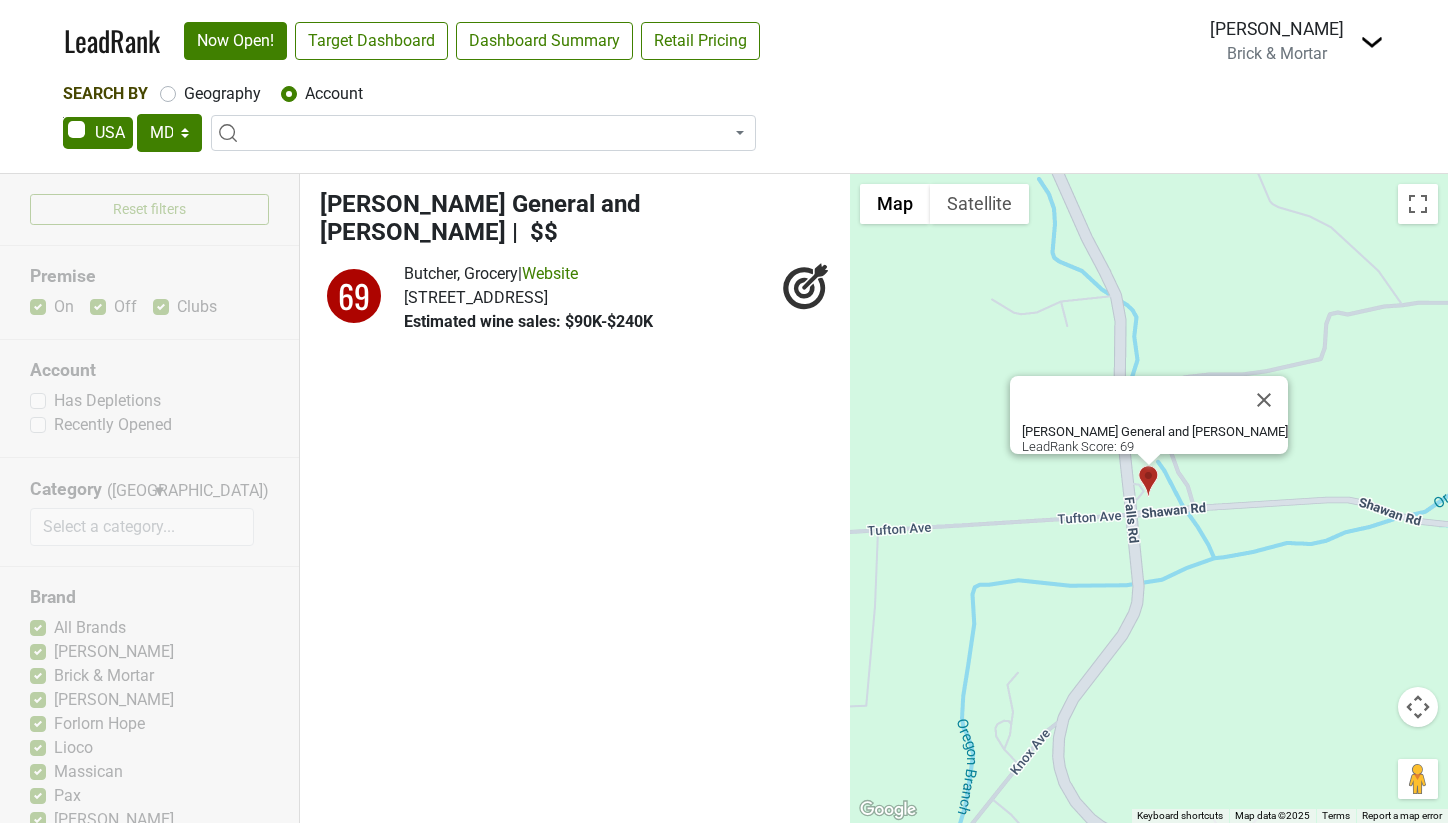 click at bounding box center [483, 133] 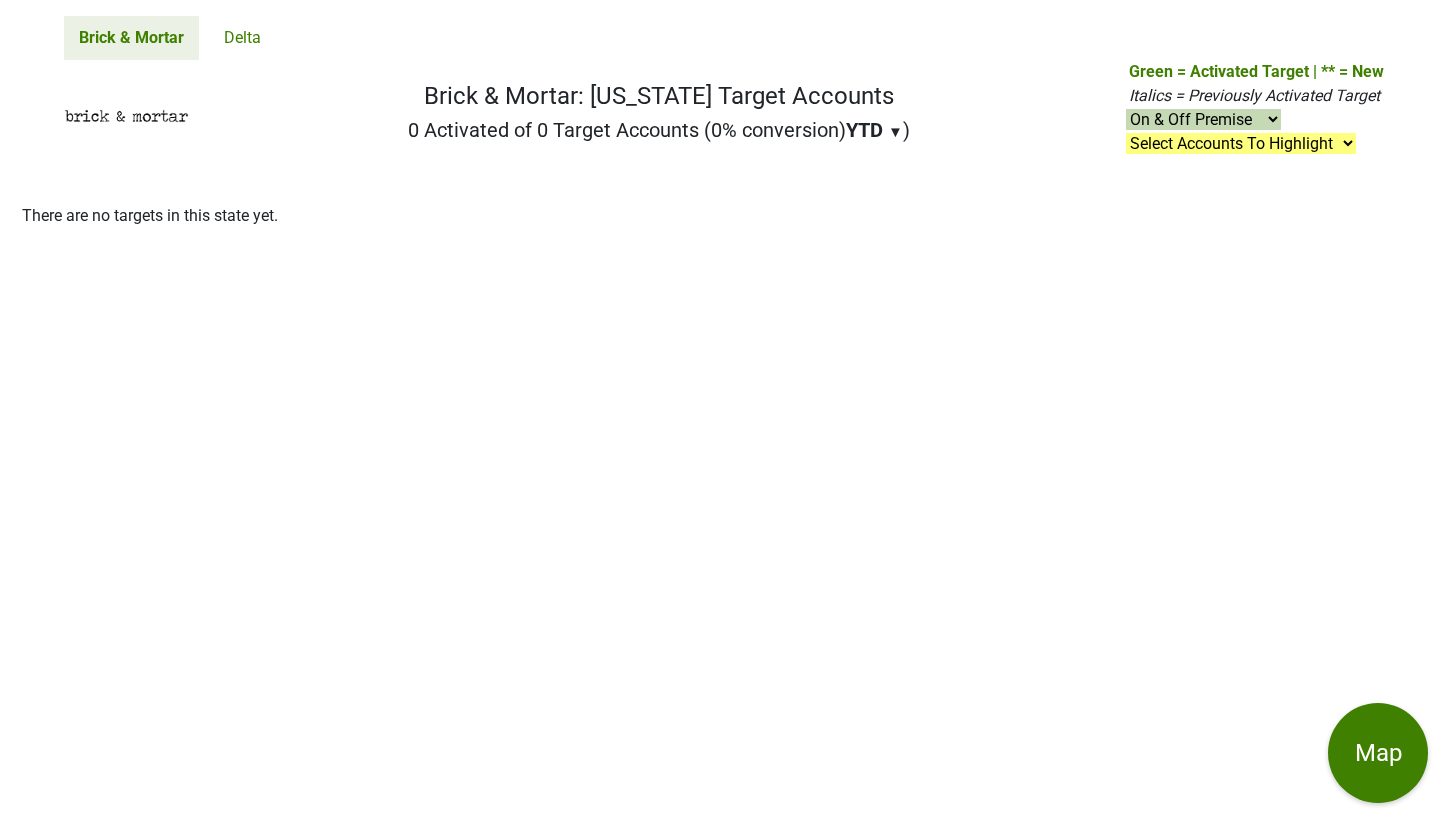 scroll, scrollTop: 0, scrollLeft: 0, axis: both 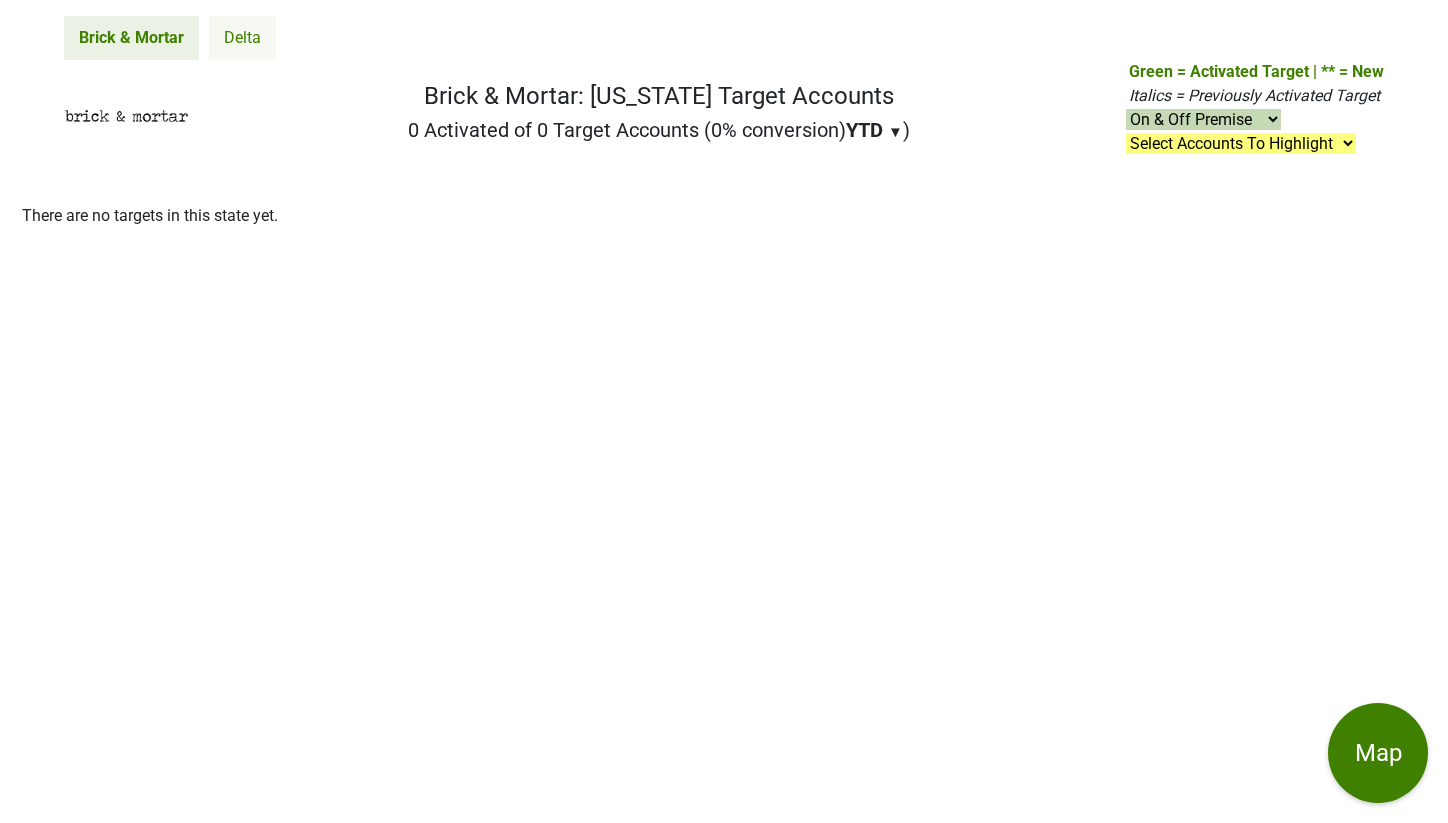 click on "Delta" at bounding box center [242, 38] 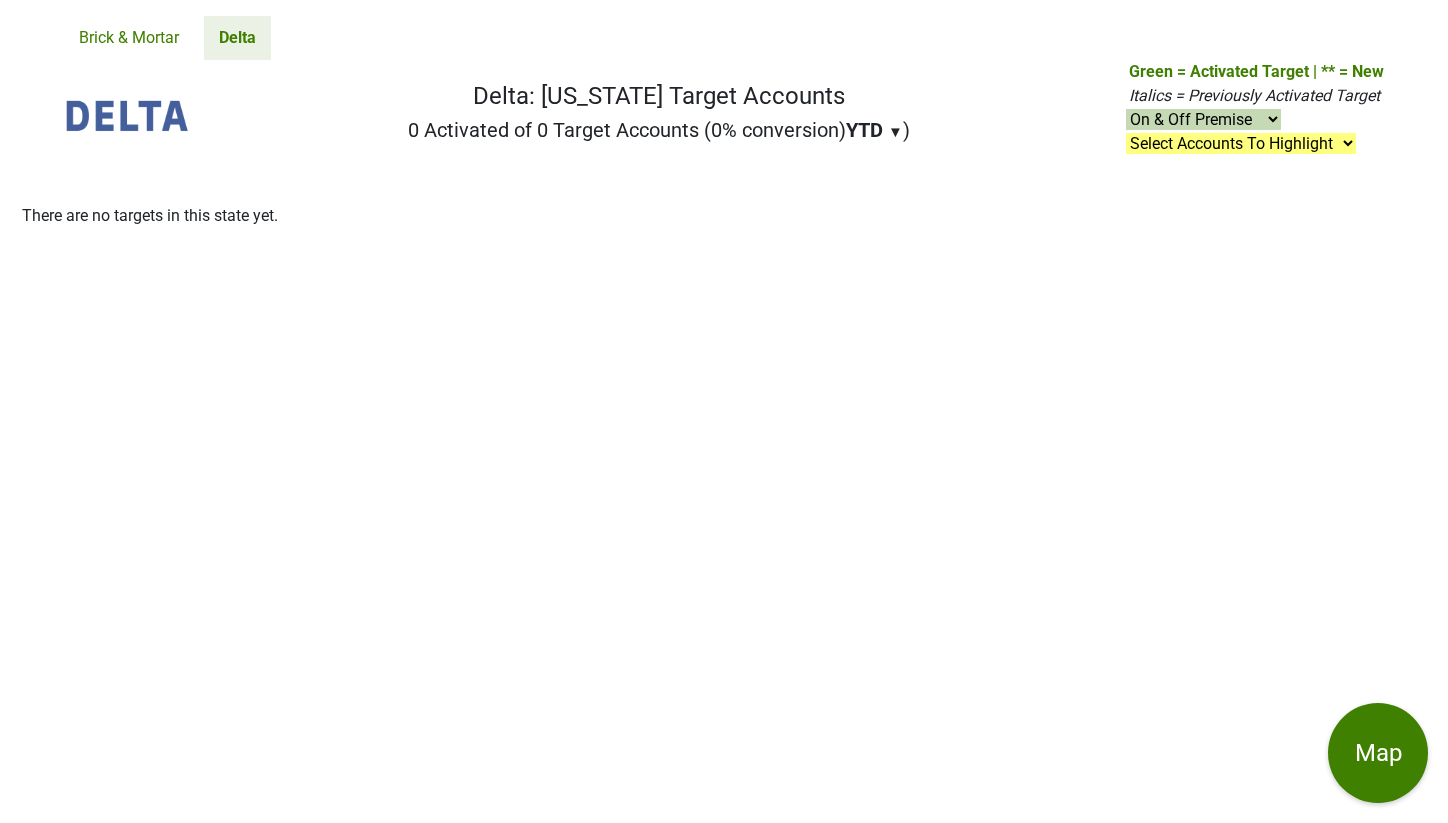 scroll, scrollTop: 0, scrollLeft: 0, axis: both 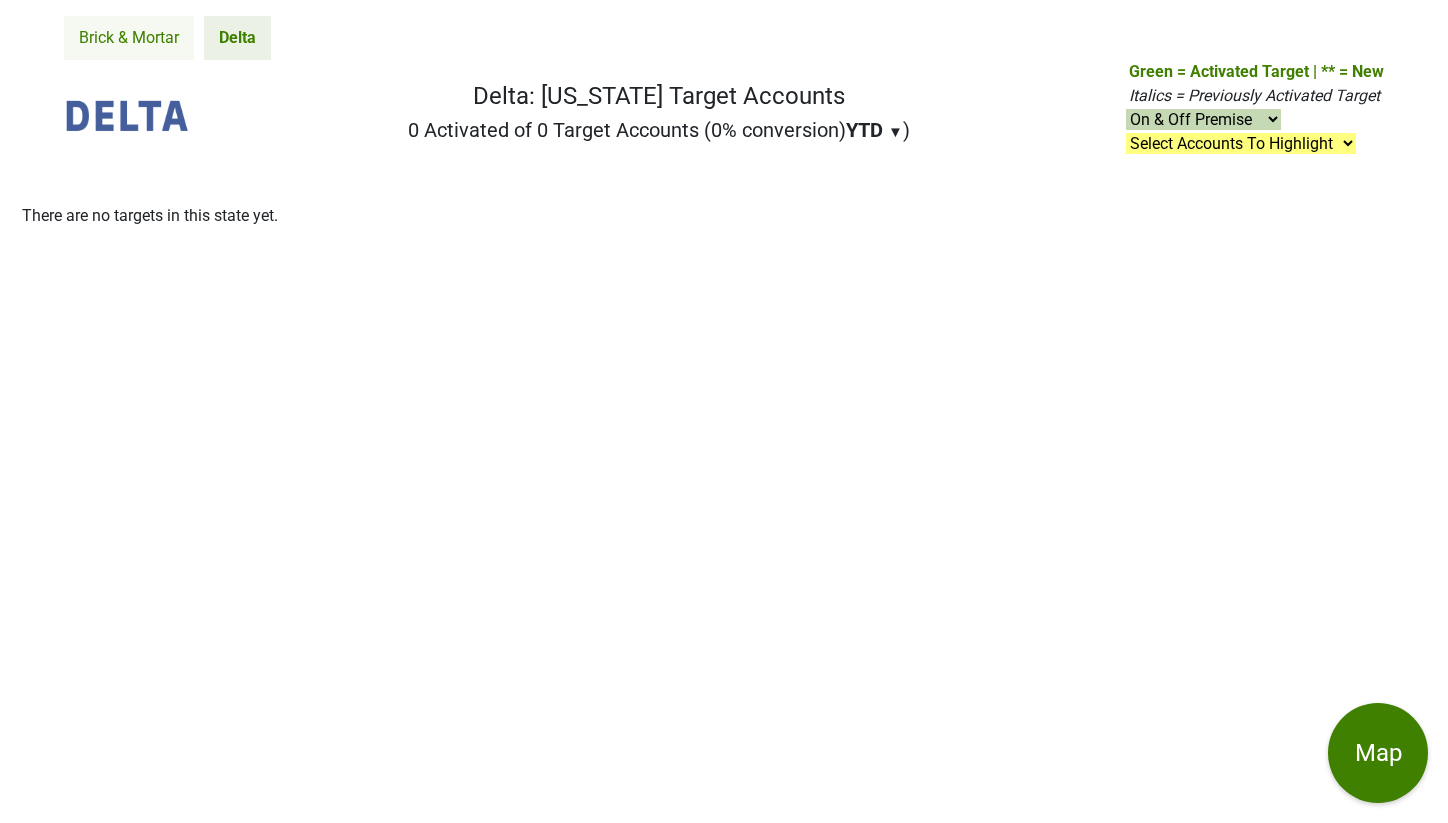 click on "Brick & Mortar" at bounding box center (129, 38) 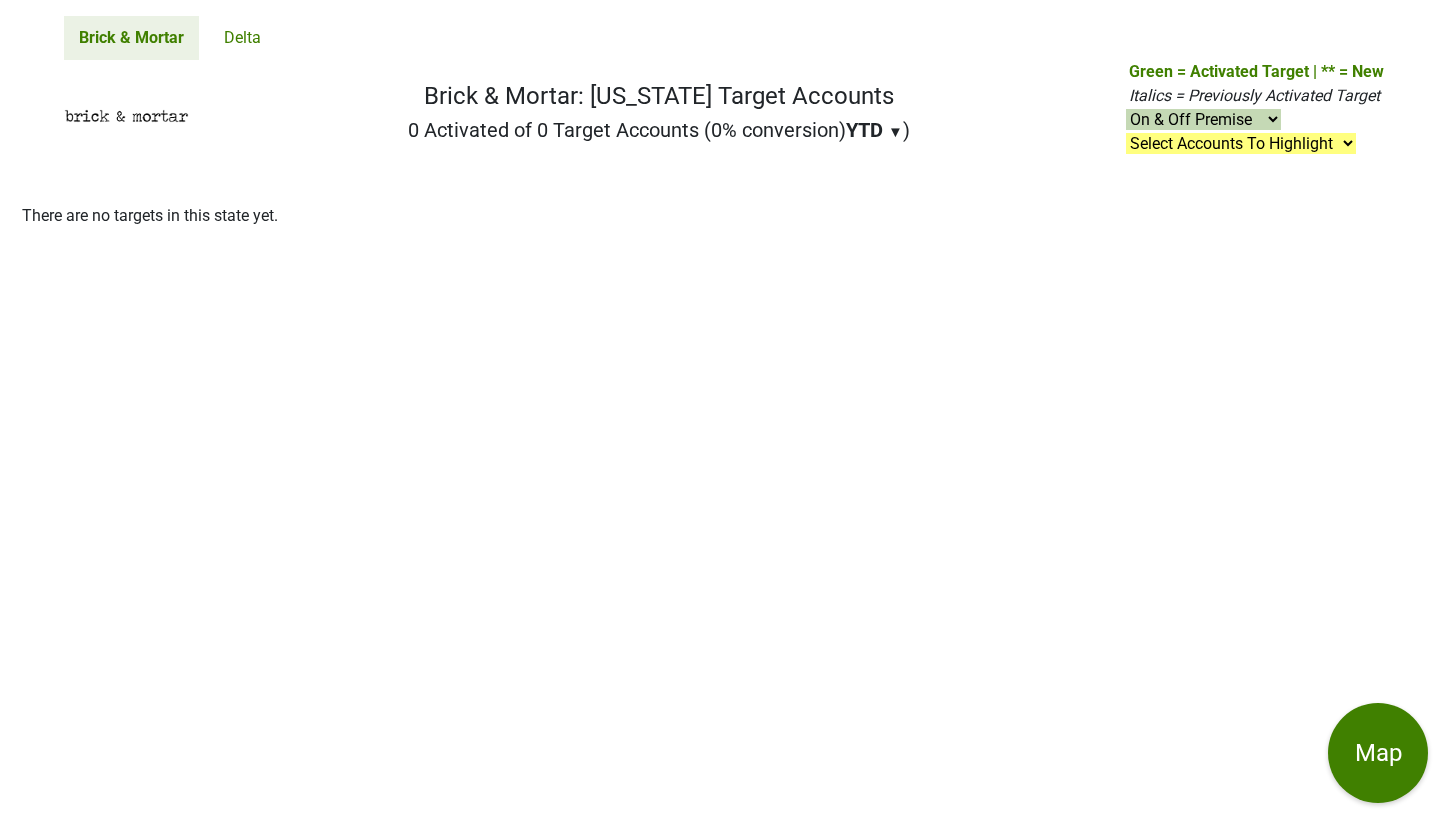 scroll, scrollTop: 0, scrollLeft: 0, axis: both 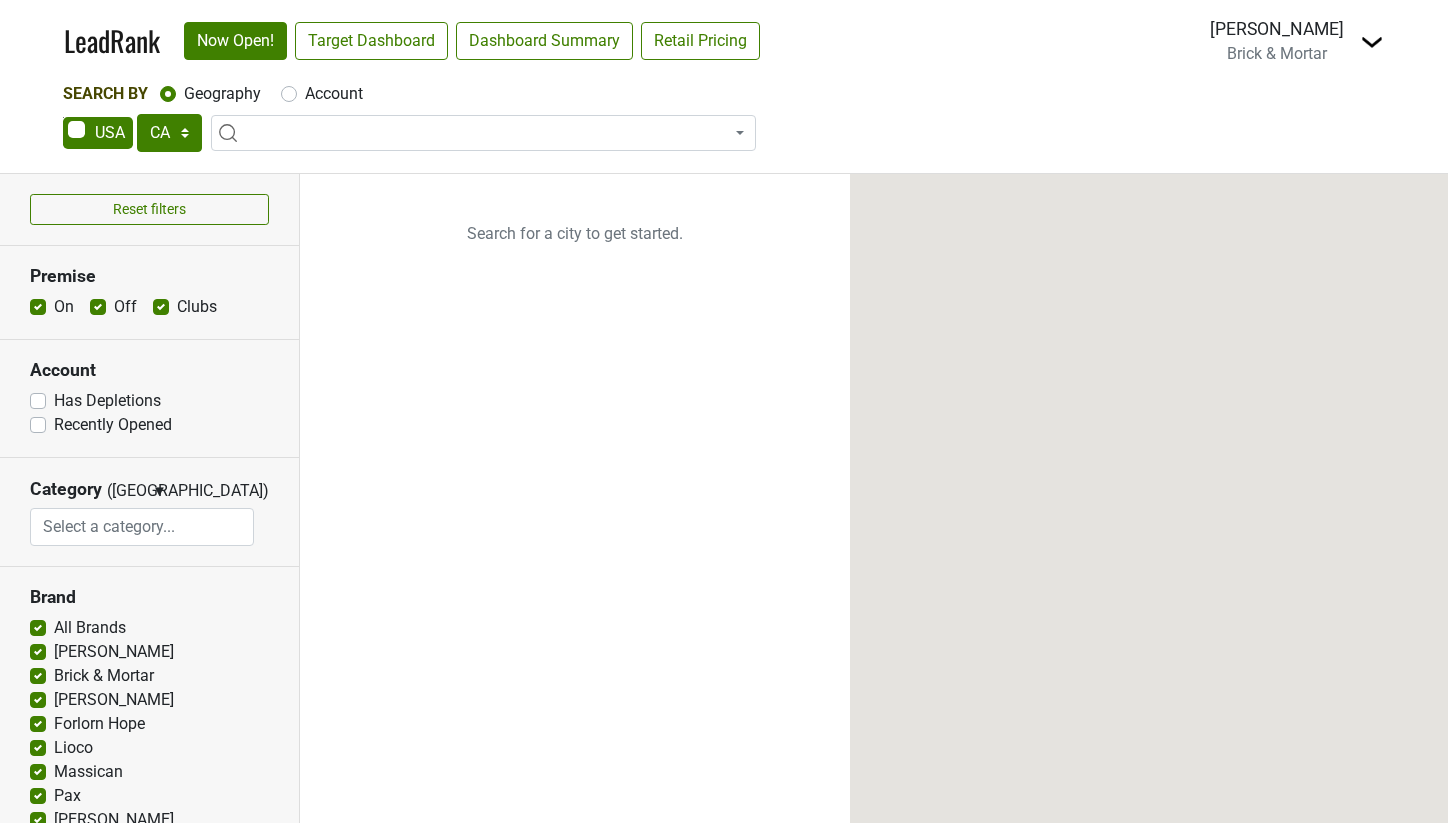select on "CA" 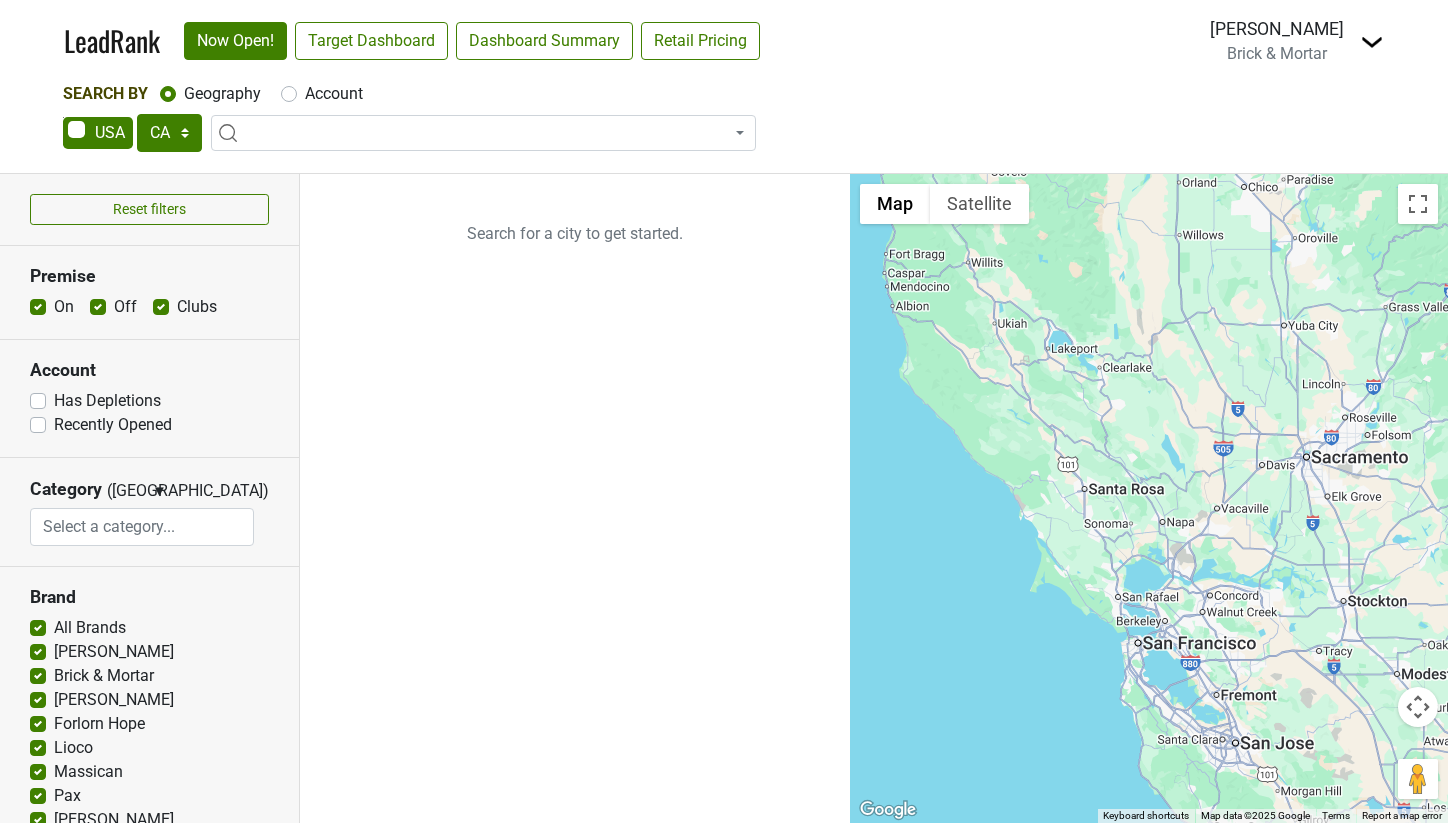 click at bounding box center (483, 133) 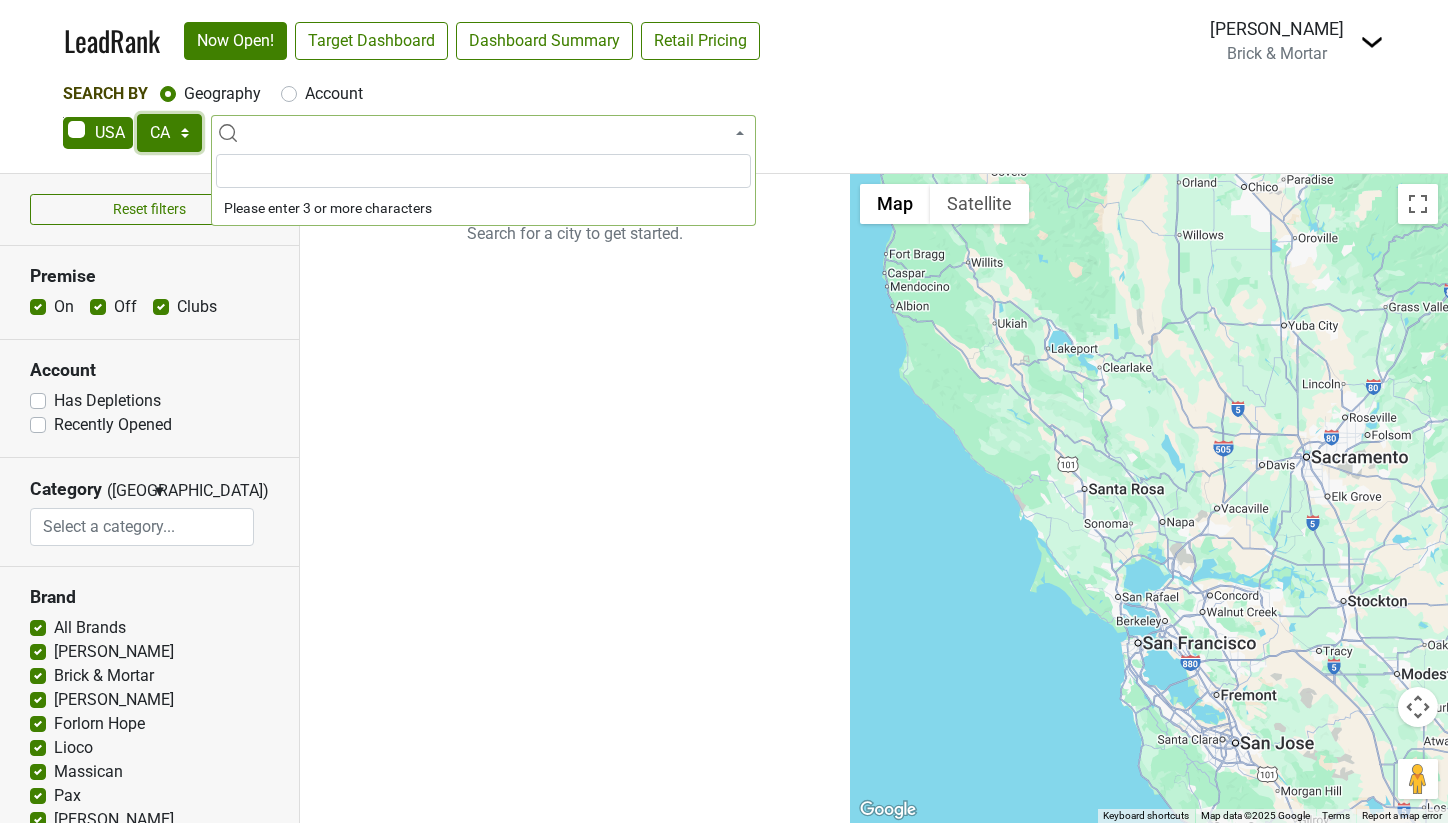 click on "AK AL AR AZ CA CO CT DC DE FL GA HI IA ID IL IN KS KY LA MA MD ME MI MN MO MS MT NC ND NE NH NJ NM NV NY OH OK OR PA RI SC SD TN TX UT VA VT WA WI WV WY" at bounding box center [169, 133] 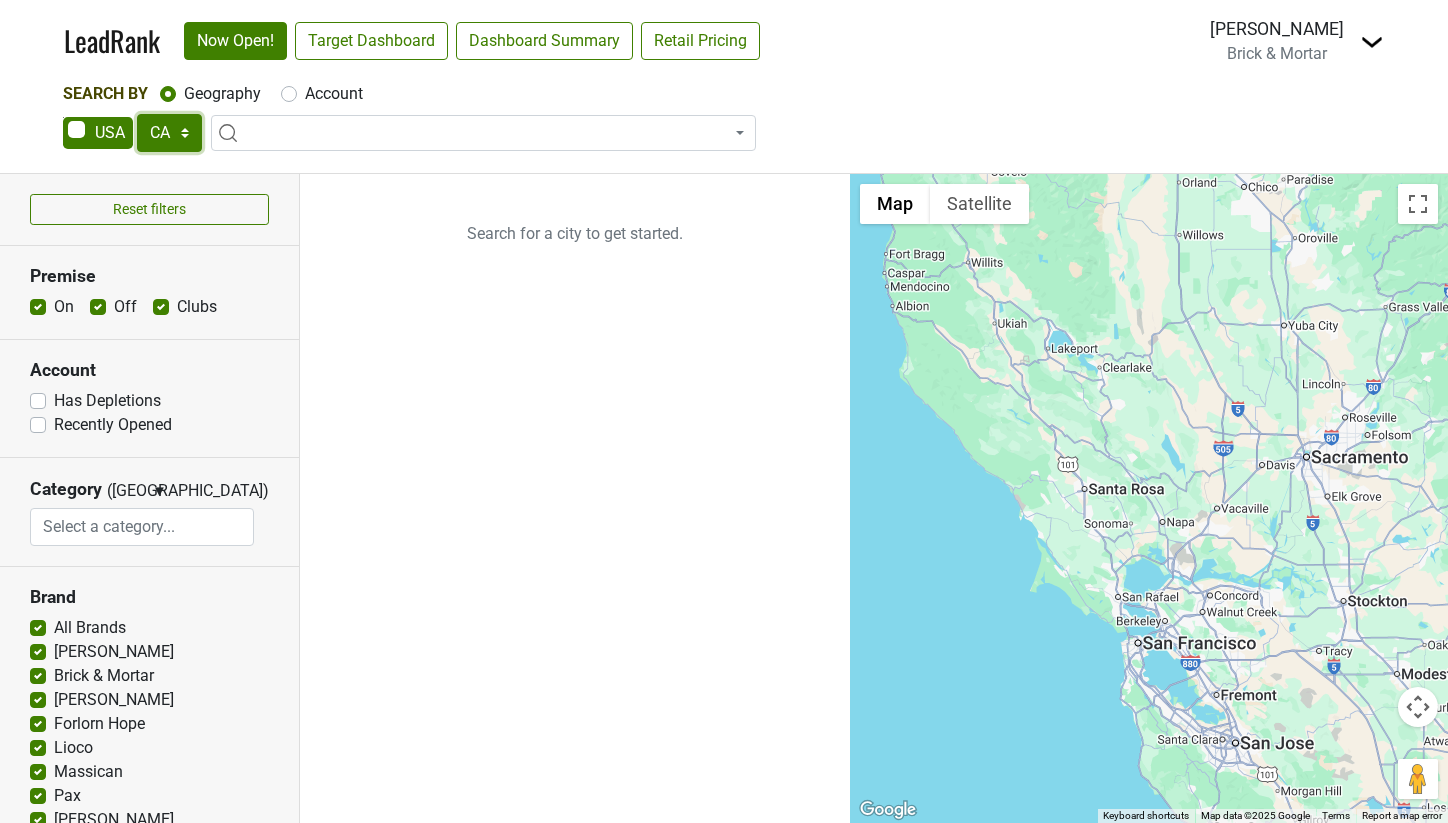 select on "MD" 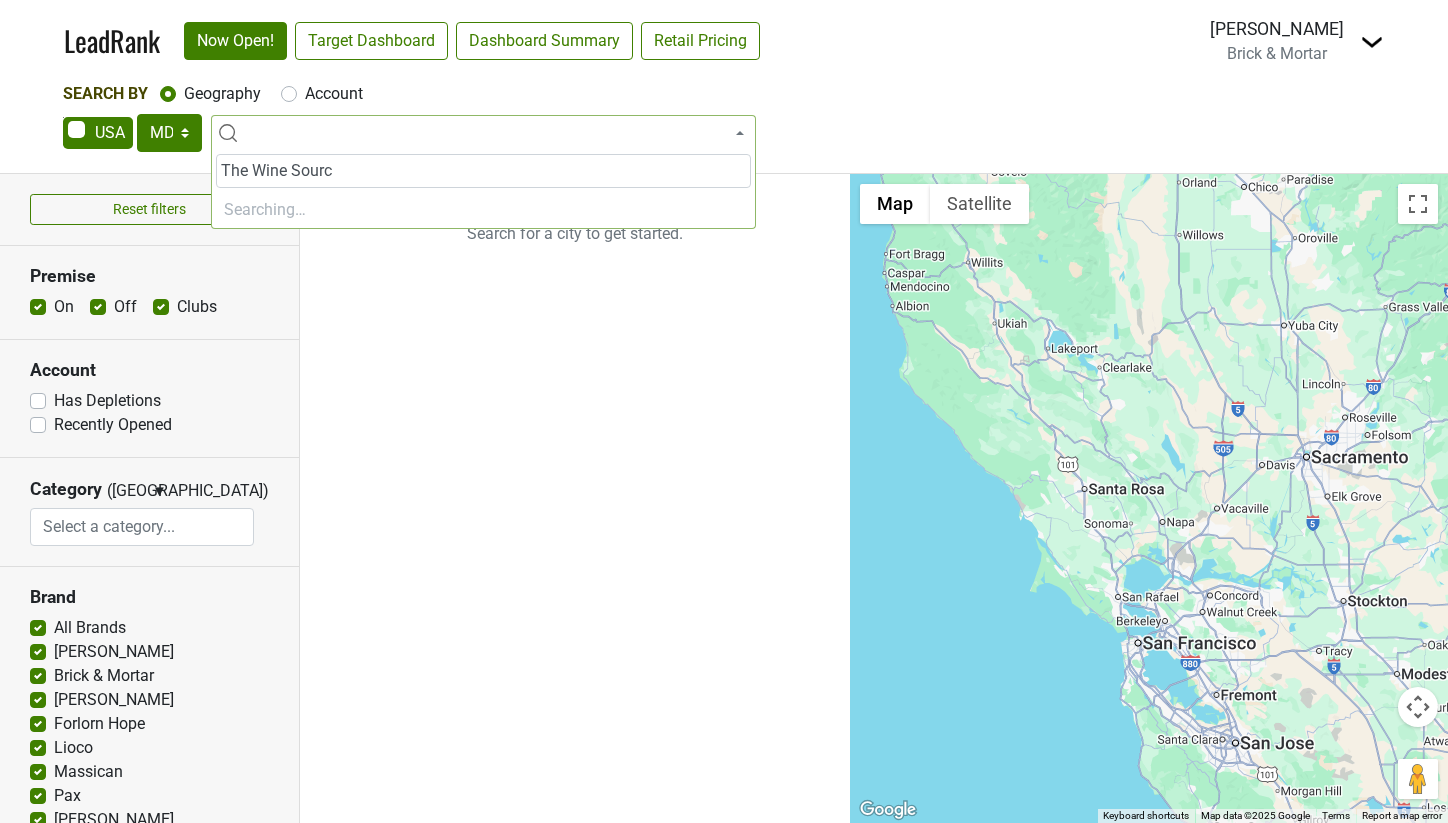 type on "The Wine Source" 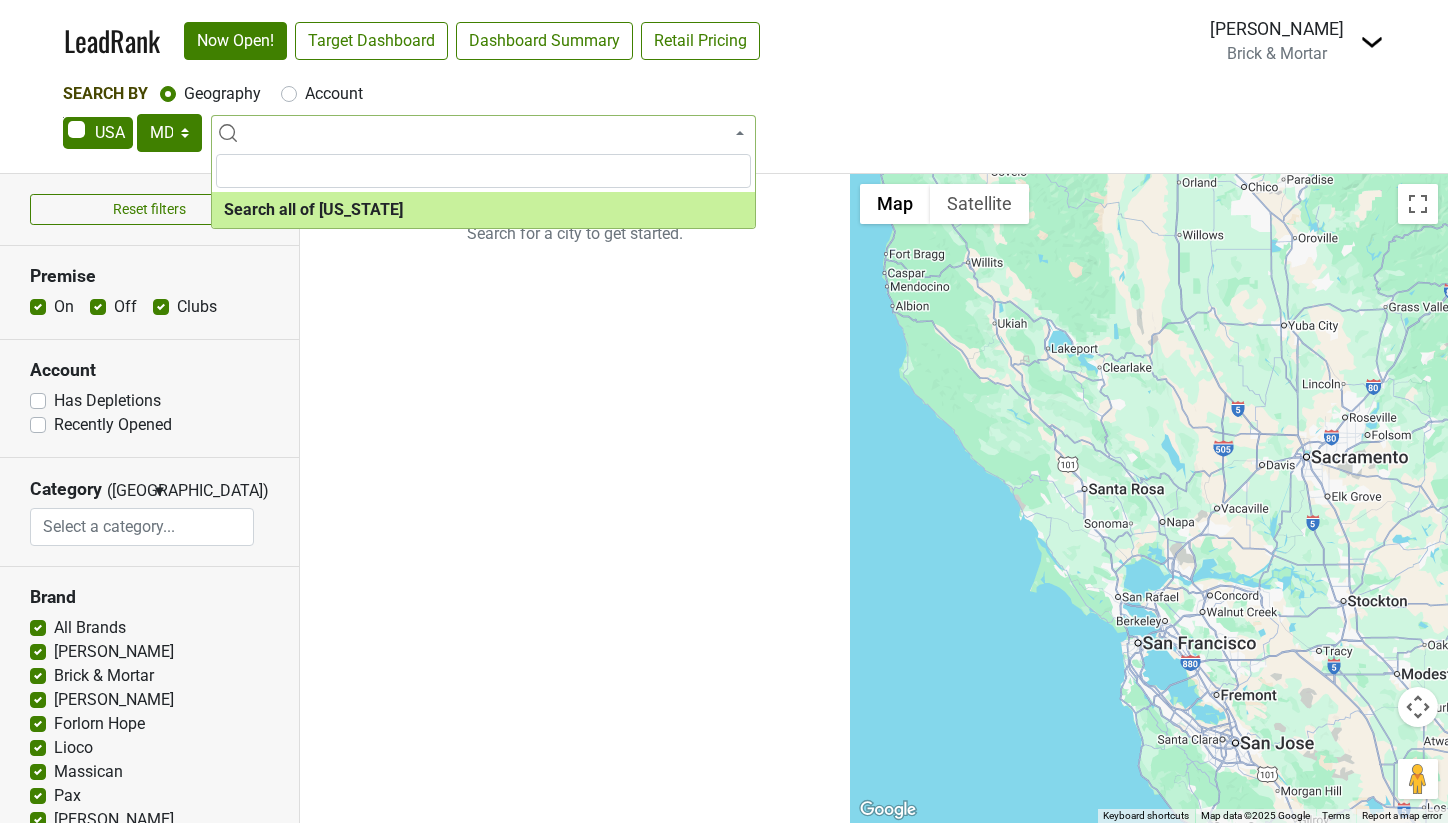 select on "ALL_MD" 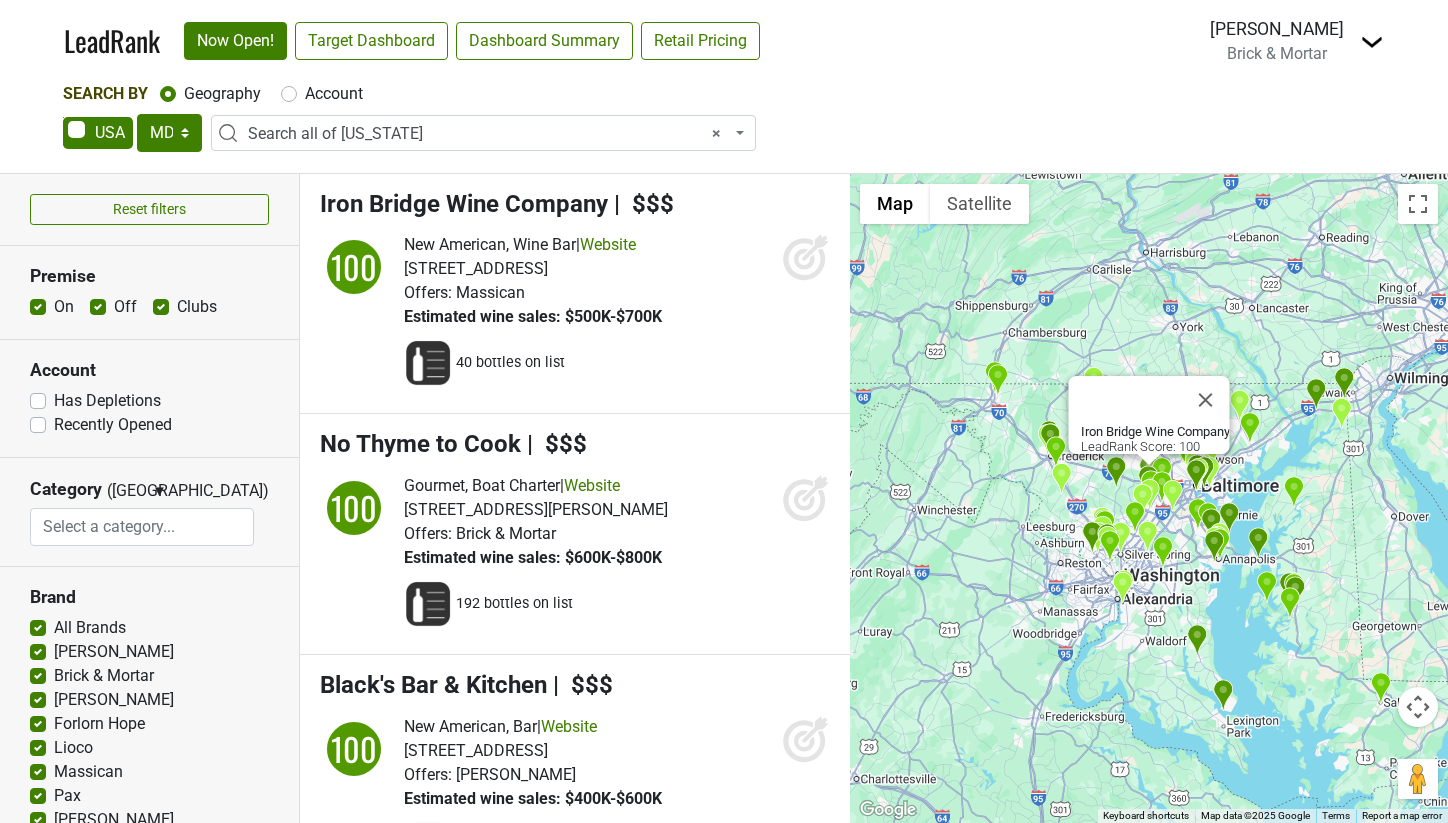 click 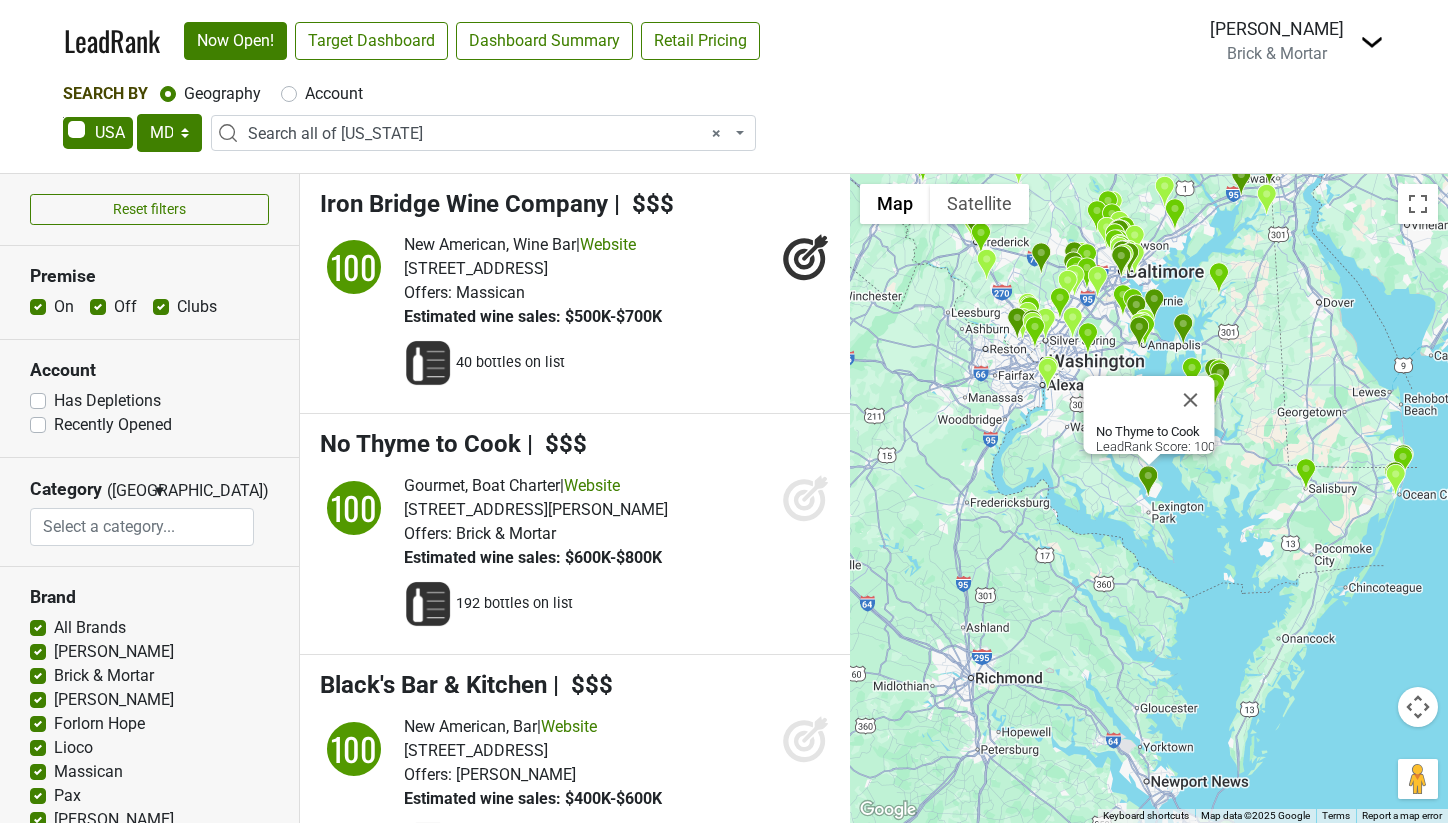 click 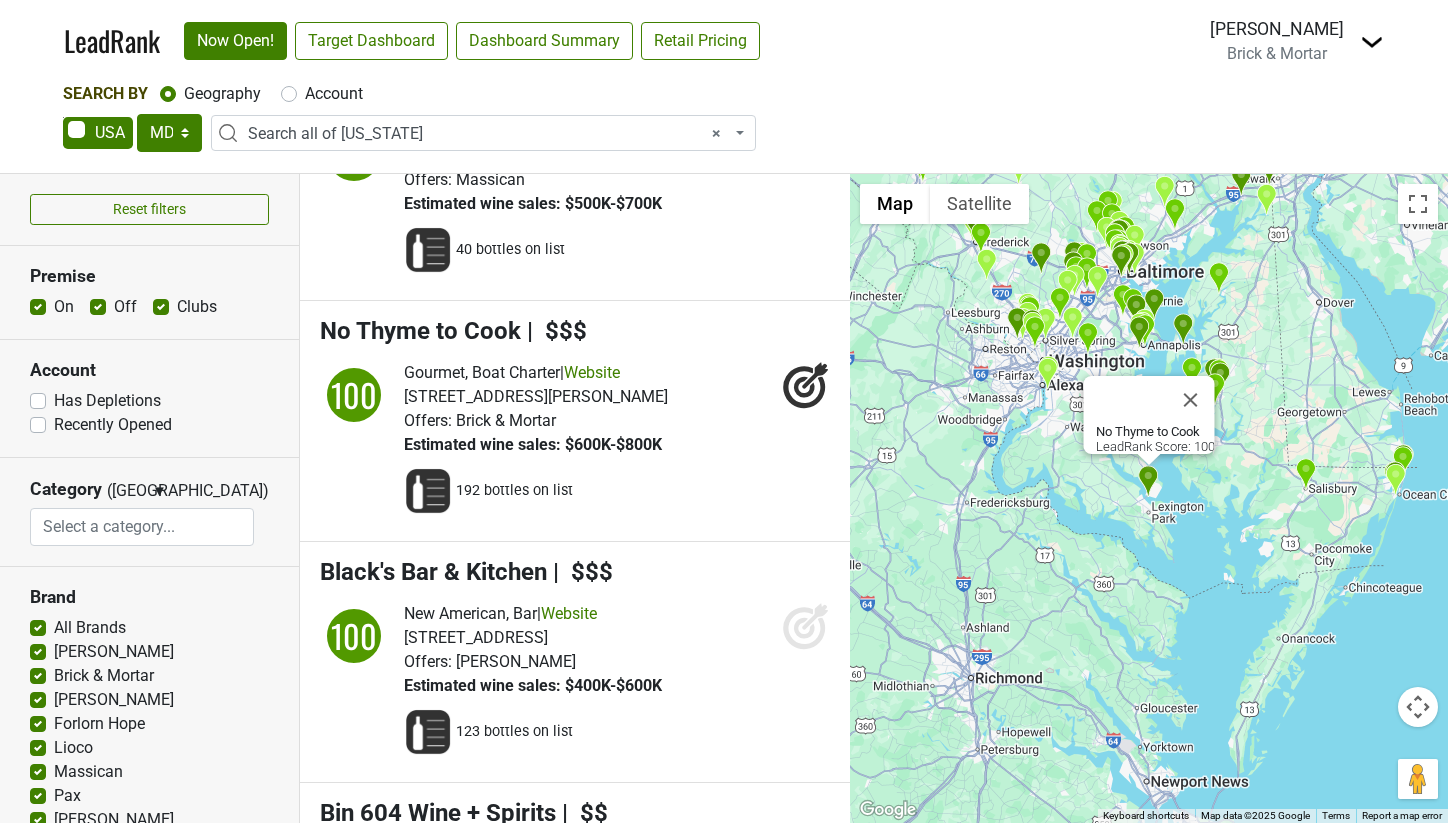scroll, scrollTop: 127, scrollLeft: 0, axis: vertical 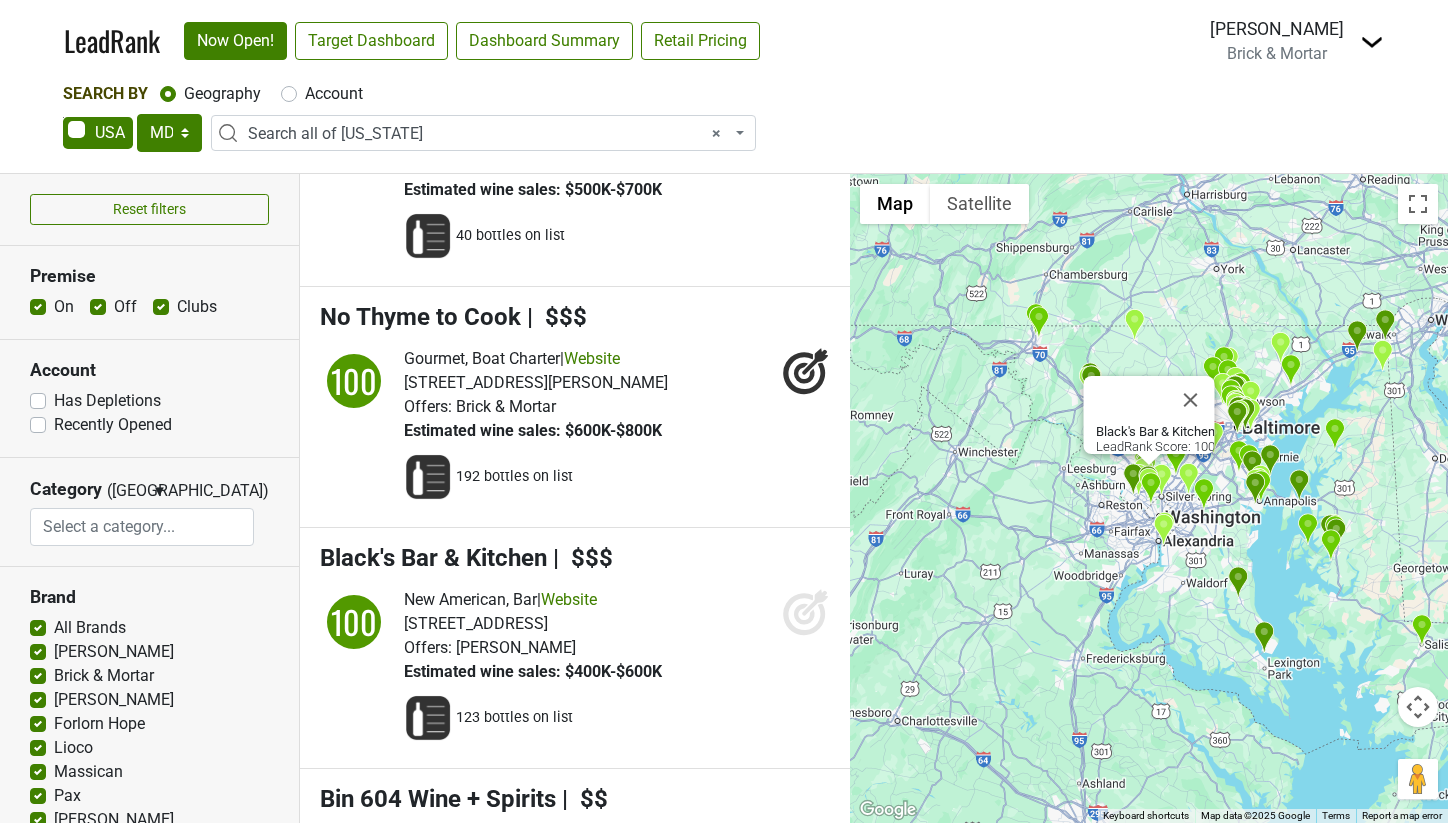 click 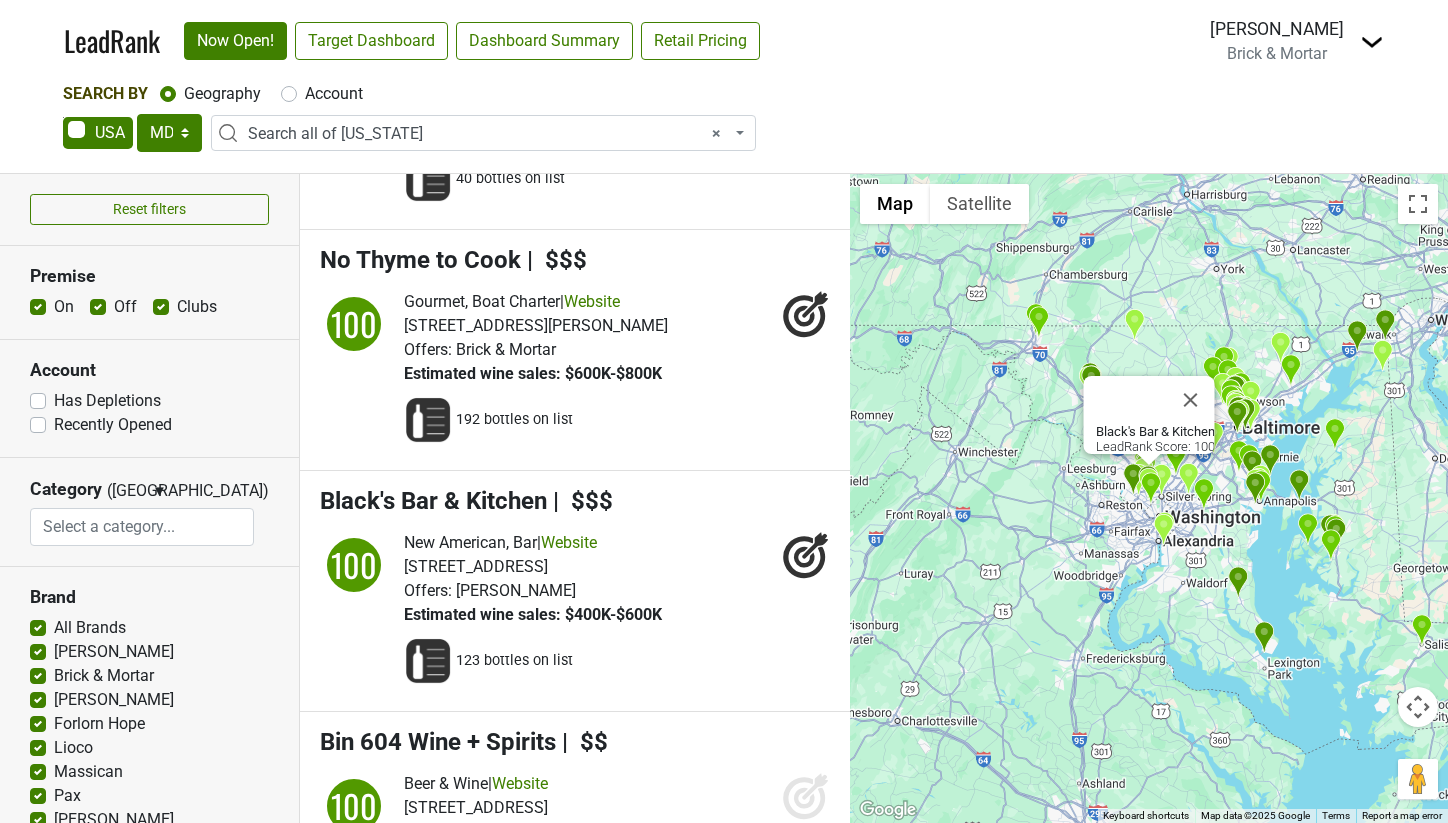 scroll, scrollTop: 591, scrollLeft: 0, axis: vertical 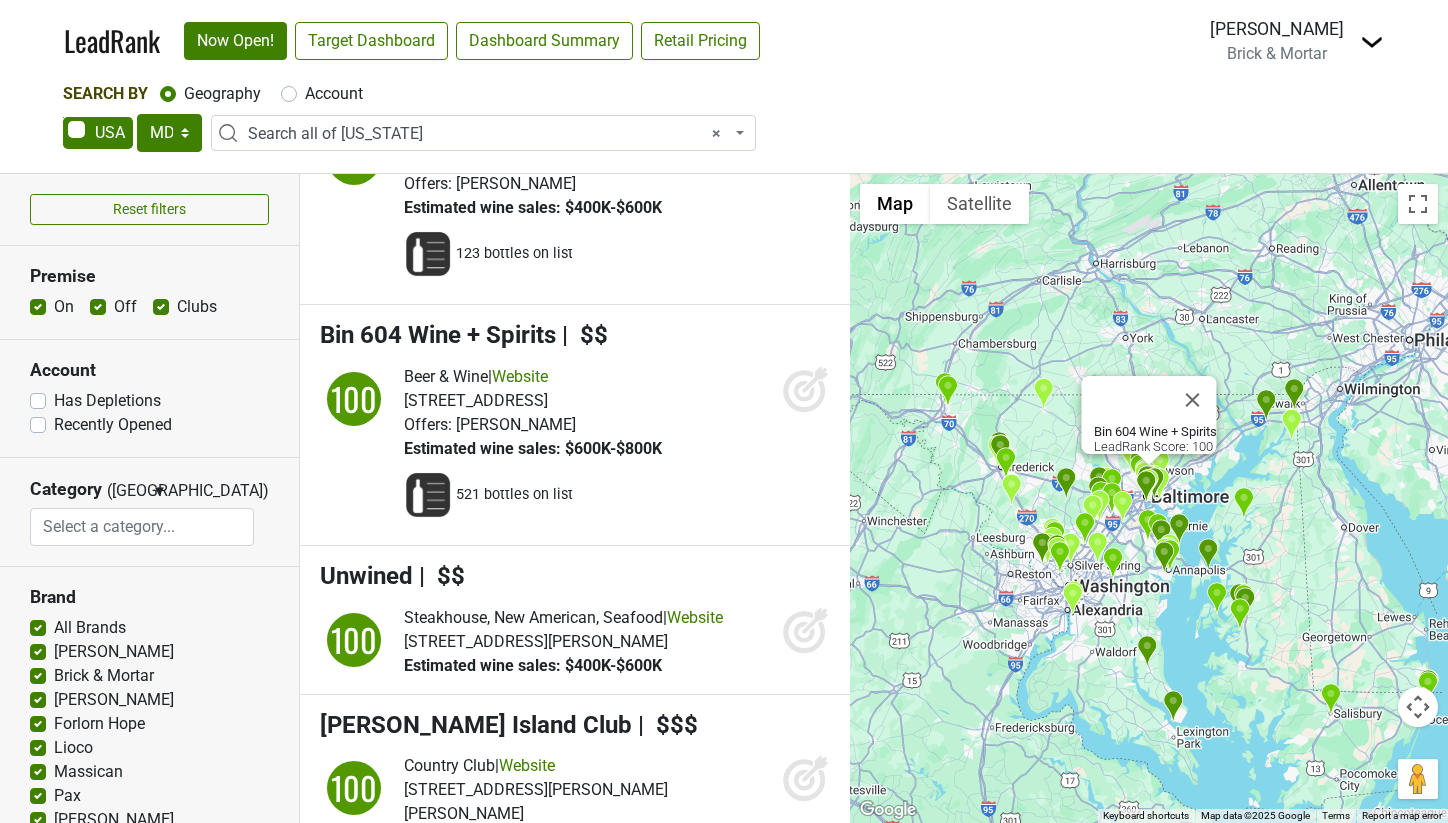 click 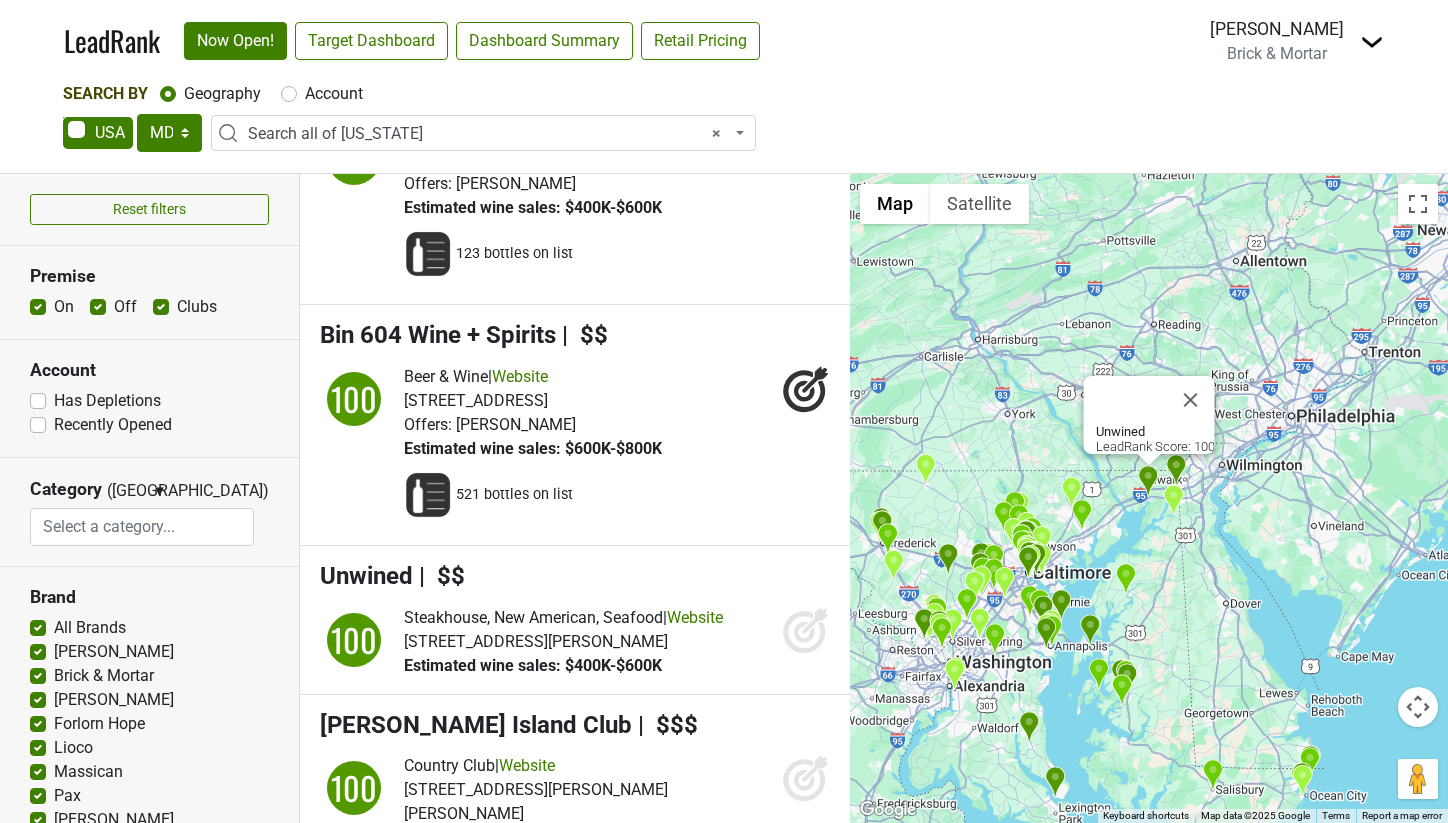 click 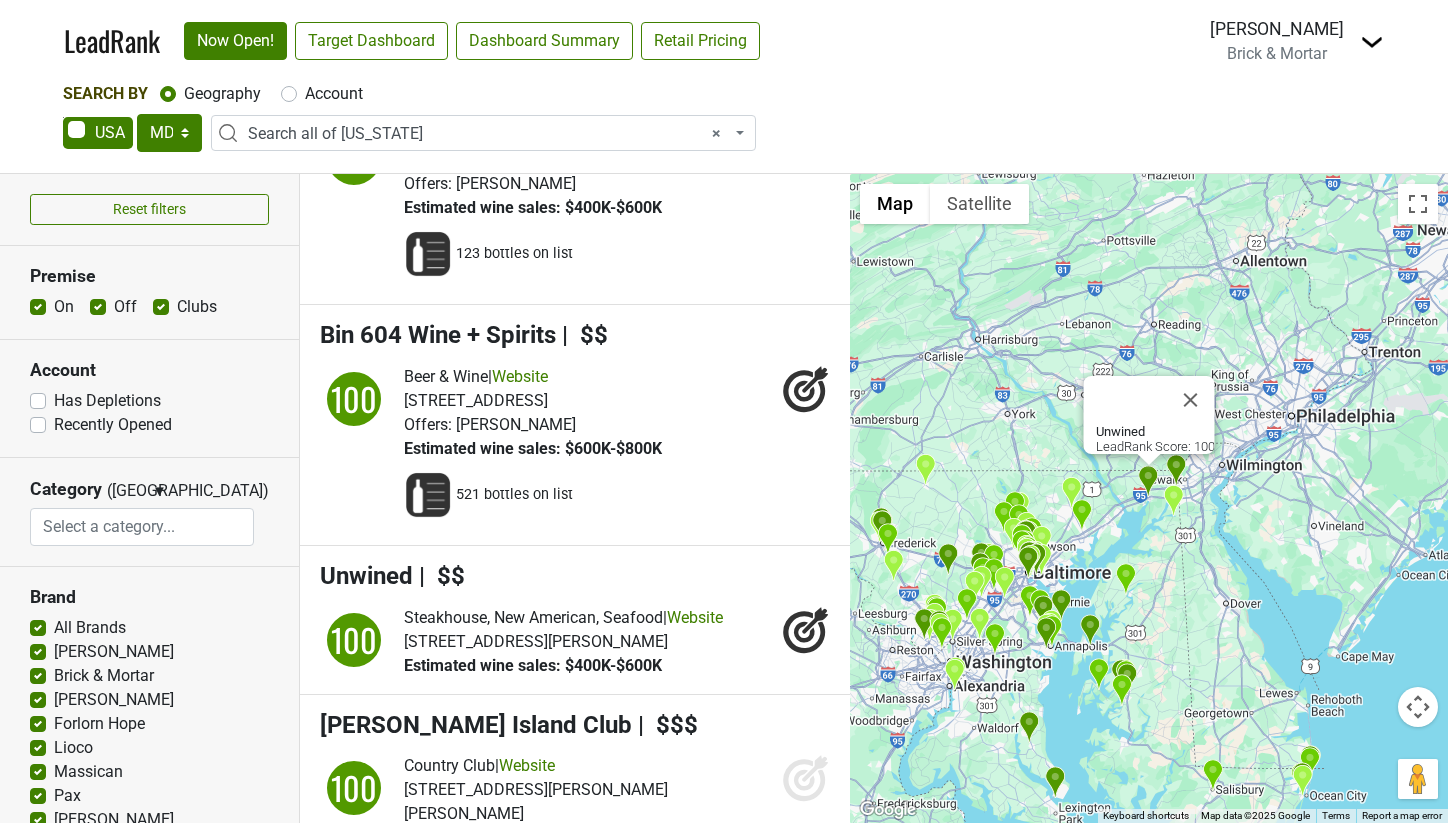 scroll, scrollTop: 937, scrollLeft: 0, axis: vertical 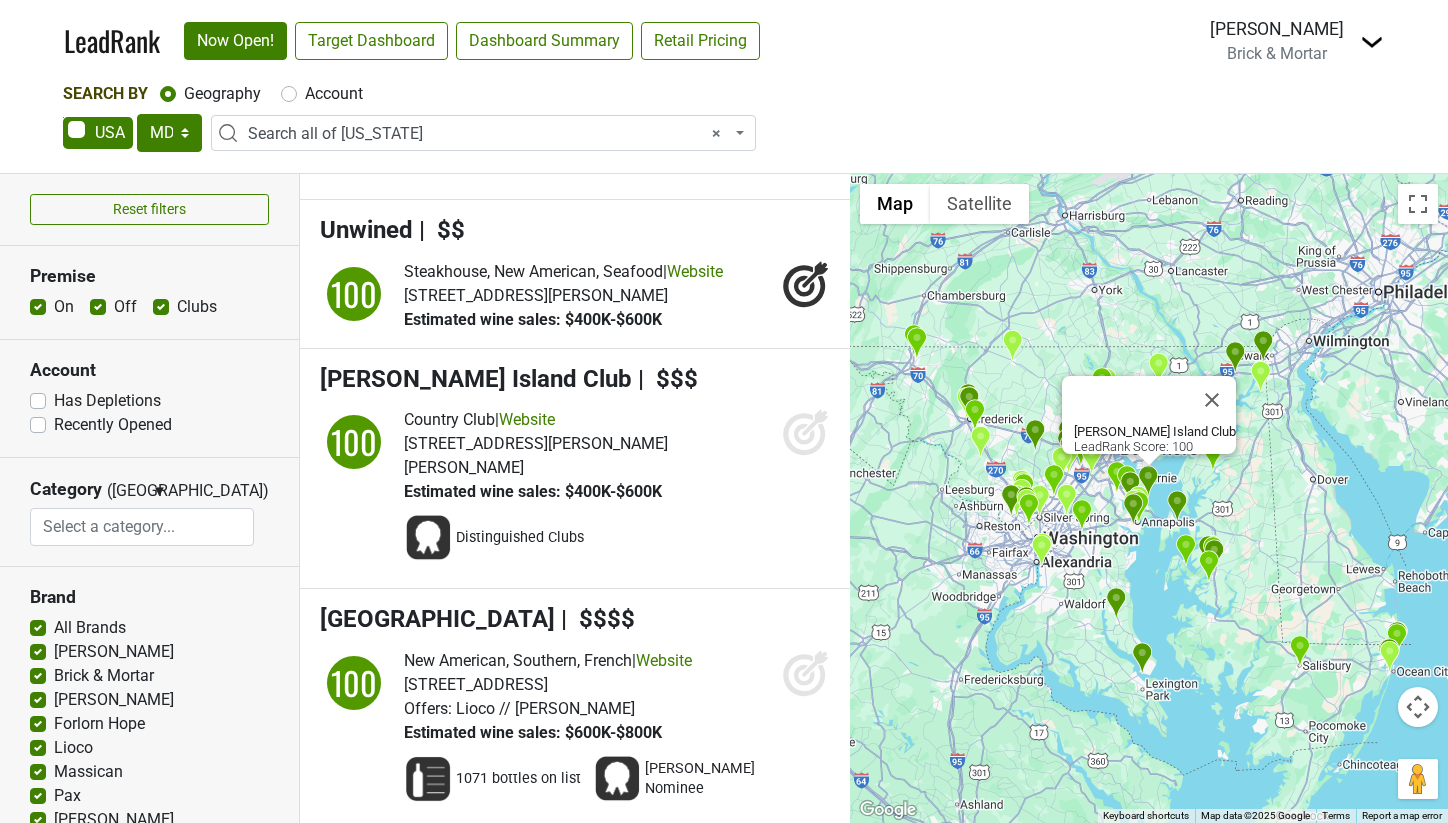 click 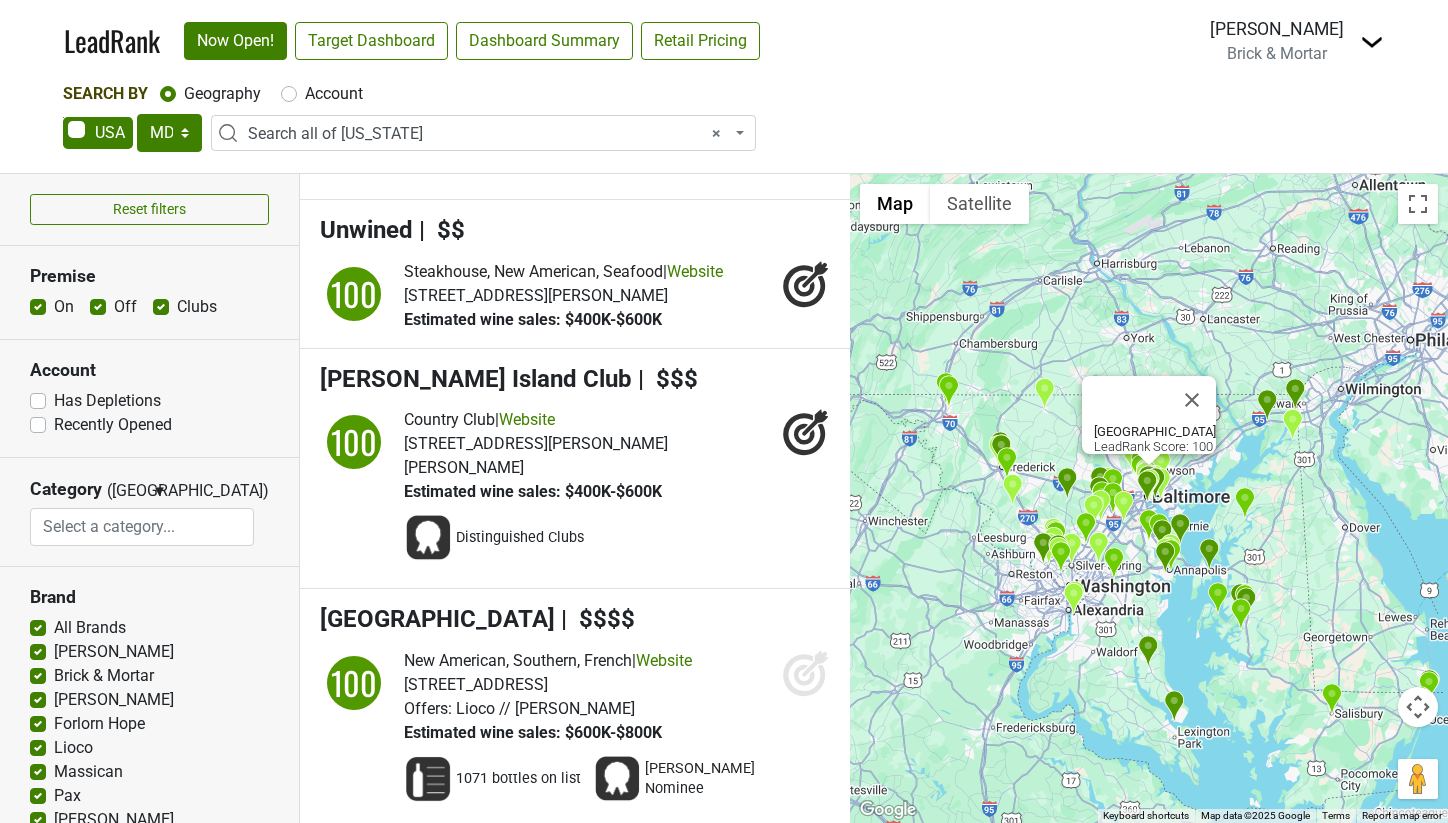 click 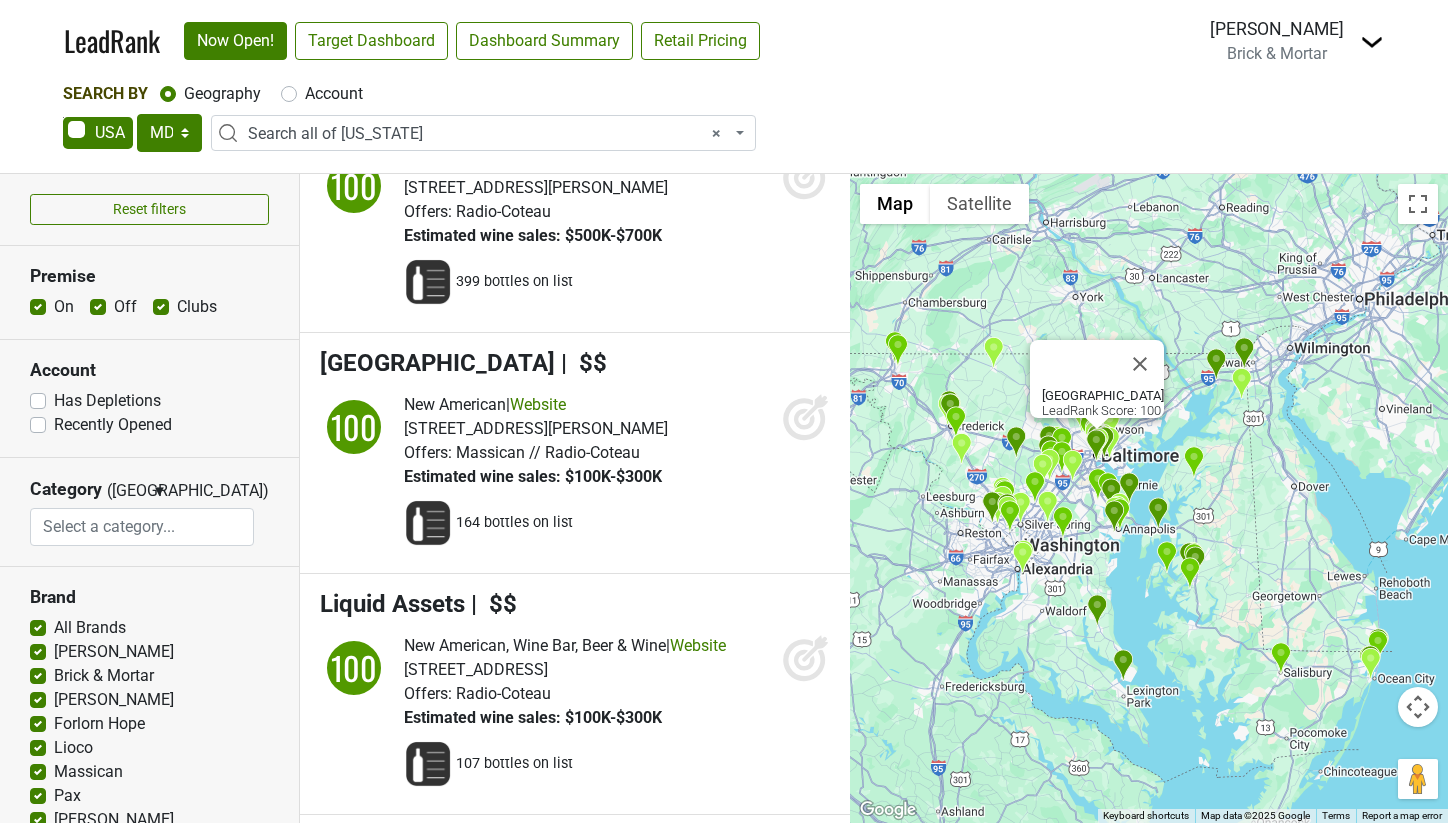 scroll, scrollTop: 1300, scrollLeft: 0, axis: vertical 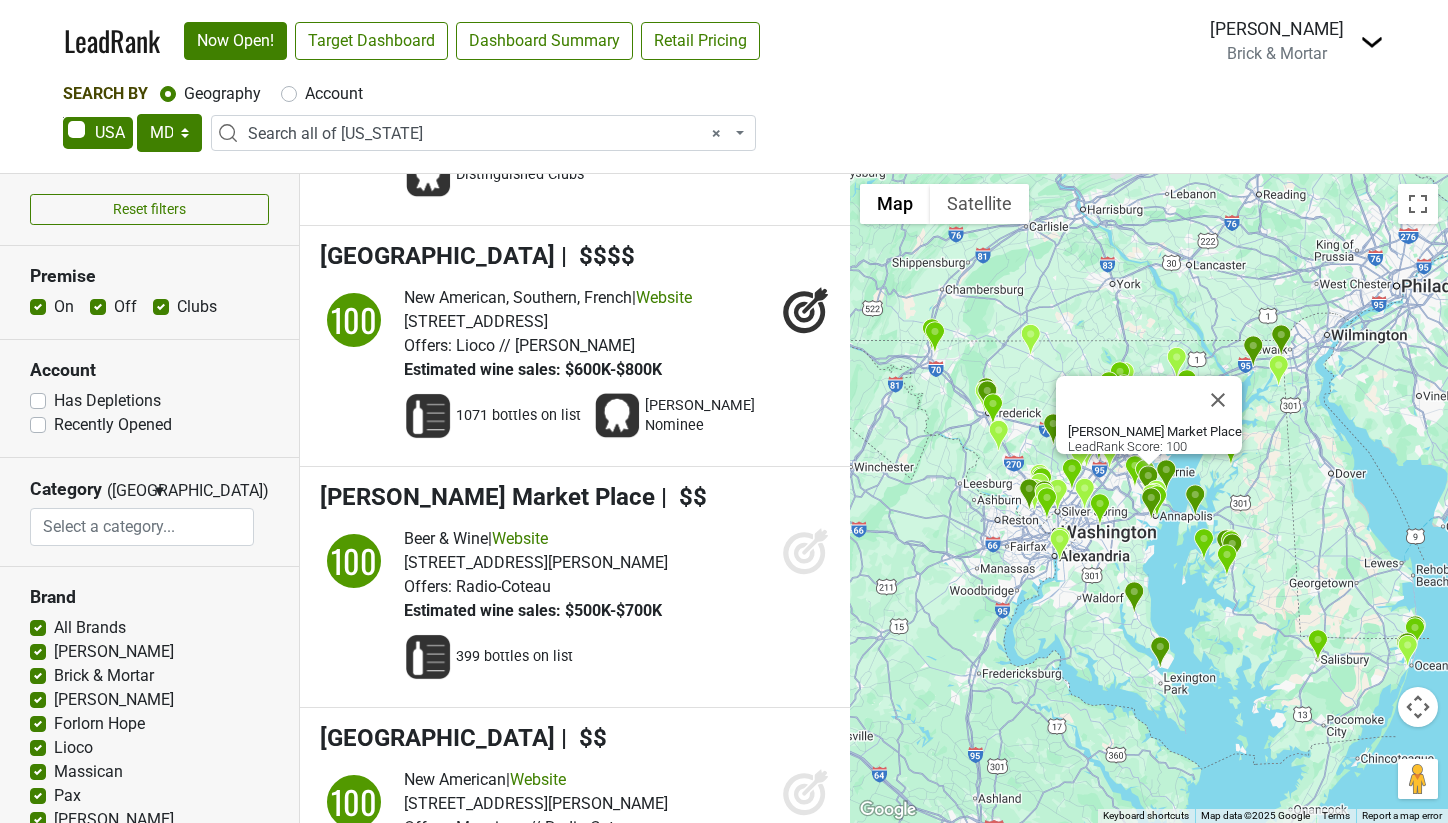 click 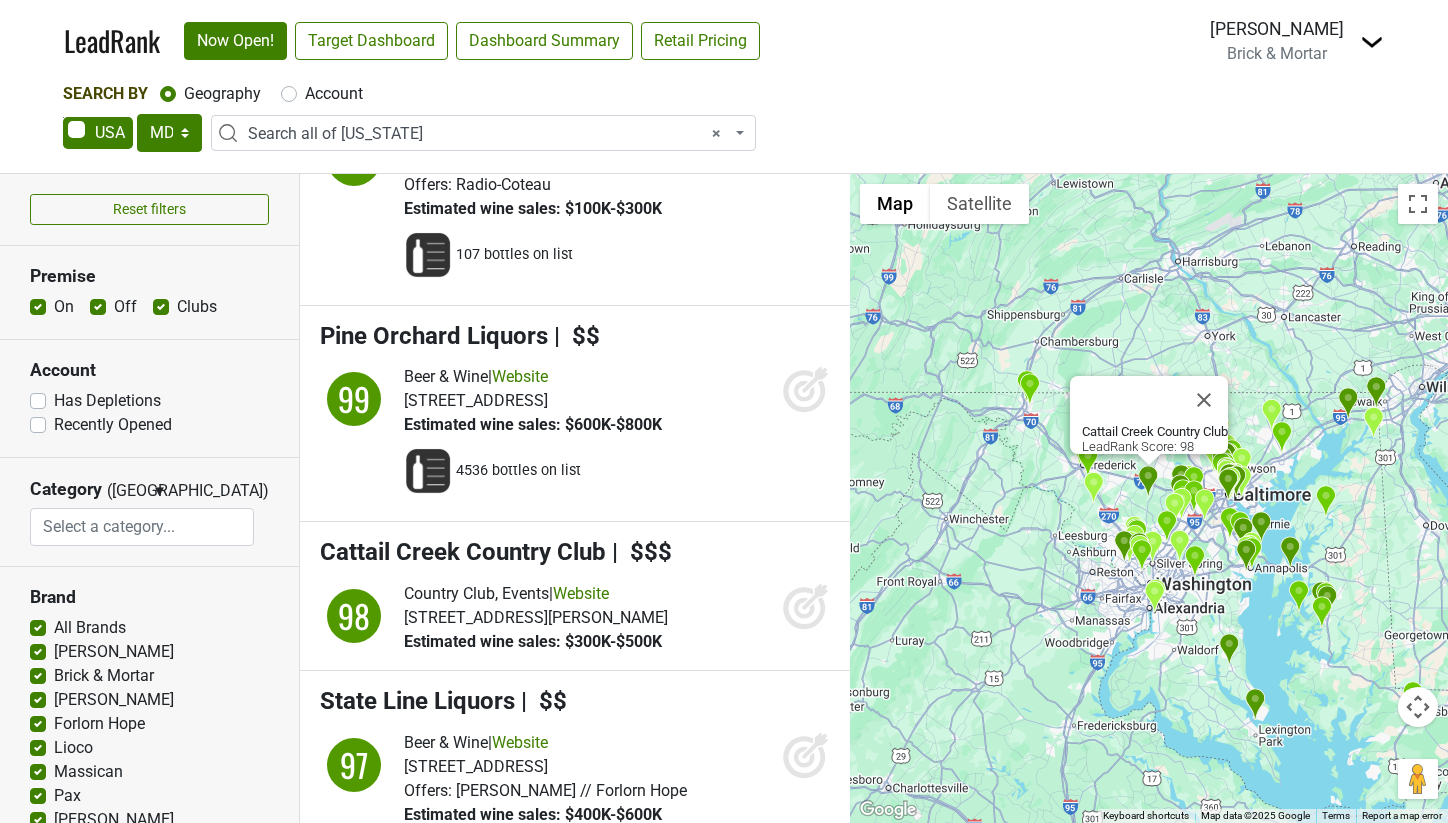 scroll, scrollTop: 1858, scrollLeft: 0, axis: vertical 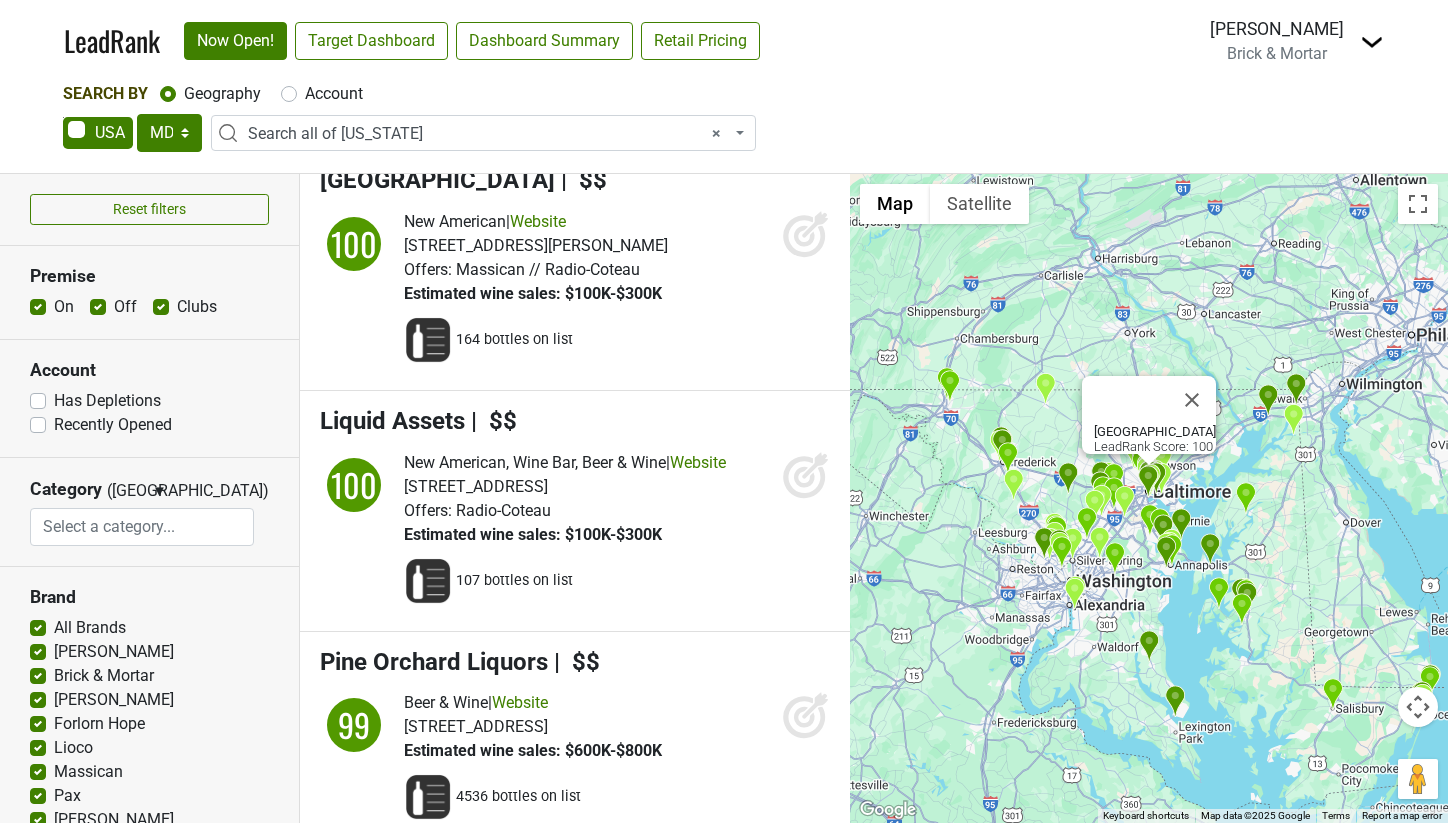 click 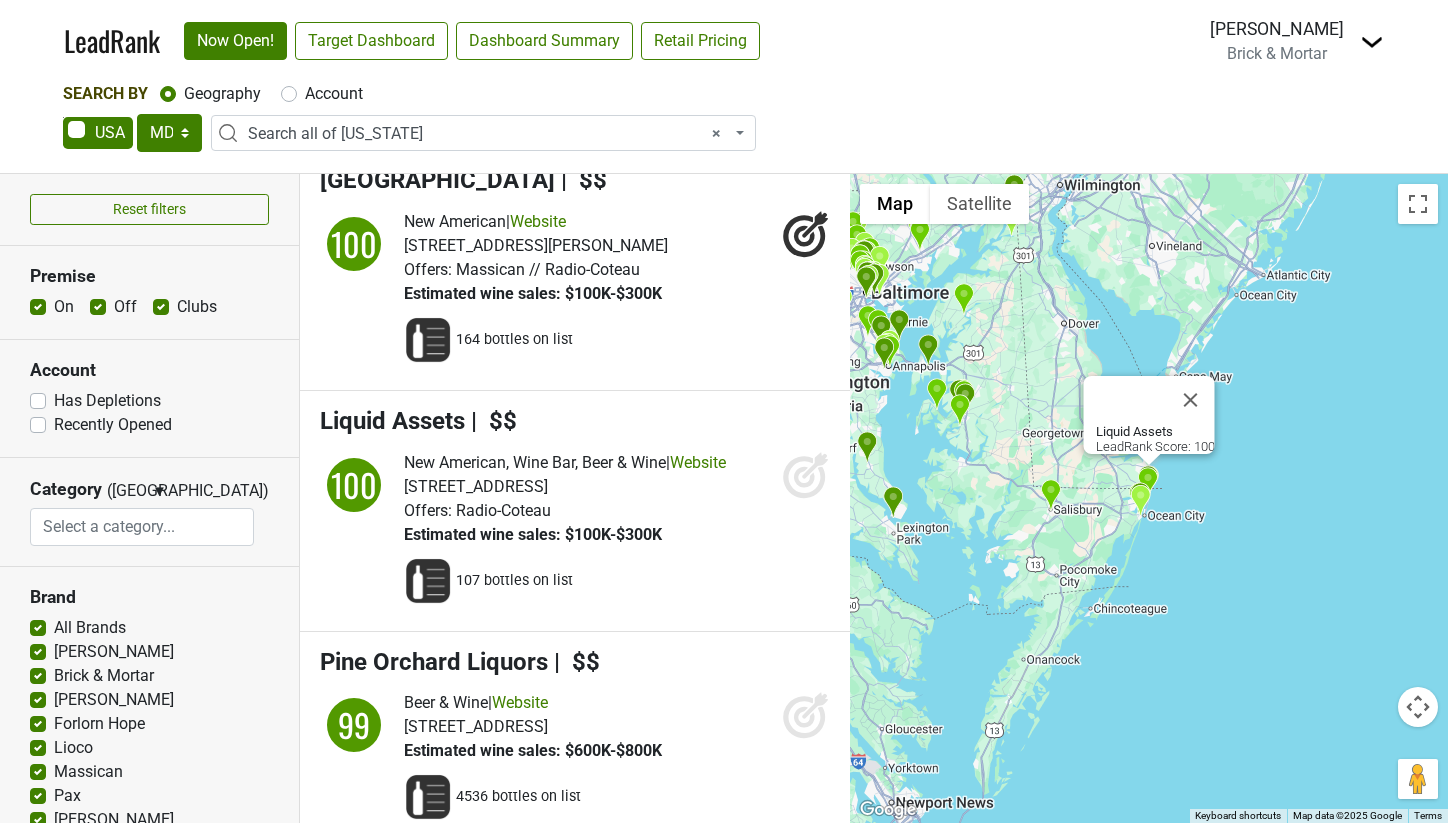 click 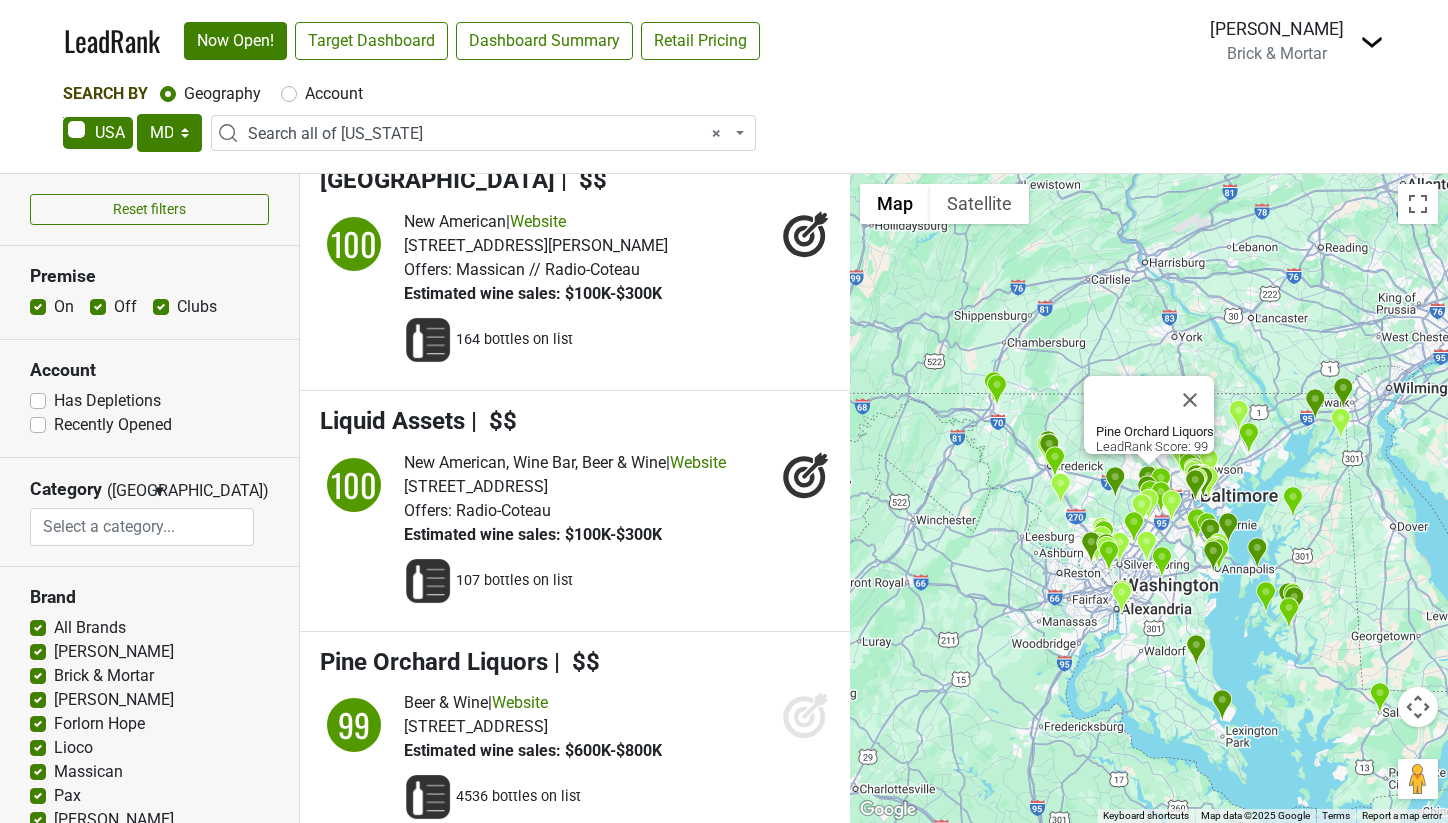 click 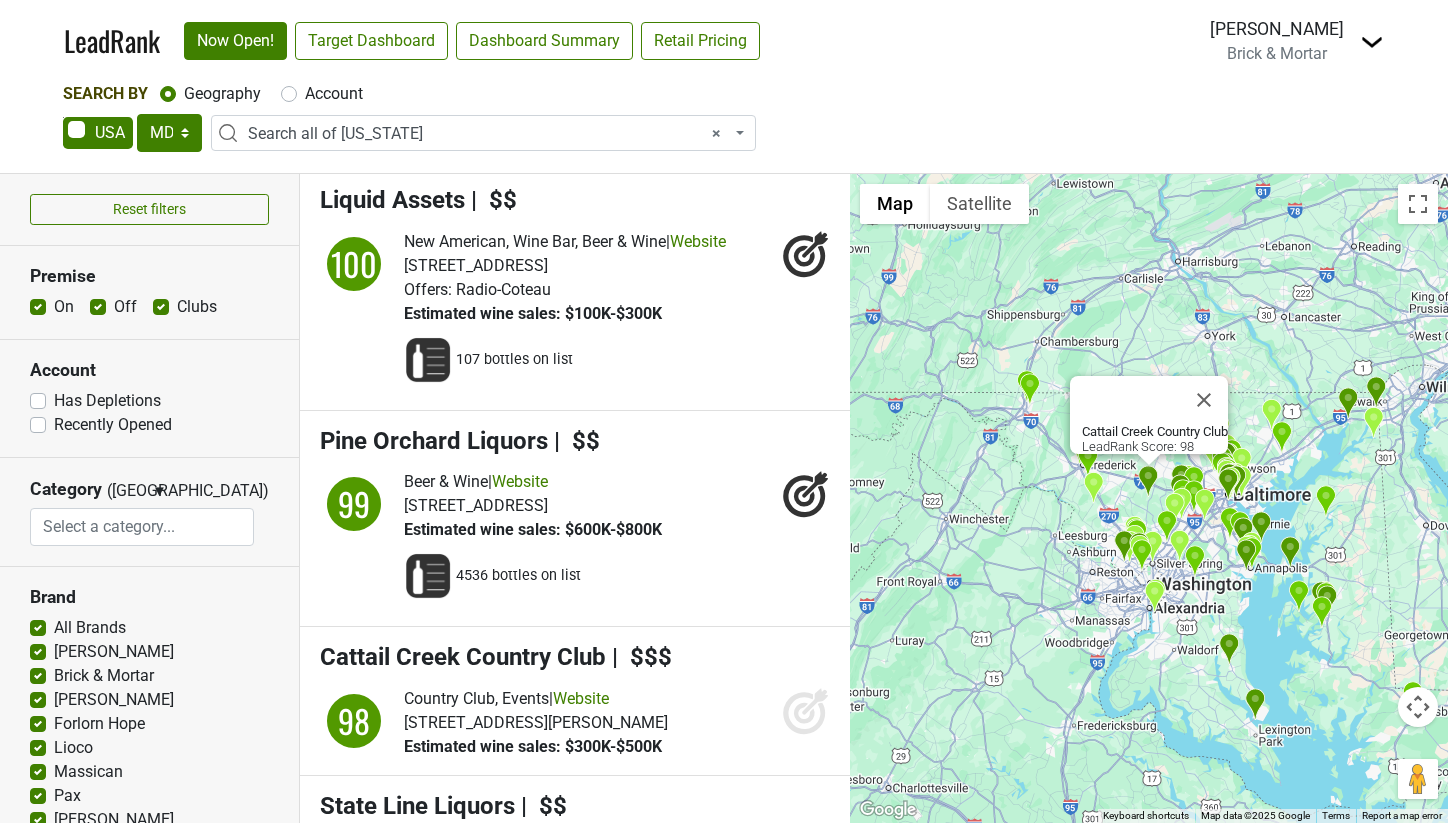 scroll, scrollTop: 2399, scrollLeft: 0, axis: vertical 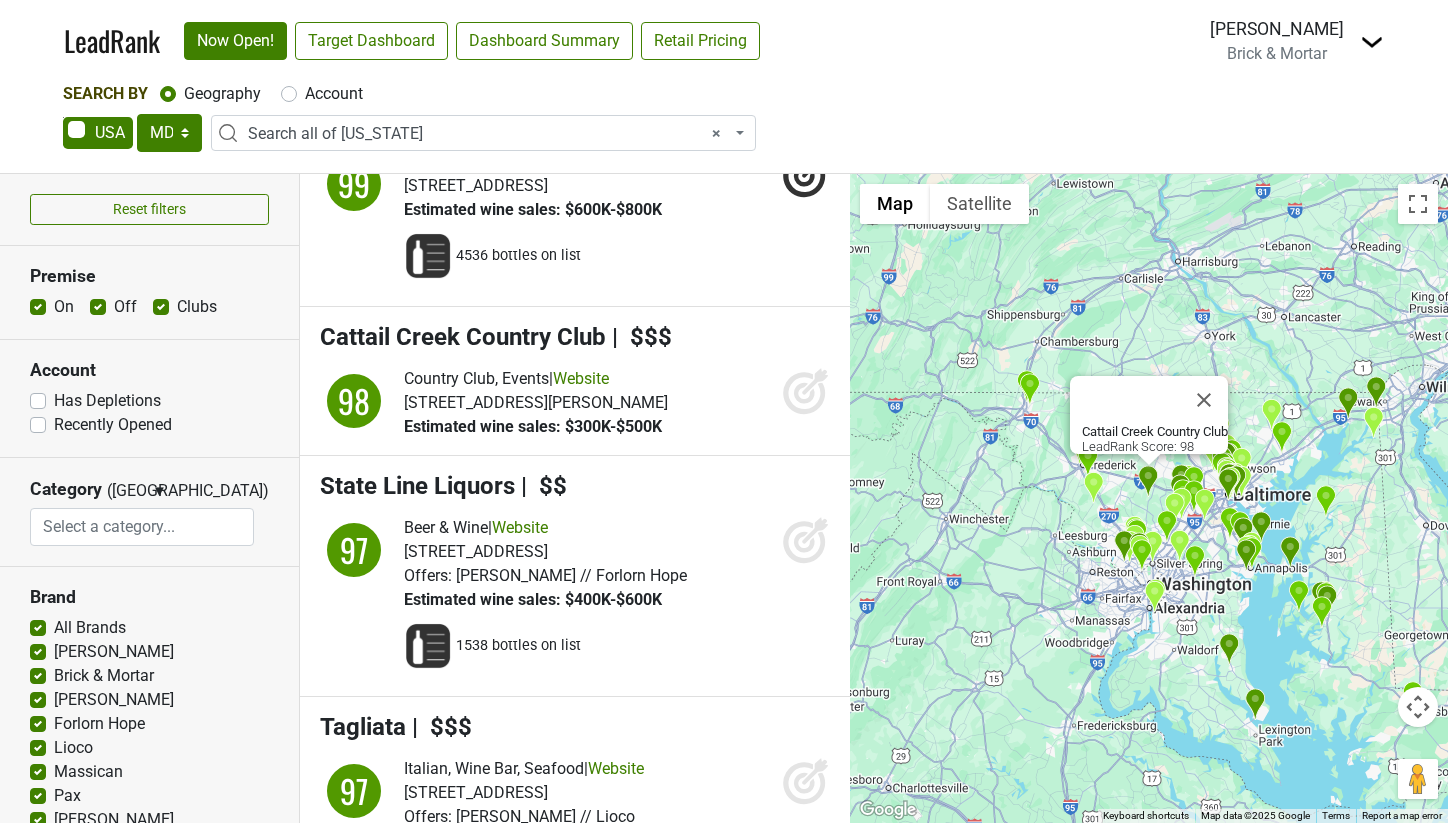 click 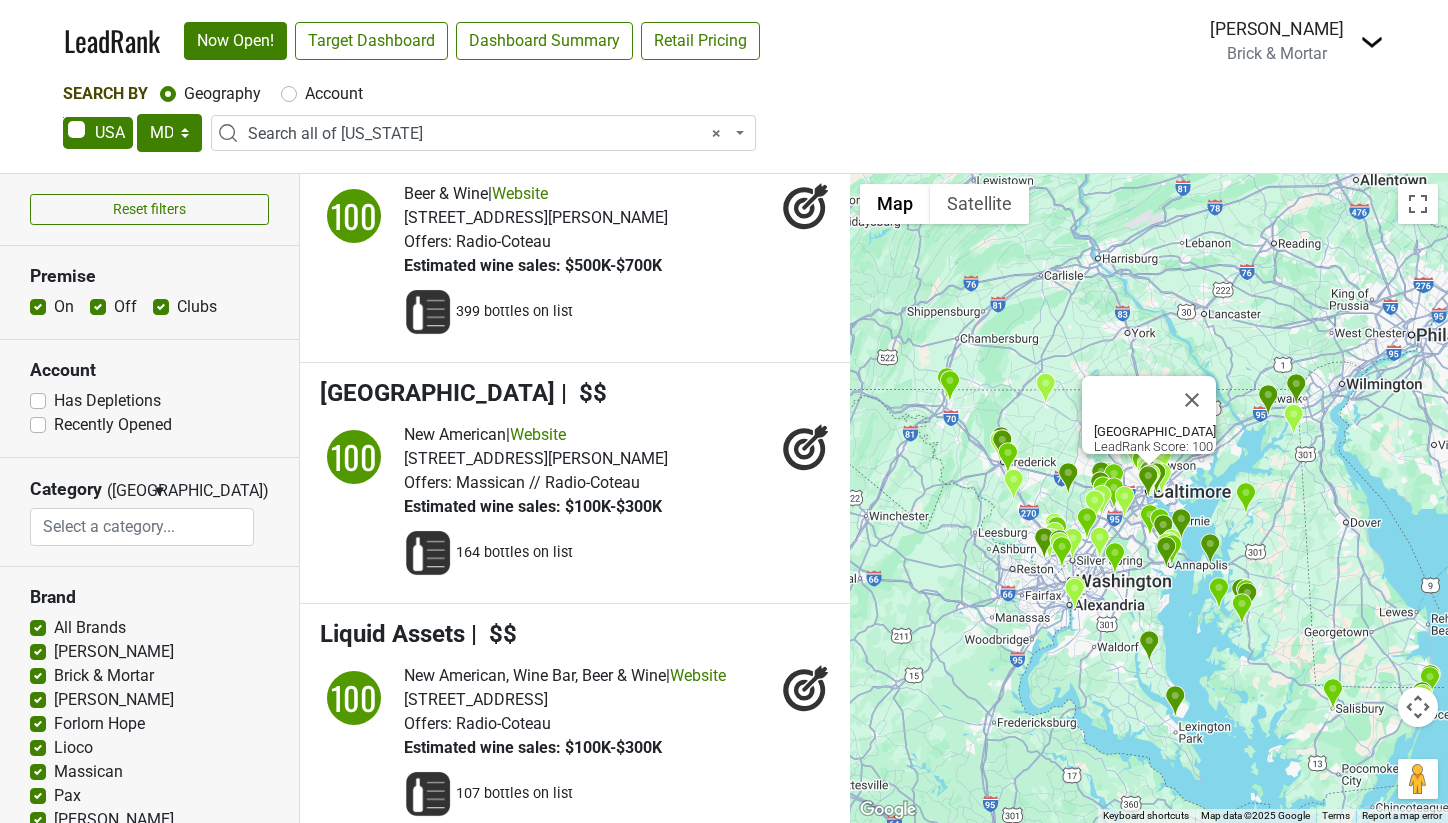 scroll, scrollTop: 2441, scrollLeft: 0, axis: vertical 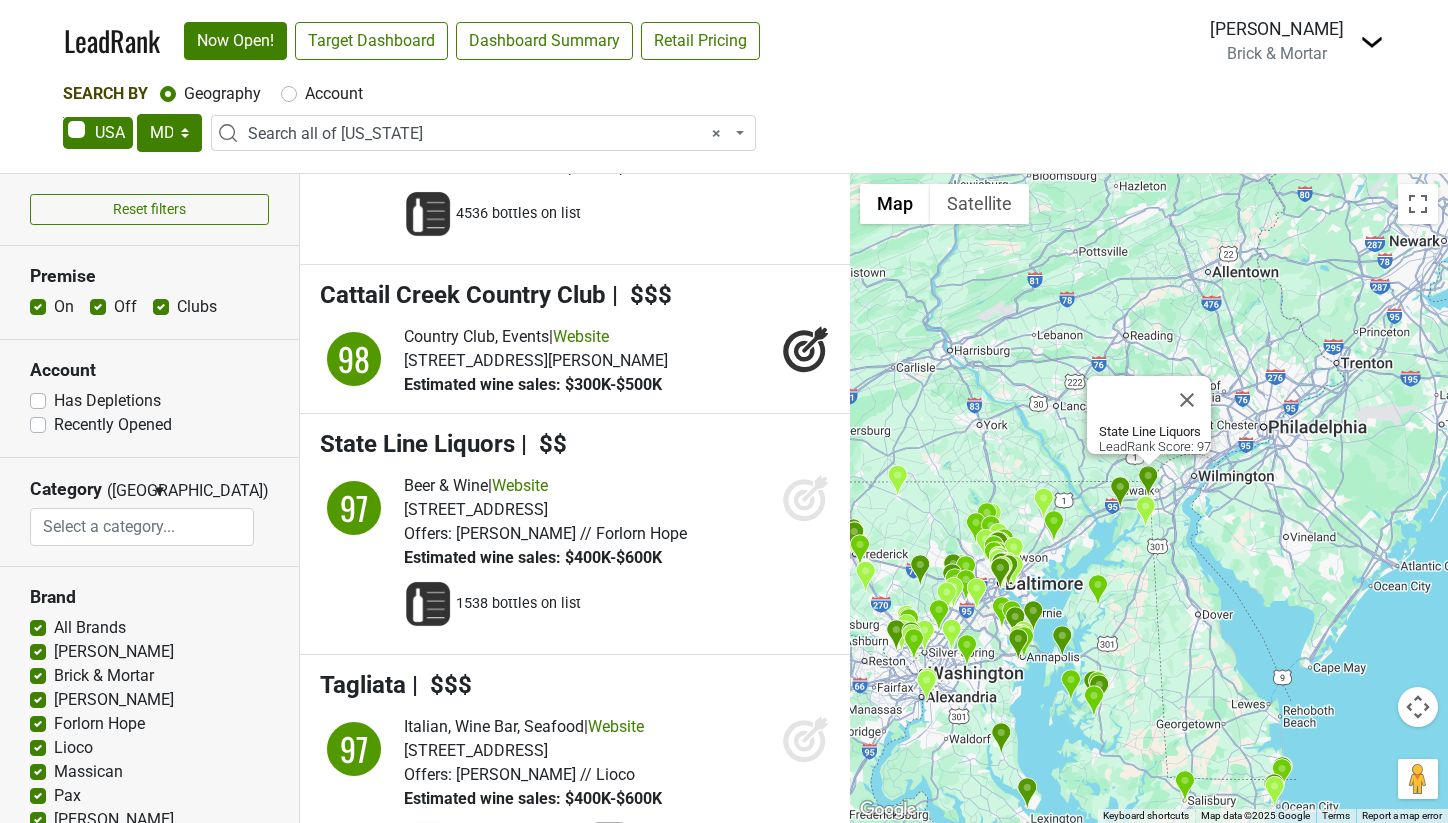 click 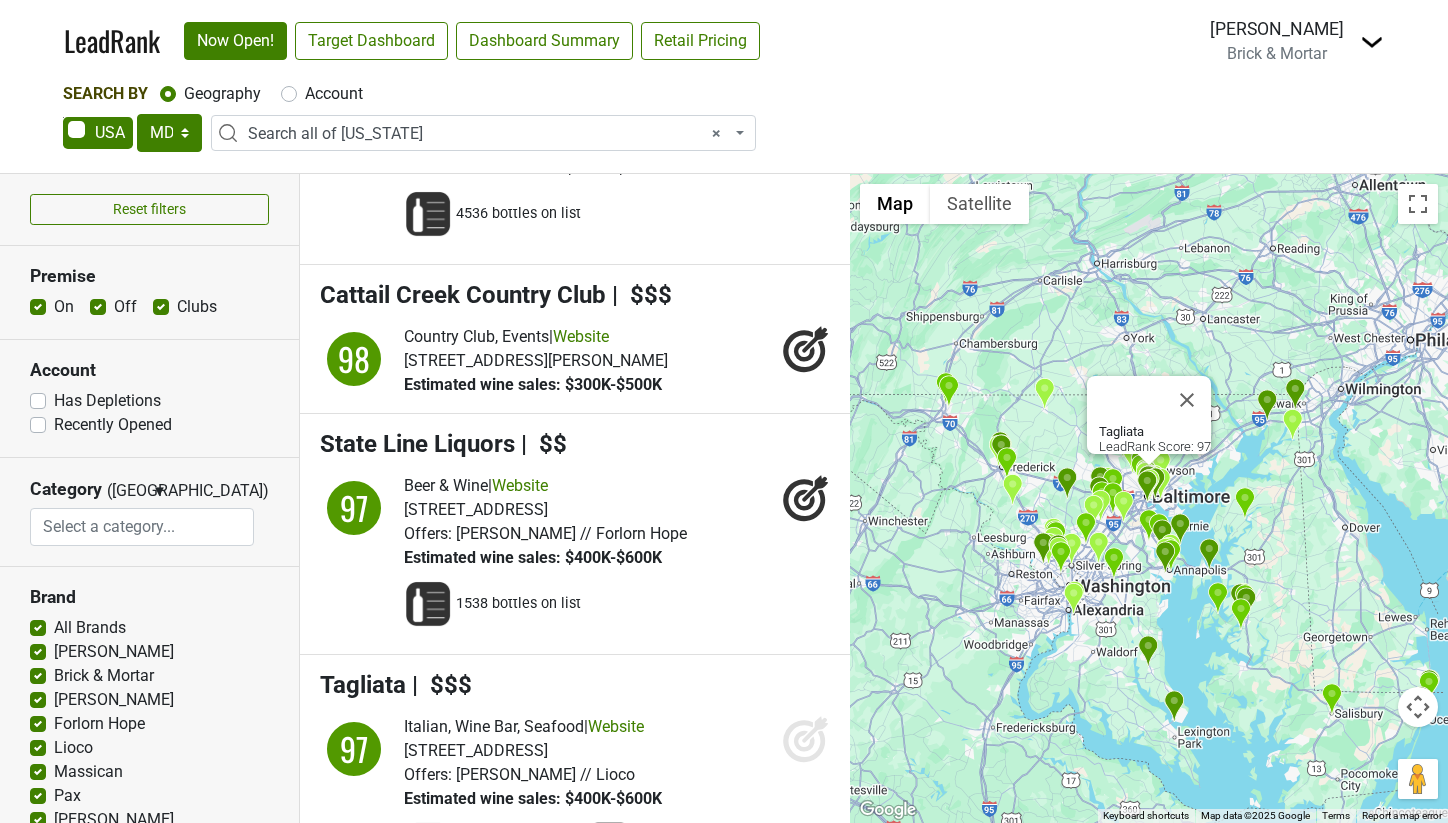 click 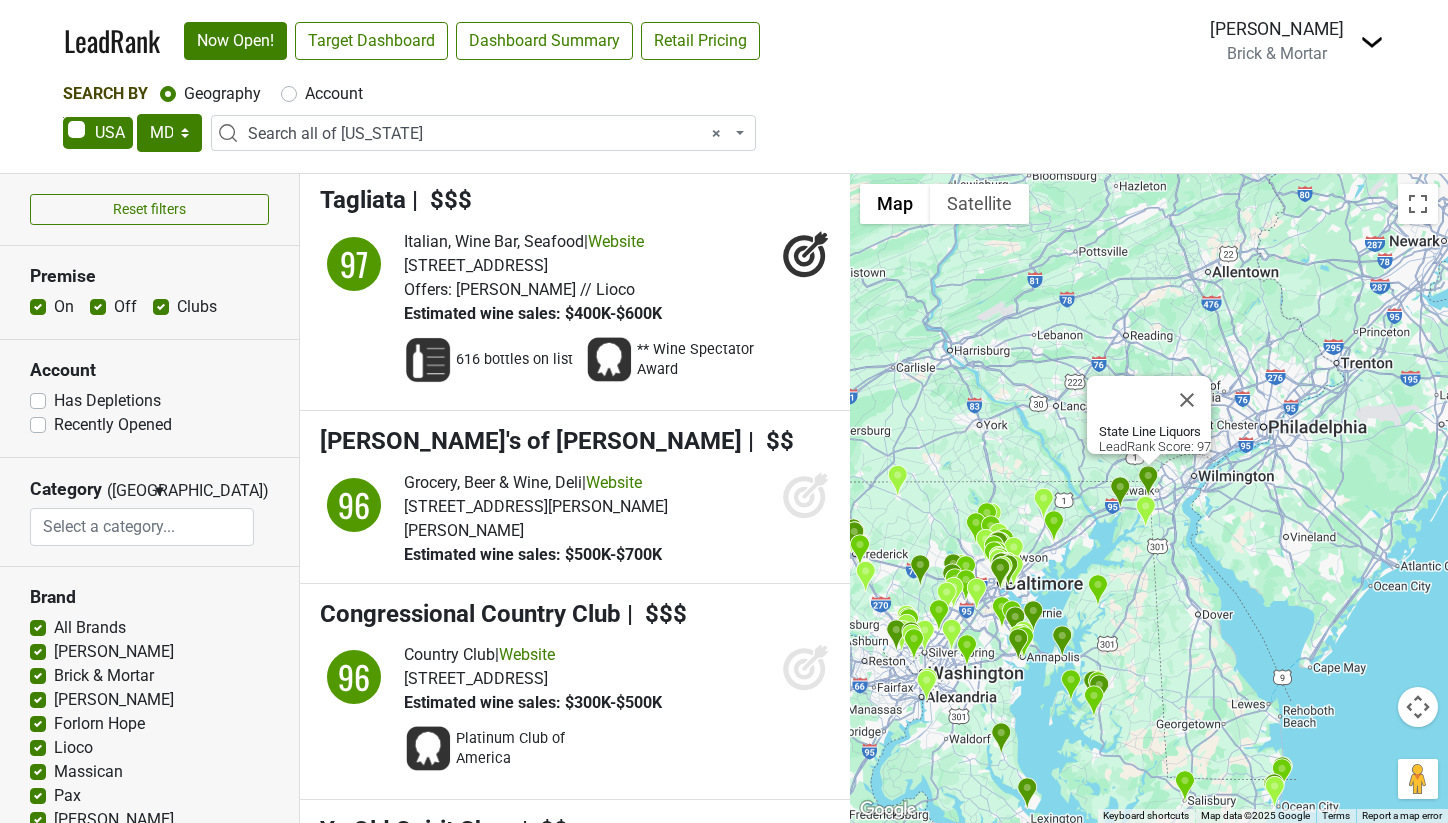 scroll, scrollTop: 3361, scrollLeft: 0, axis: vertical 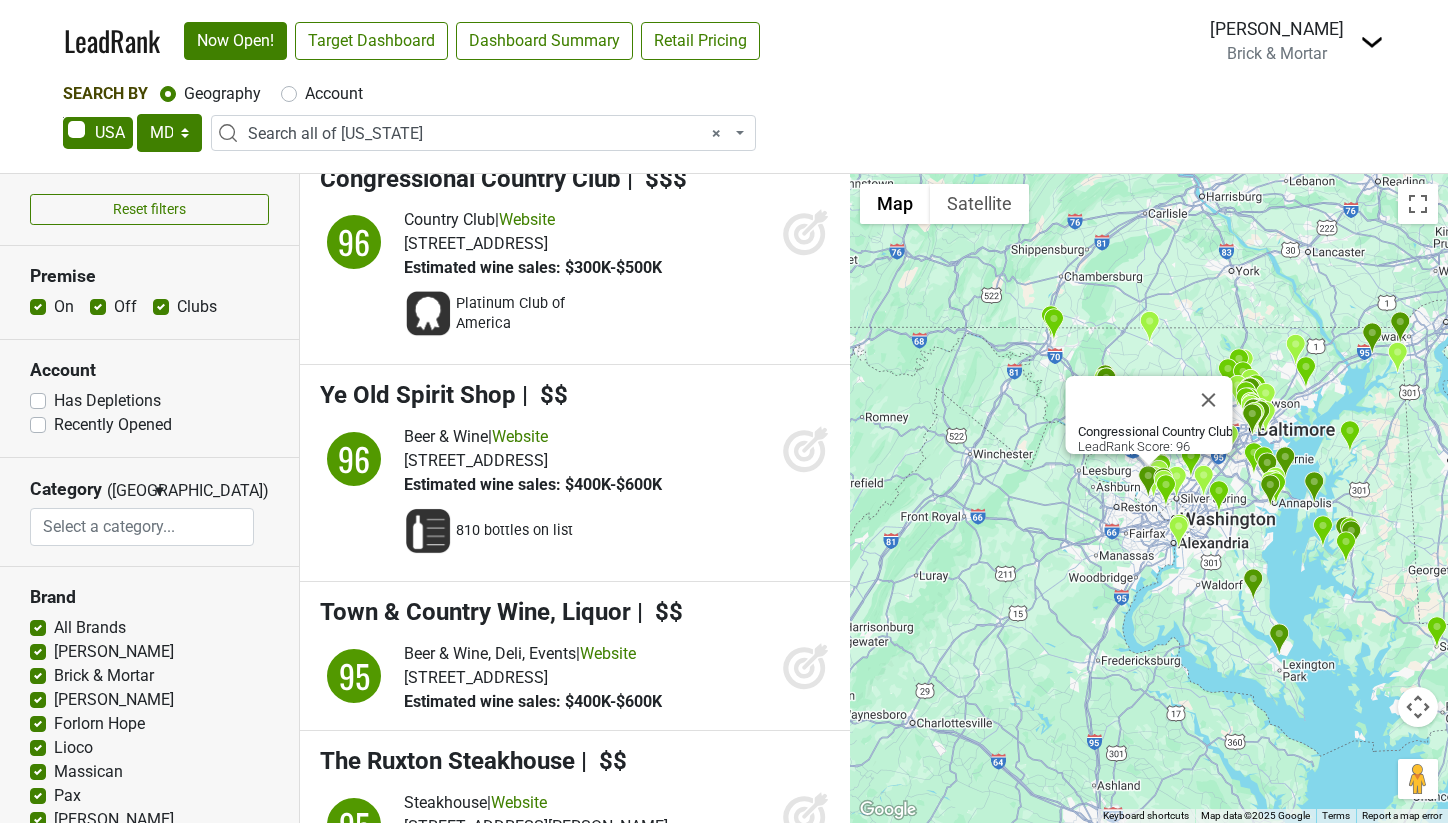 click 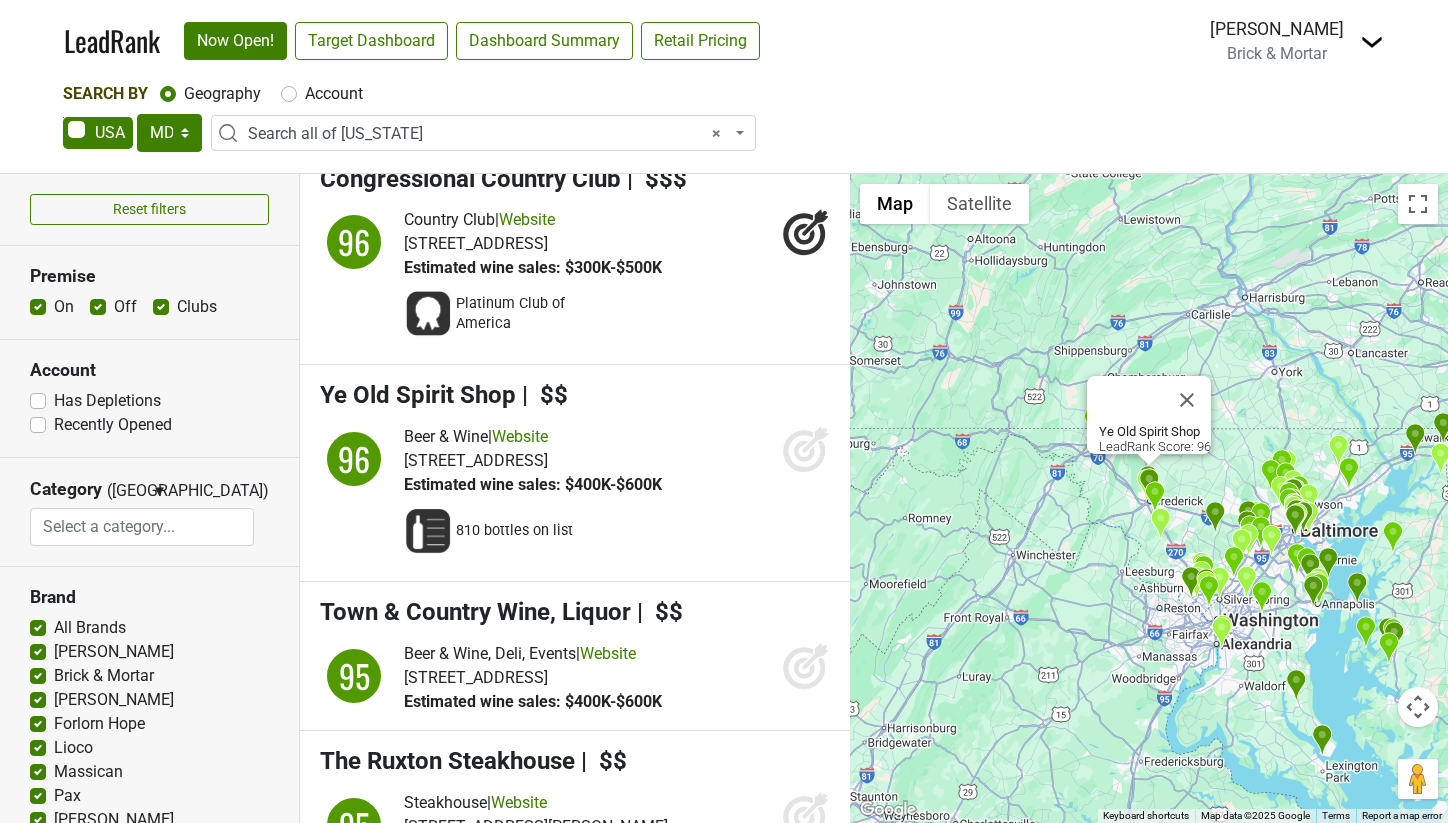 click 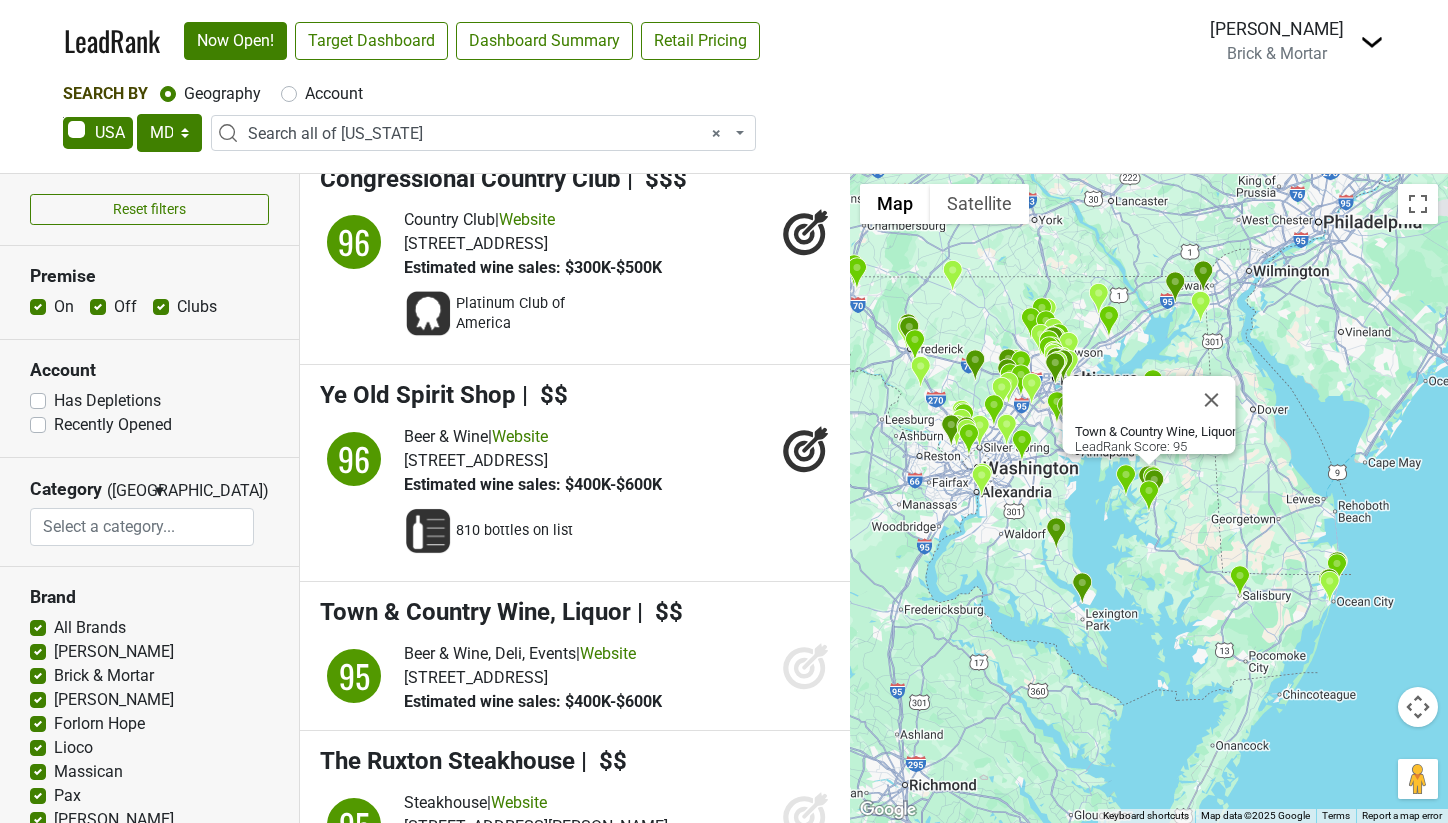 click 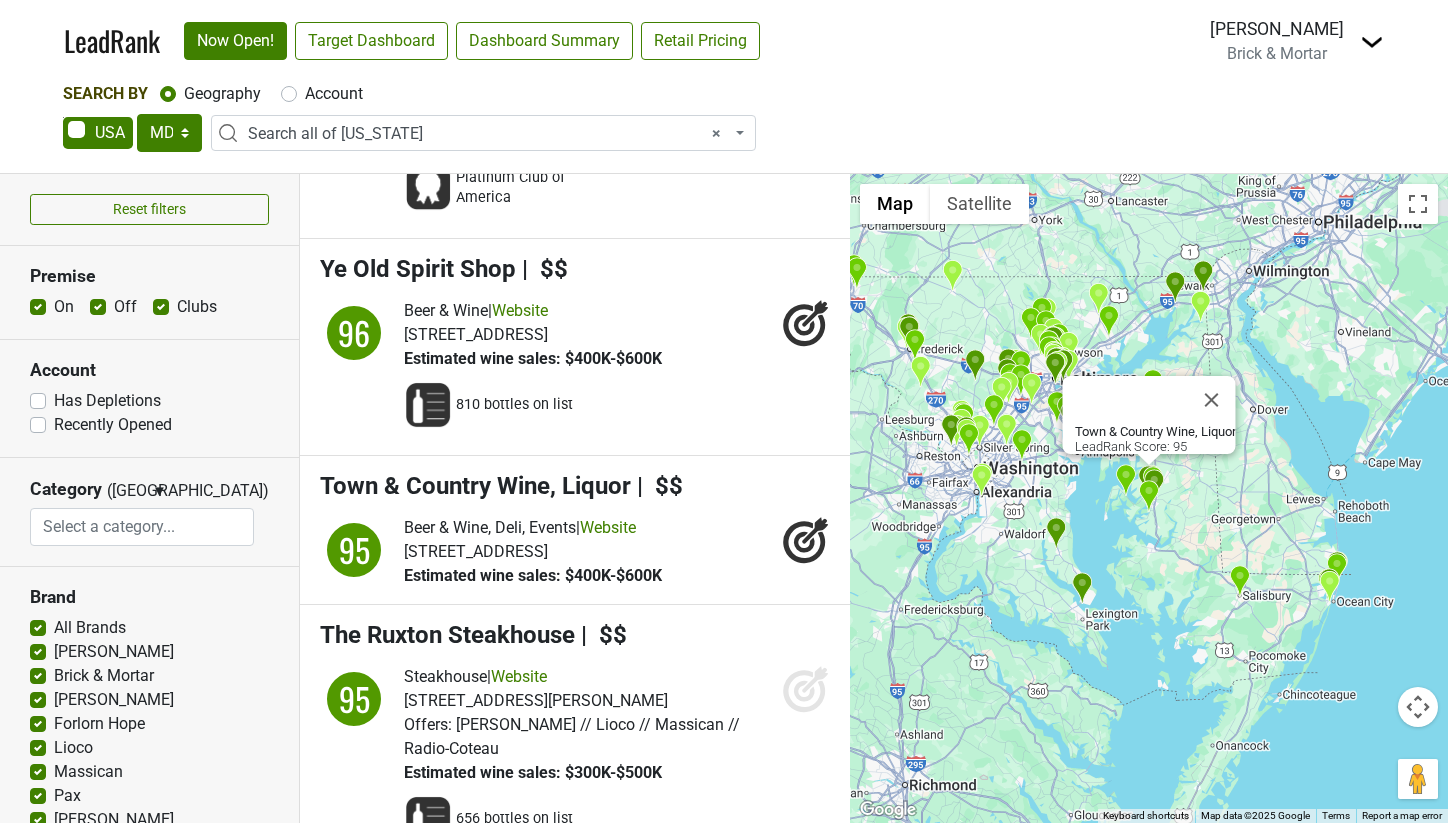 scroll, scrollTop: 3559, scrollLeft: 0, axis: vertical 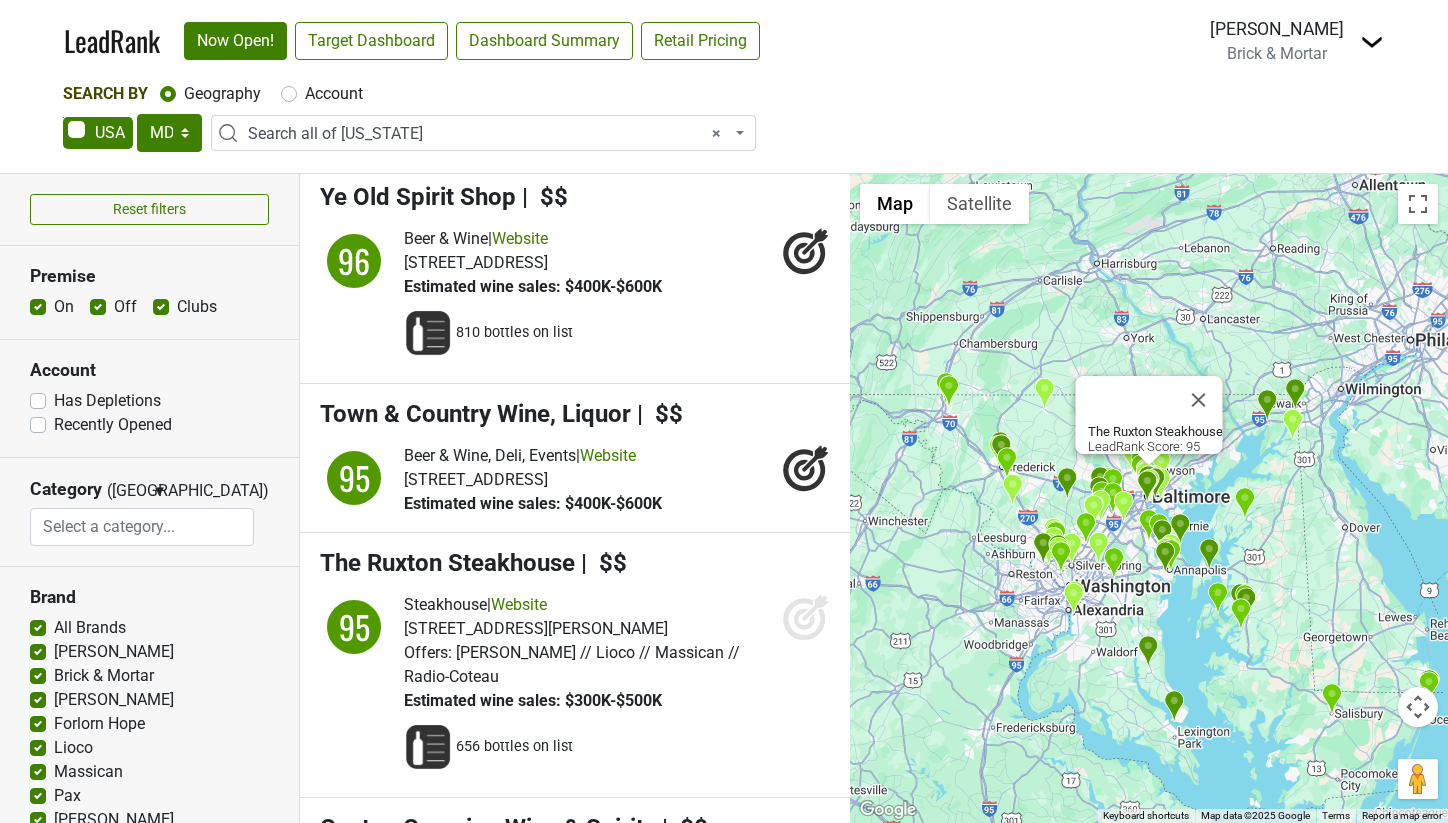 click 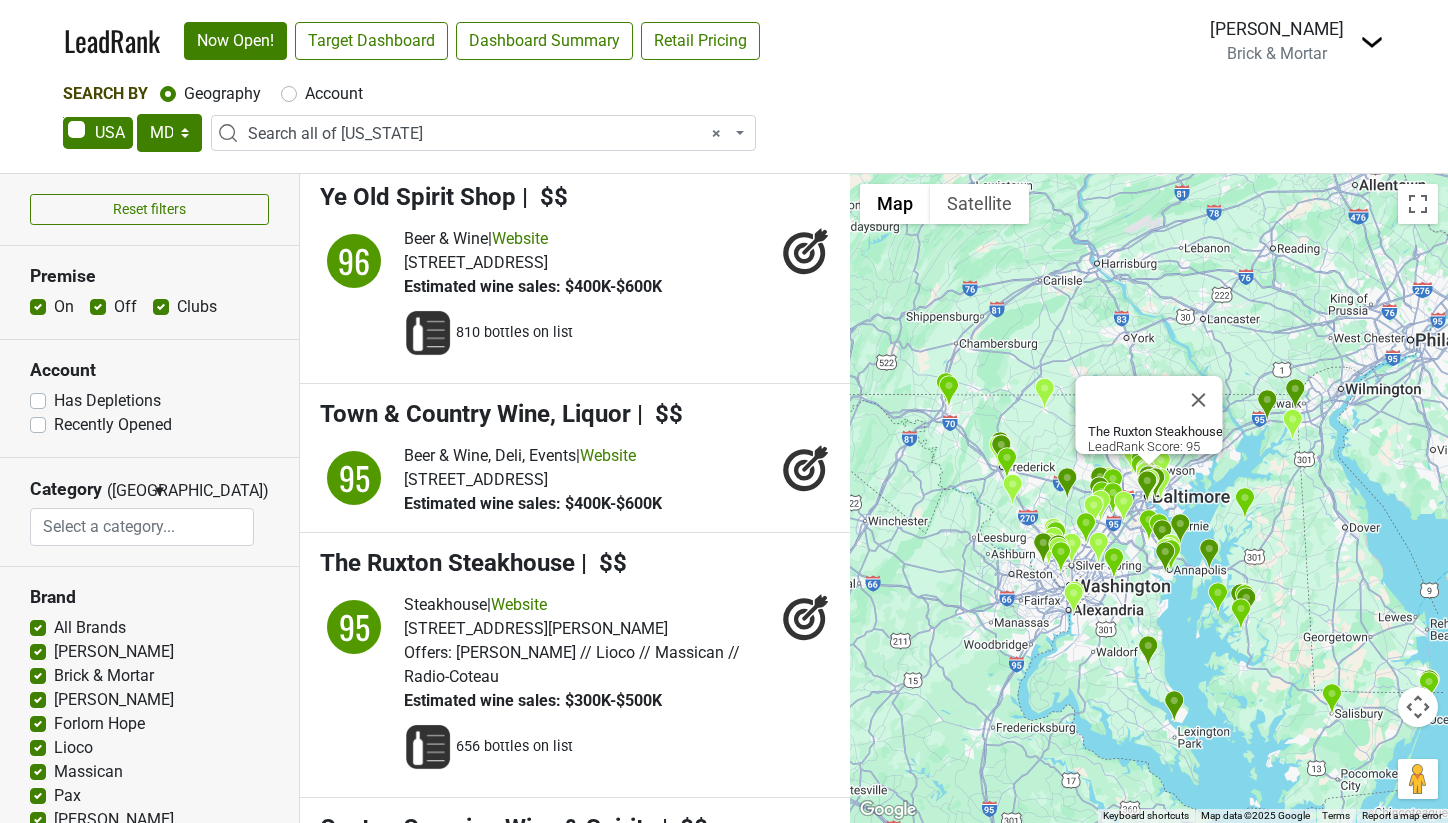 scroll, scrollTop: 4307, scrollLeft: 0, axis: vertical 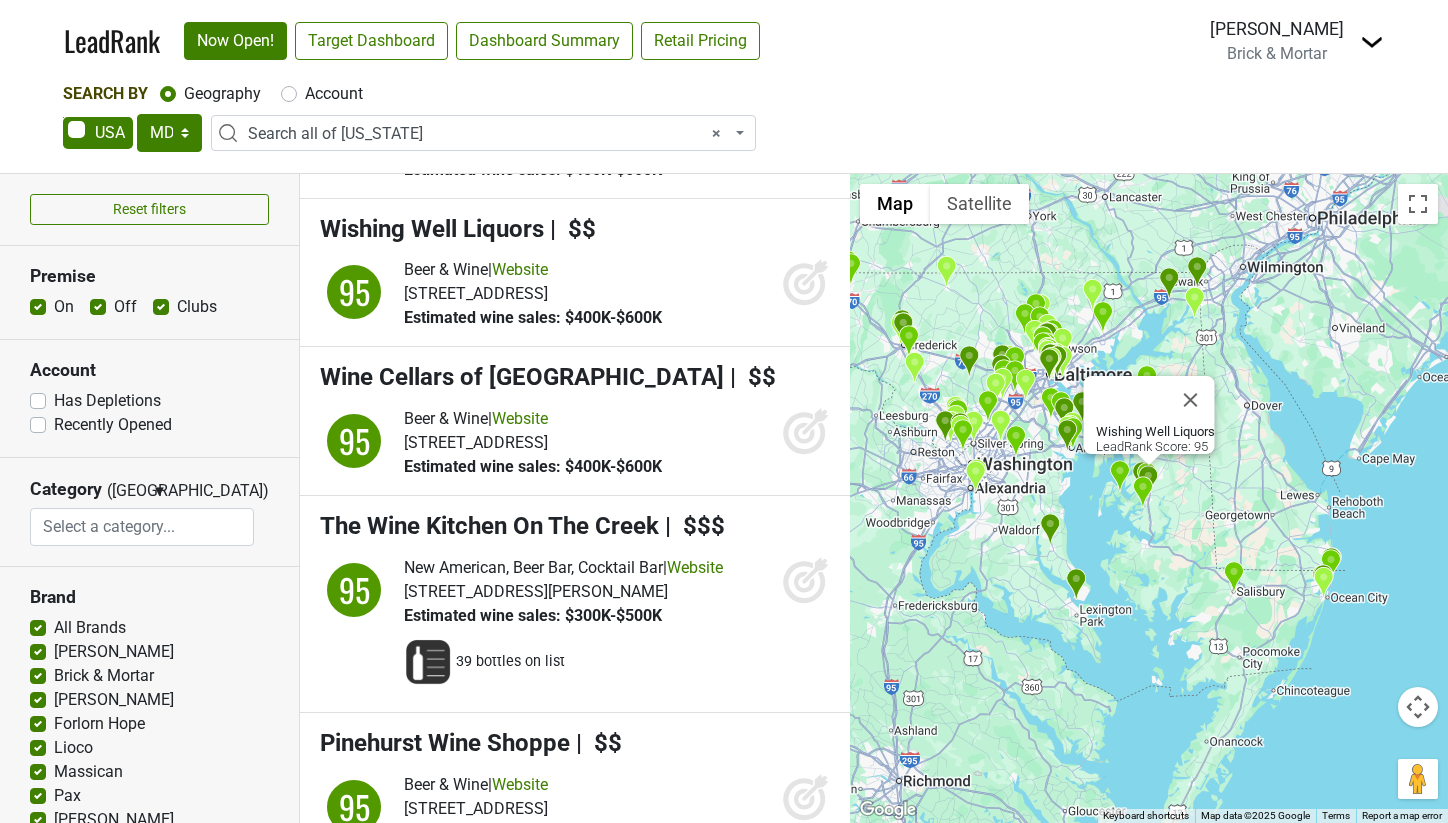 click 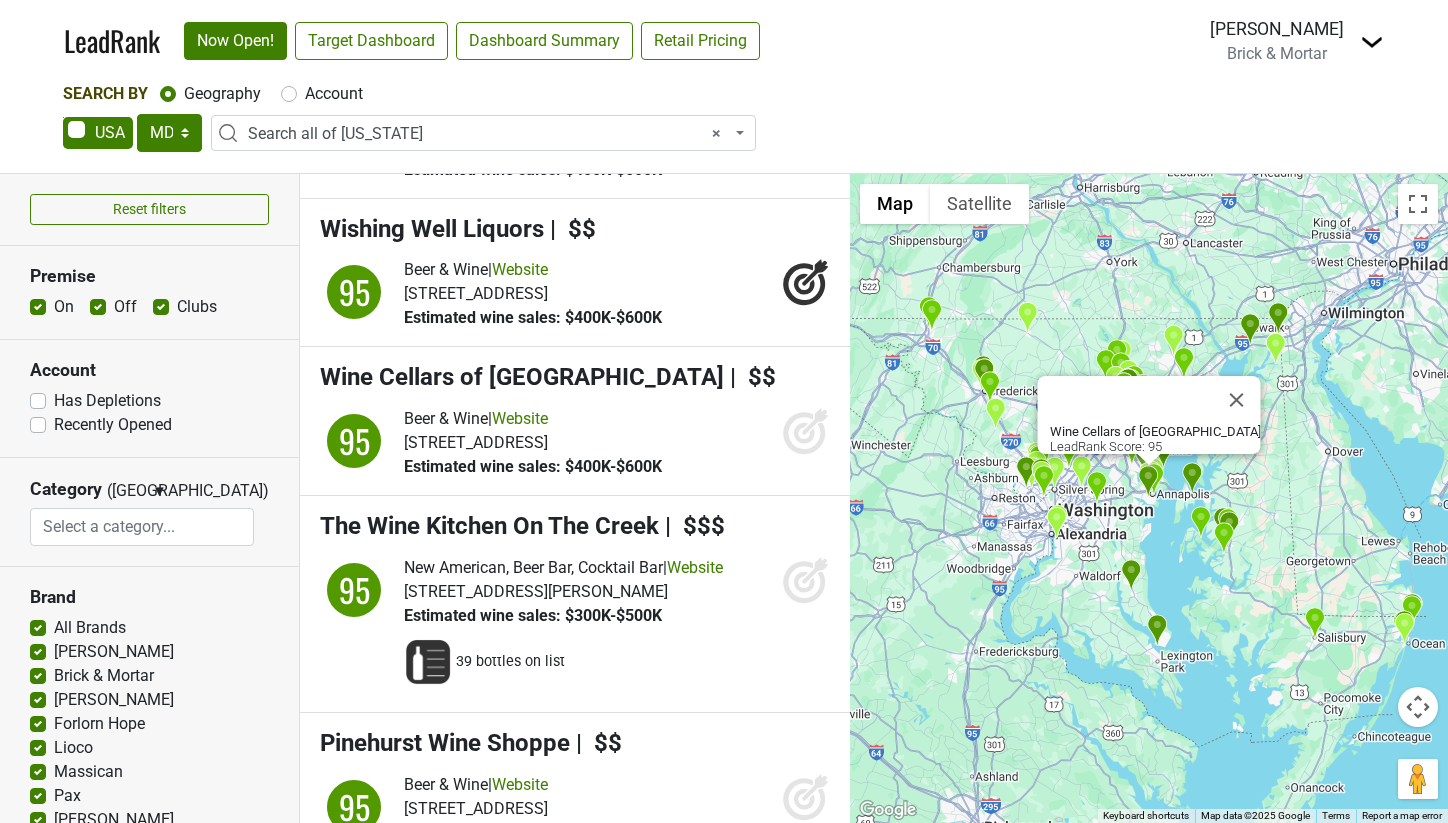 click 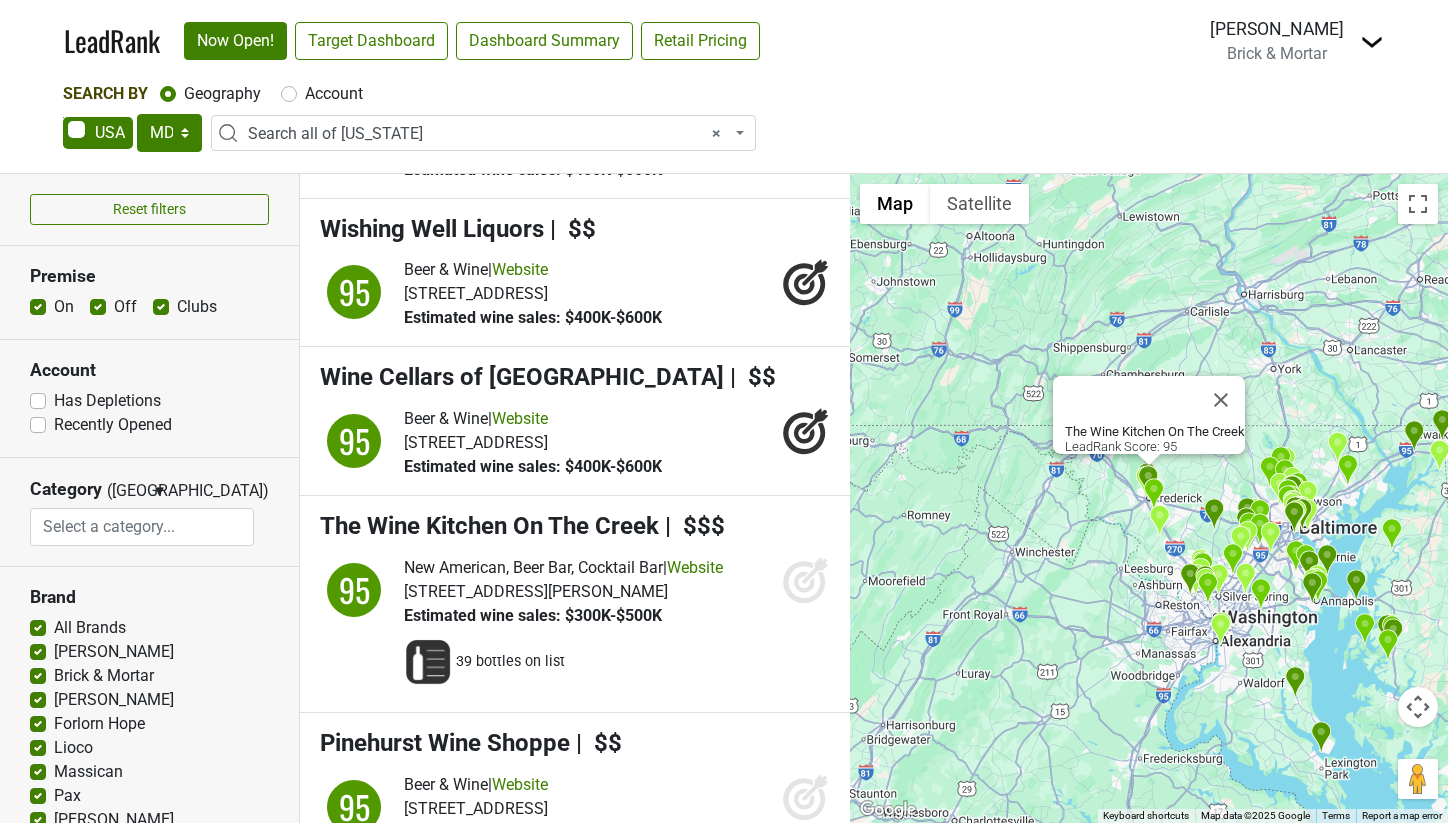 click 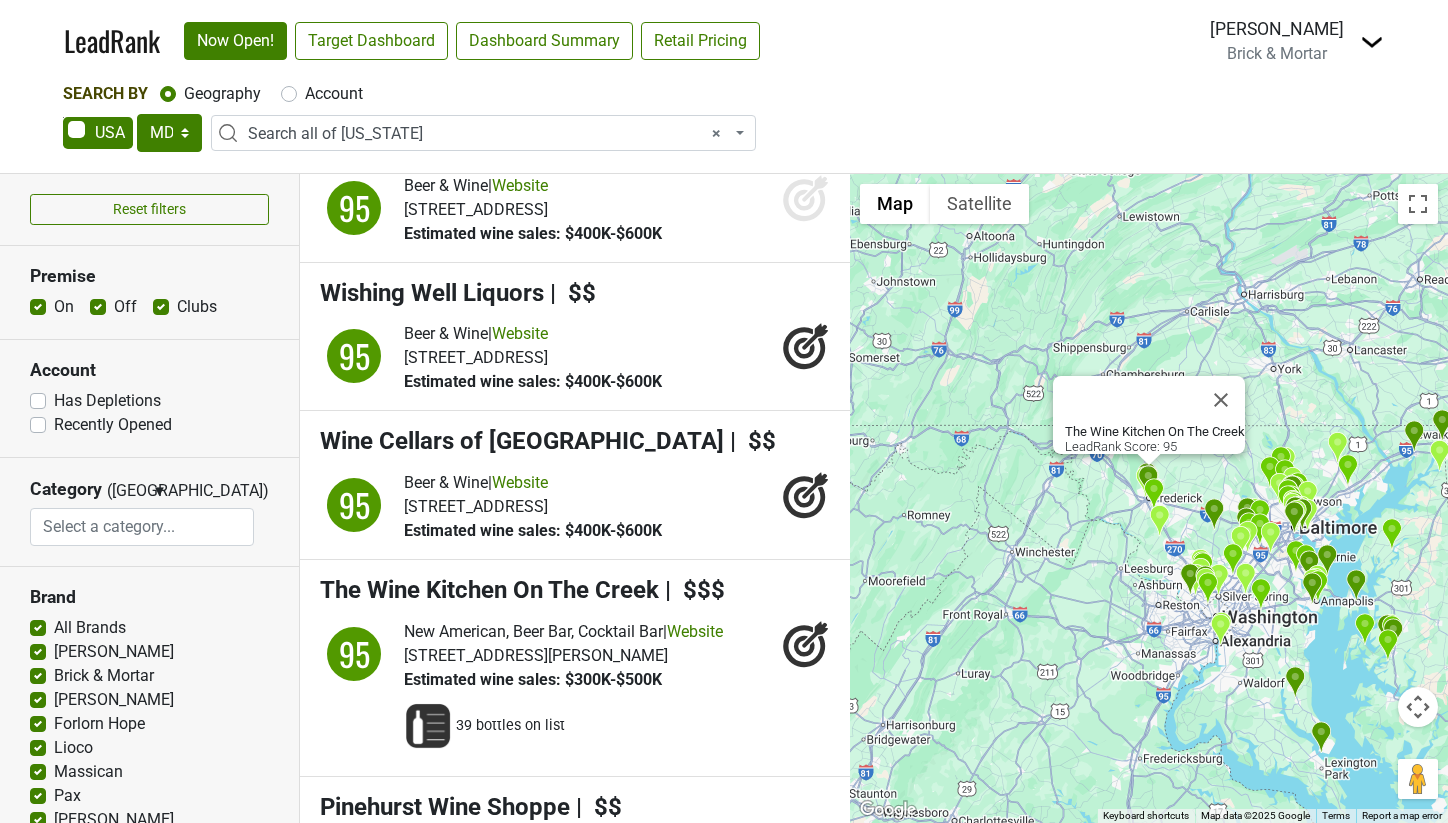 scroll, scrollTop: 3911, scrollLeft: 0, axis: vertical 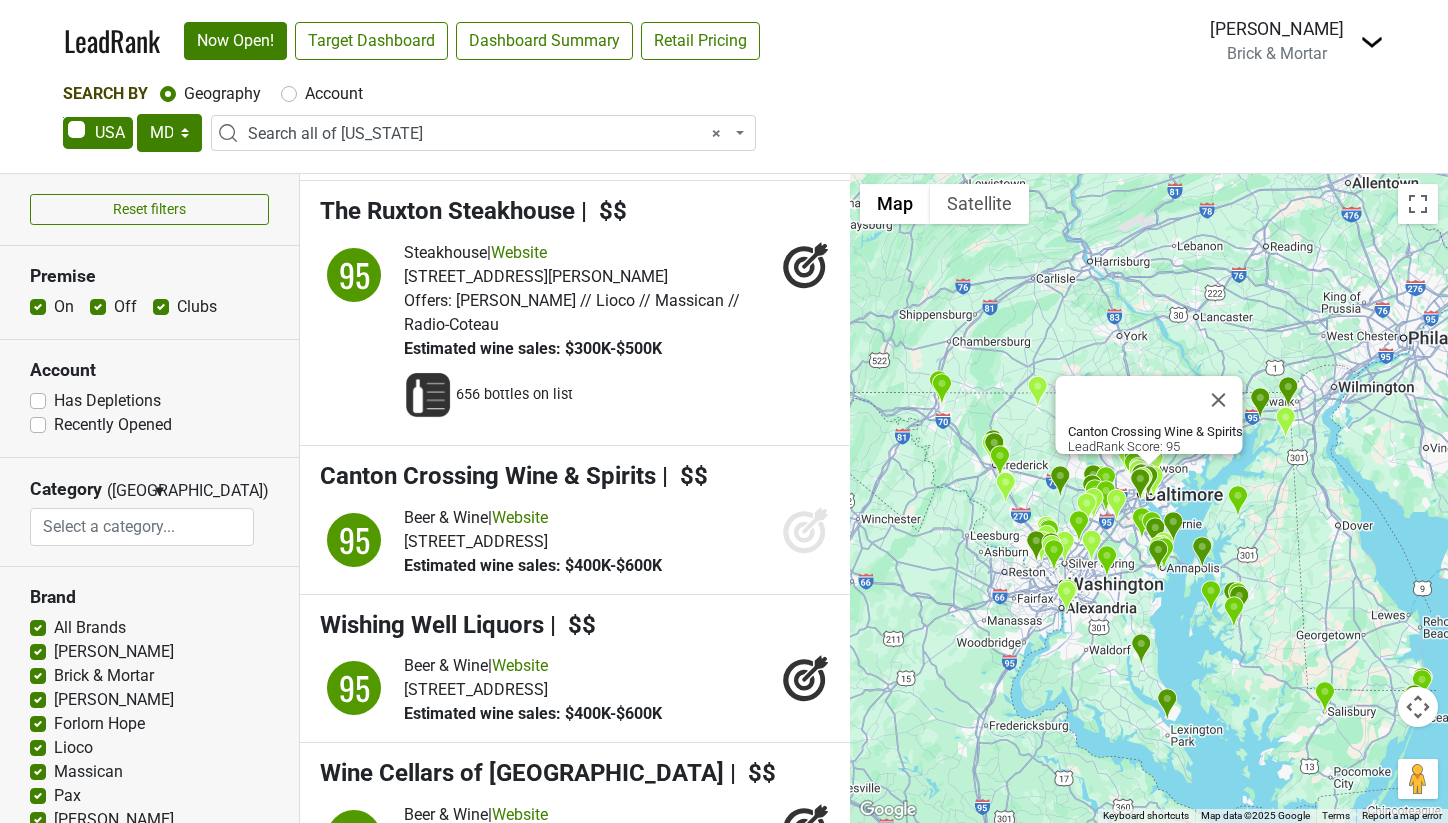 click 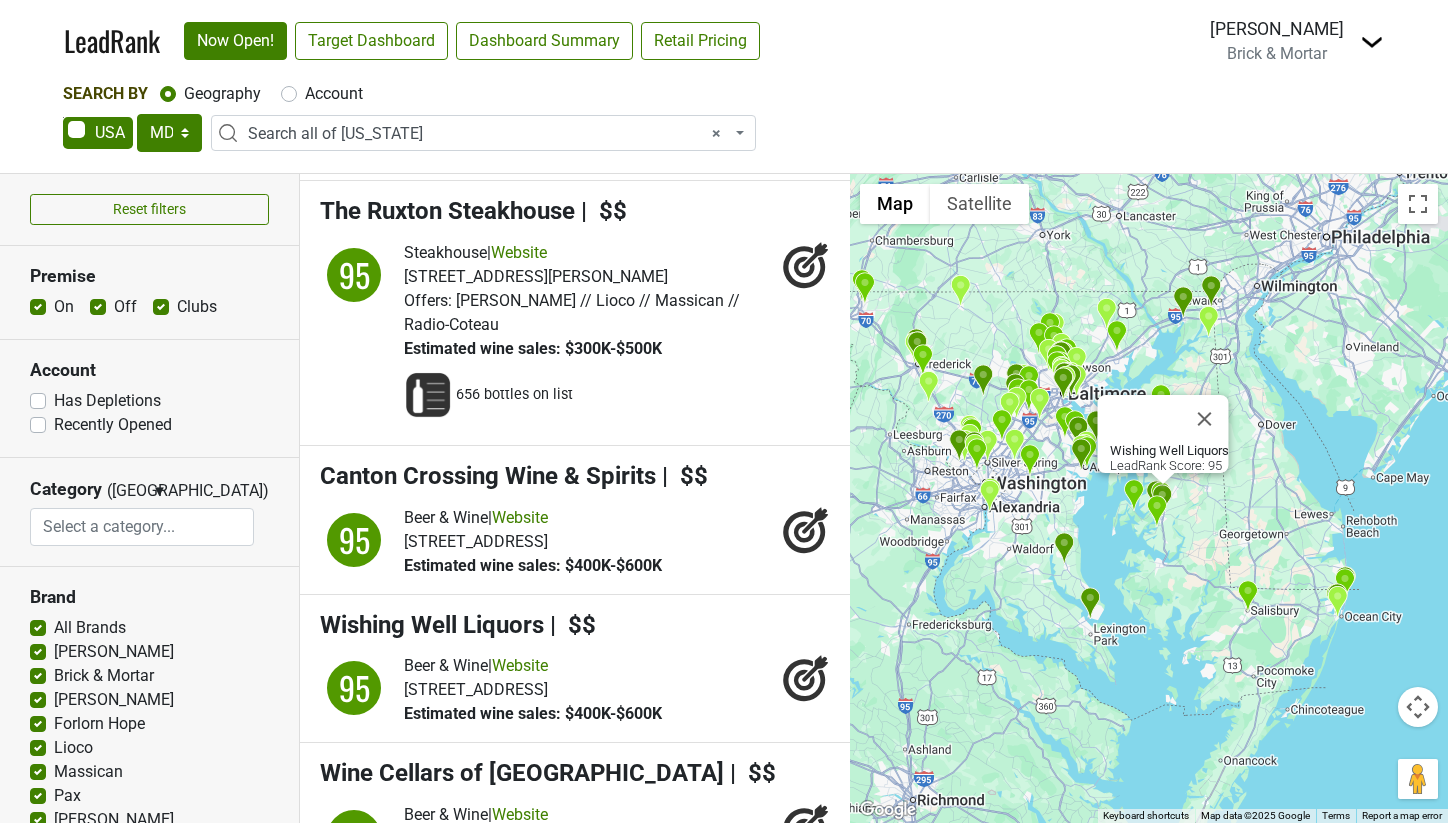 scroll, scrollTop: 4753, scrollLeft: 0, axis: vertical 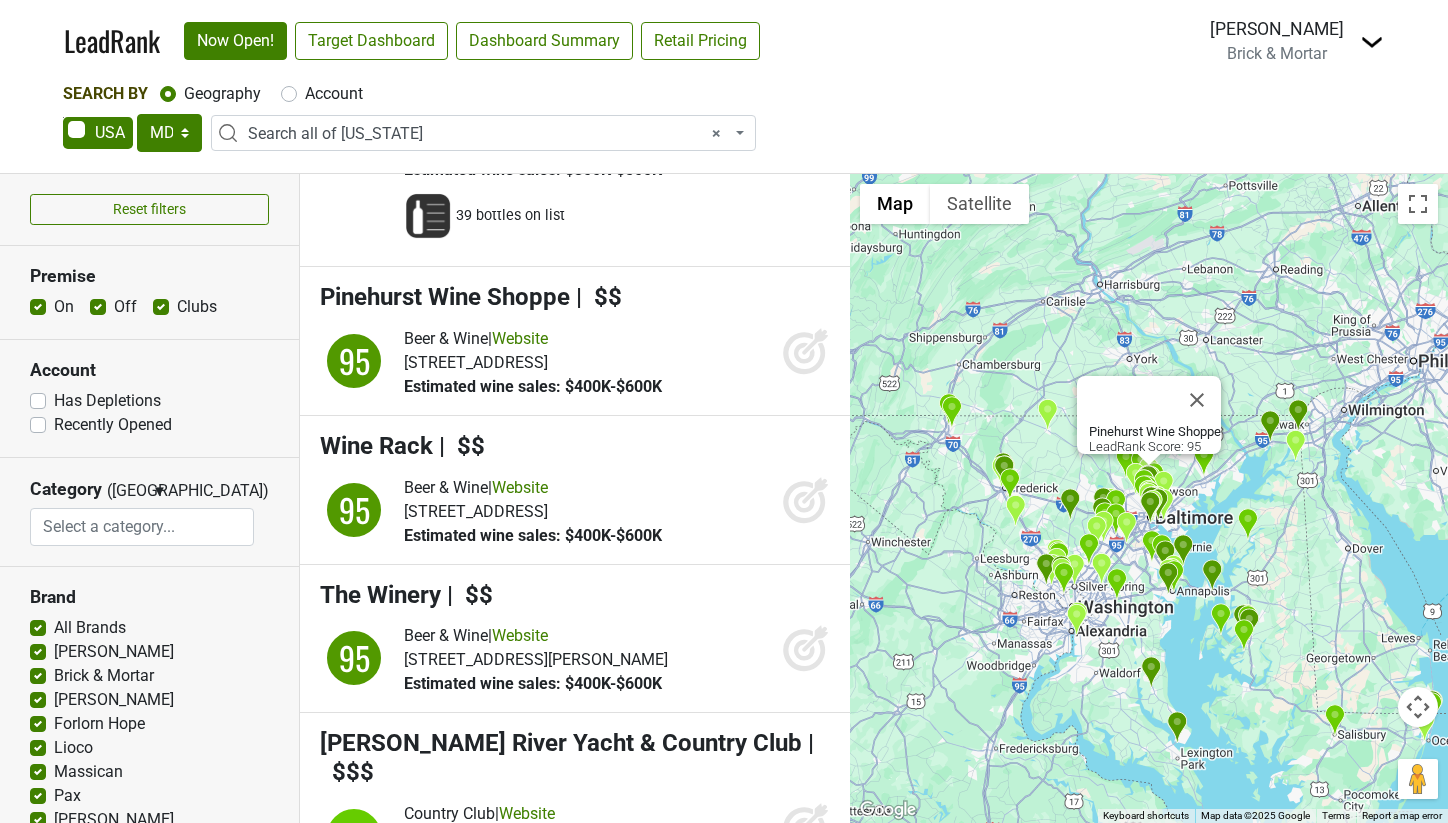 click 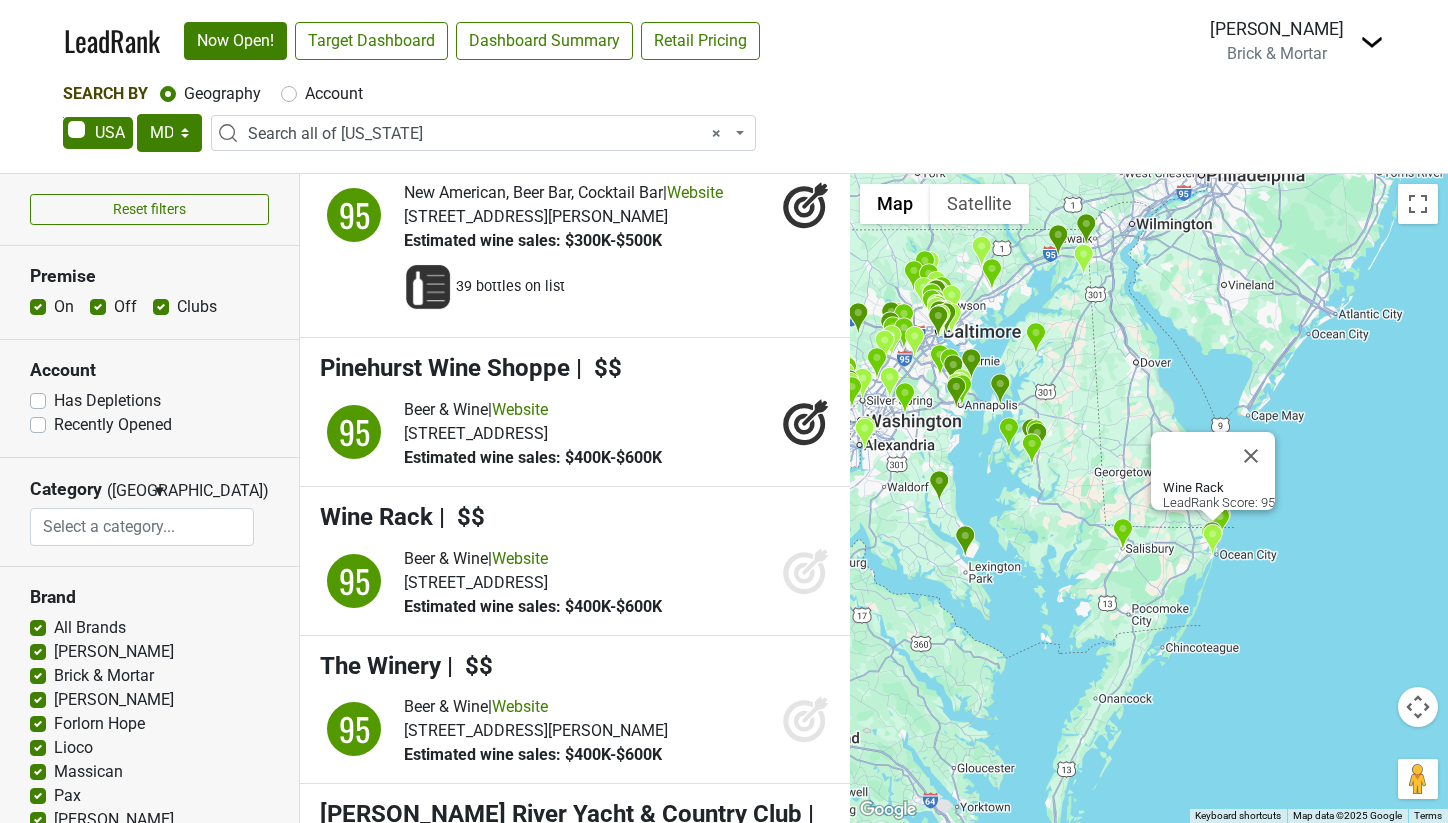 scroll, scrollTop: 4680, scrollLeft: 0, axis: vertical 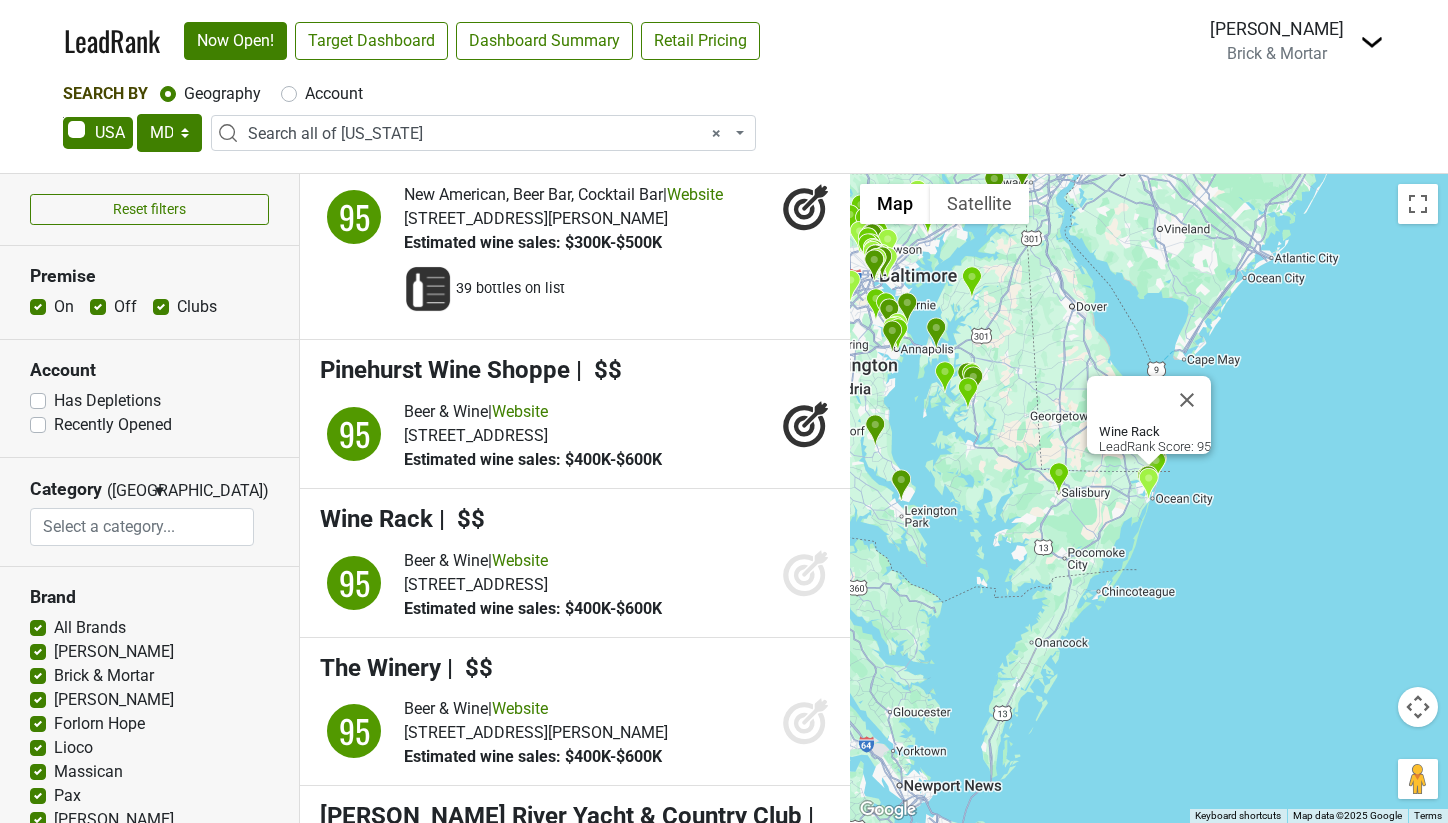 click 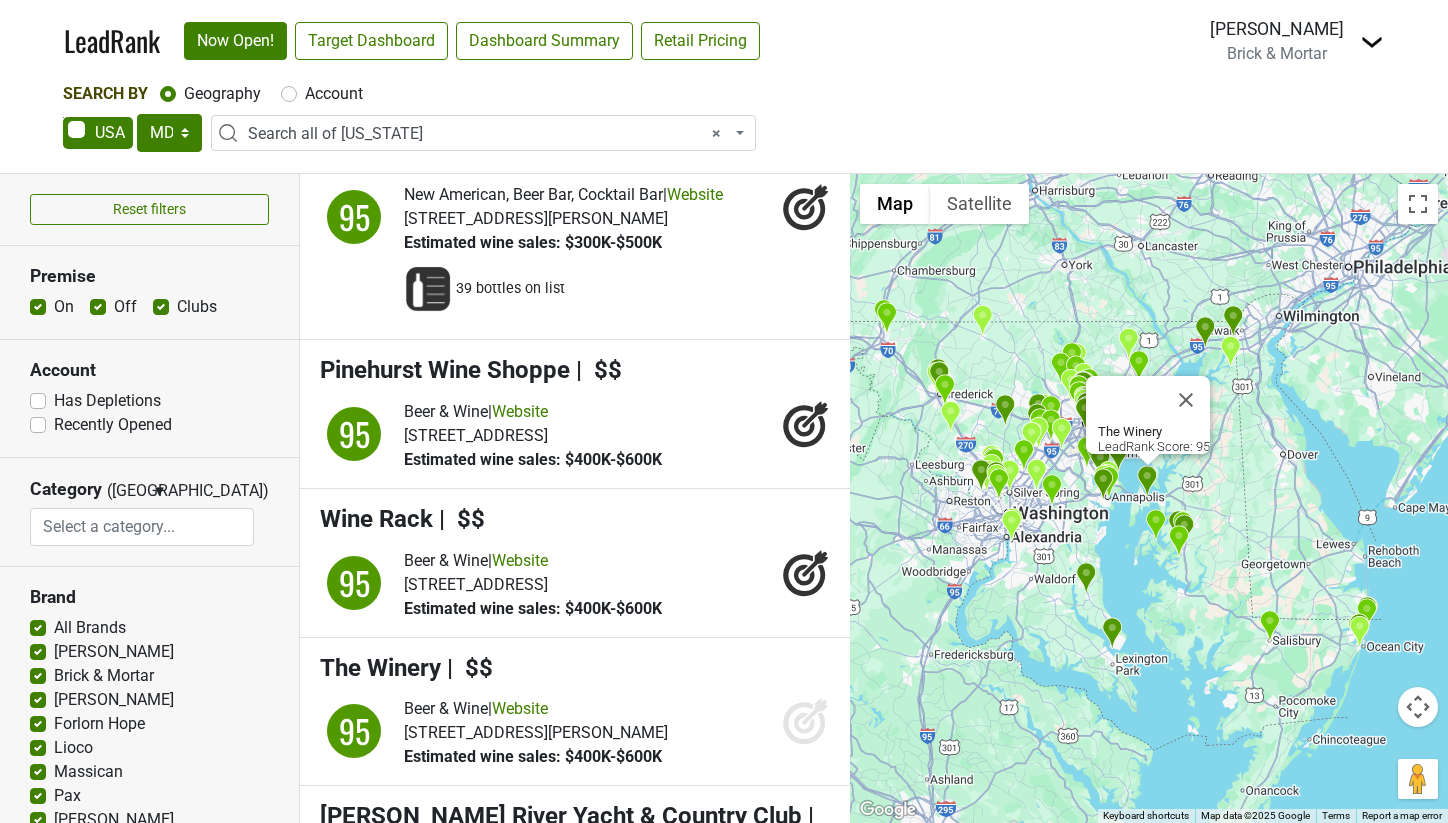 drag, startPoint x: 796, startPoint y: 753, endPoint x: 778, endPoint y: 757, distance: 18.439089 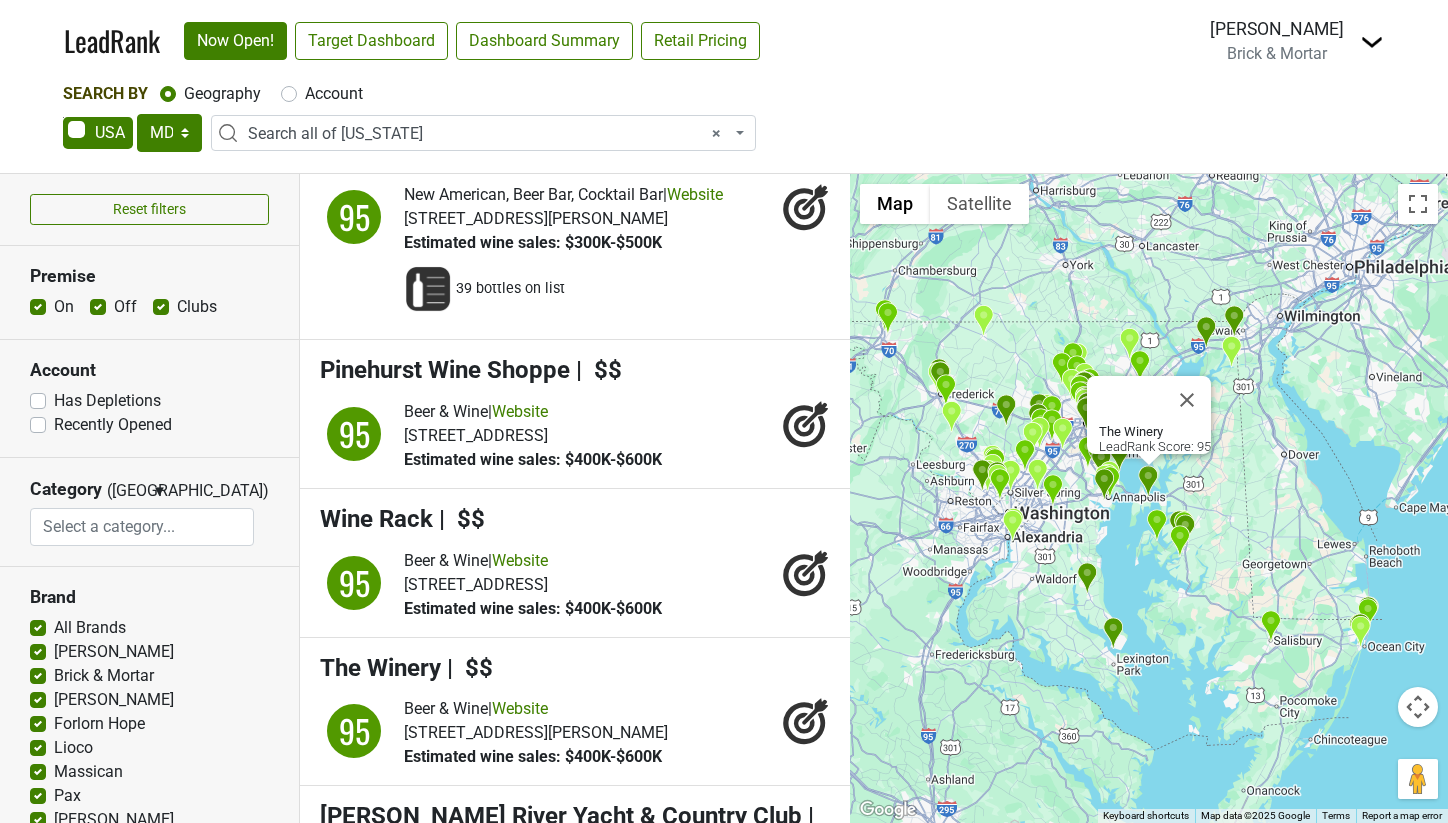 scroll, scrollTop: 5039, scrollLeft: 0, axis: vertical 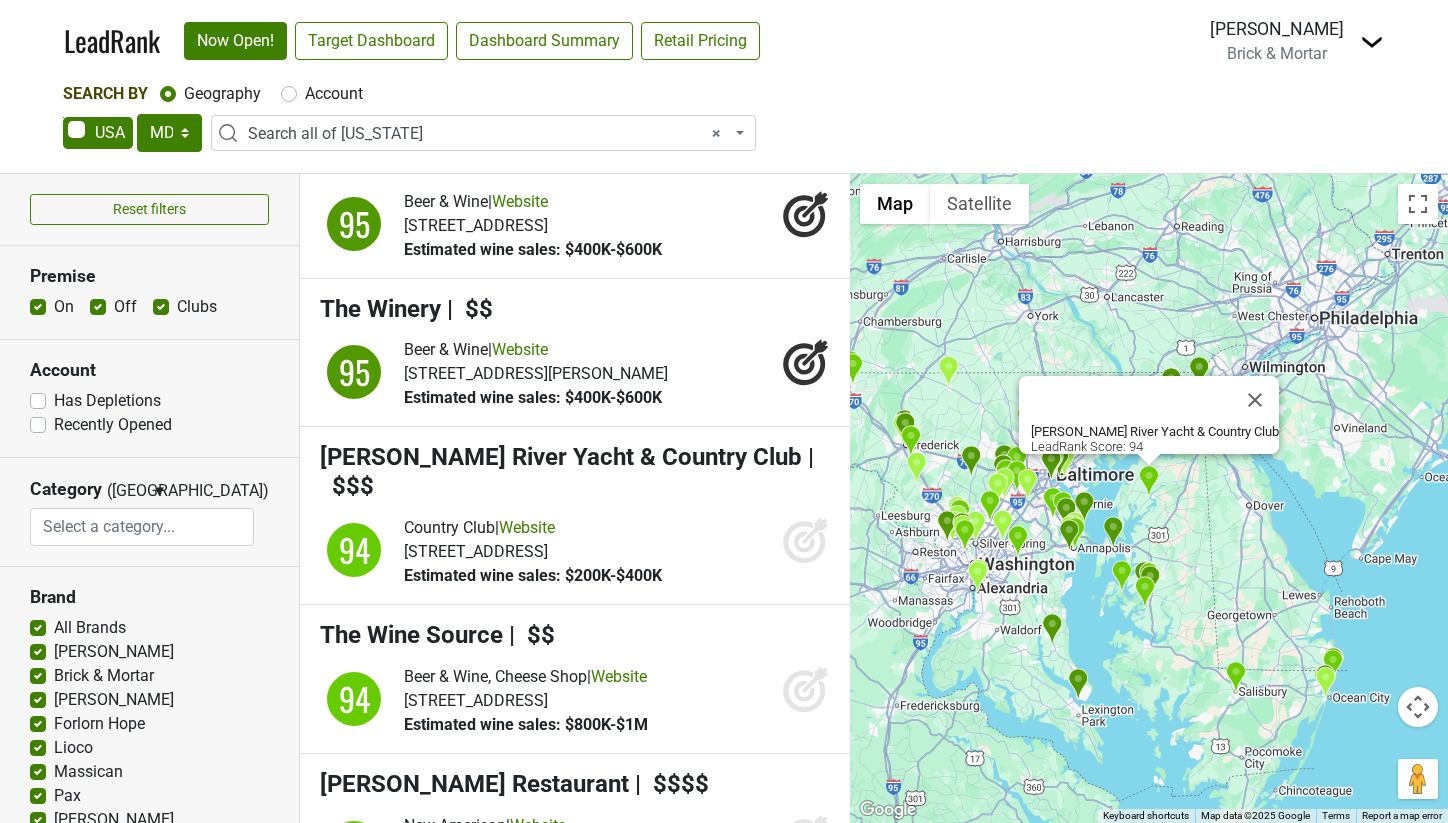 click 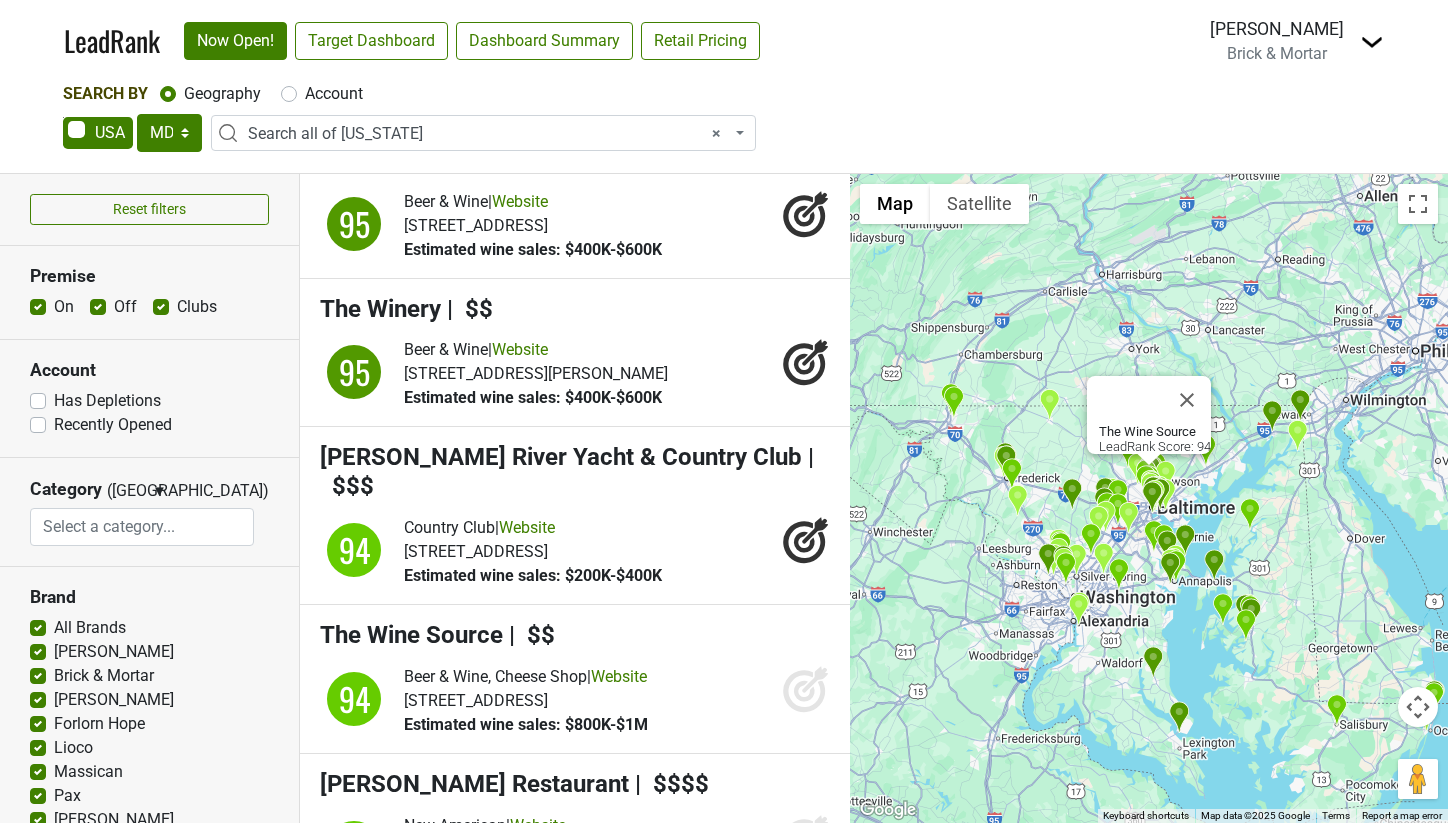 click 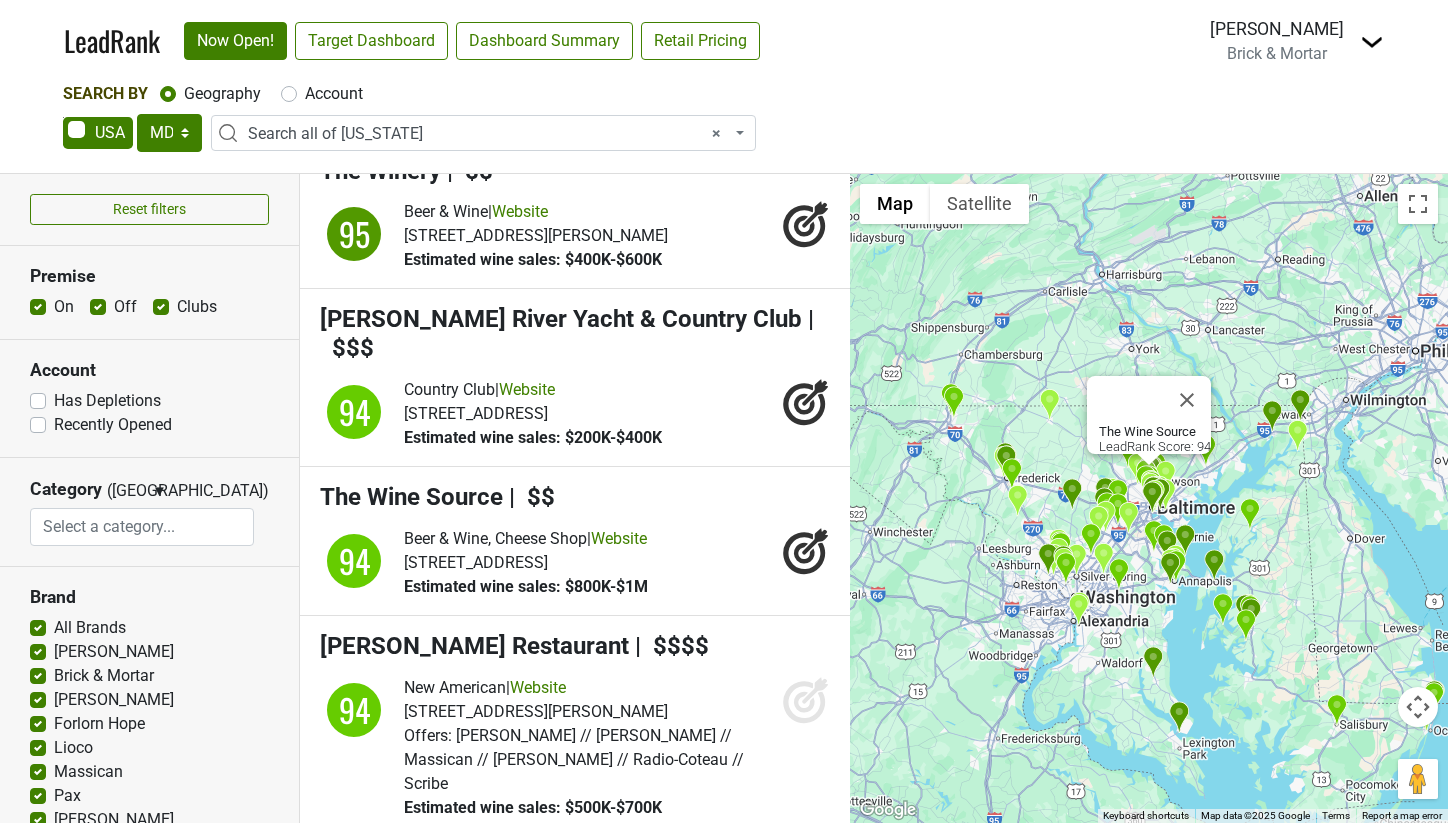scroll, scrollTop: 5473, scrollLeft: 0, axis: vertical 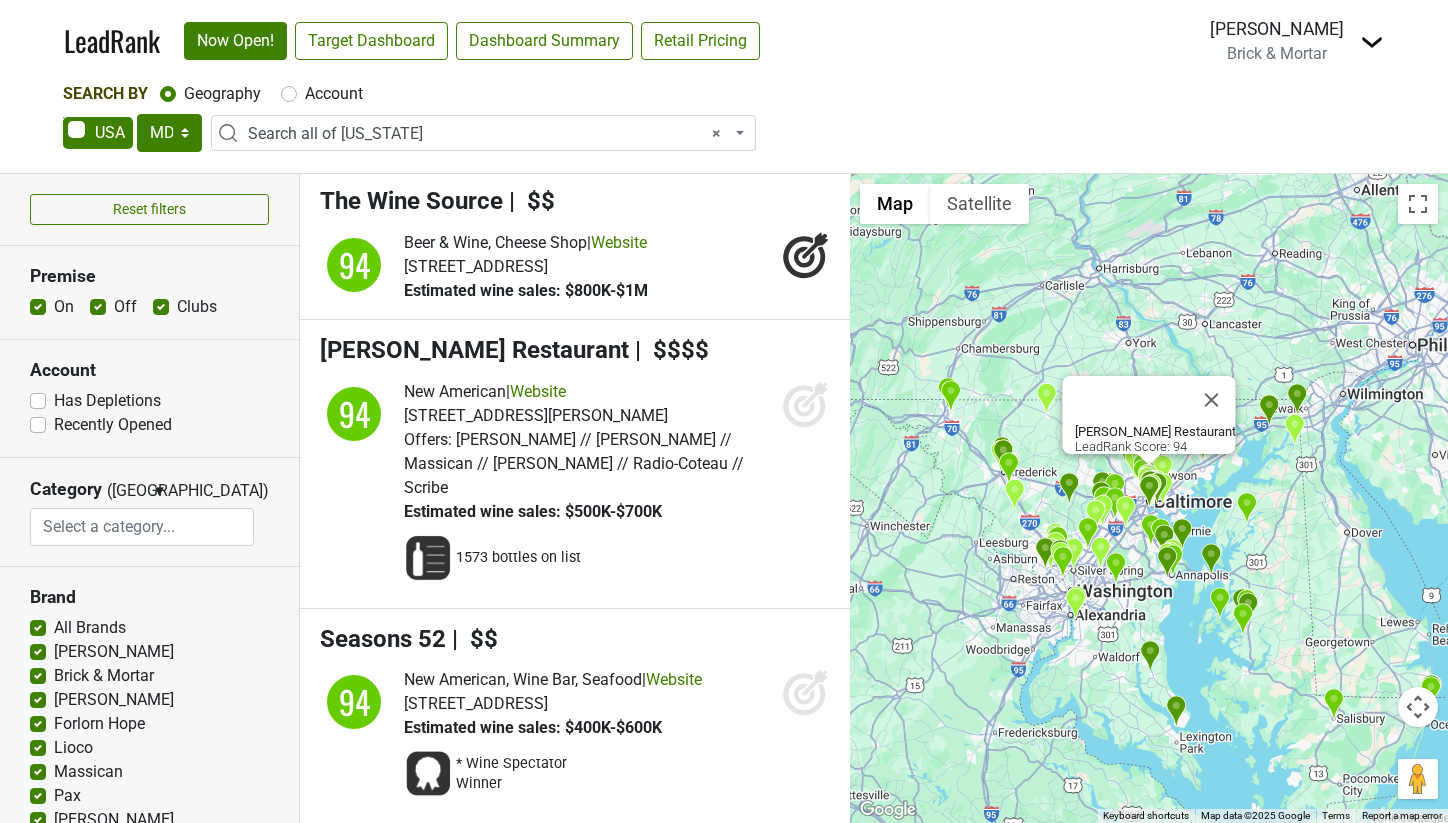 click 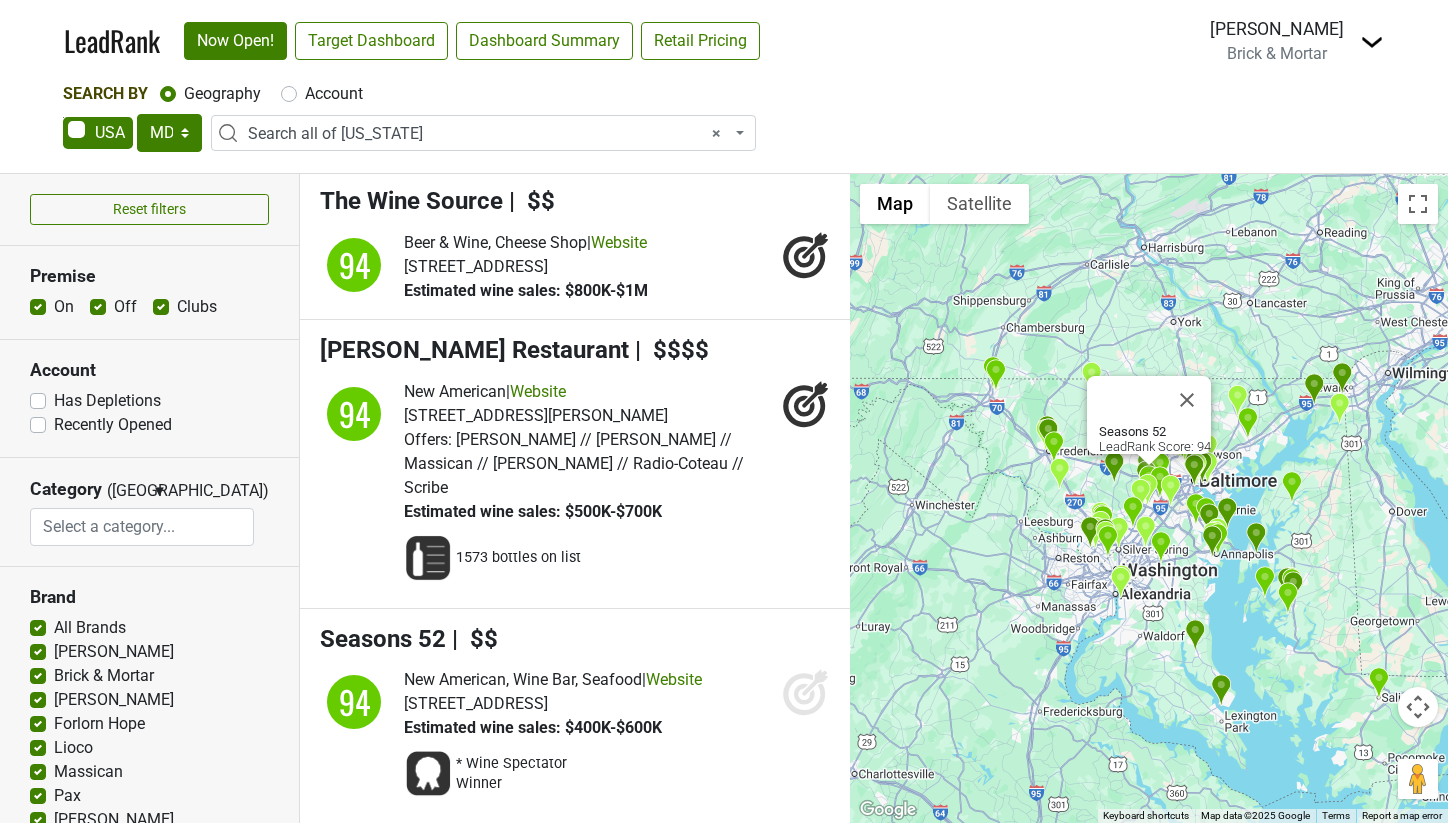 click 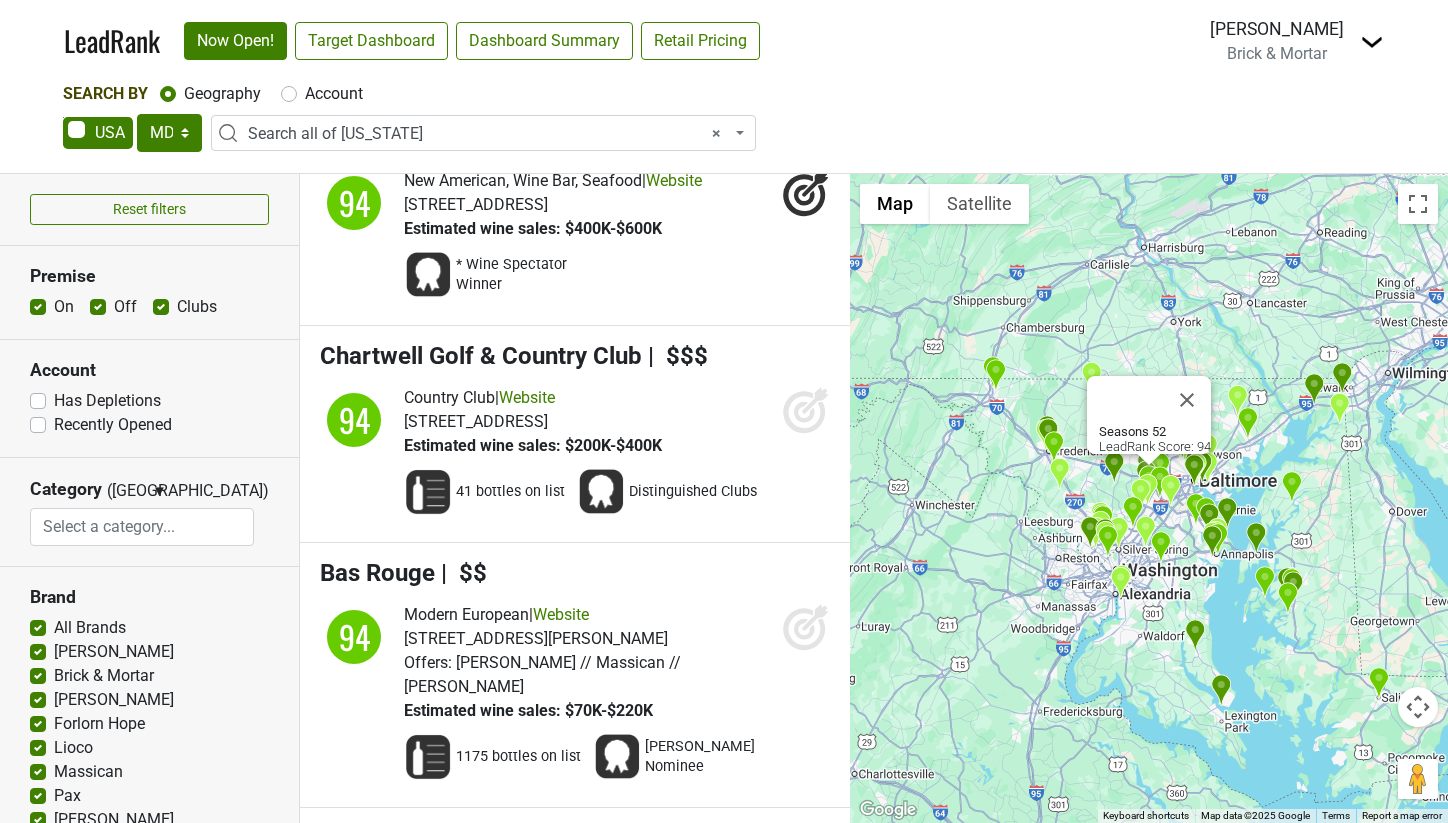 scroll, scrollTop: 6068, scrollLeft: 0, axis: vertical 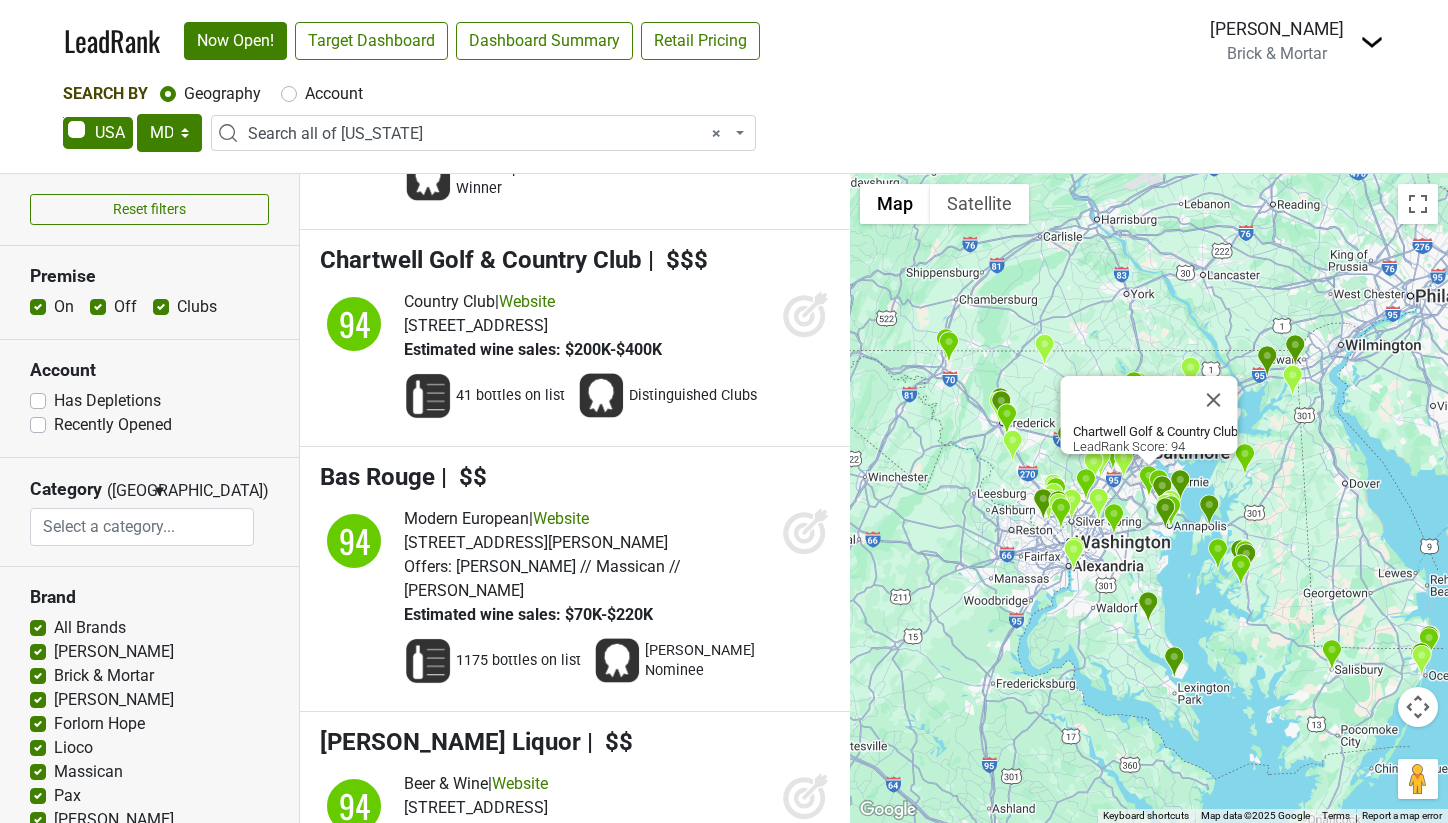 click 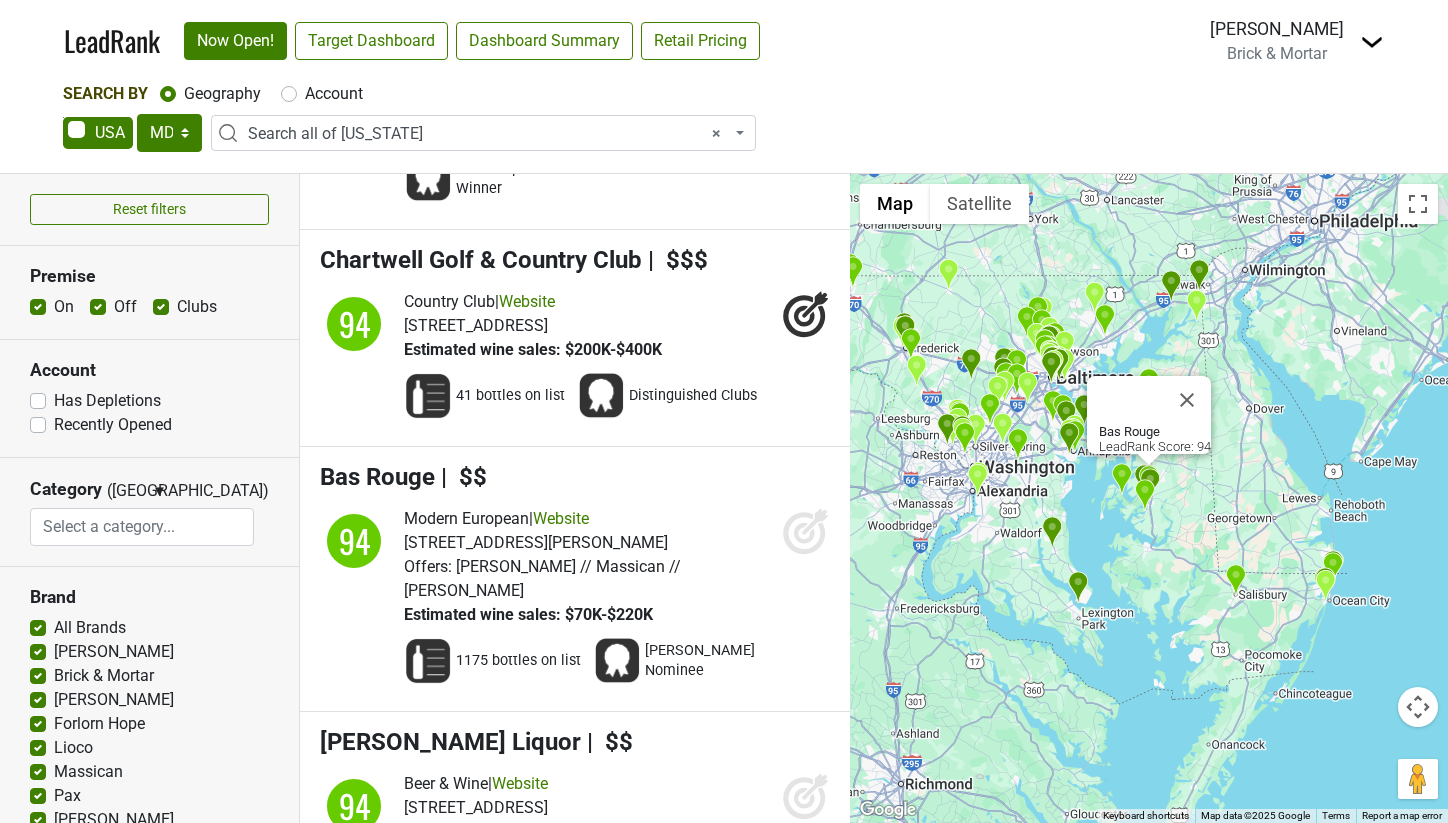 click 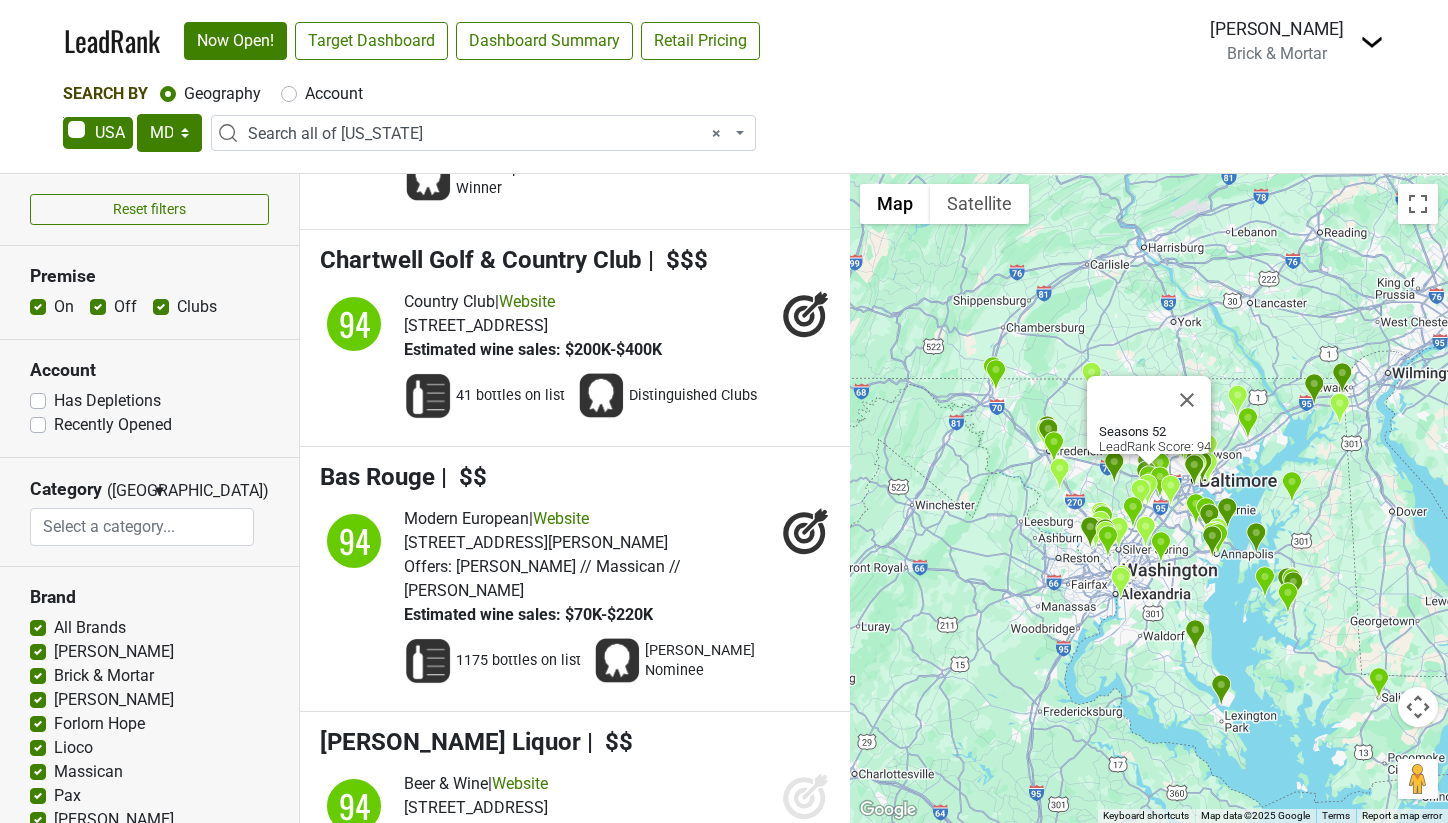 click on "Search By
Geography
Account" at bounding box center (724, 94) 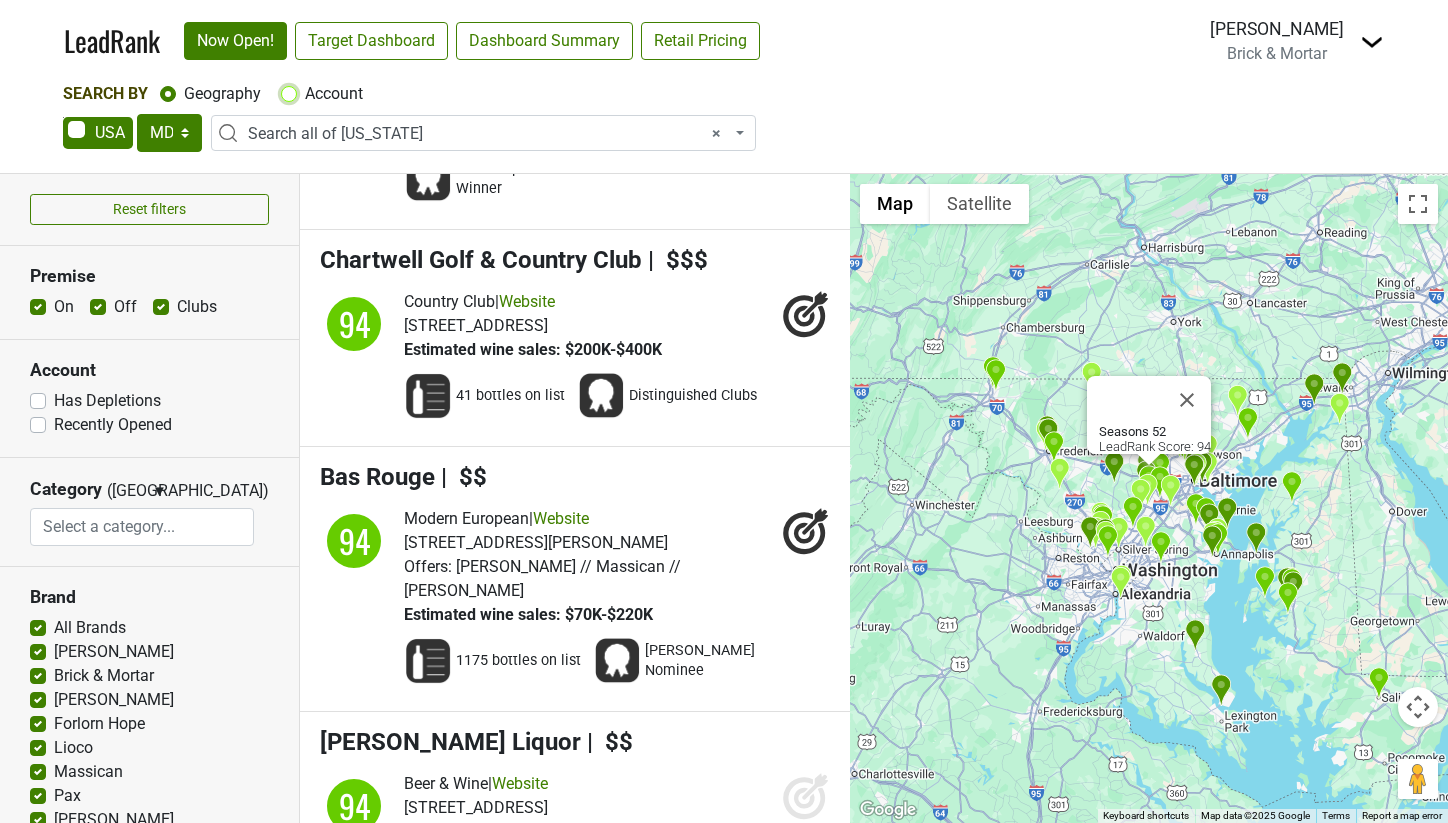click on "Account" at bounding box center [289, 92] 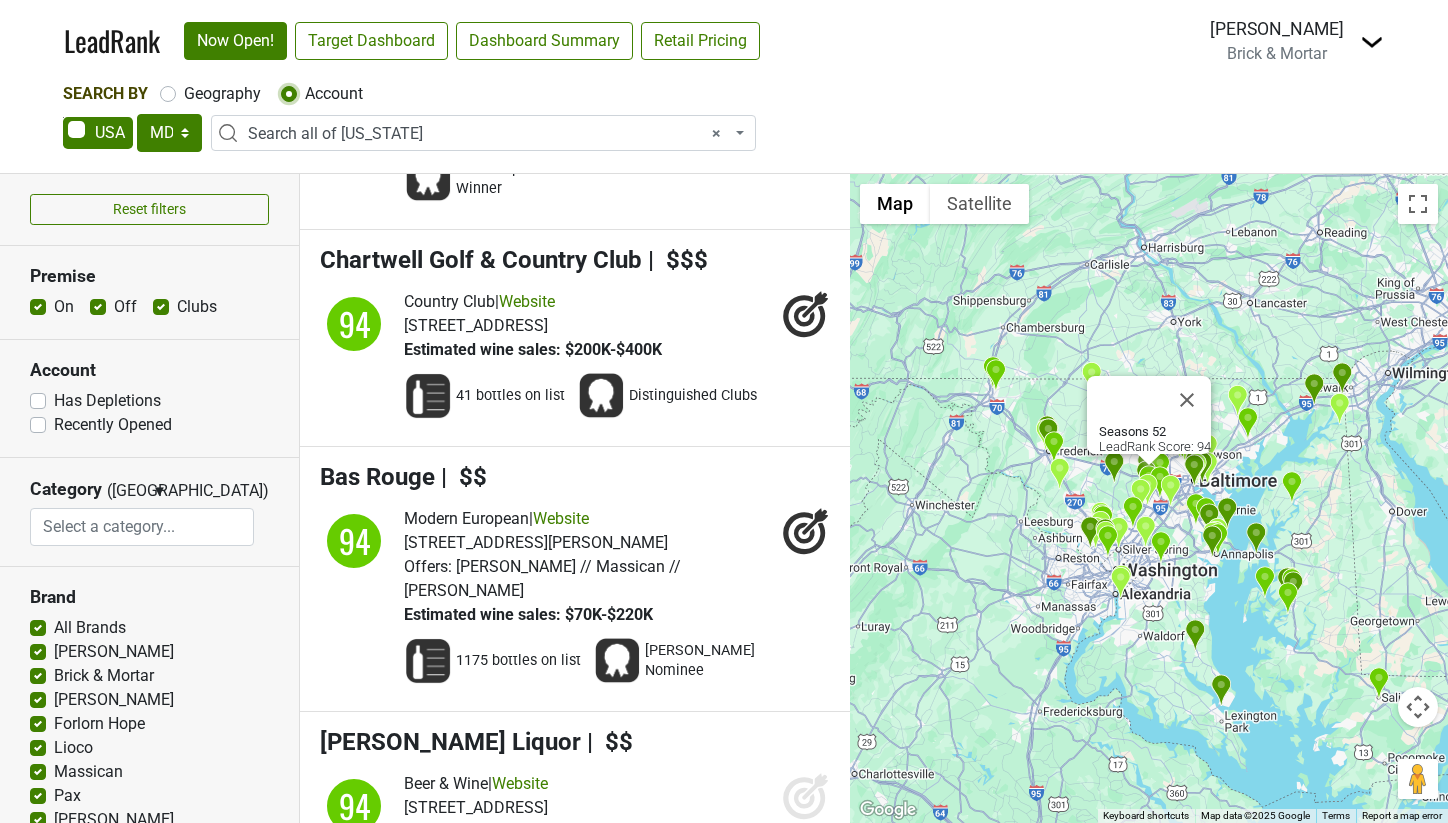 select 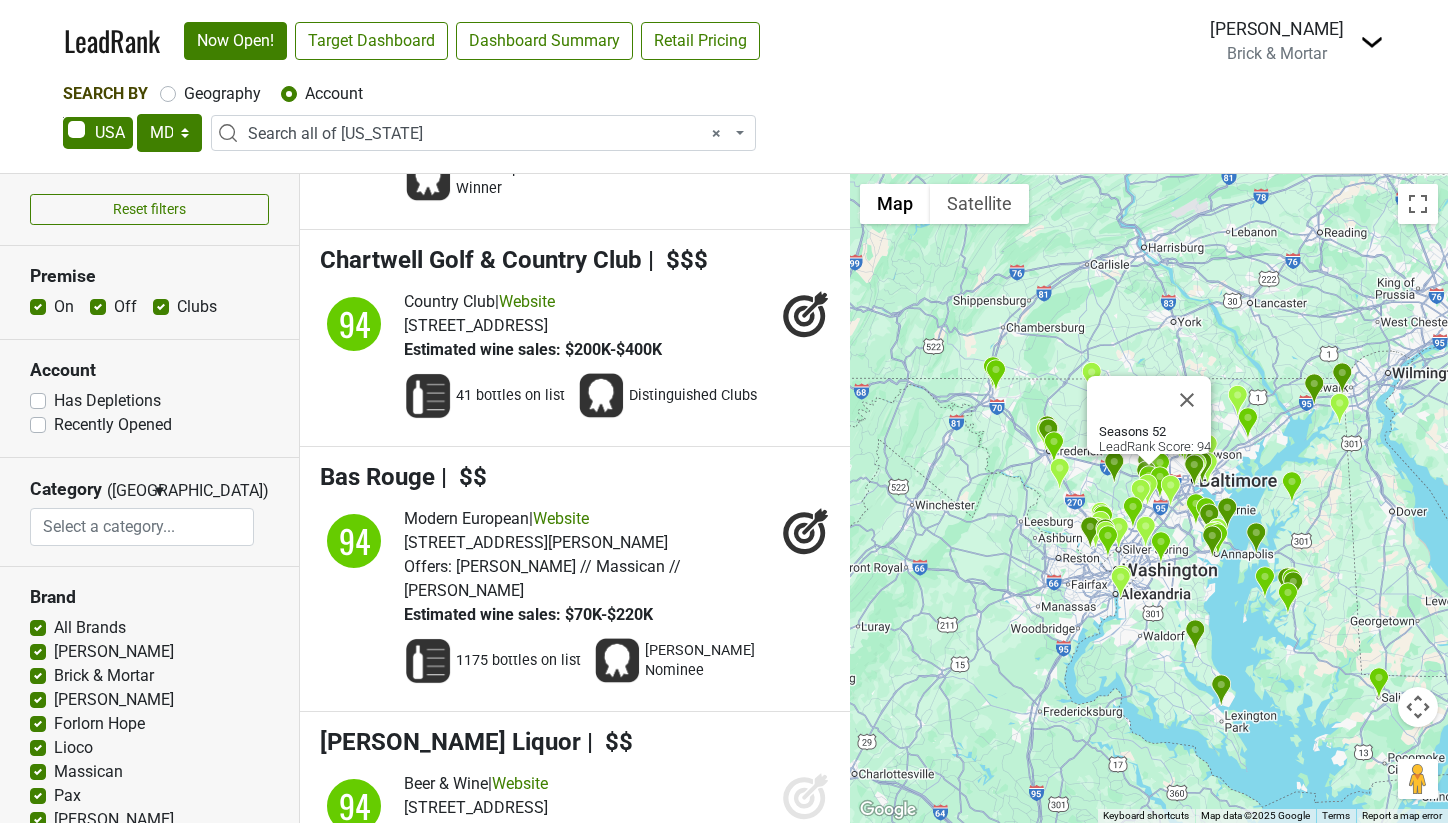 scroll, scrollTop: 0, scrollLeft: 0, axis: both 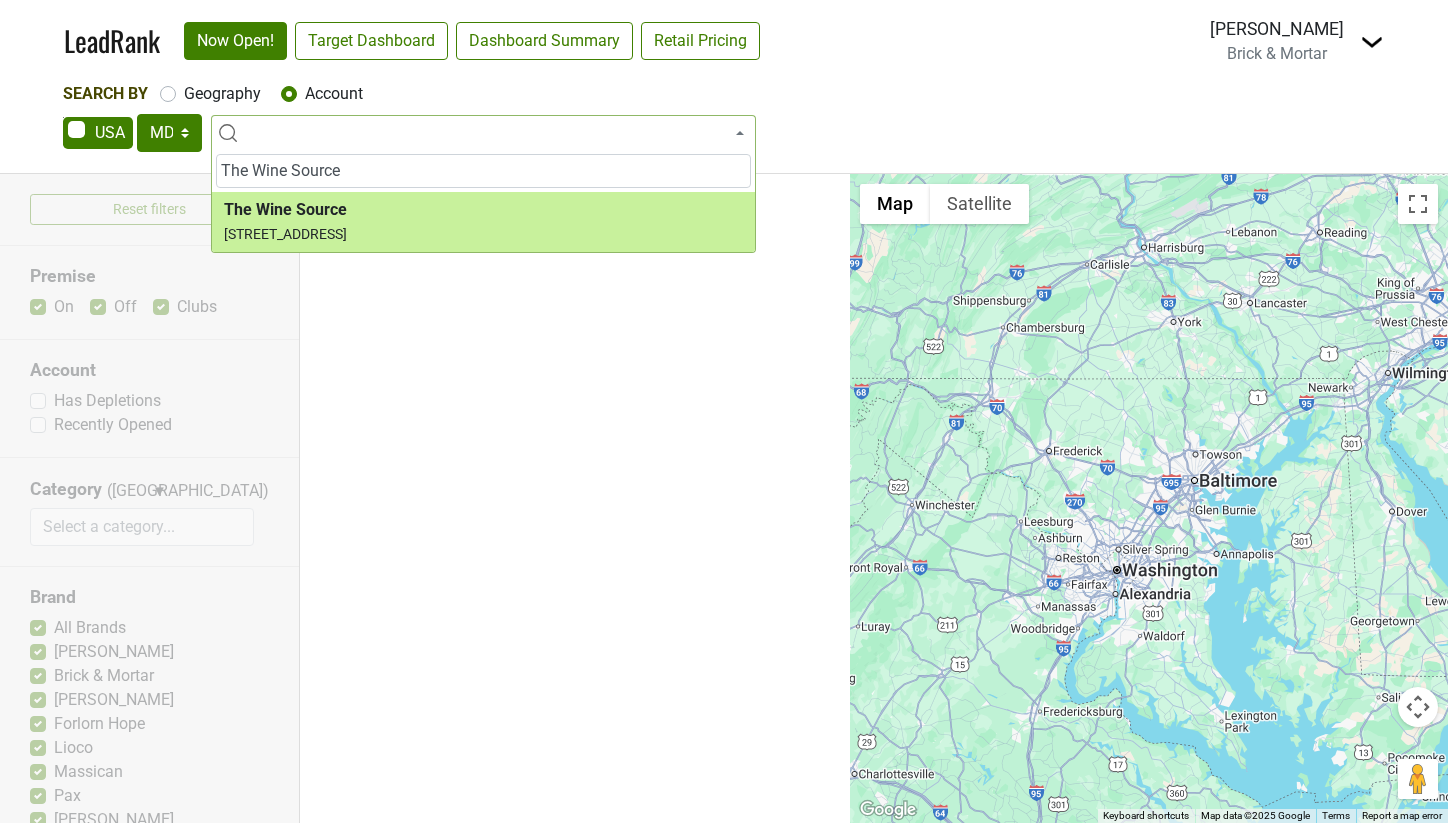 type on "The Wine Source" 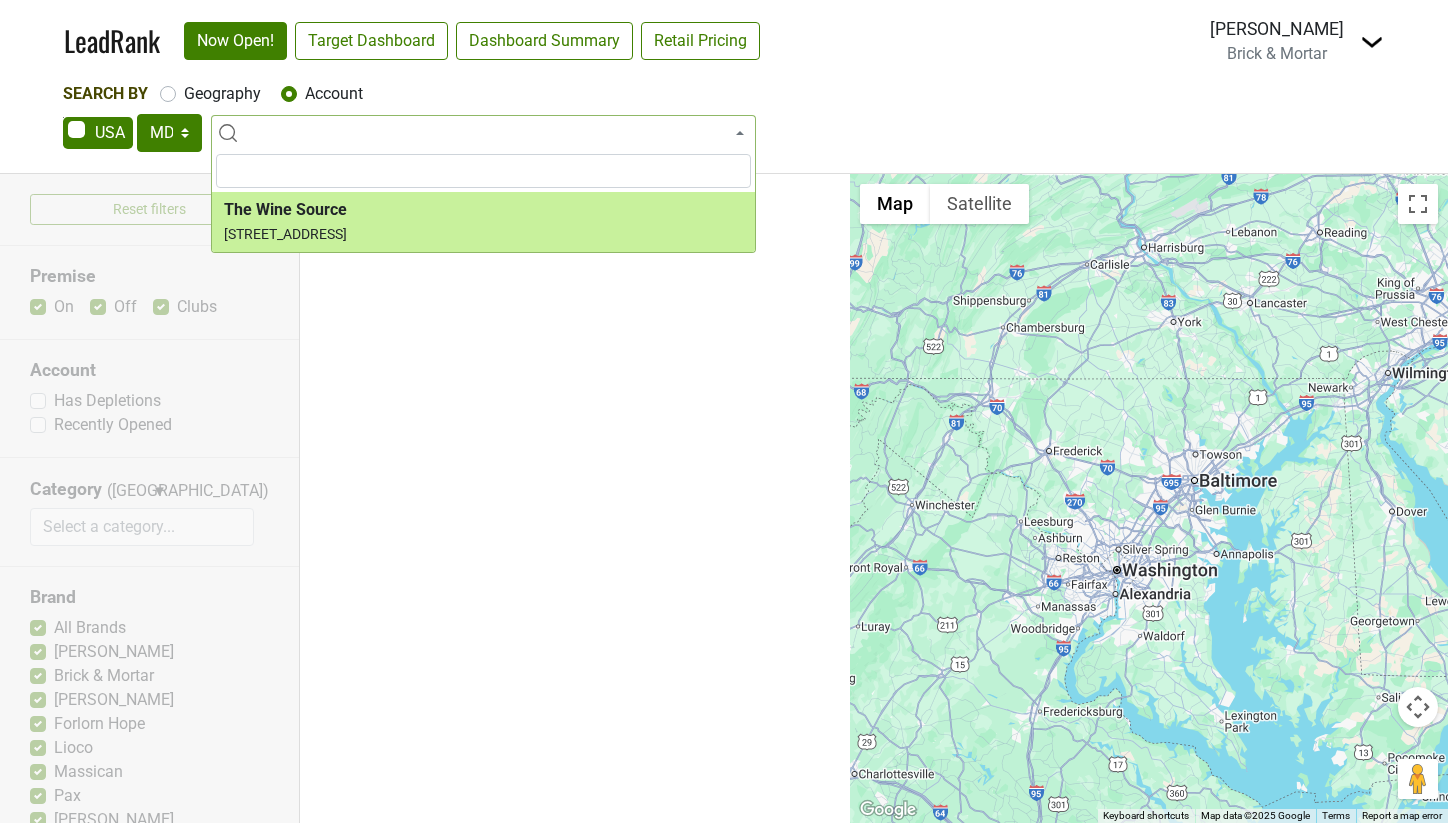 select on "225478" 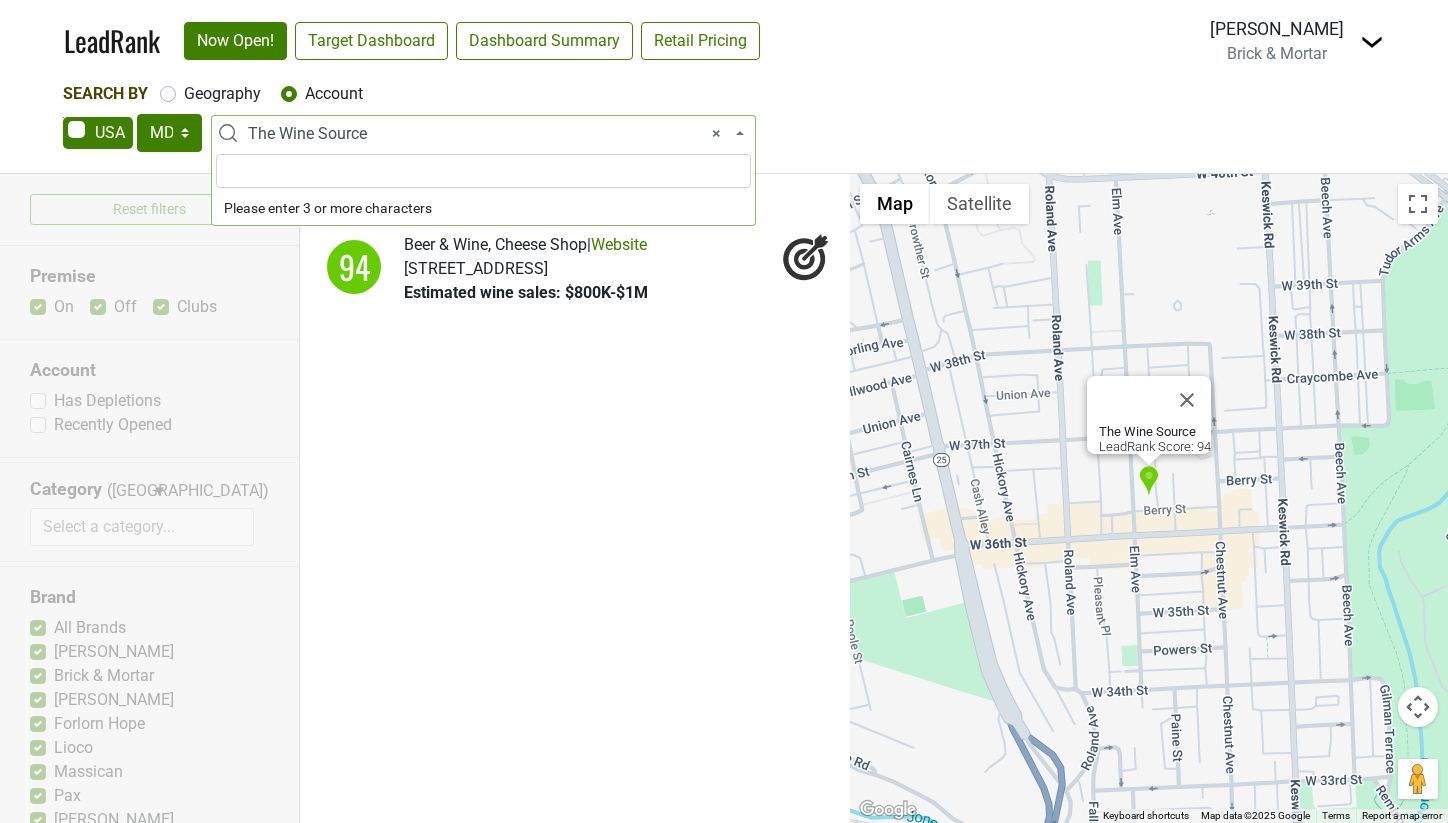 click on "× The Wine Source" at bounding box center (489, 134) 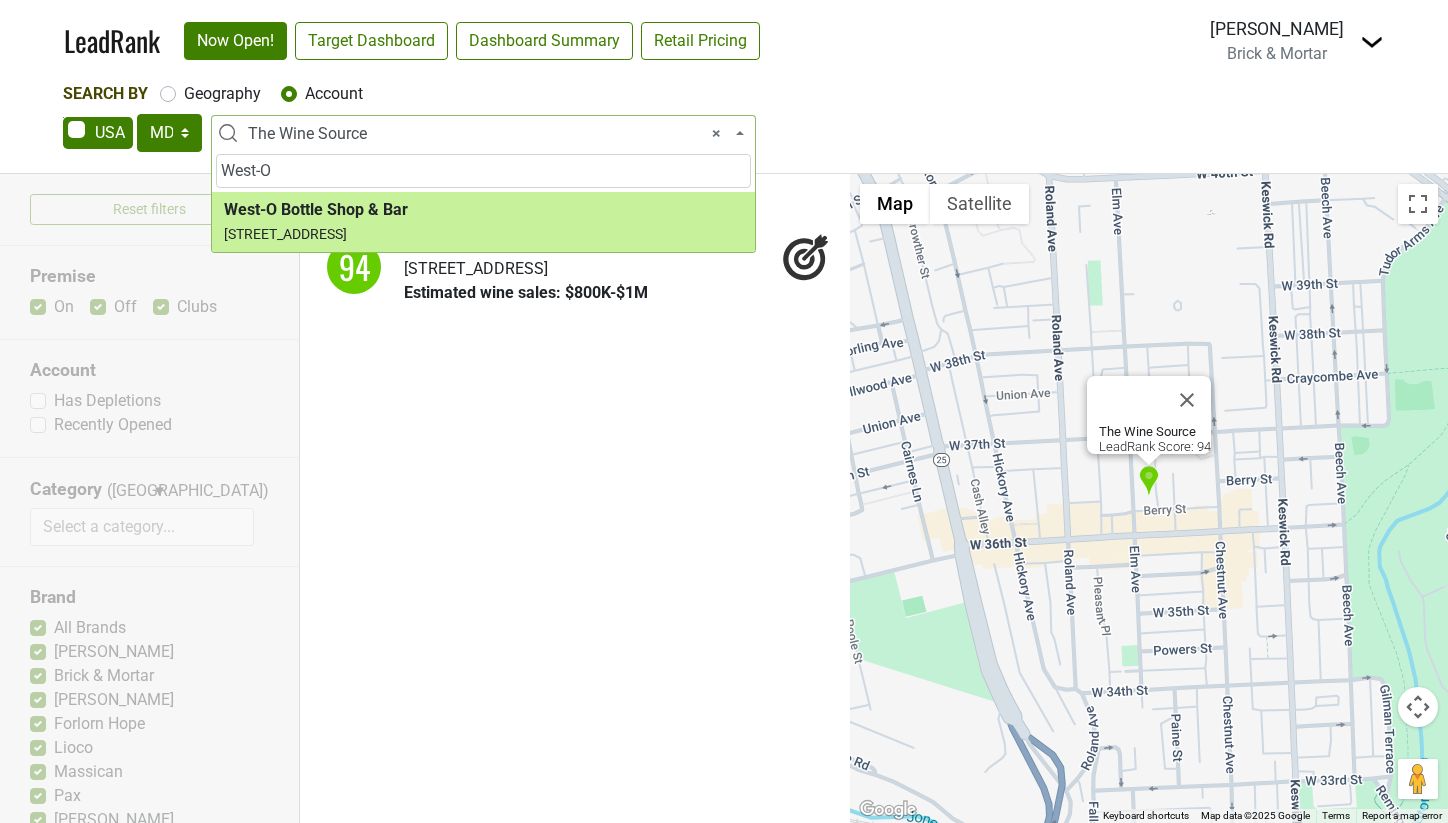 type on "West-O" 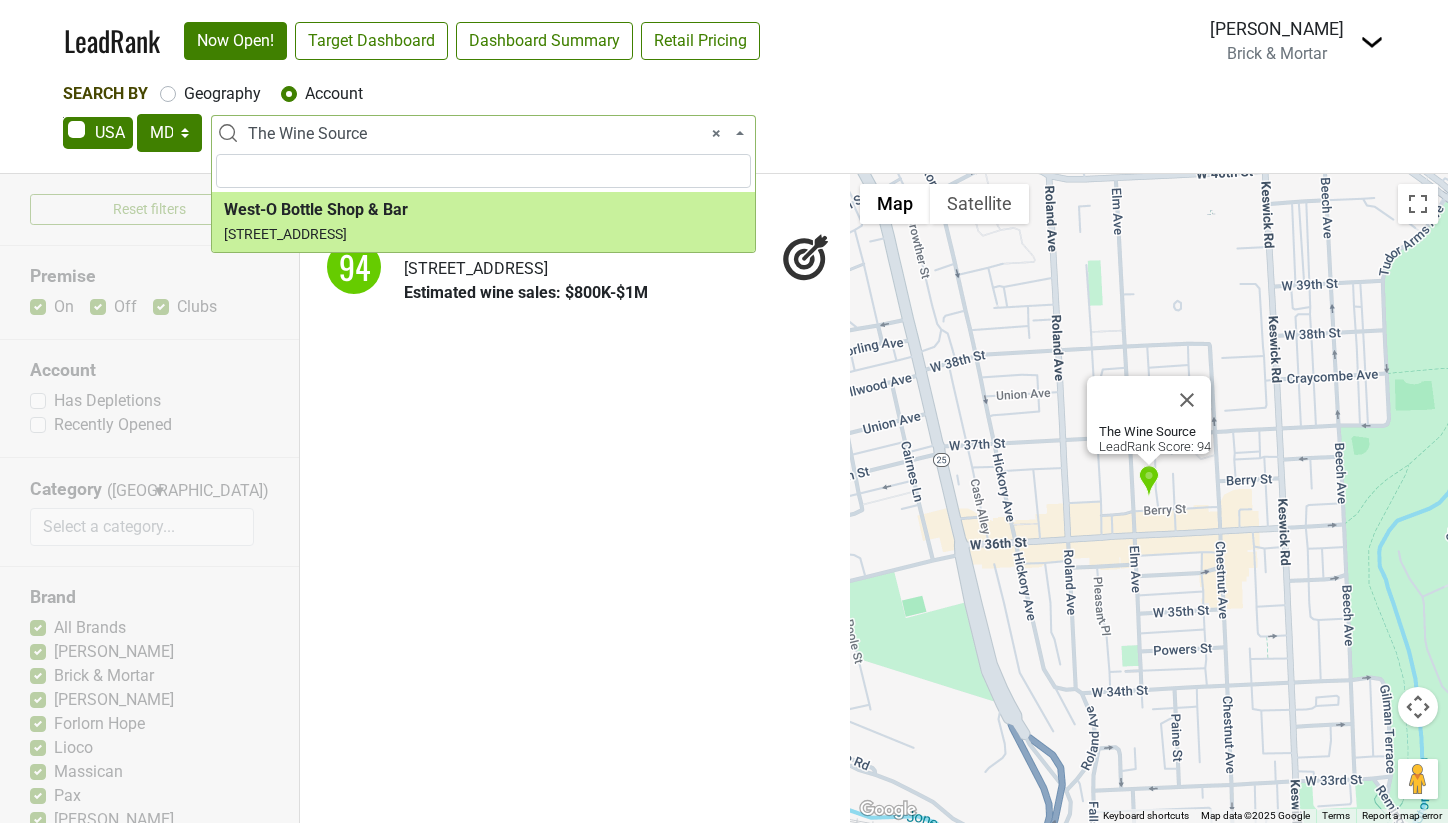select on "123801455" 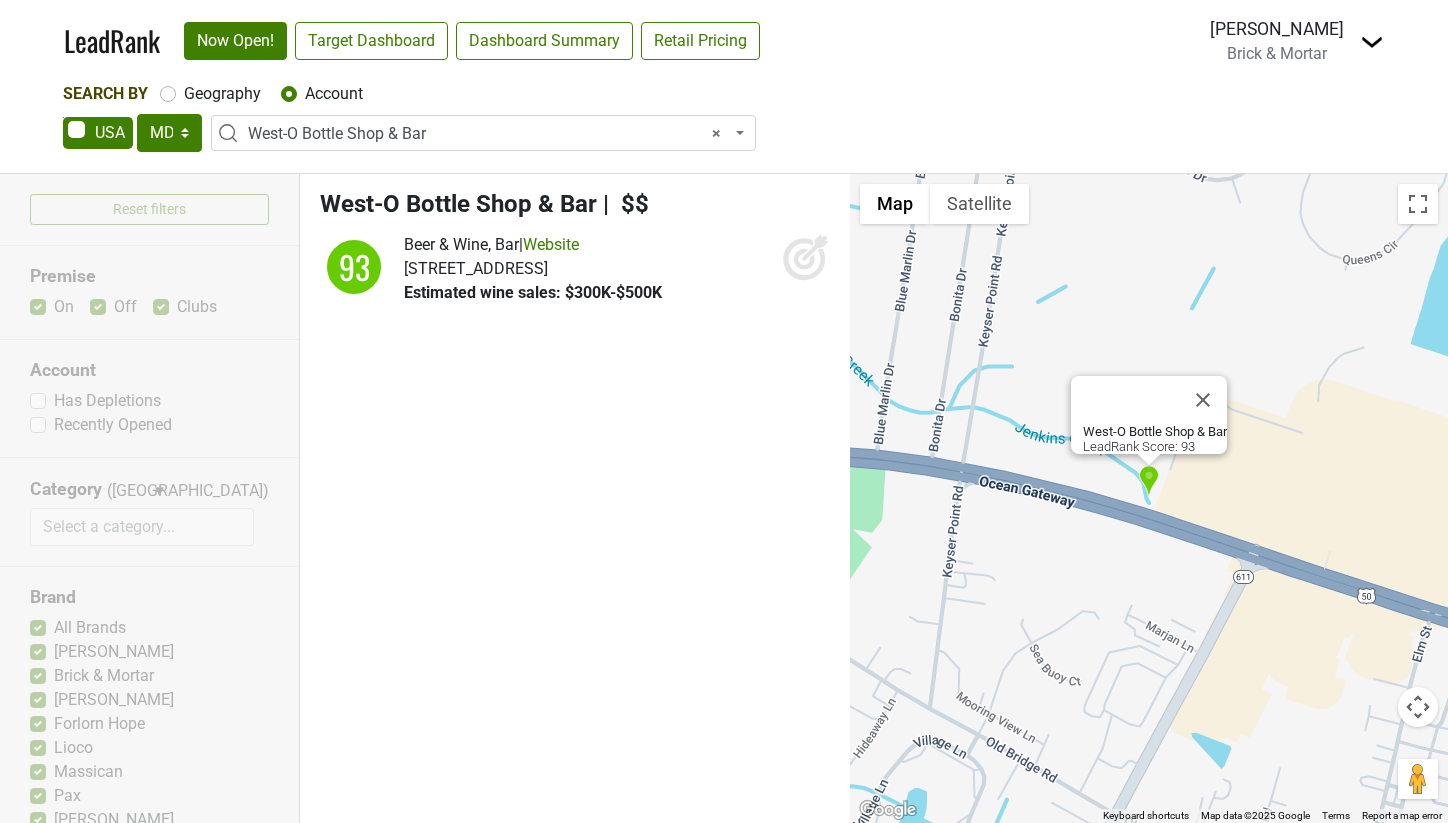 click 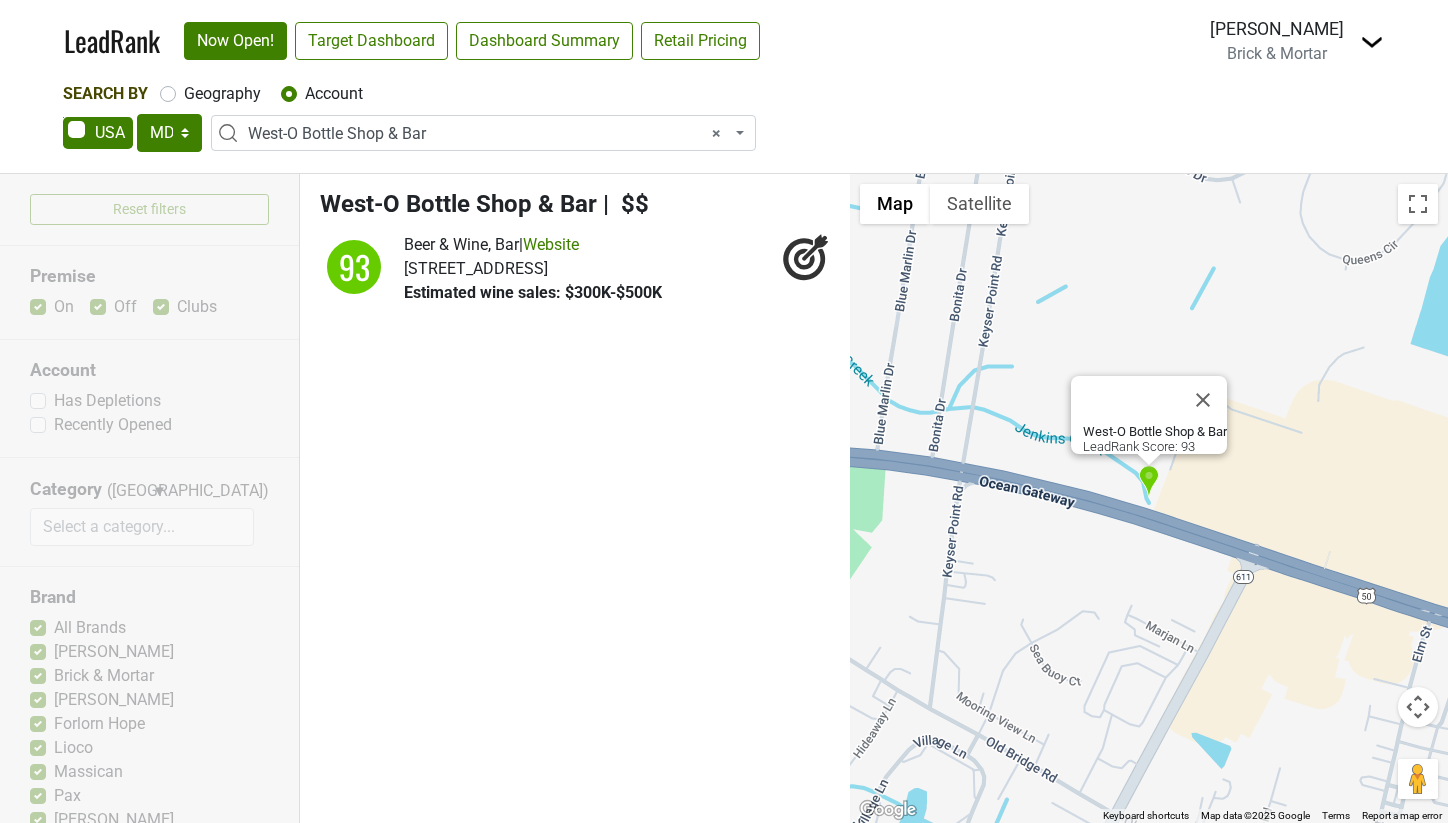 click on "× West-O Bottle Shop & Bar" at bounding box center (489, 134) 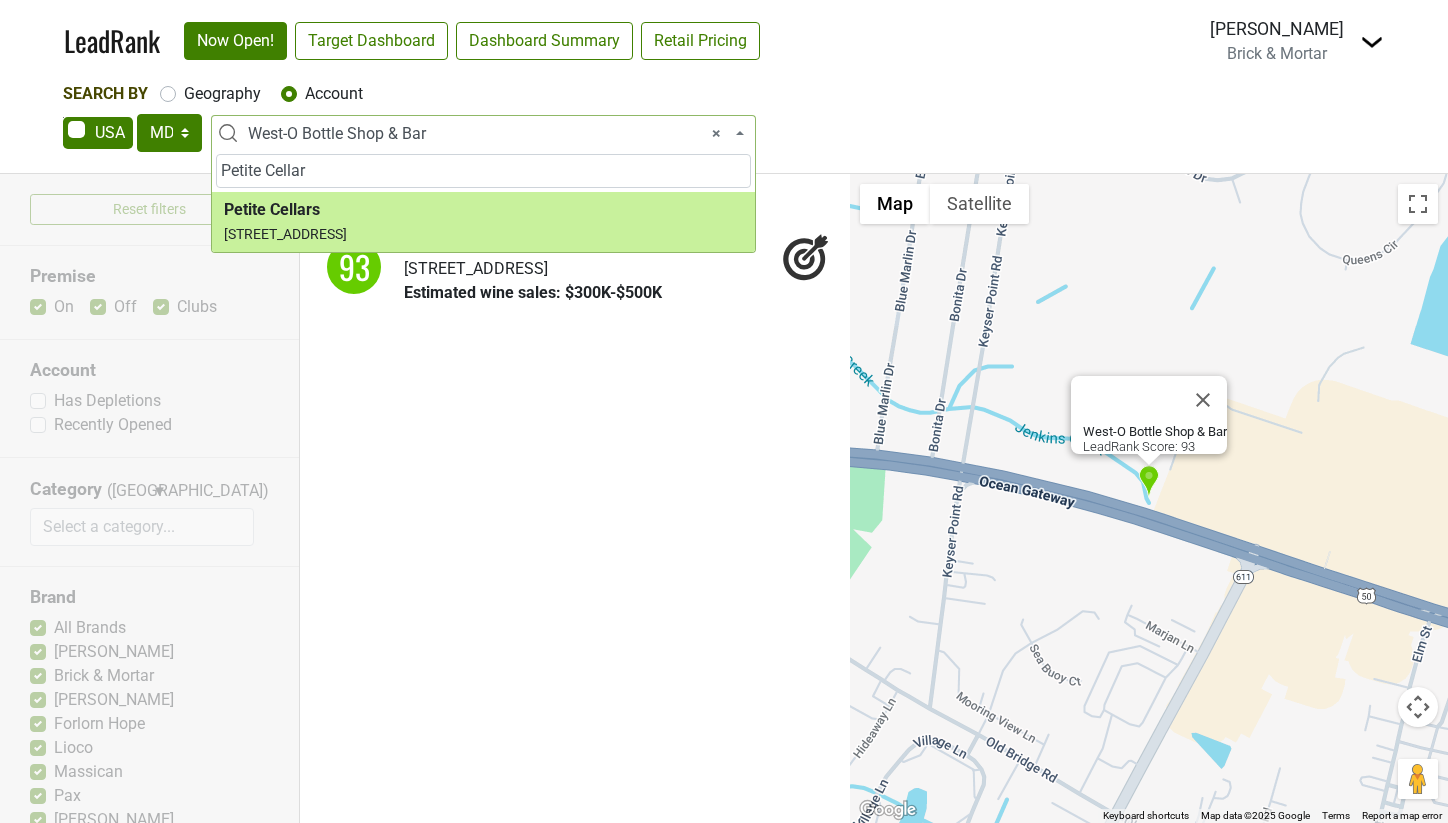 type on "Petite Cellar" 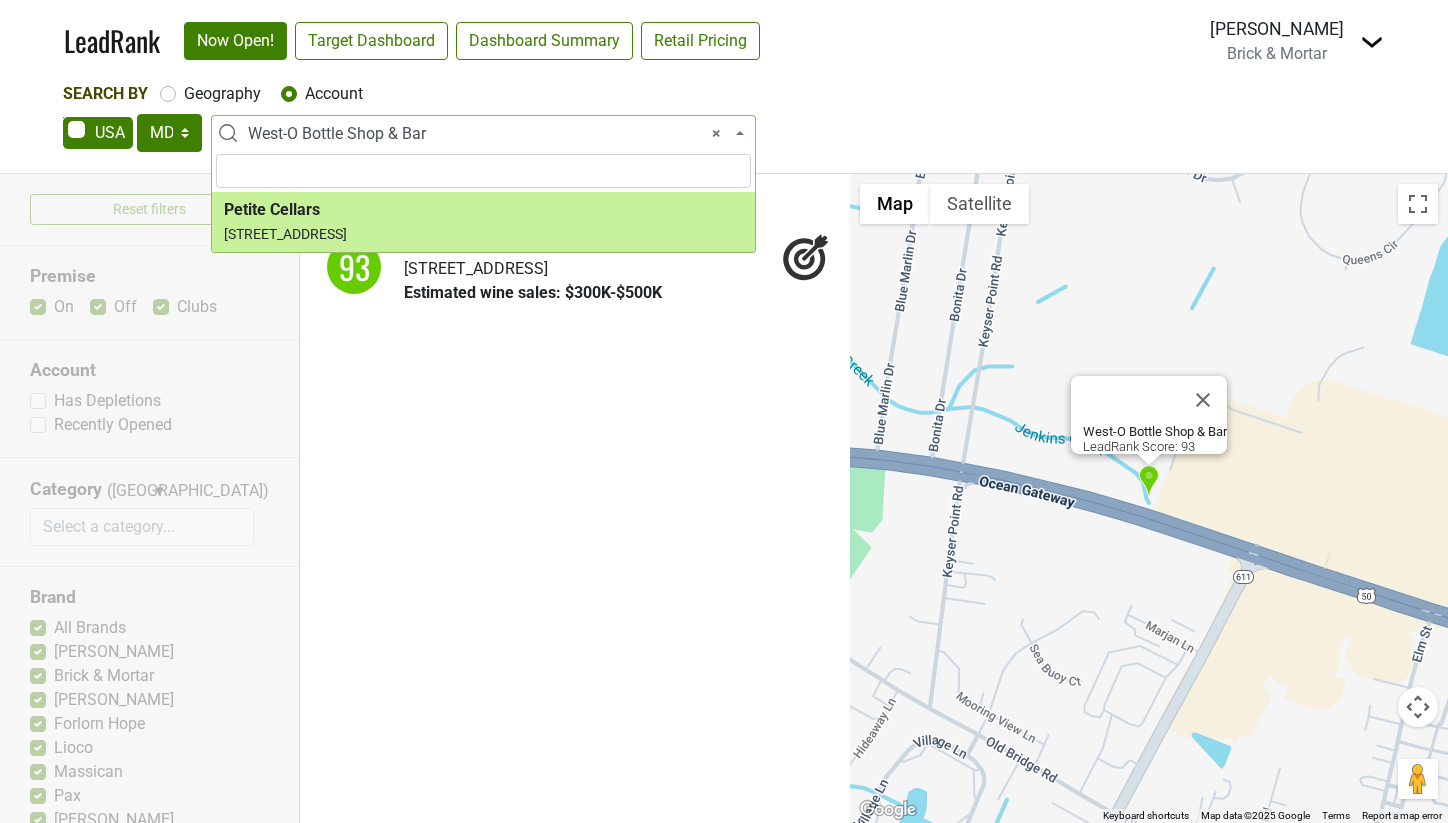select on "225235" 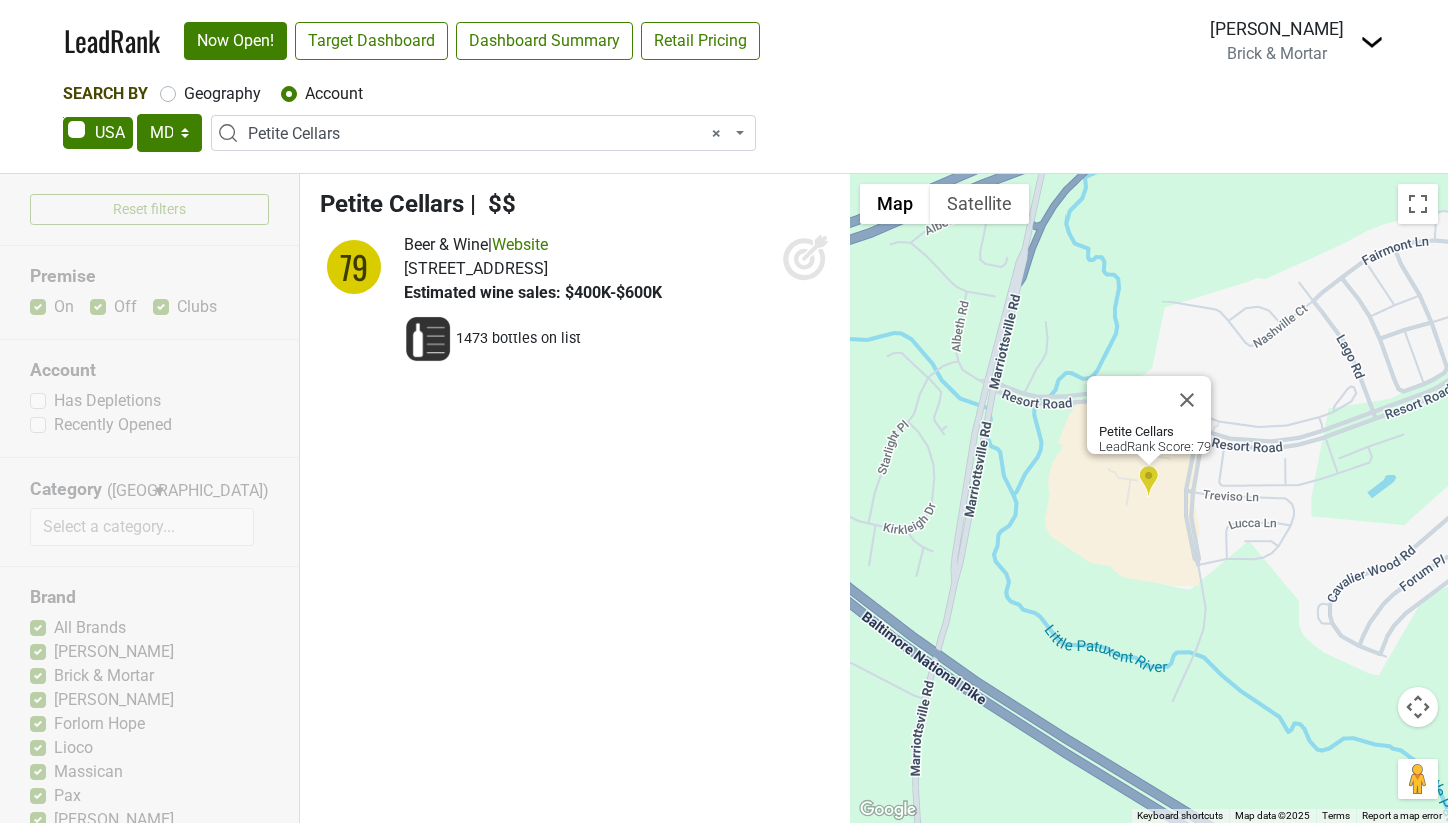 click 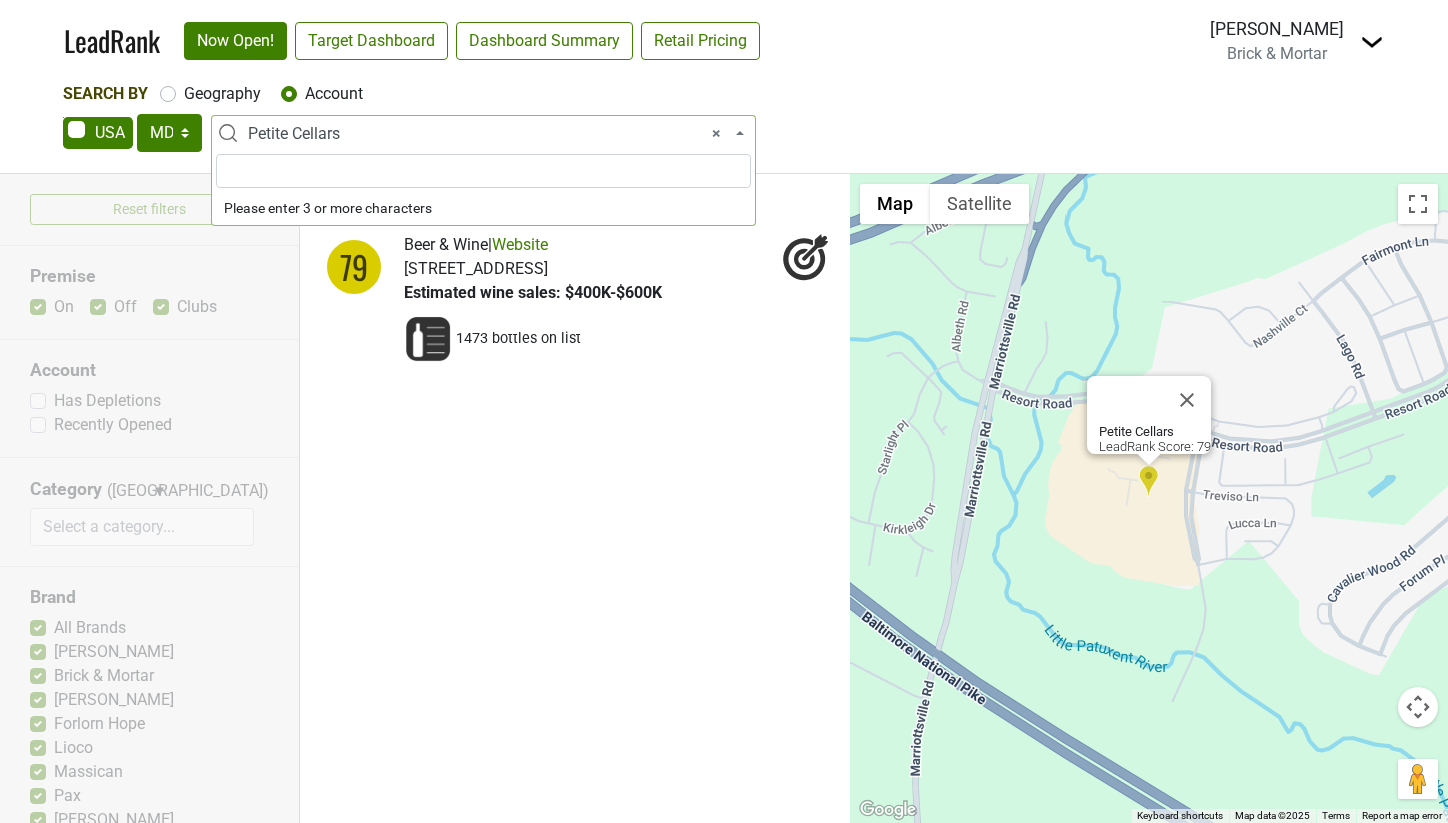 click on "× Petite Cellars" at bounding box center [489, 134] 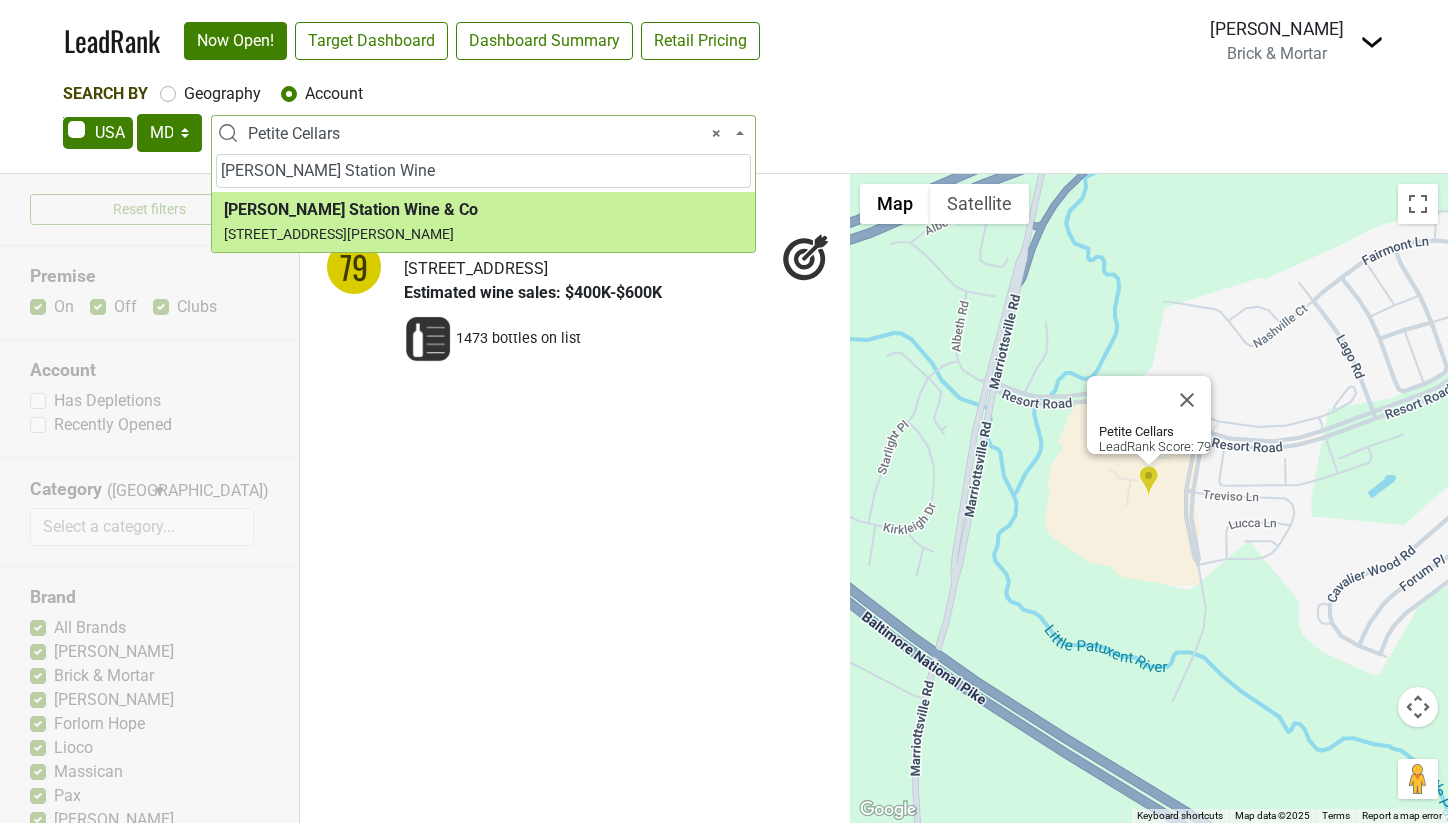 type on "Knowles Station Wine" 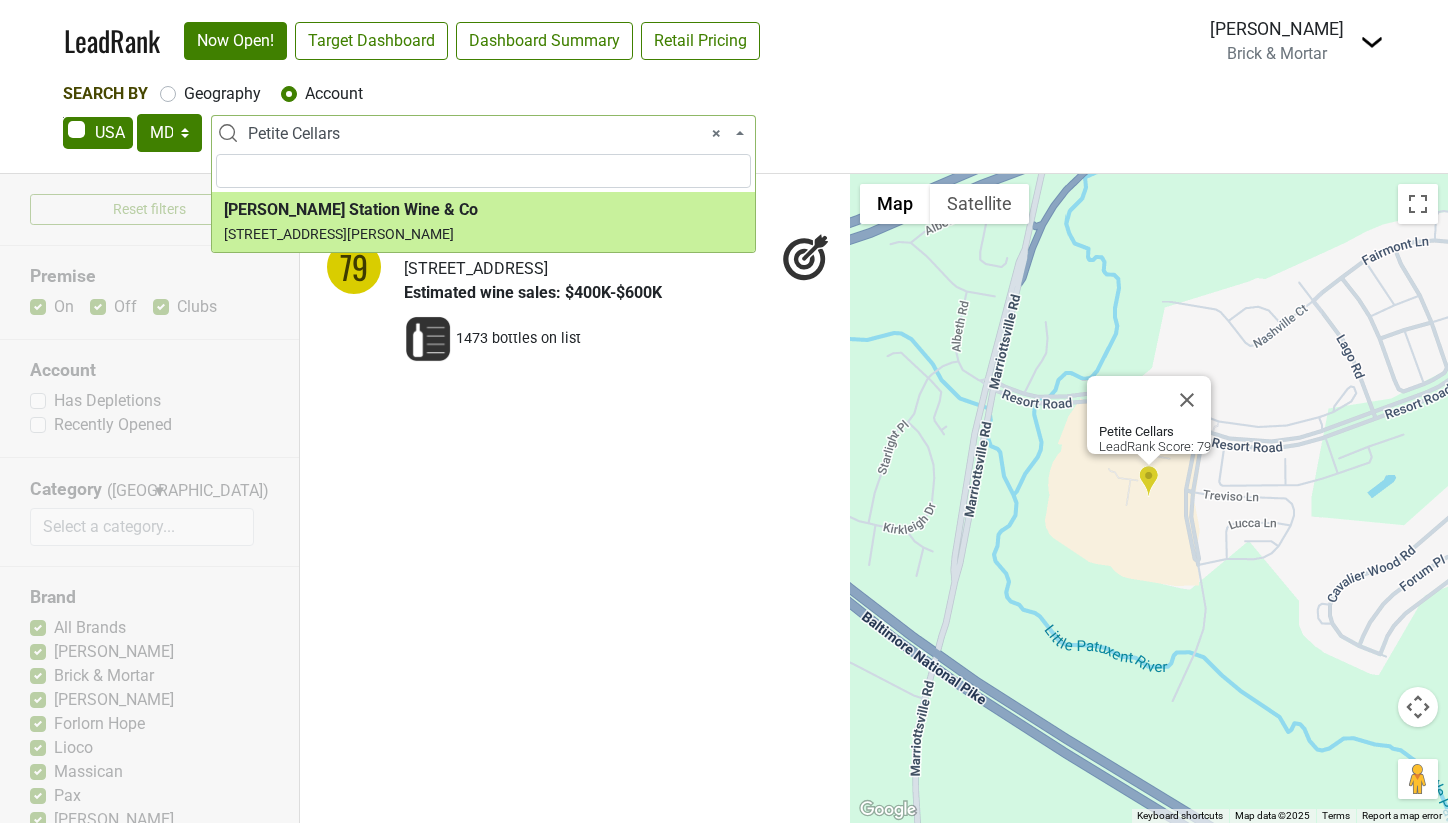 select on "123799930" 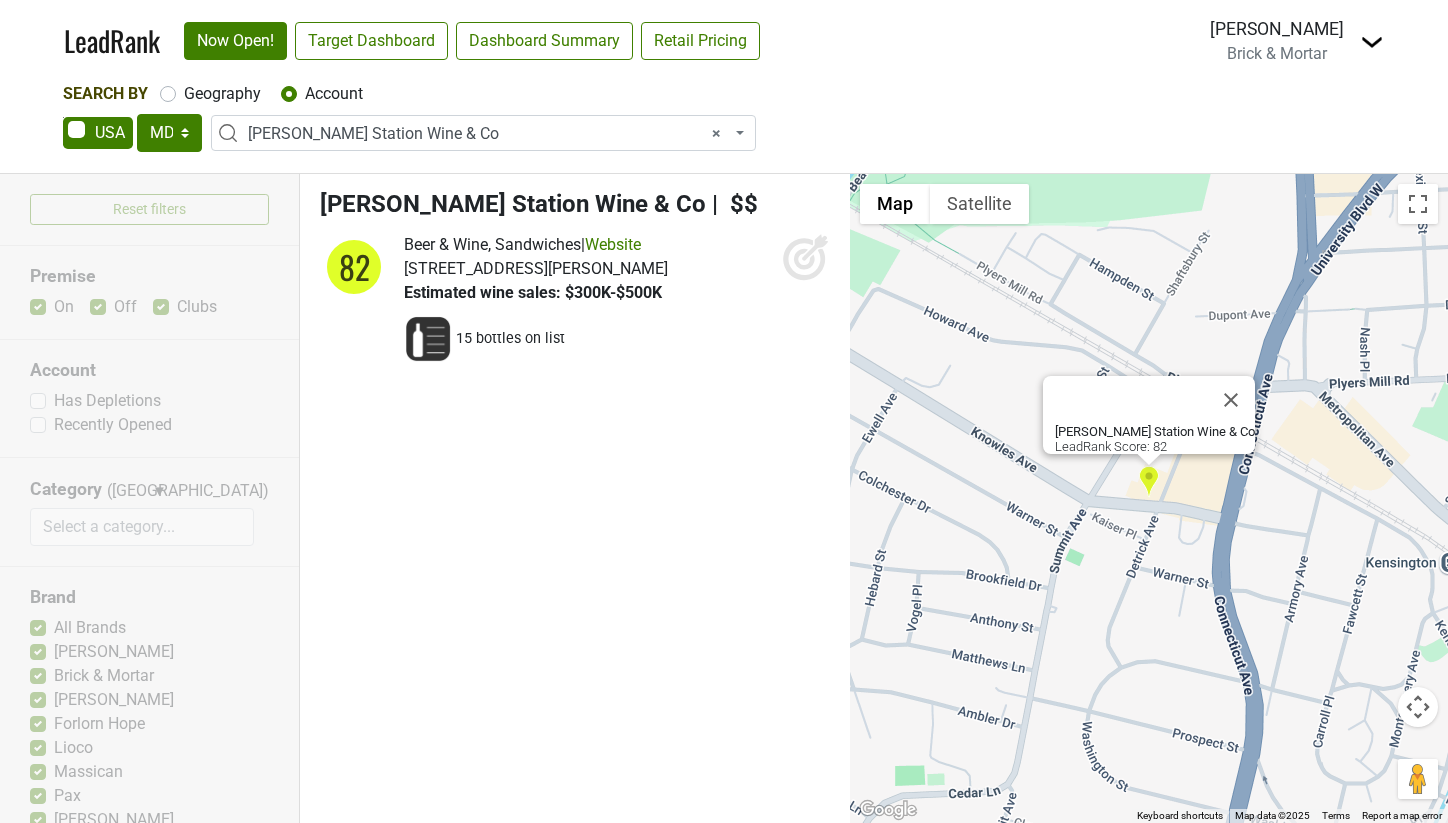 click 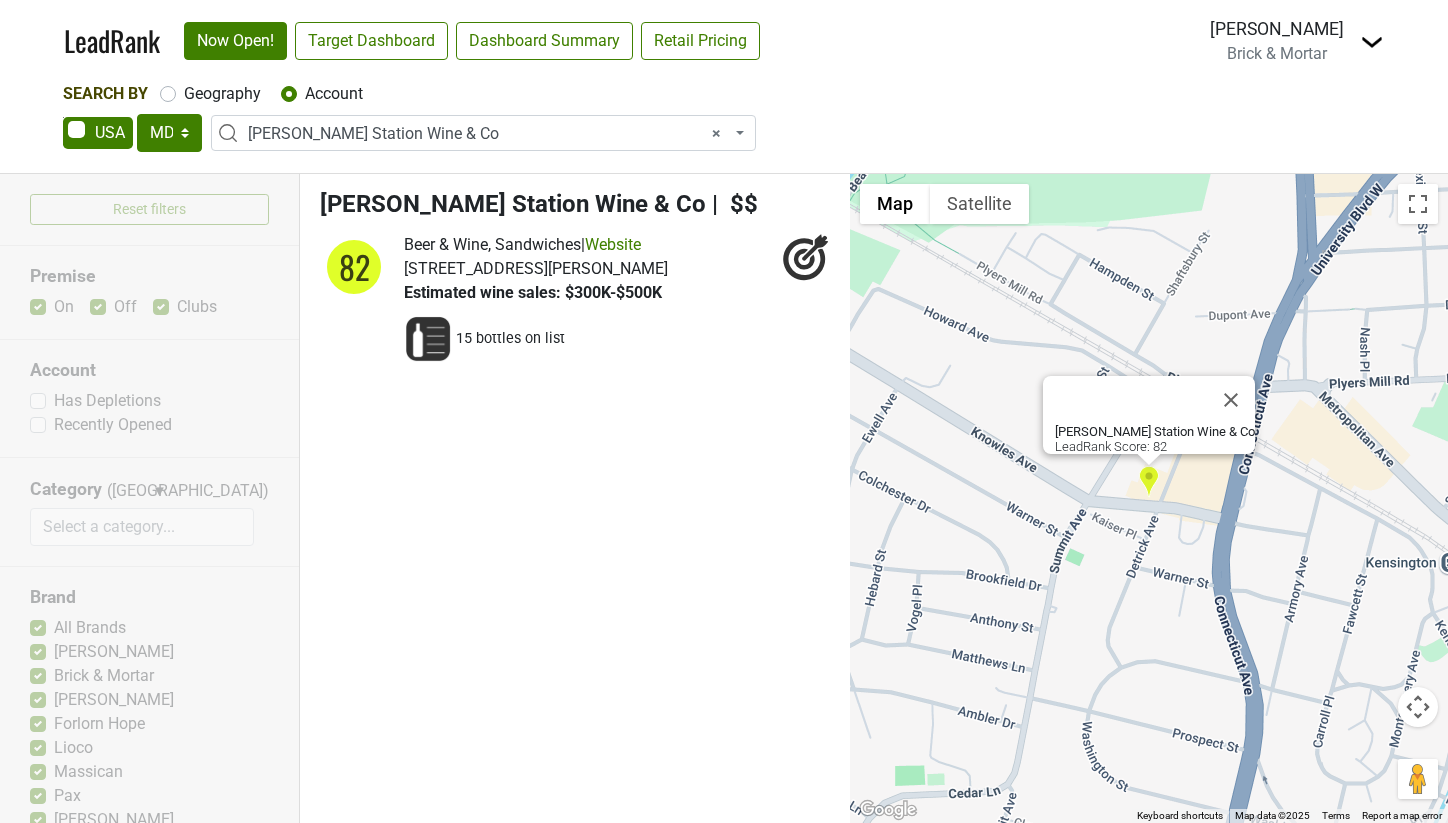 click on "× Knowles Station Wine & Co" at bounding box center (489, 134) 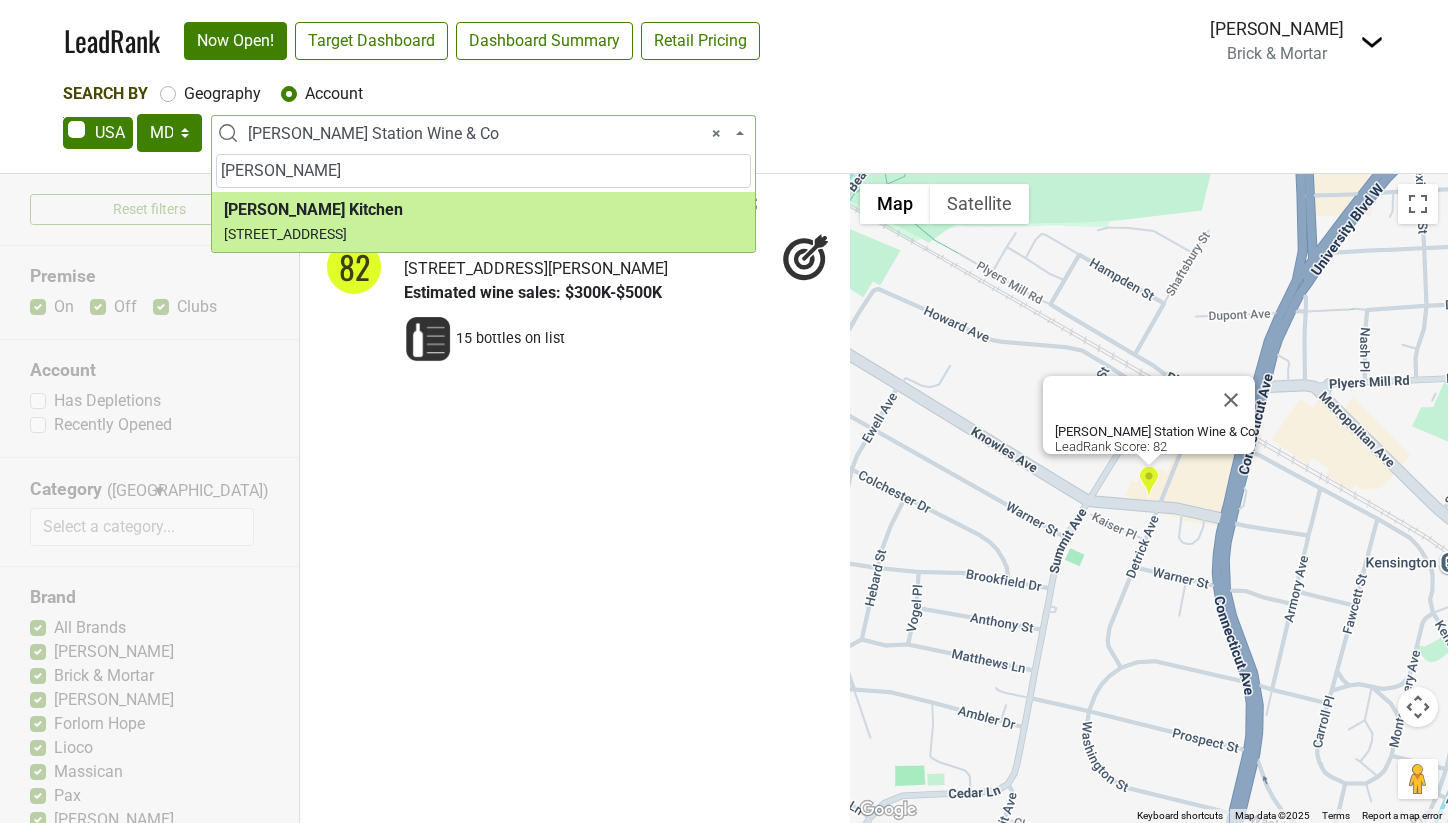 type on "Woodberry" 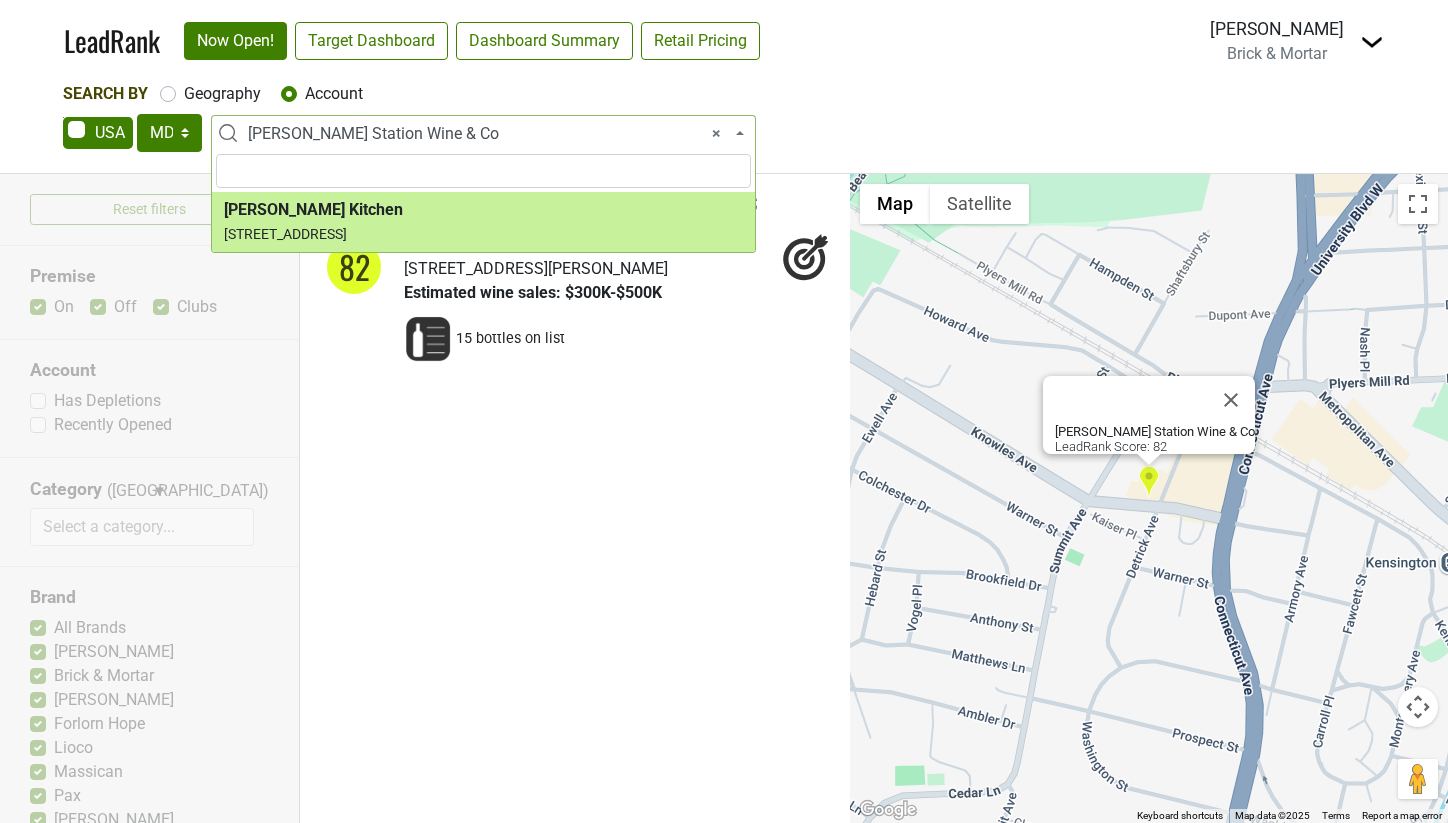 select on "141228" 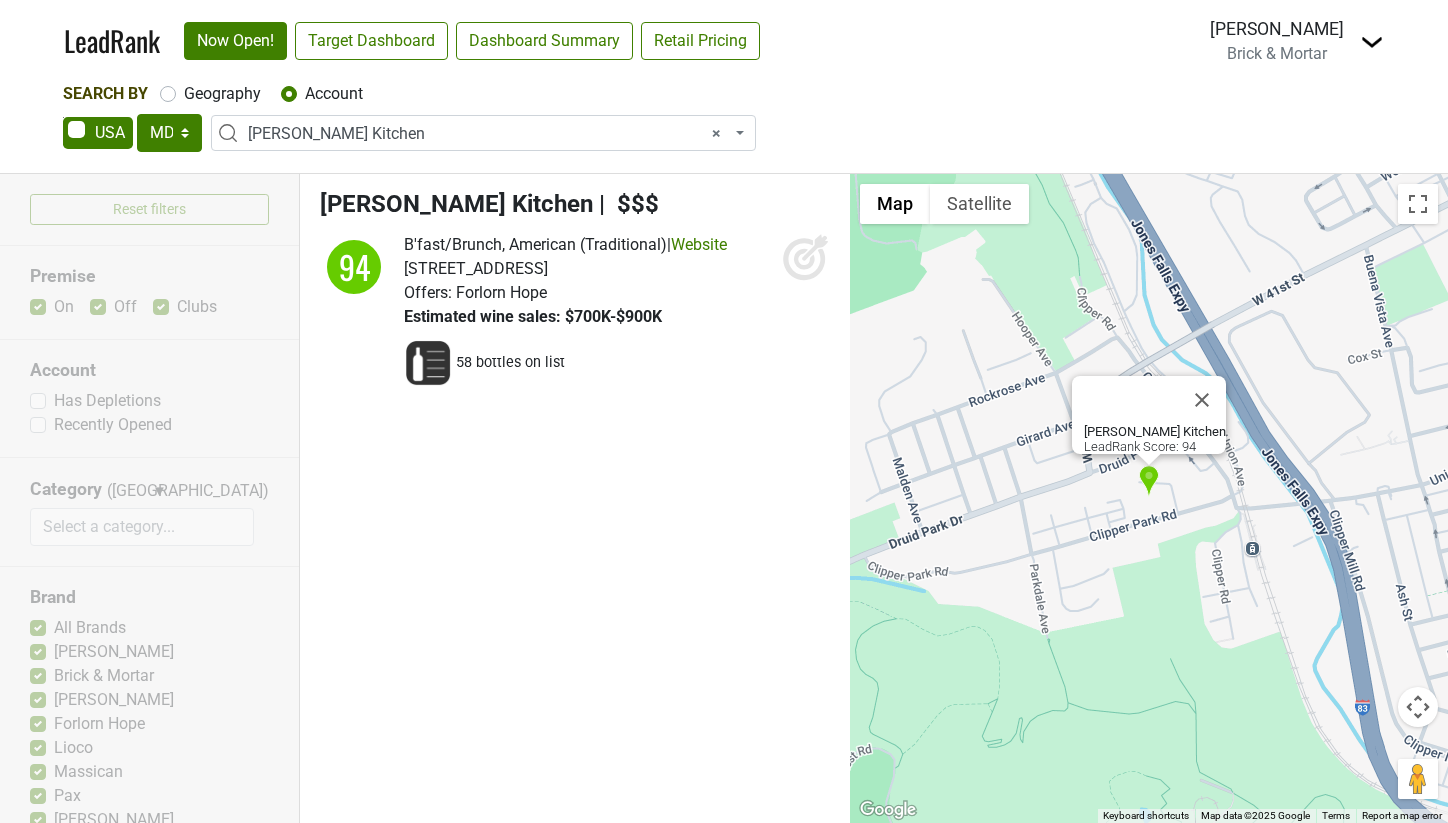 click 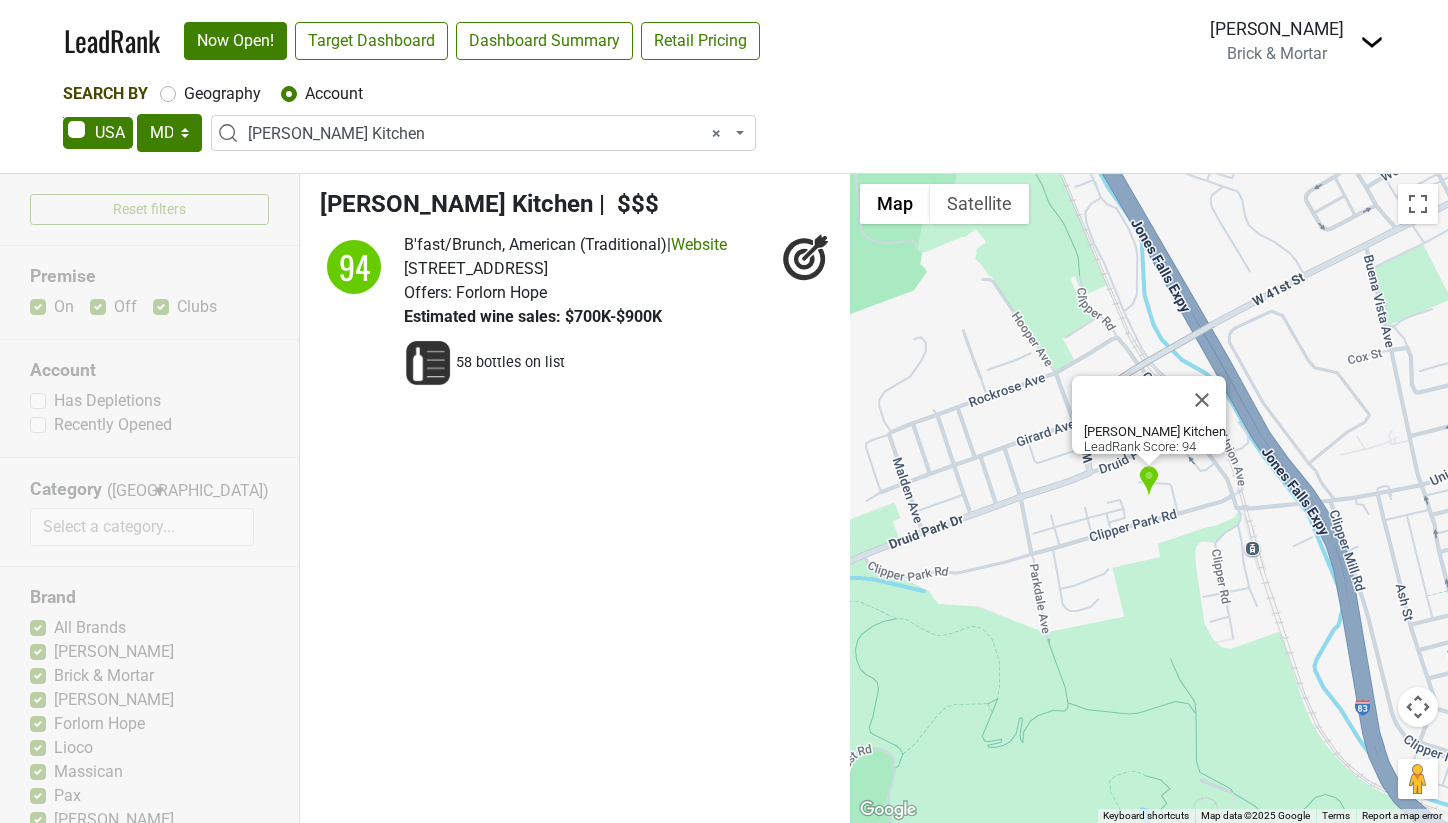 click on "× Woodberry Kitchen" at bounding box center (489, 134) 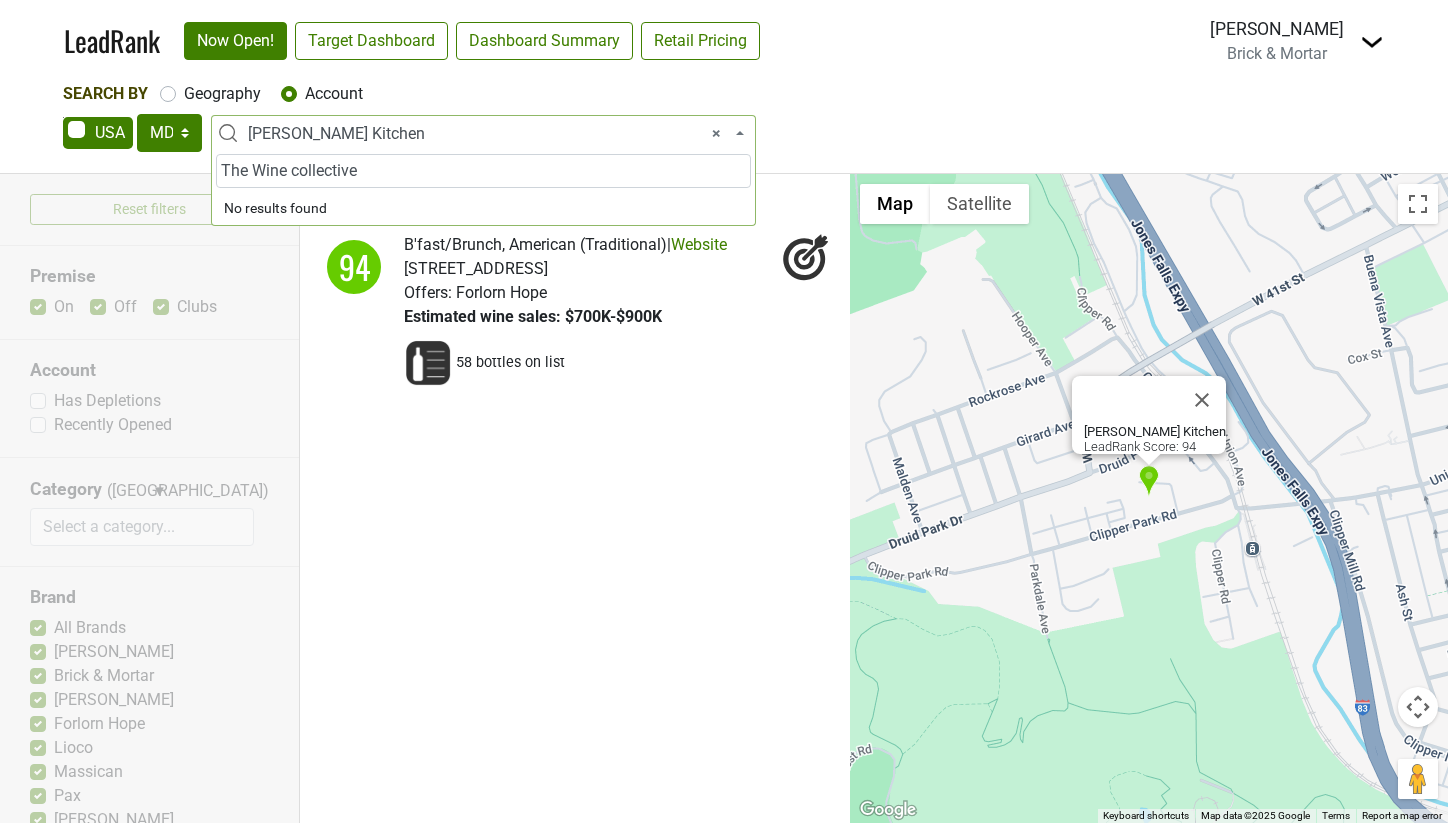 drag, startPoint x: 421, startPoint y: 170, endPoint x: -50, endPoint y: 118, distance: 473.8618 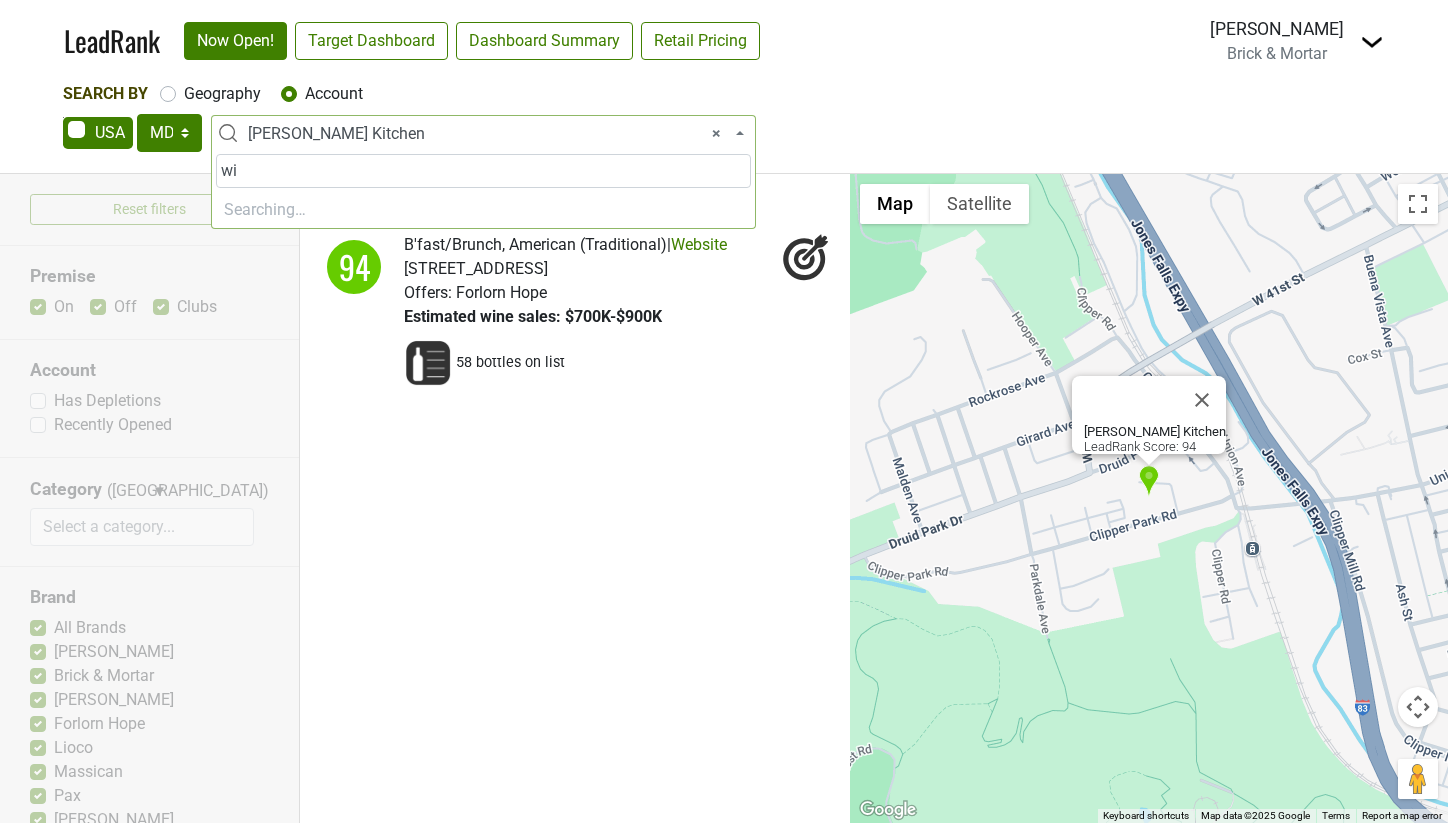 type on "w" 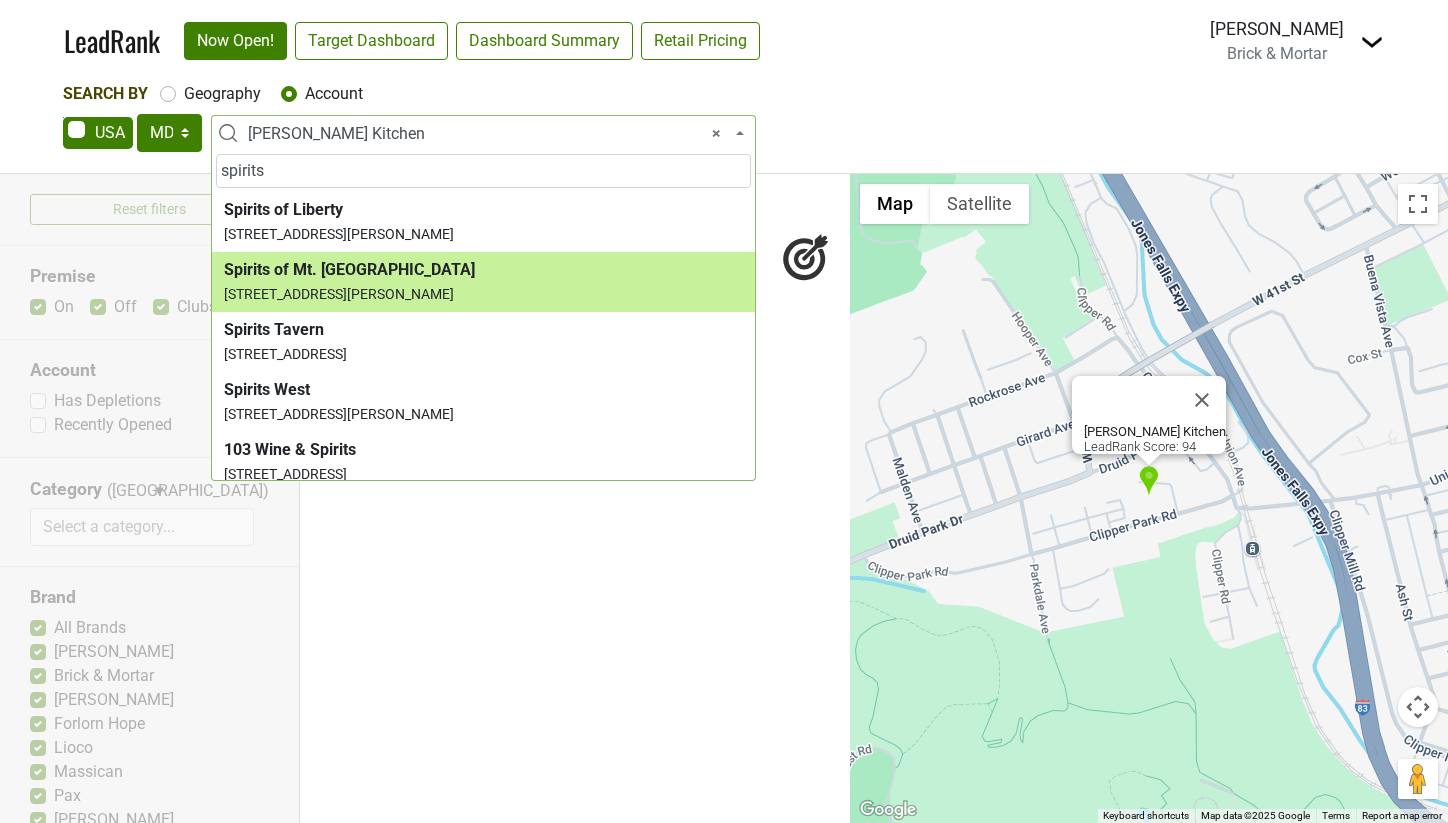 type on "spirits" 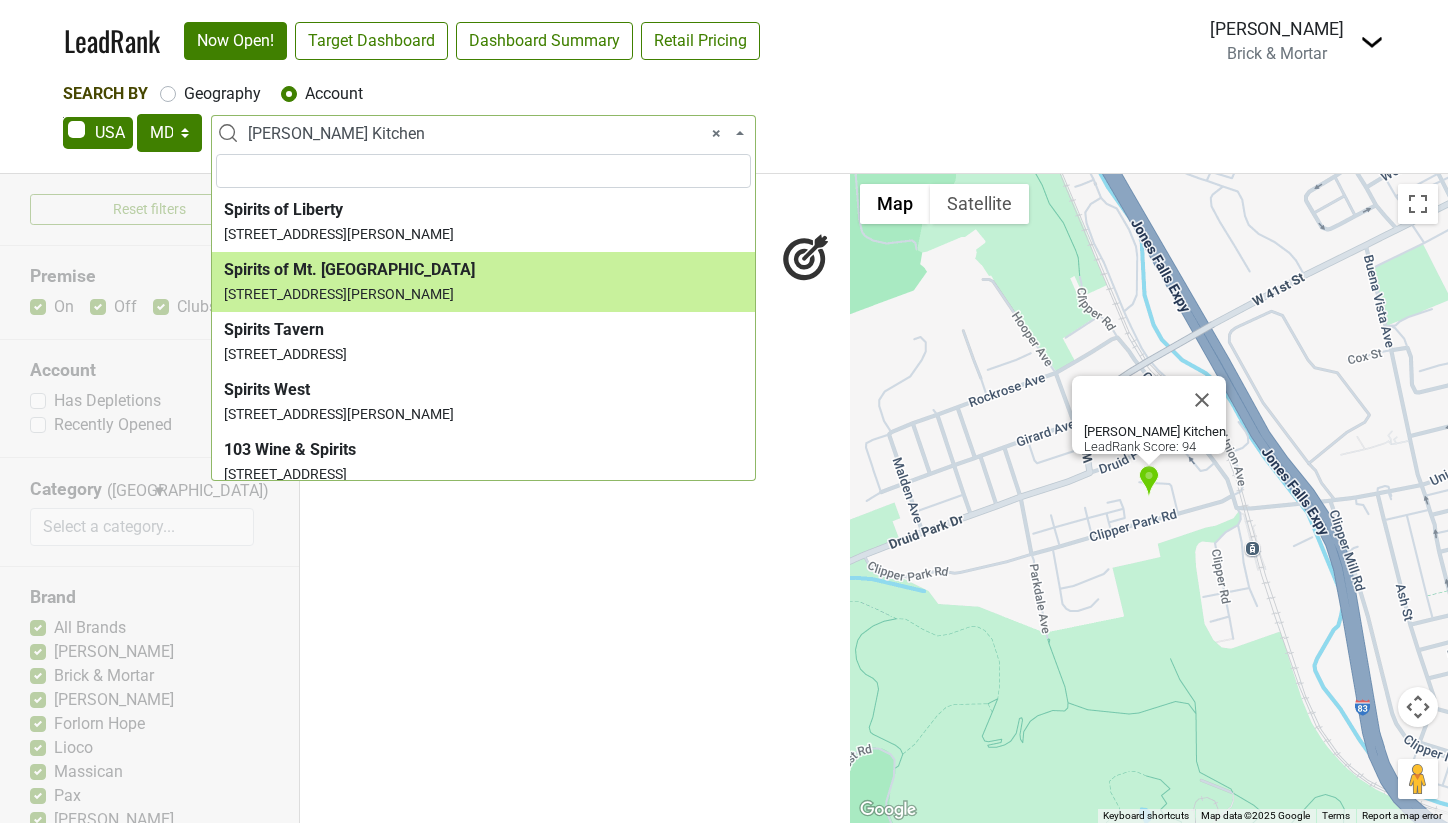 select on "225349" 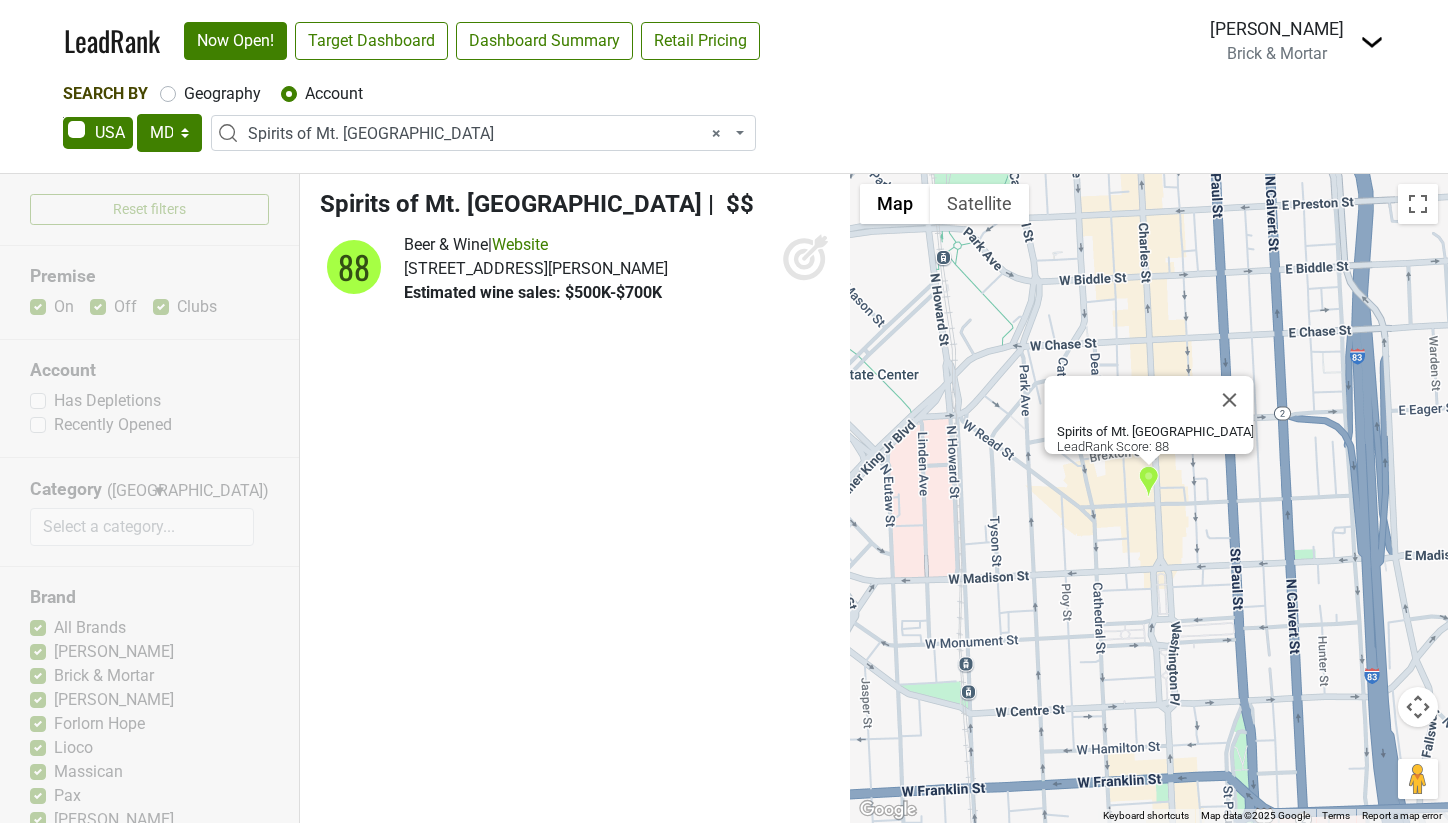 click 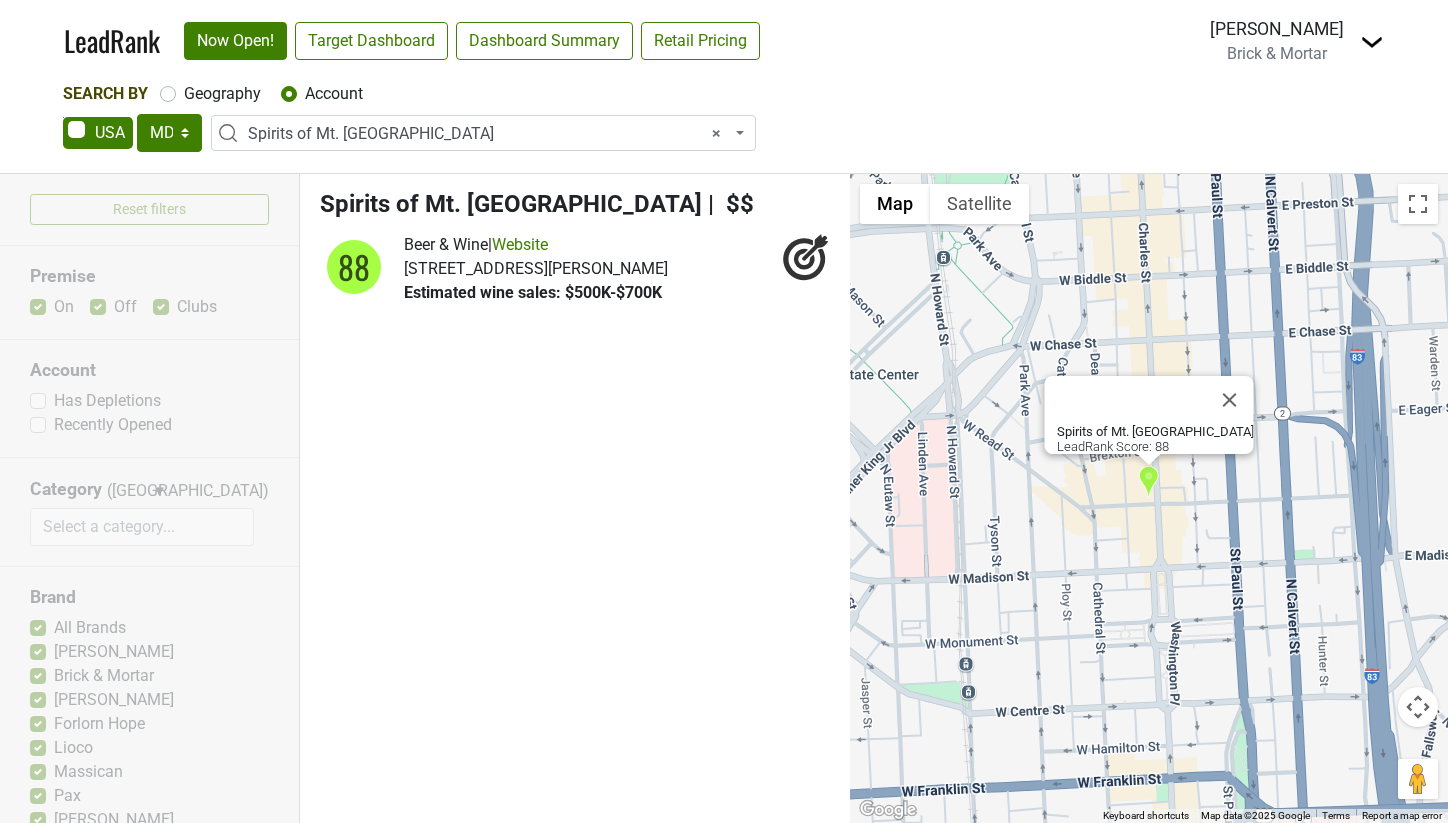 click on "× Spirits of Mt. Vernon" at bounding box center [489, 134] 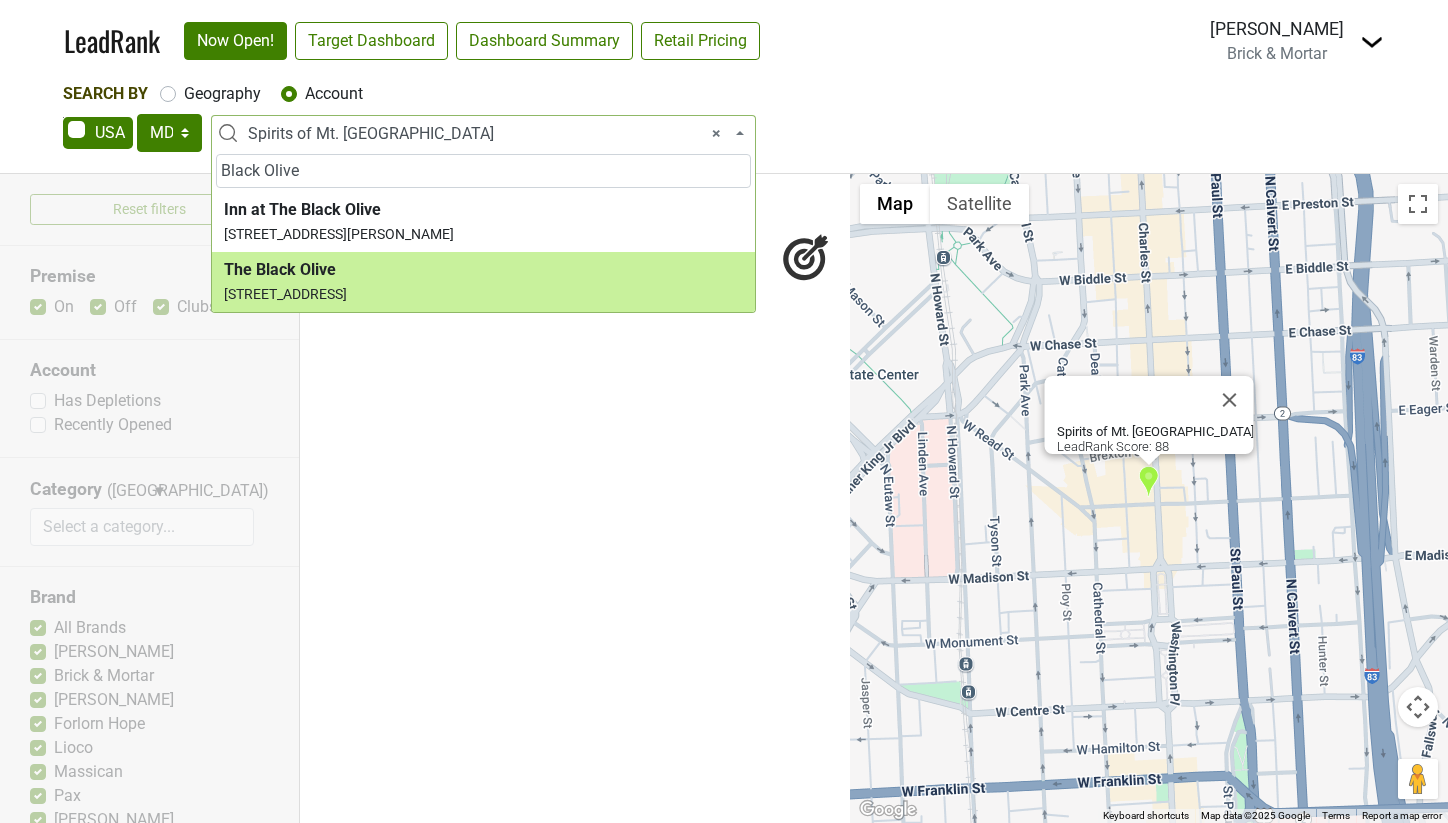 type on "Black Olive" 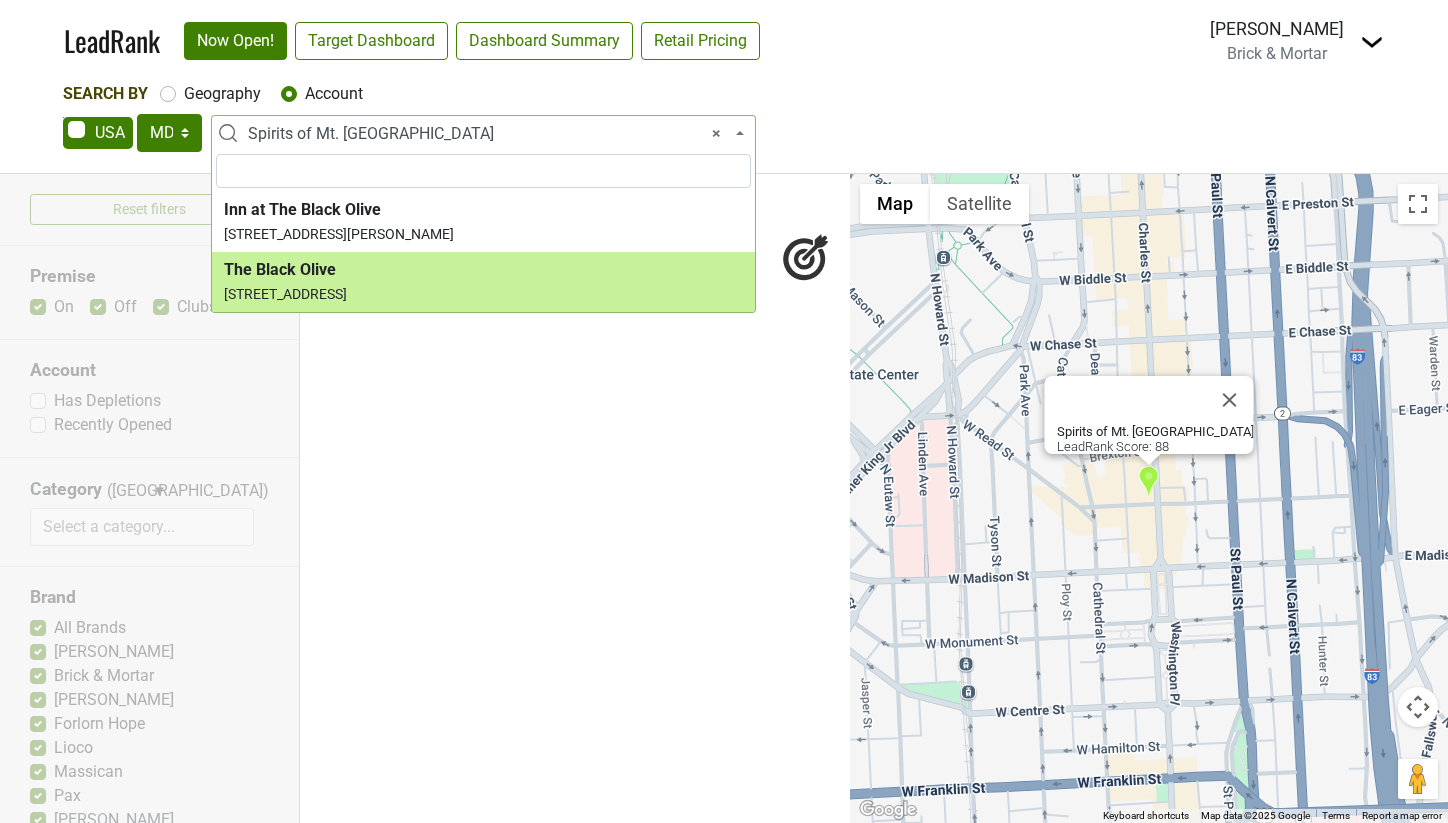 select on "255648" 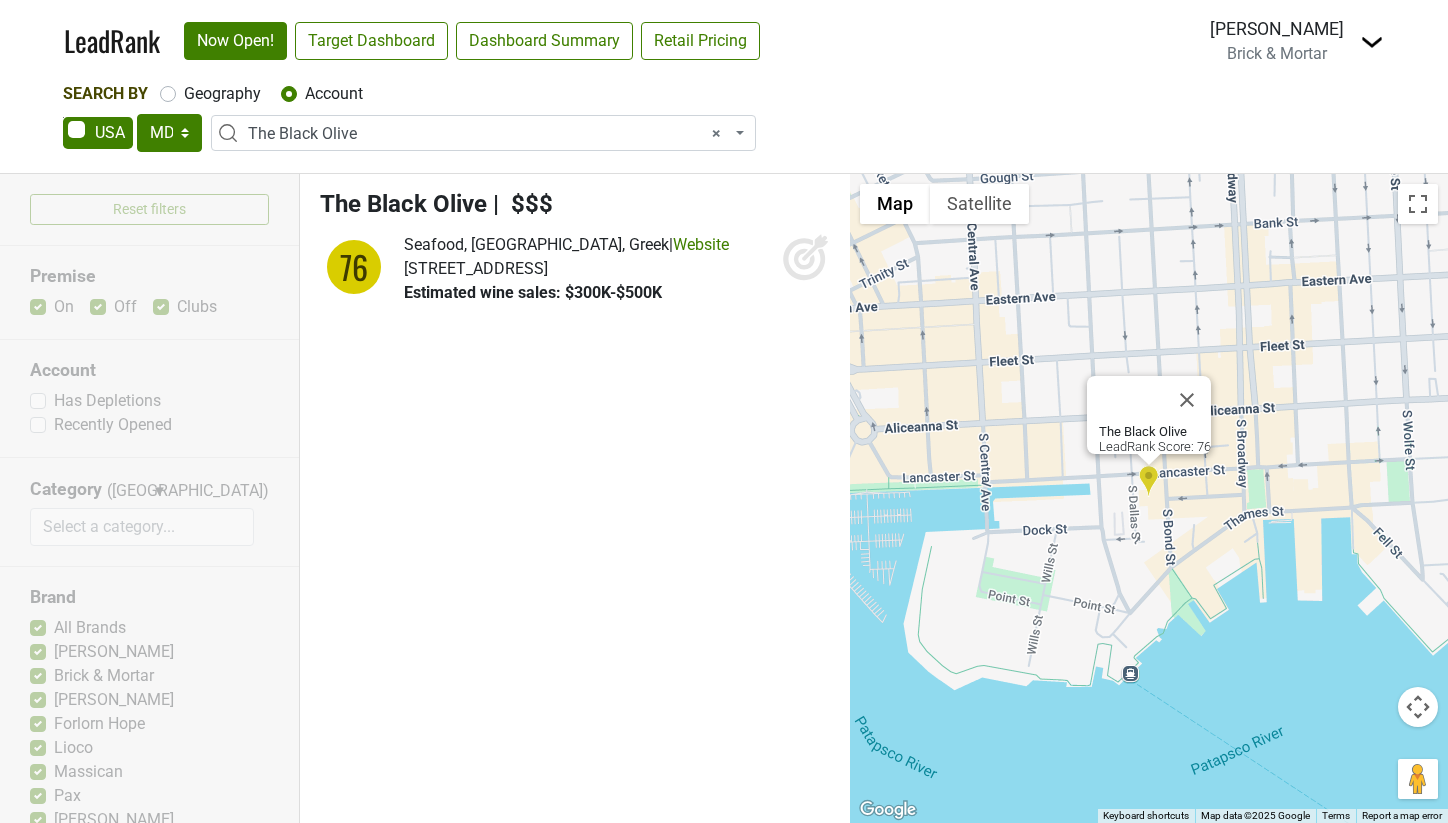 click 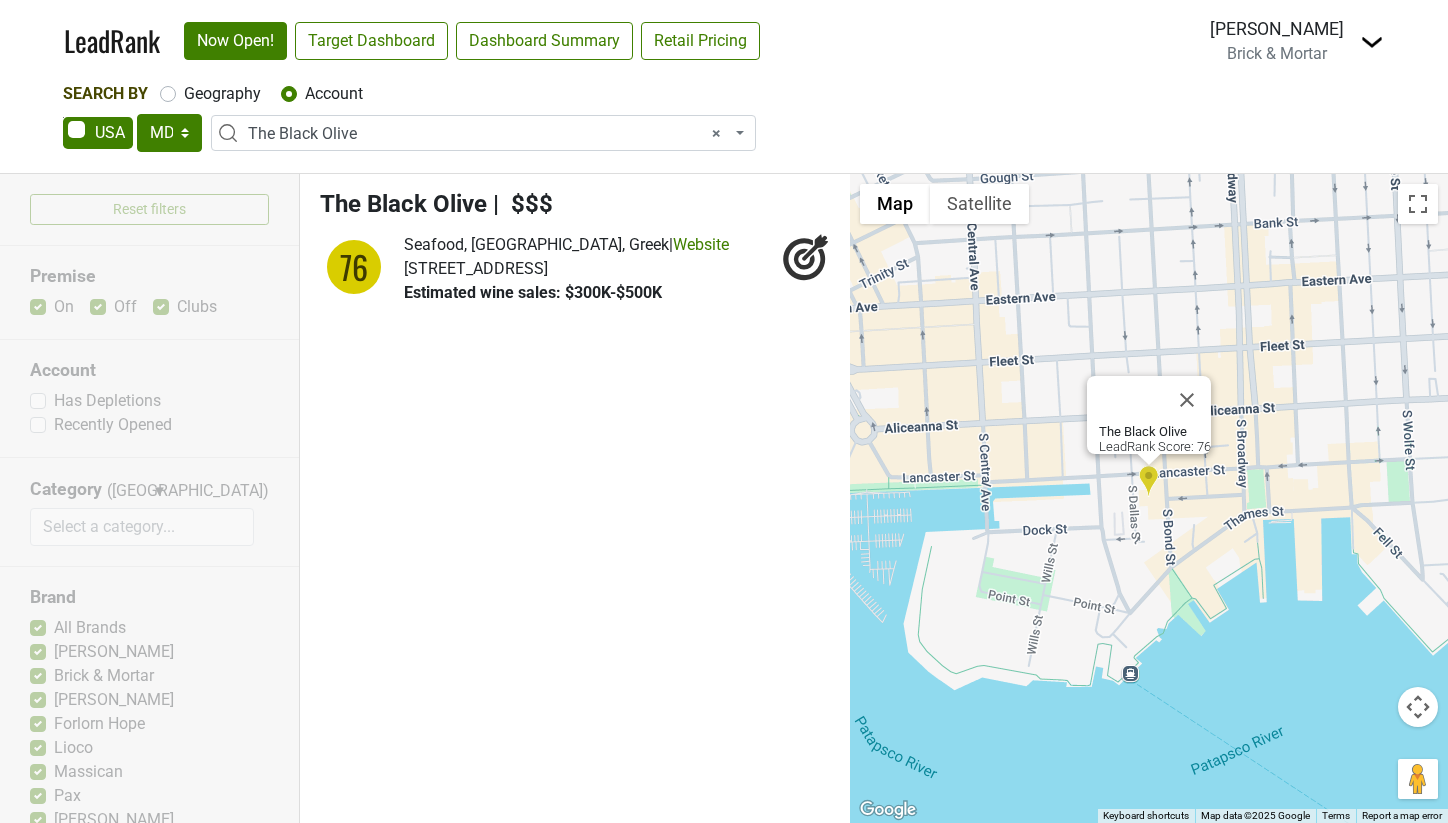 click on "Geography" at bounding box center (222, 94) 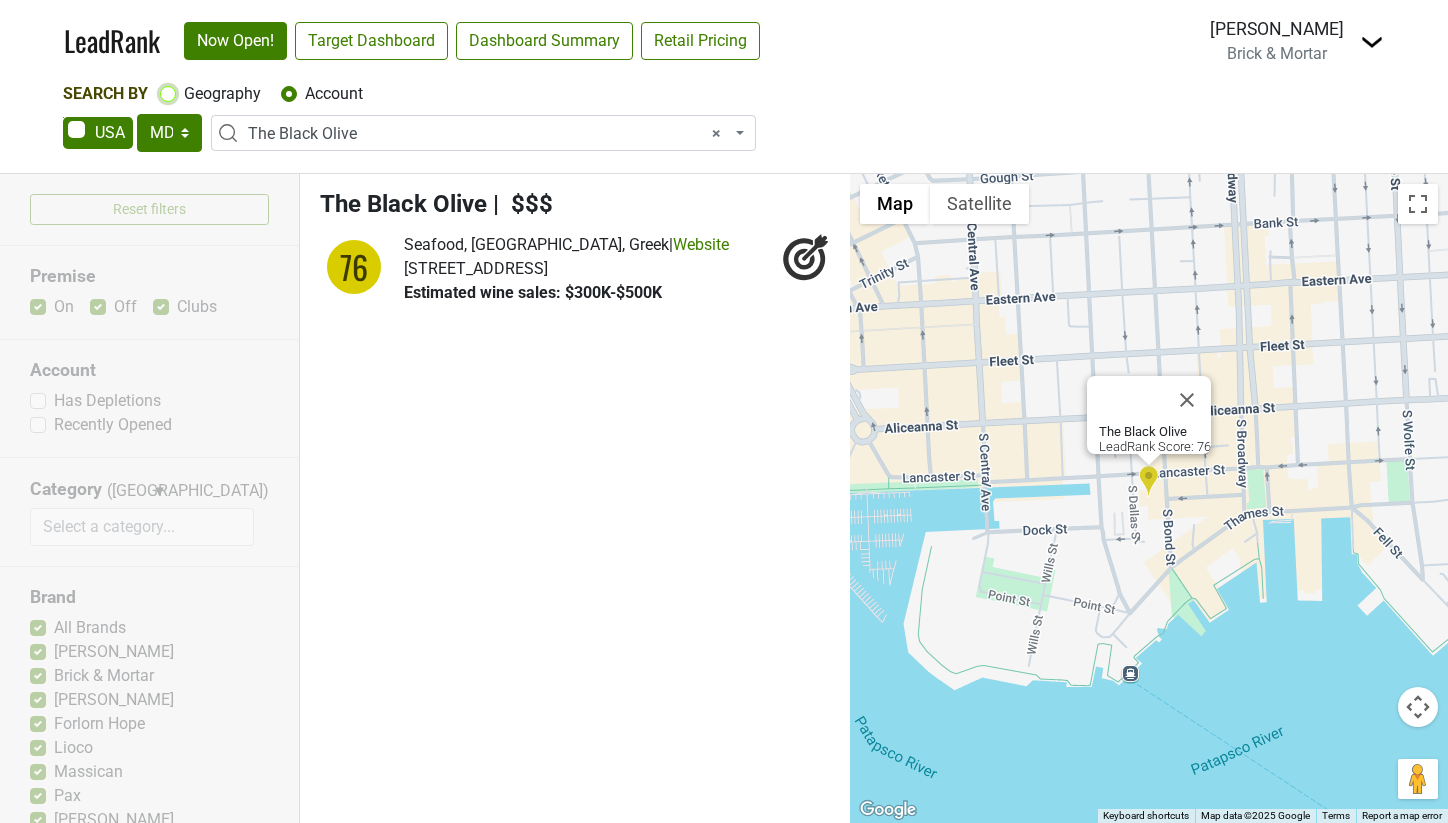 radio on "true" 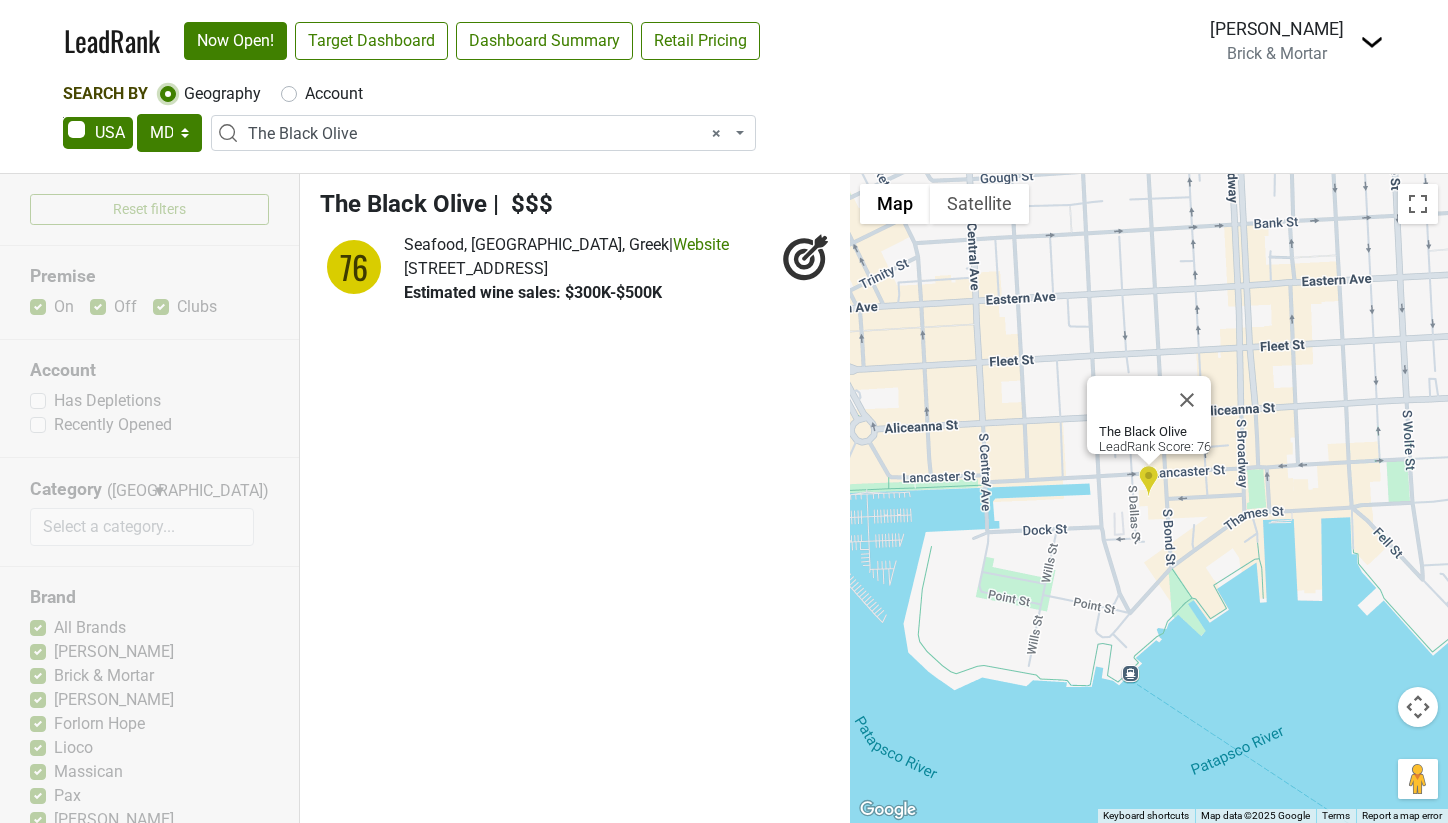 select 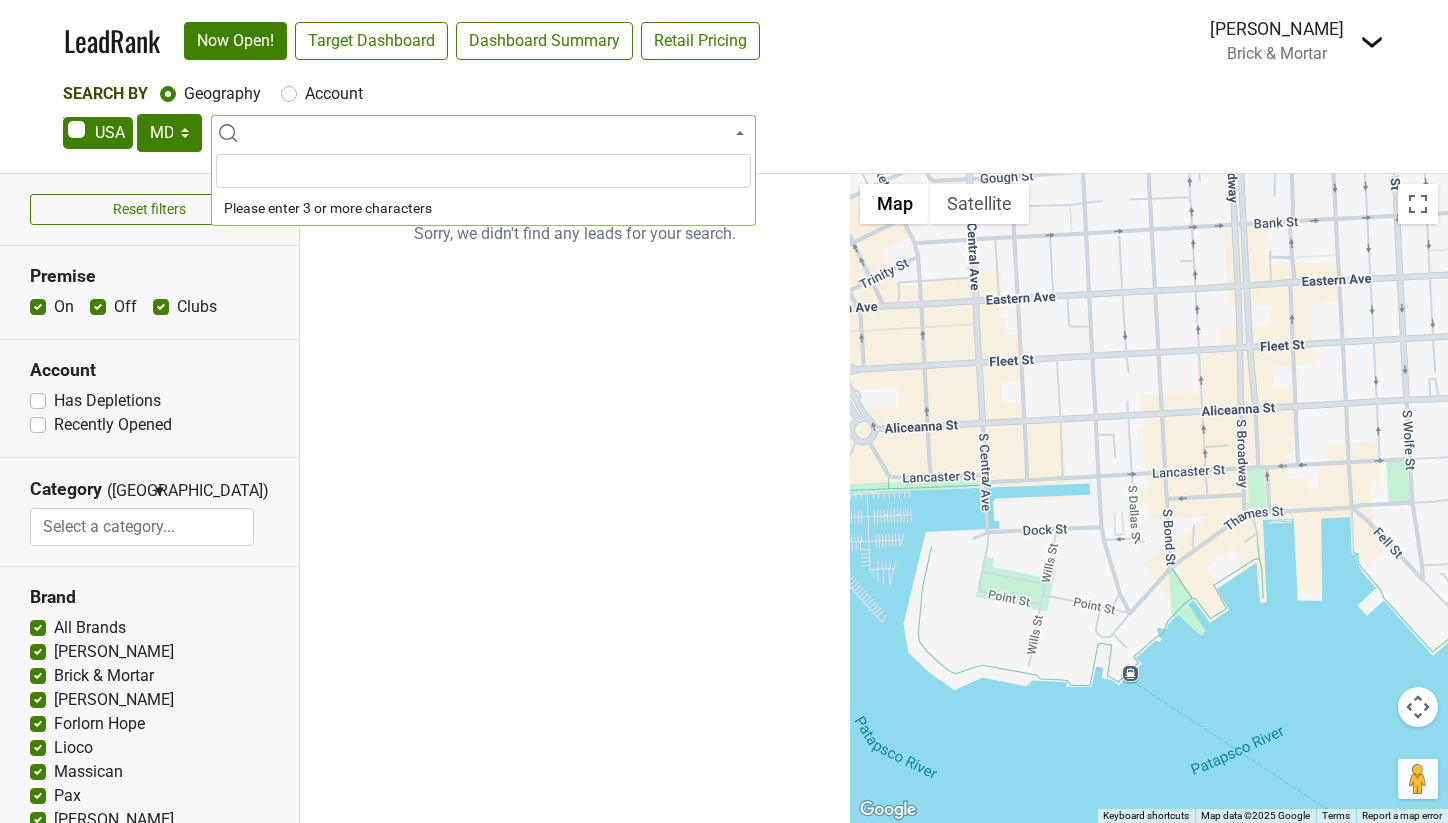 click at bounding box center (483, 133) 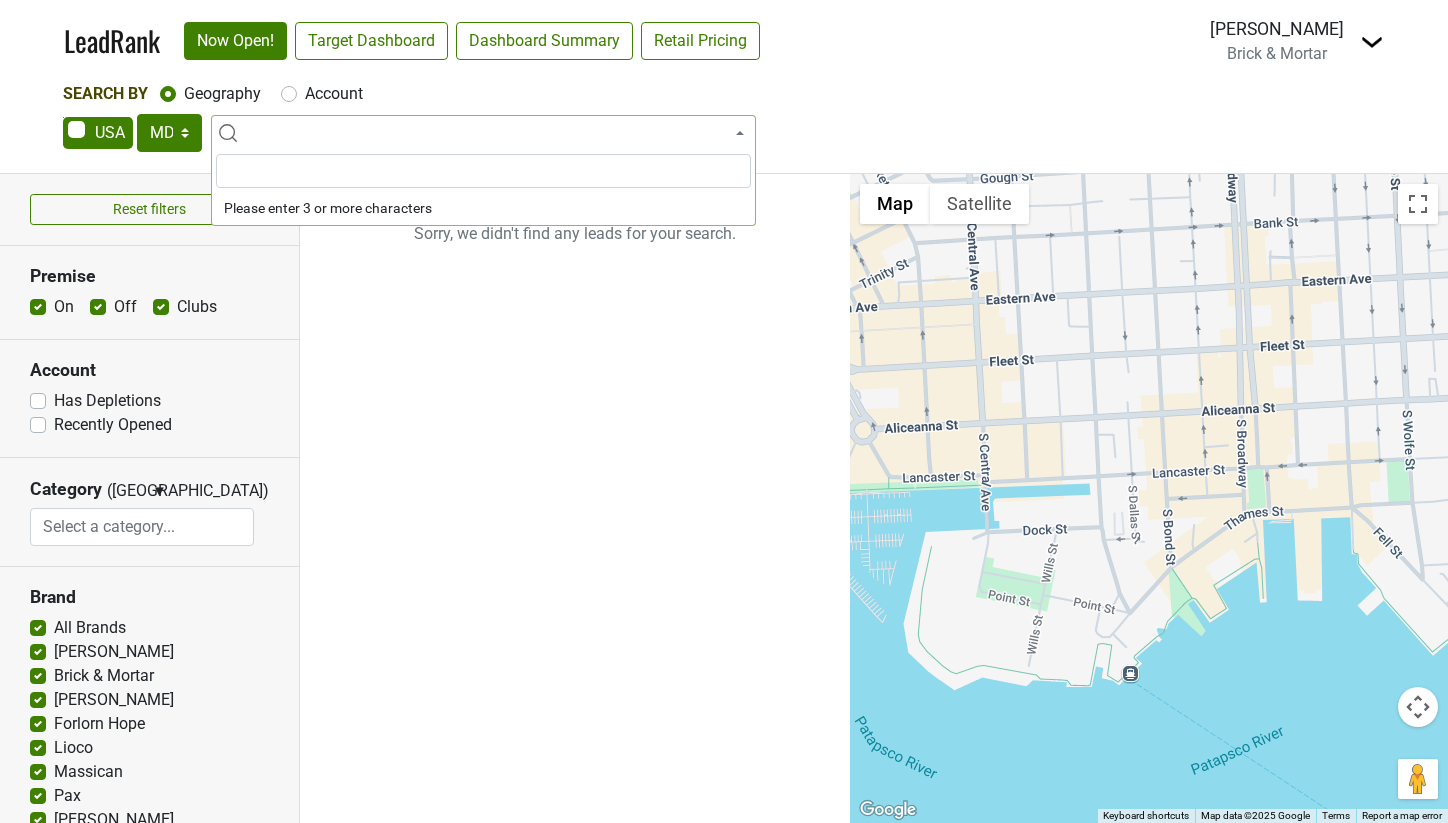 click at bounding box center [483, 133] 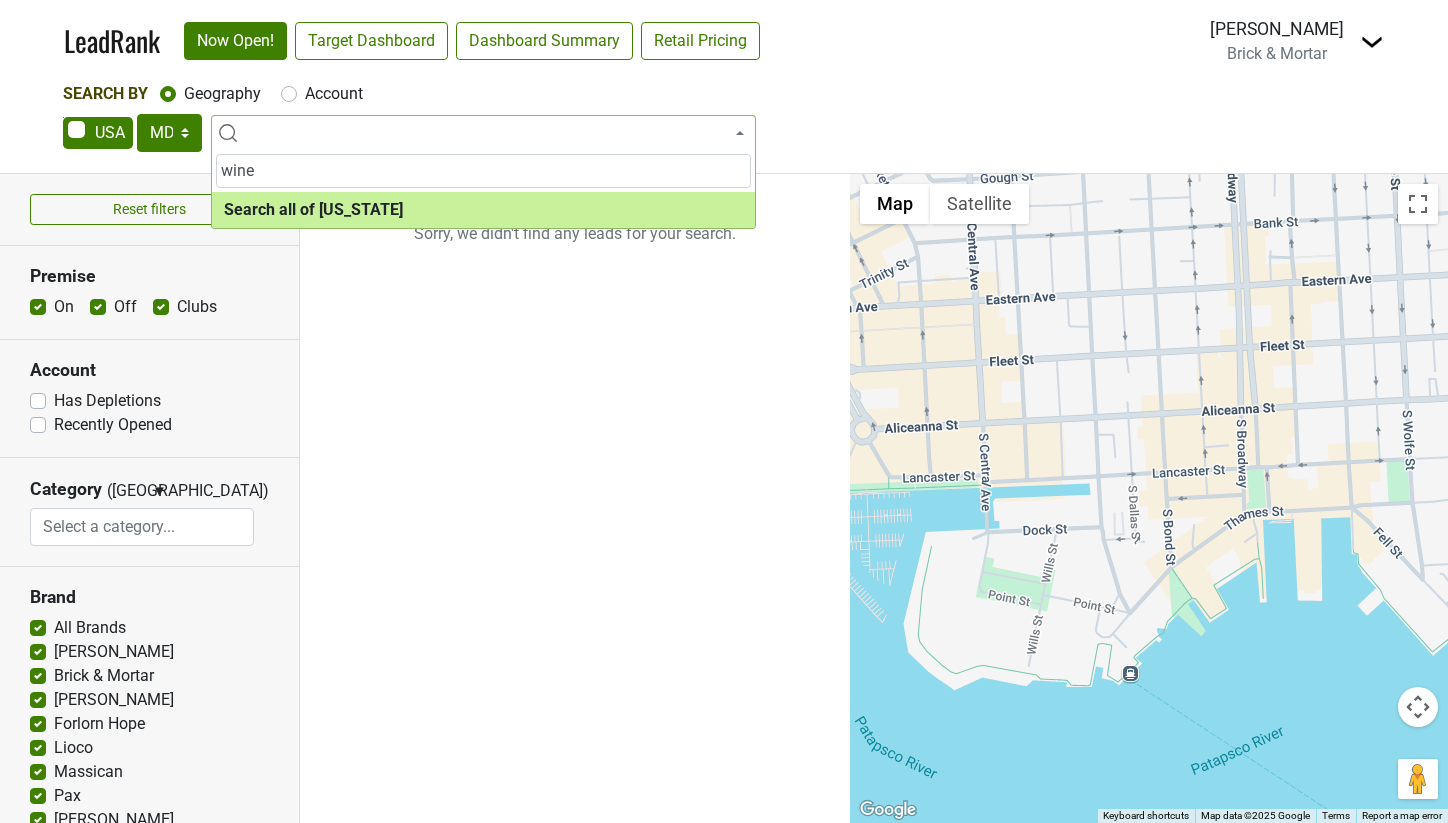 type on "wine" 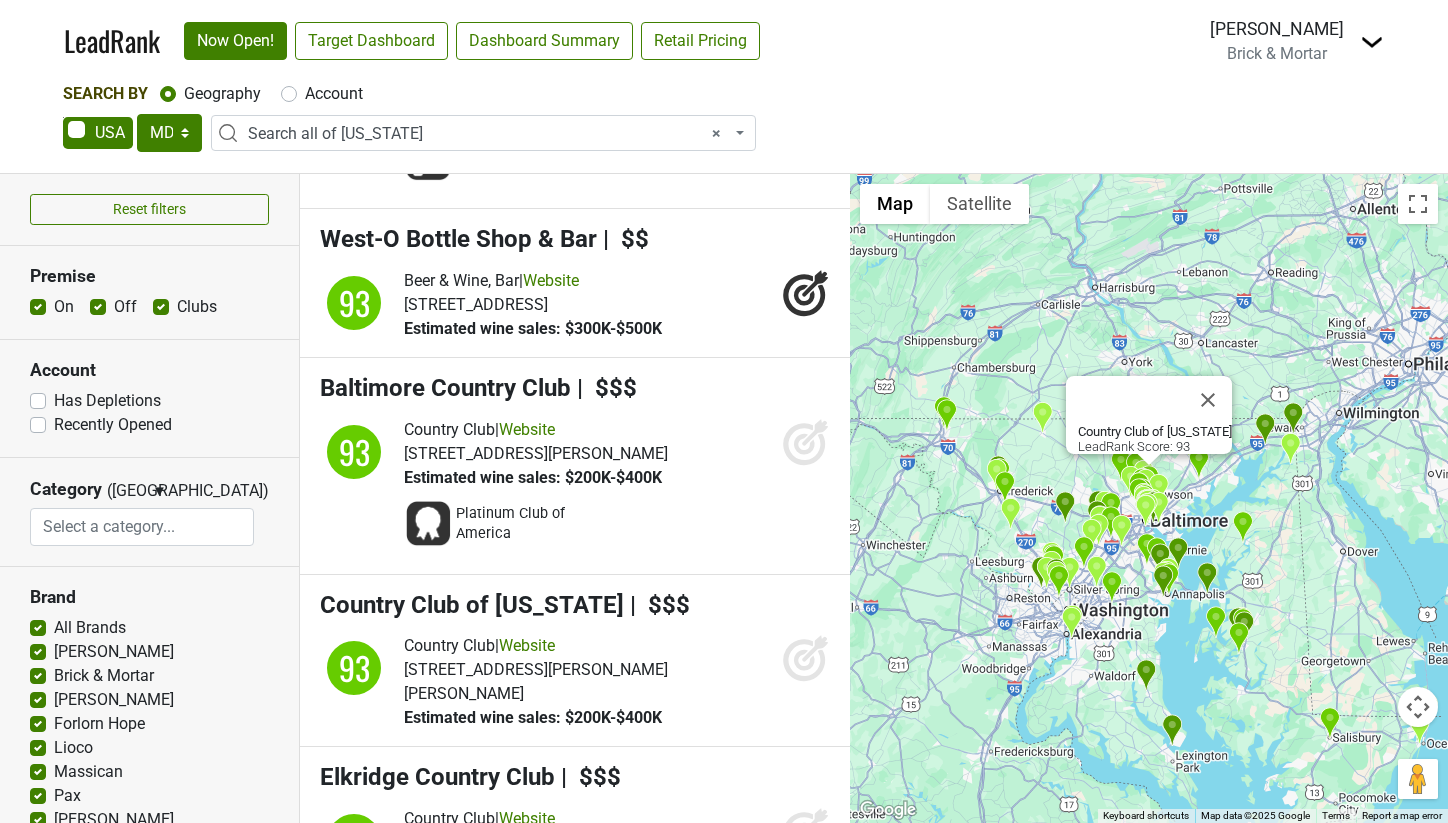 scroll, scrollTop: 8109, scrollLeft: 0, axis: vertical 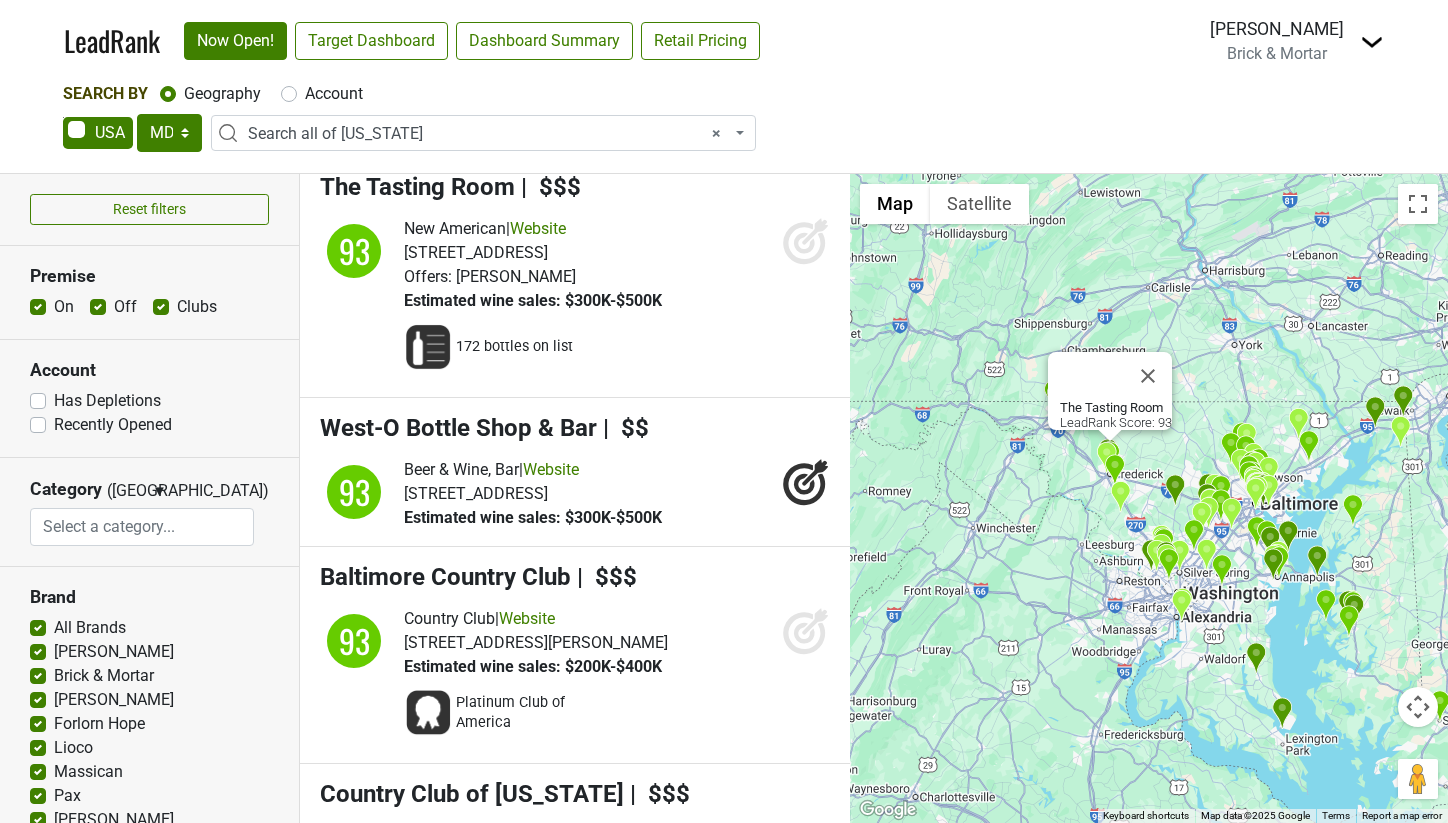 click 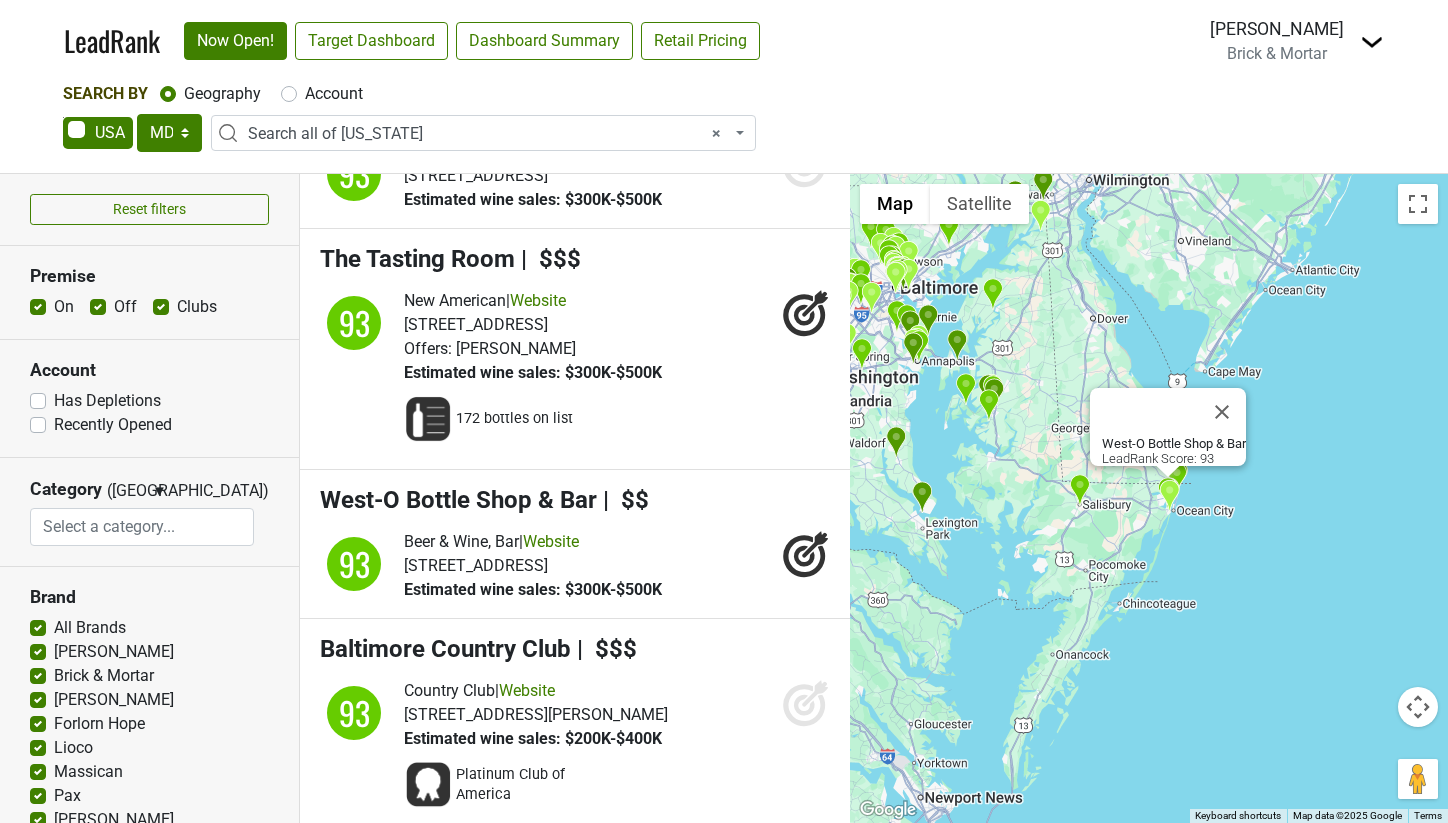 scroll, scrollTop: 7669, scrollLeft: 0, axis: vertical 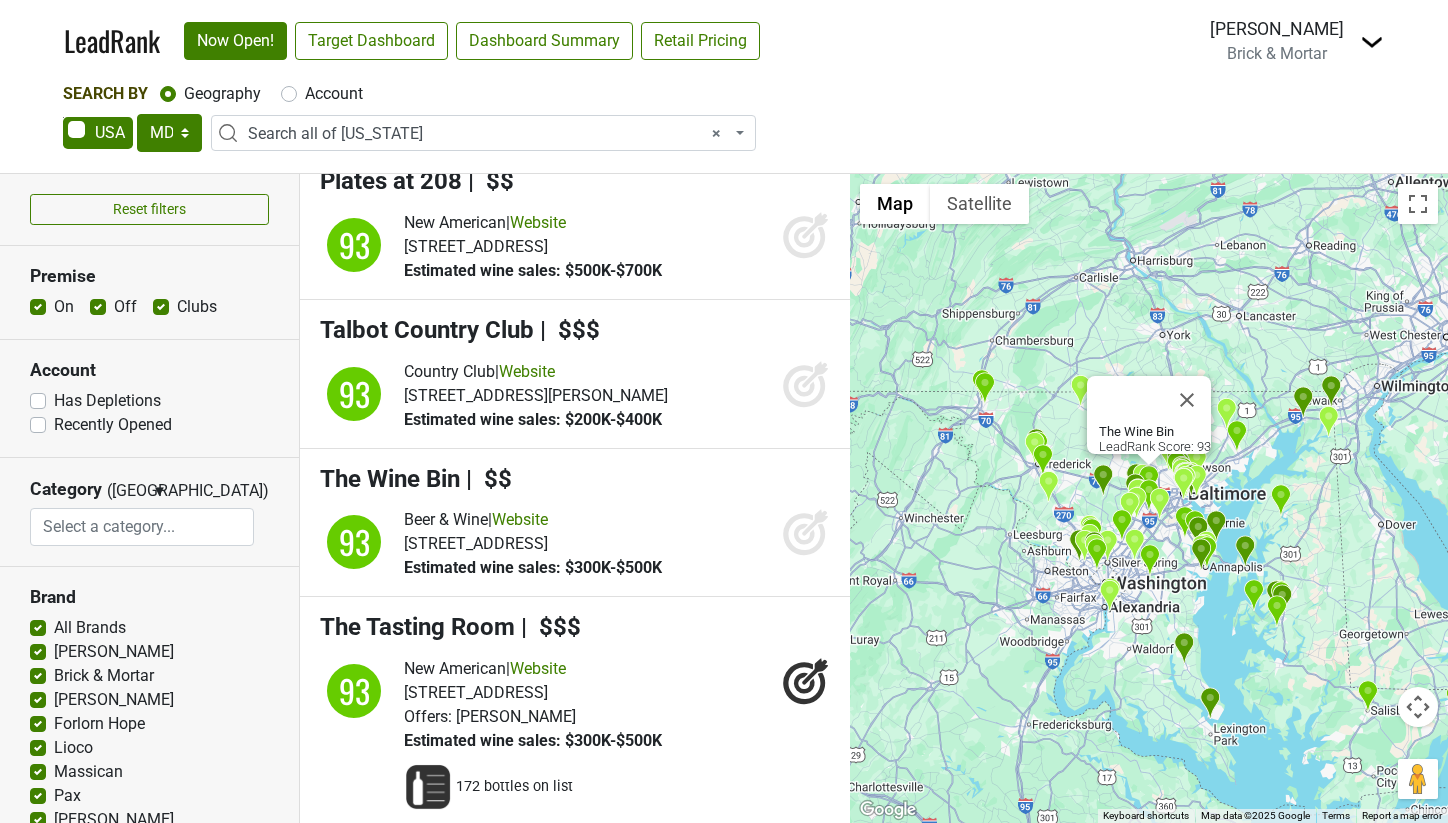 click 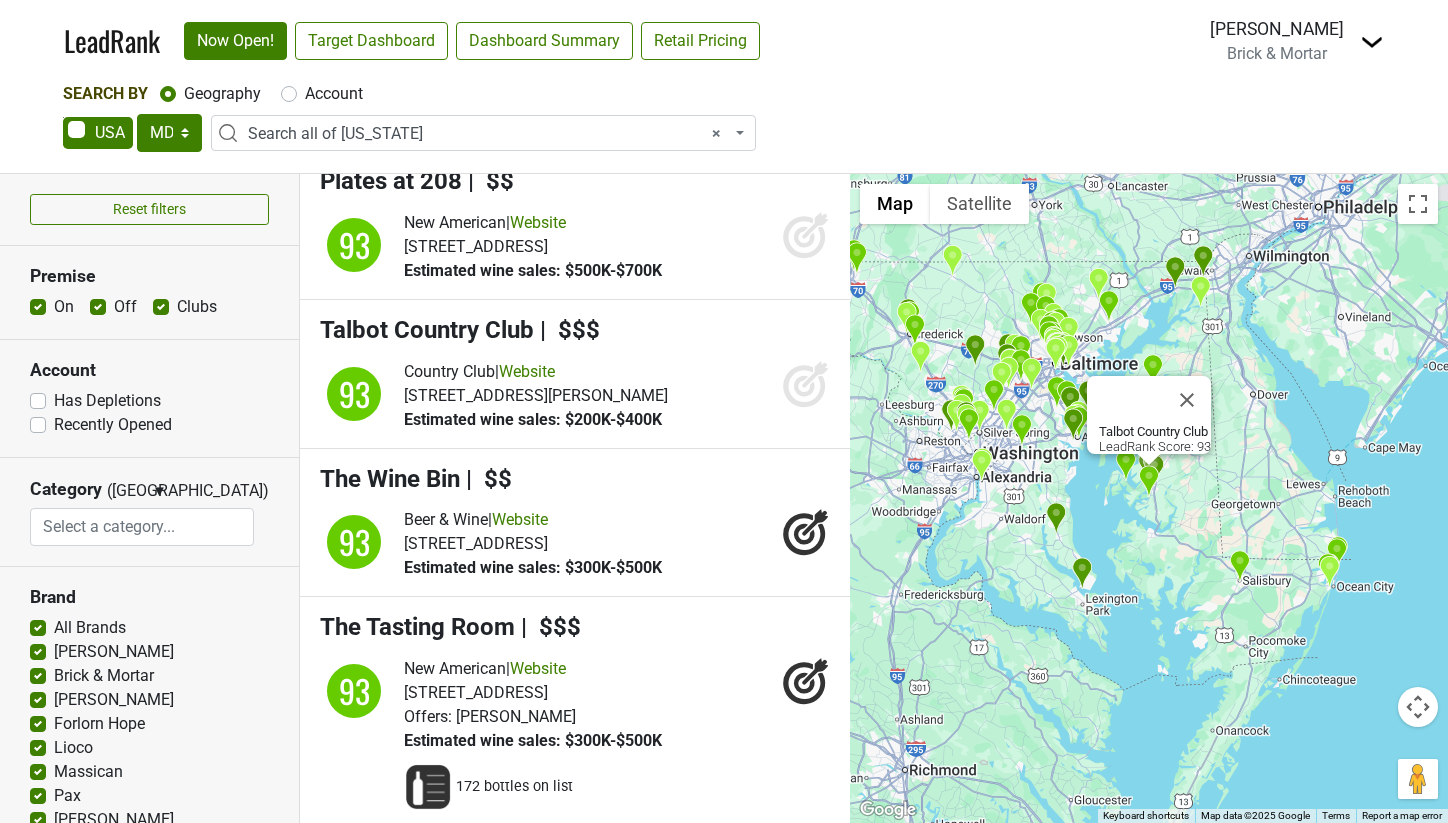 click 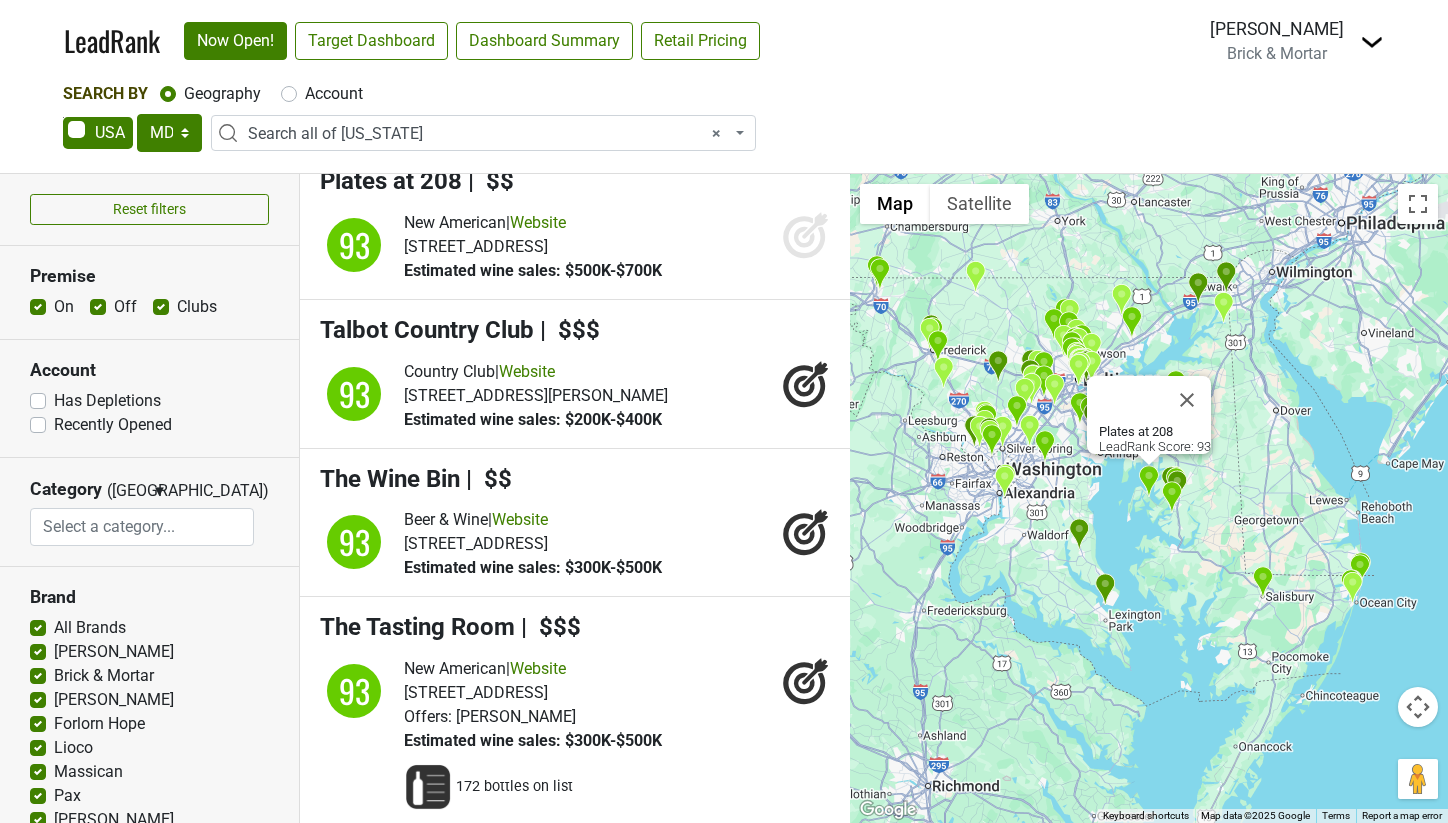 click 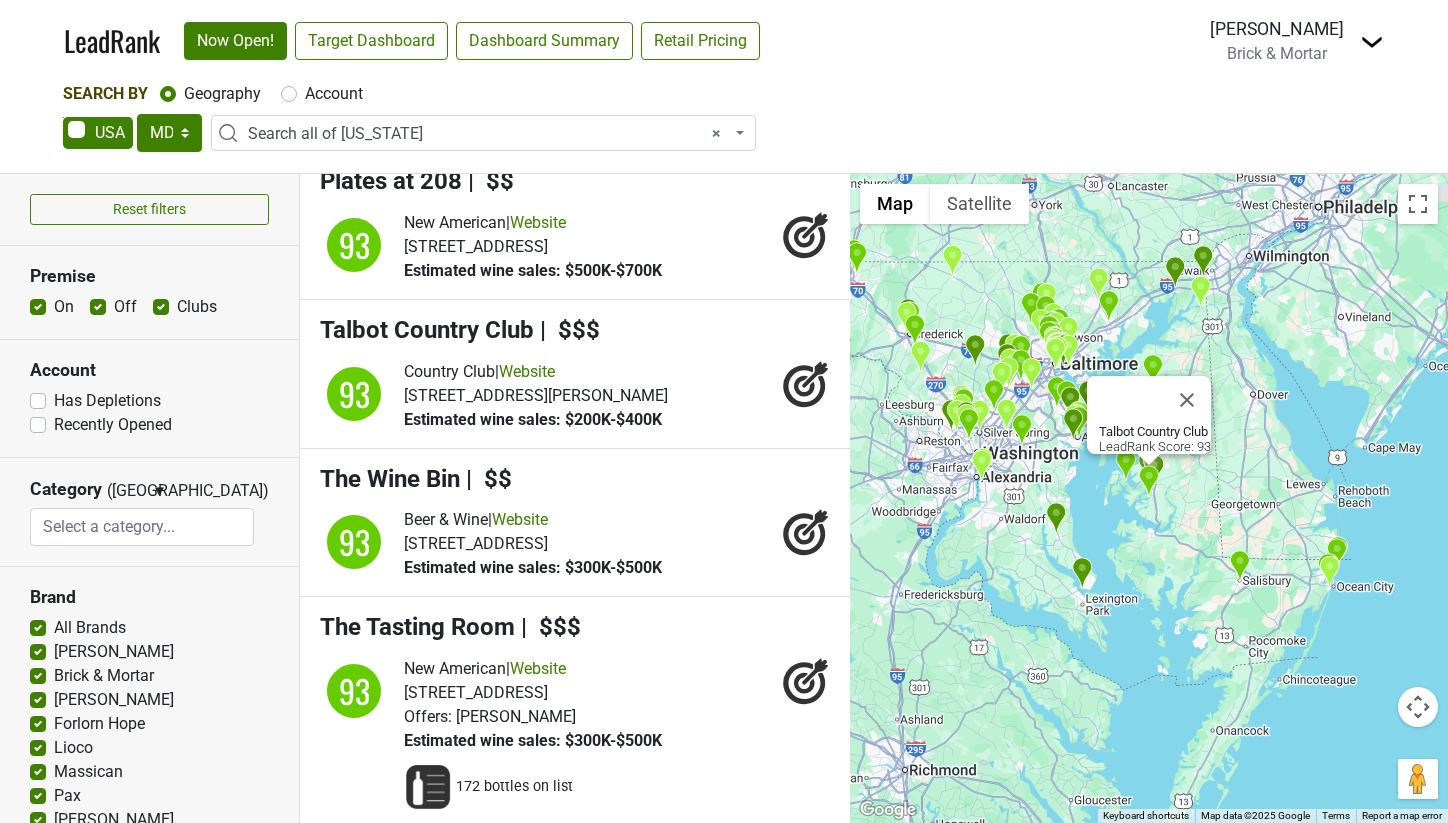scroll, scrollTop: 6789, scrollLeft: 0, axis: vertical 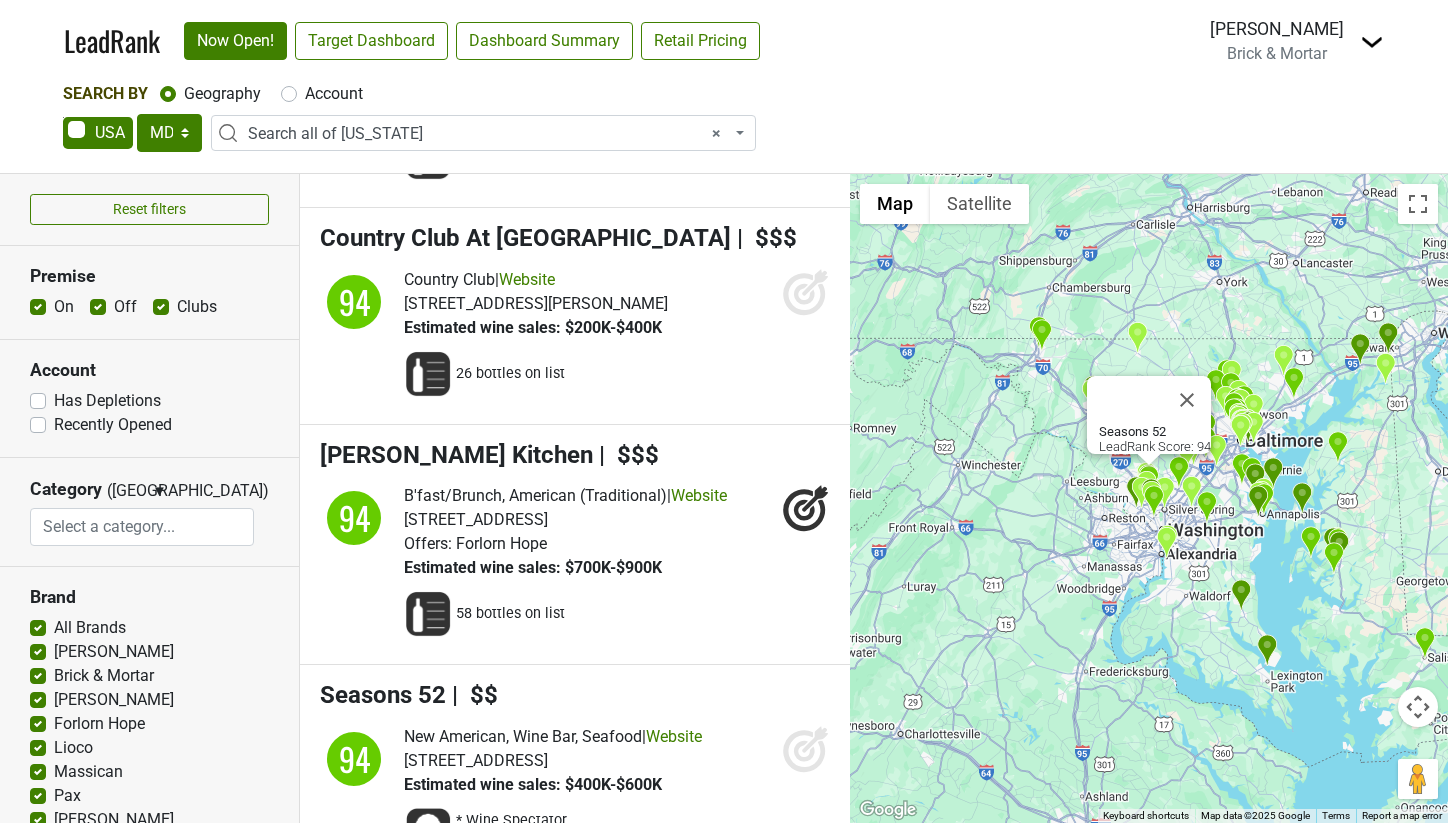 click 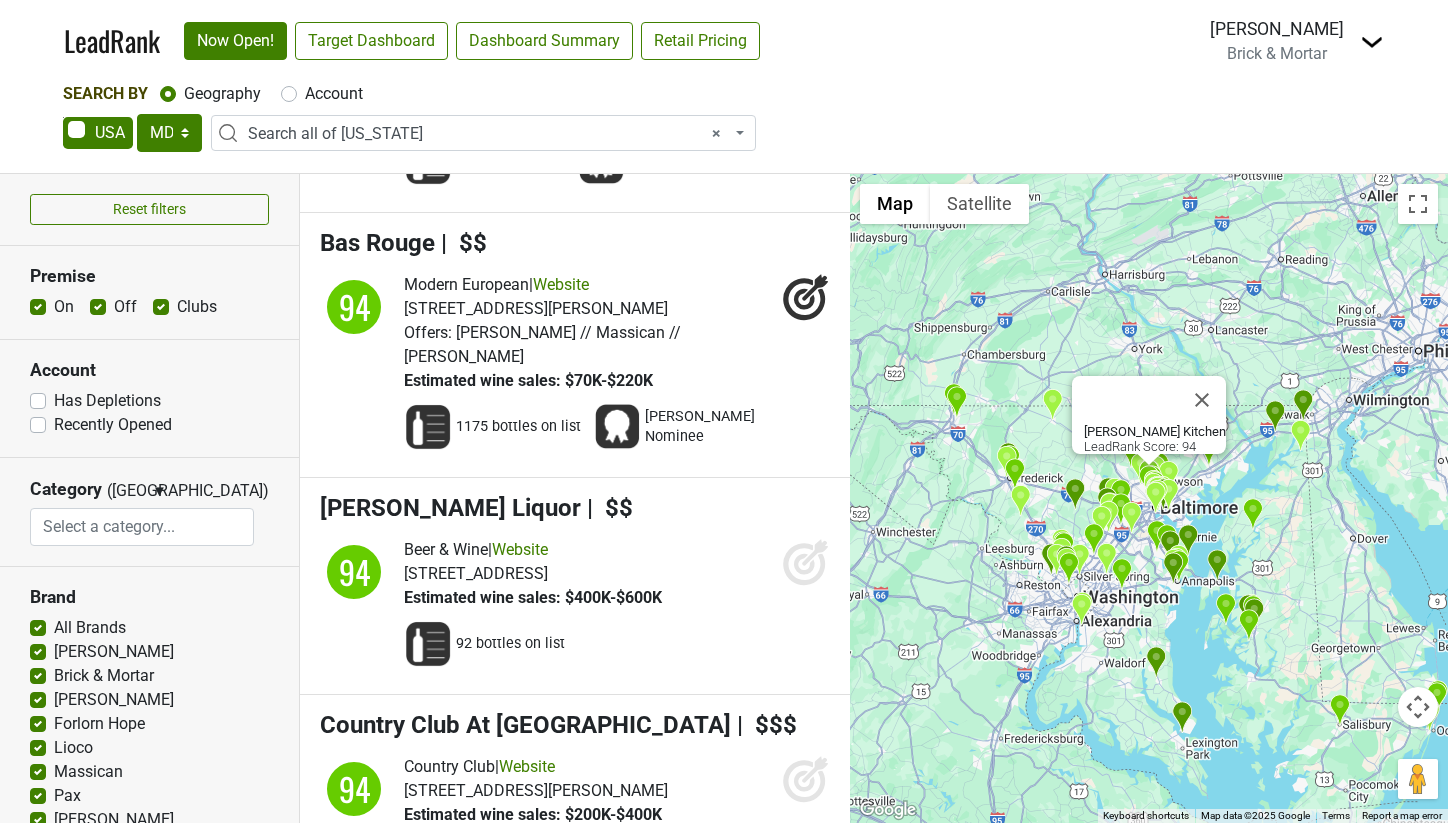 scroll, scrollTop: 6224, scrollLeft: 0, axis: vertical 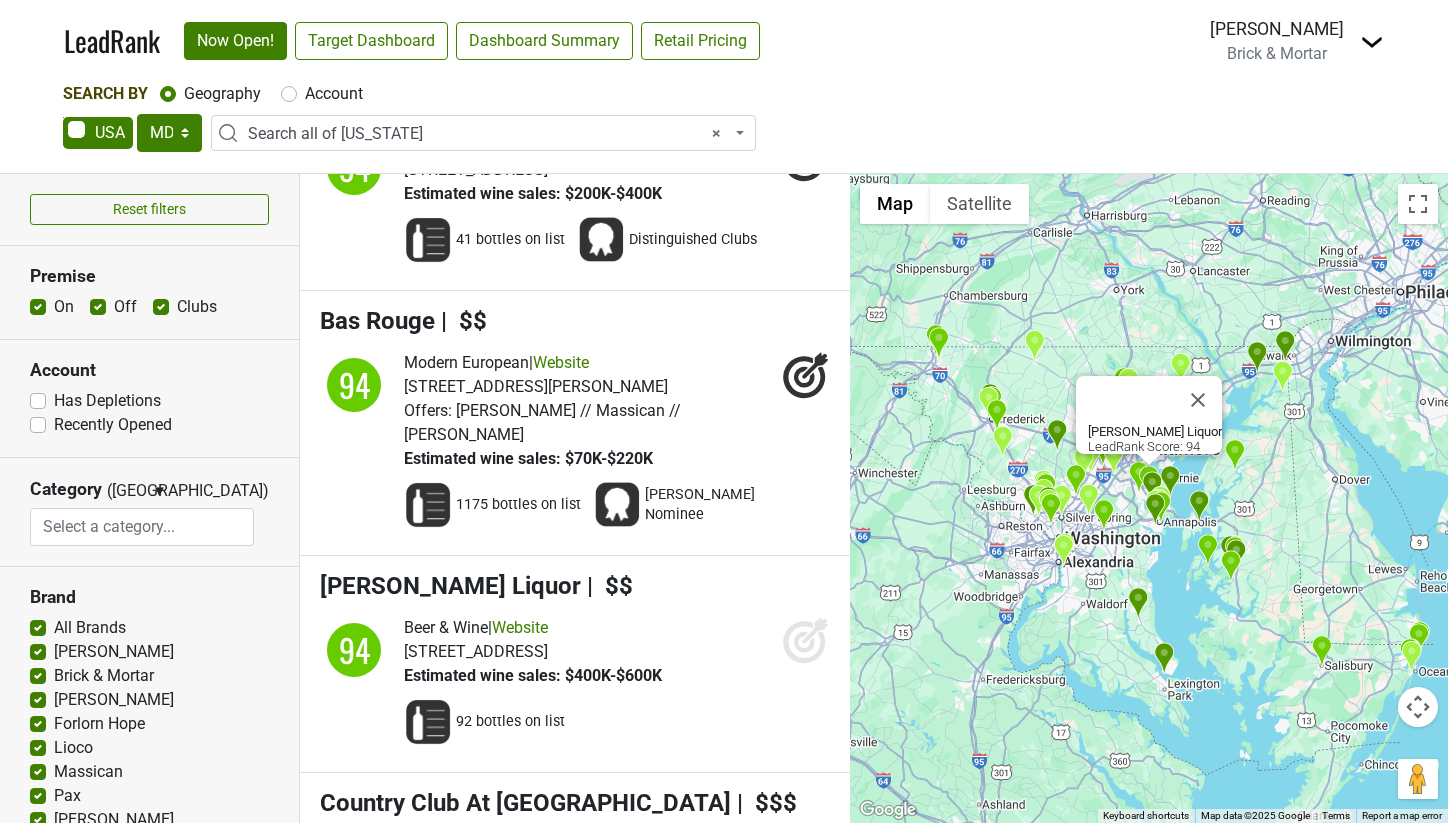 click 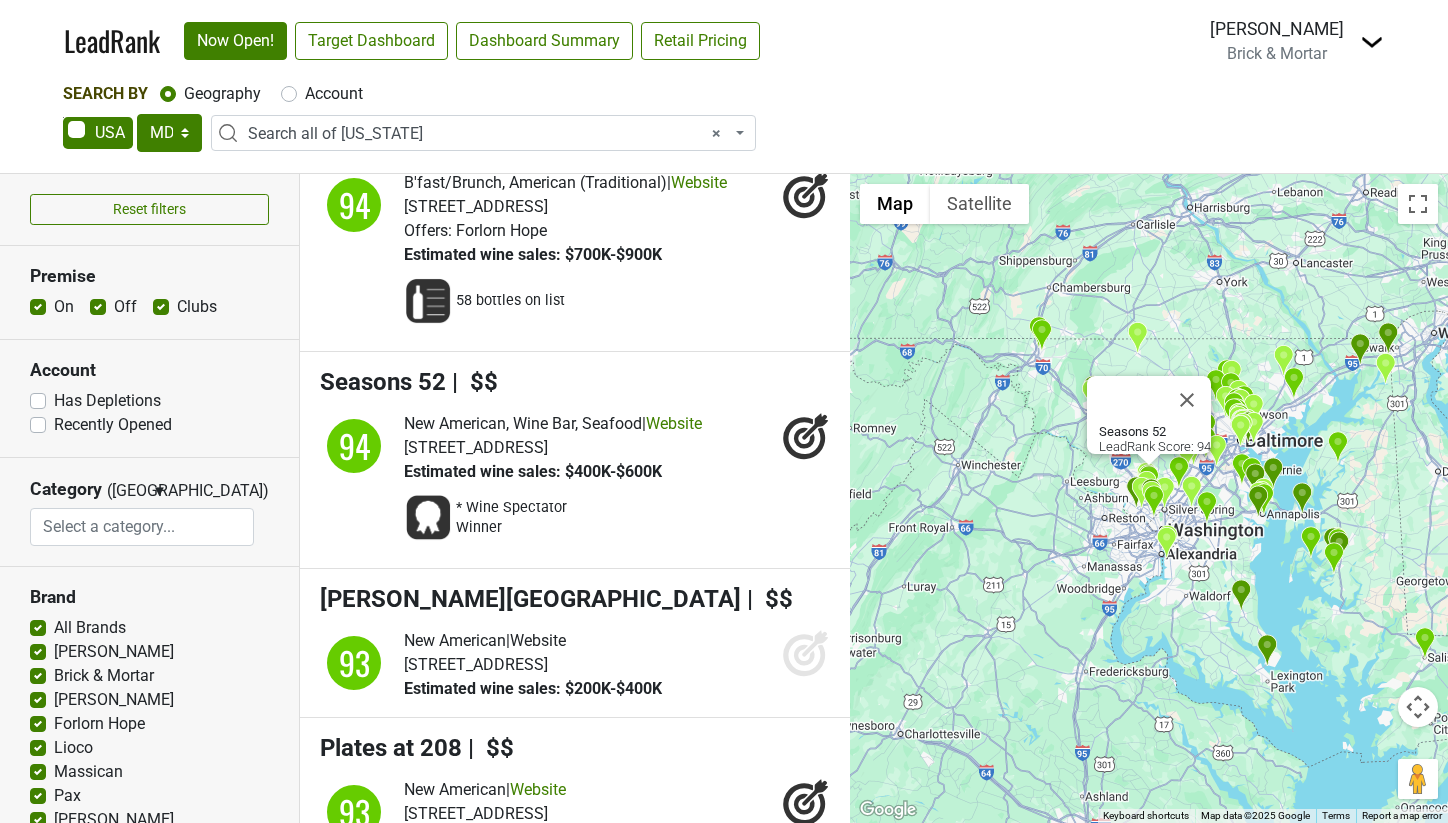 scroll, scrollTop: 7105, scrollLeft: 0, axis: vertical 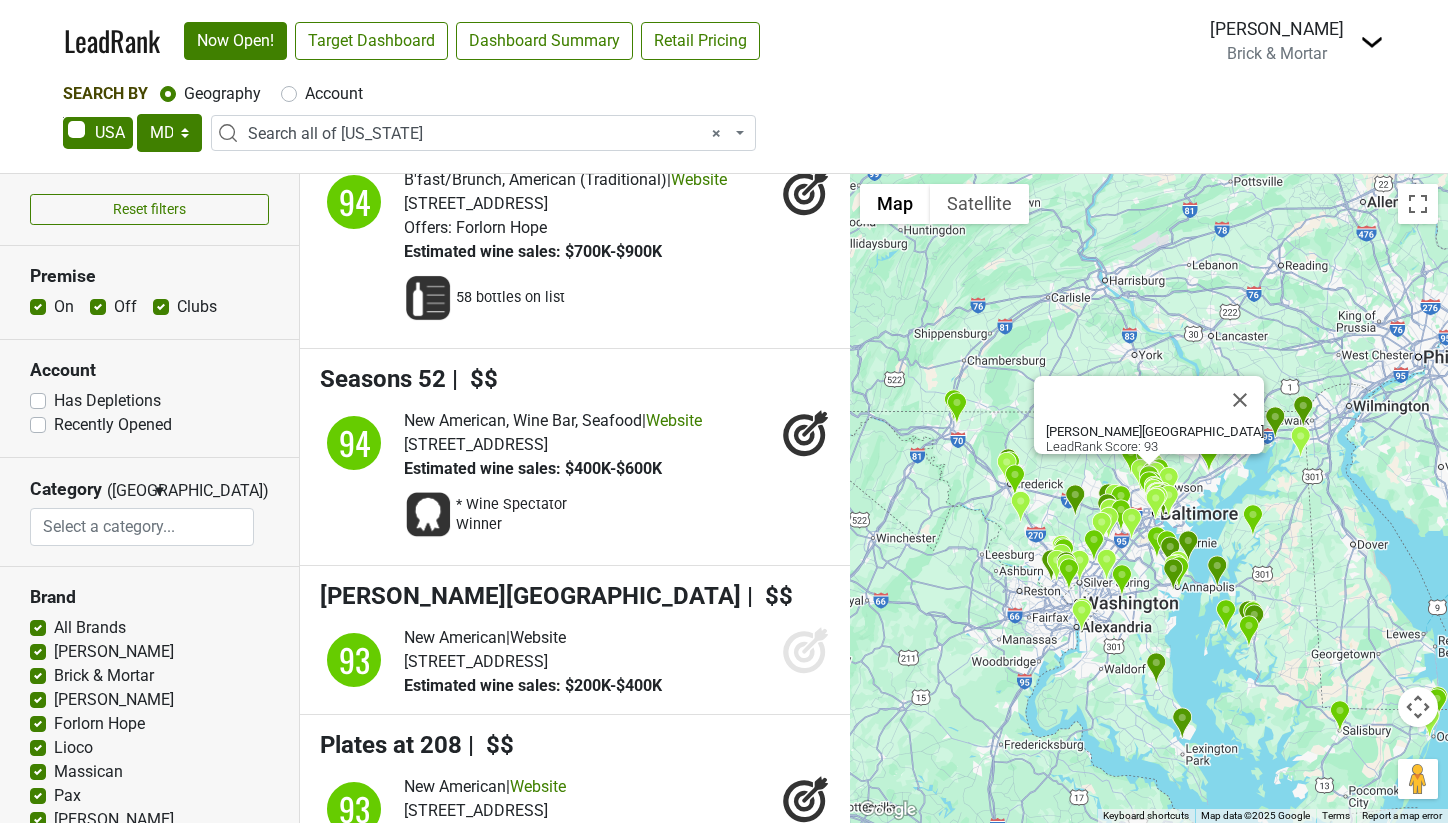 click 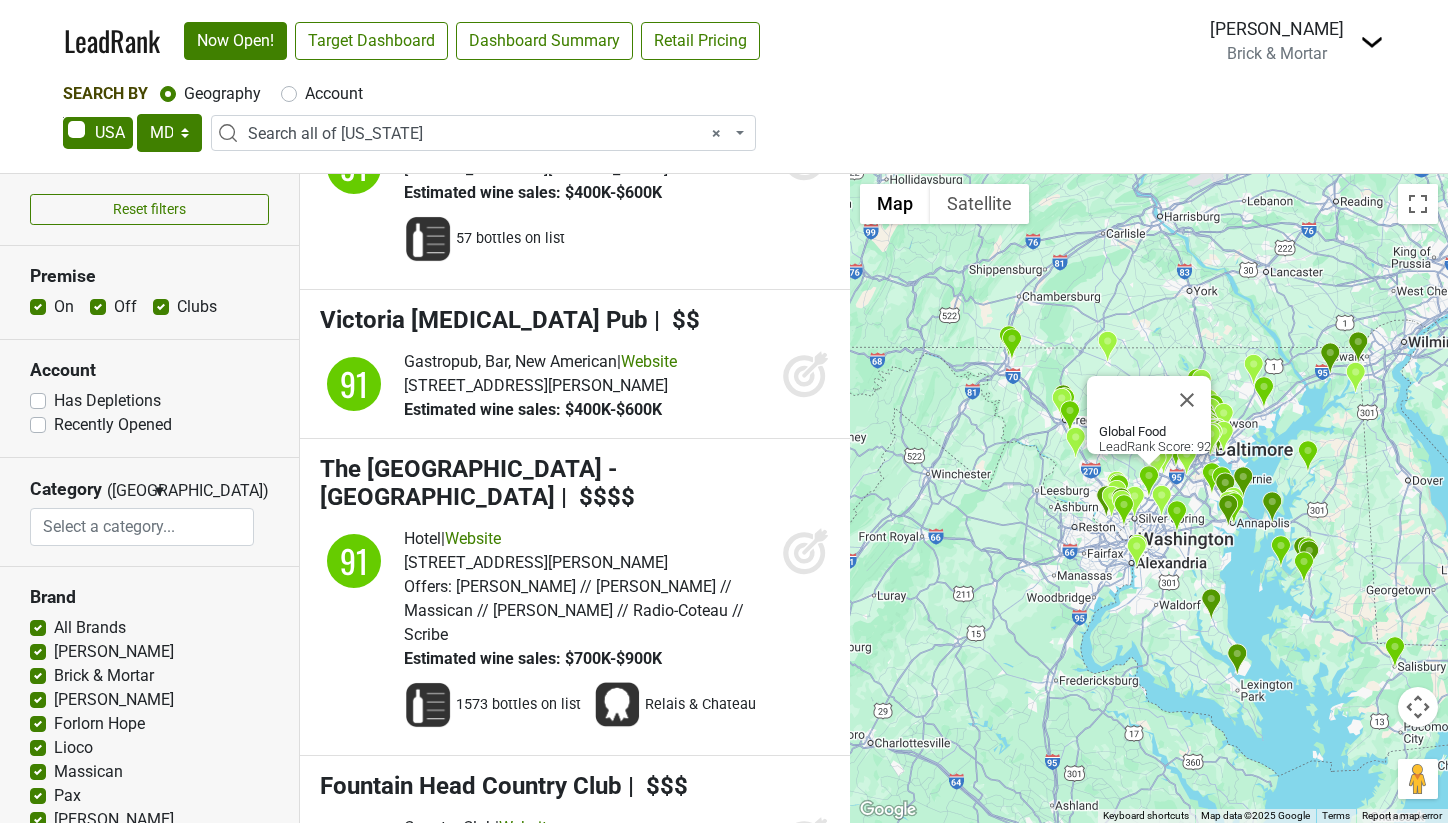 scroll, scrollTop: 11703, scrollLeft: 0, axis: vertical 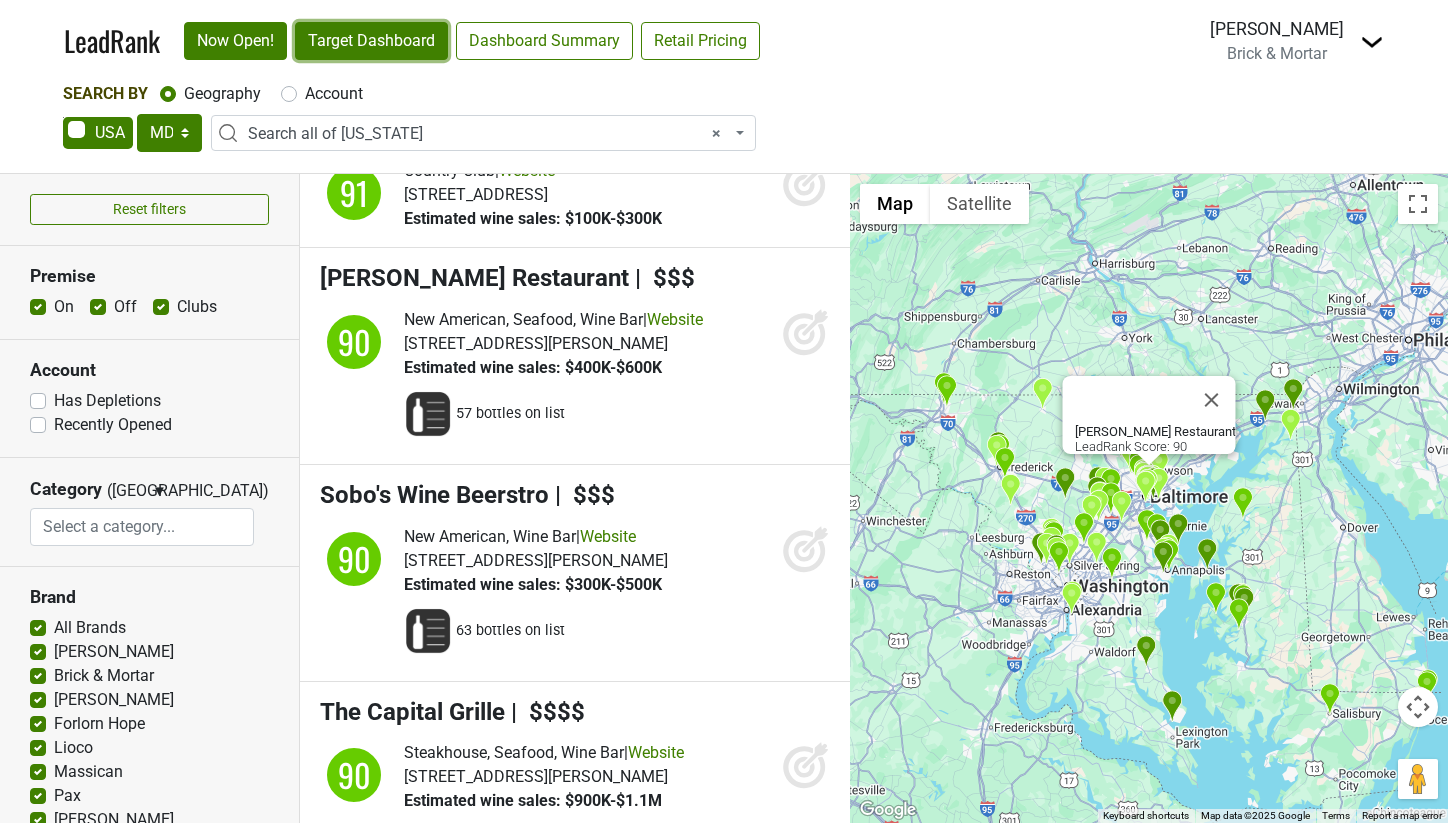click on "Target Dashboard" at bounding box center [371, 41] 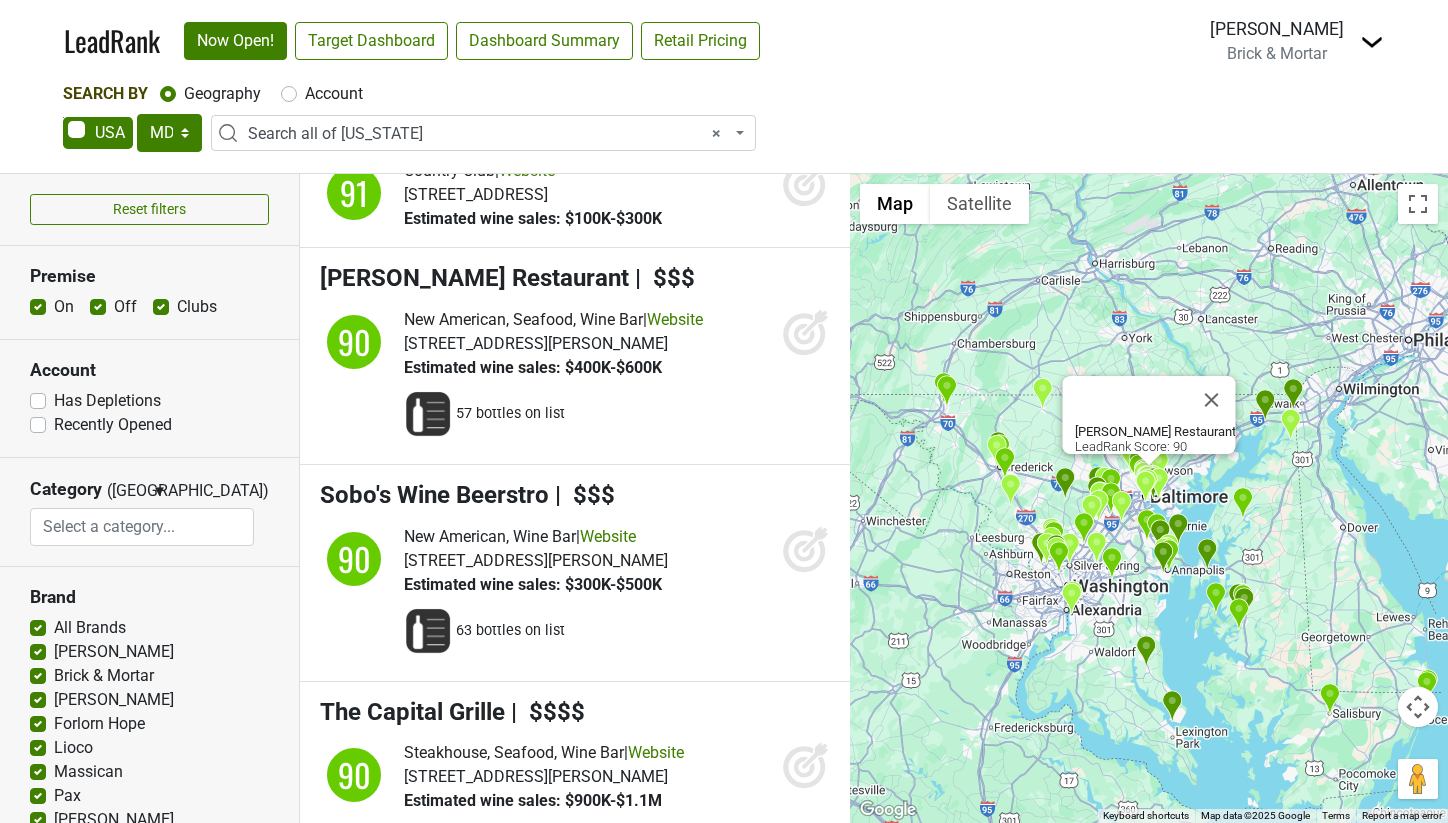 click at bounding box center [1372, 42] 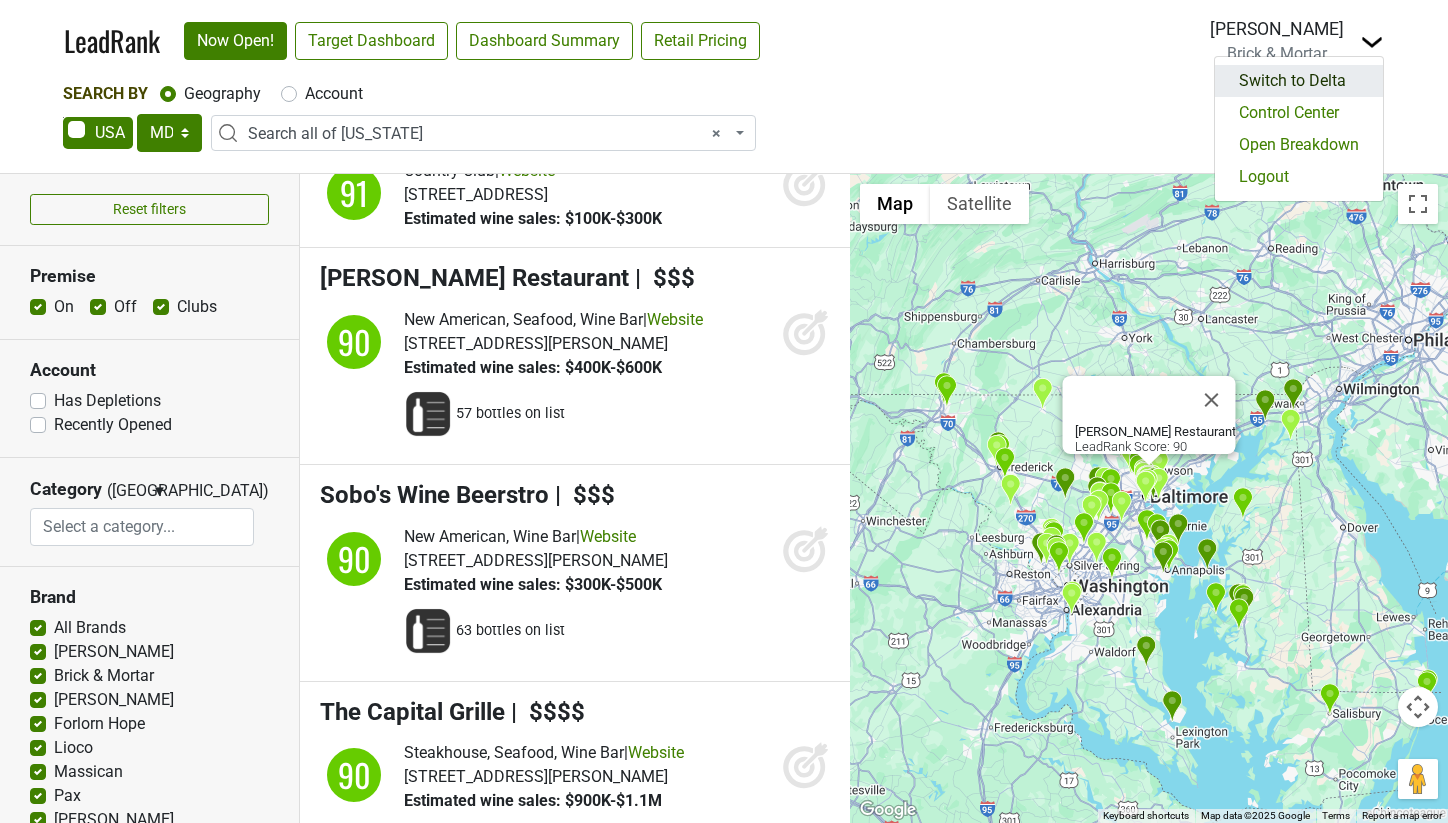 click on "Switch to Delta" at bounding box center (1299, 81) 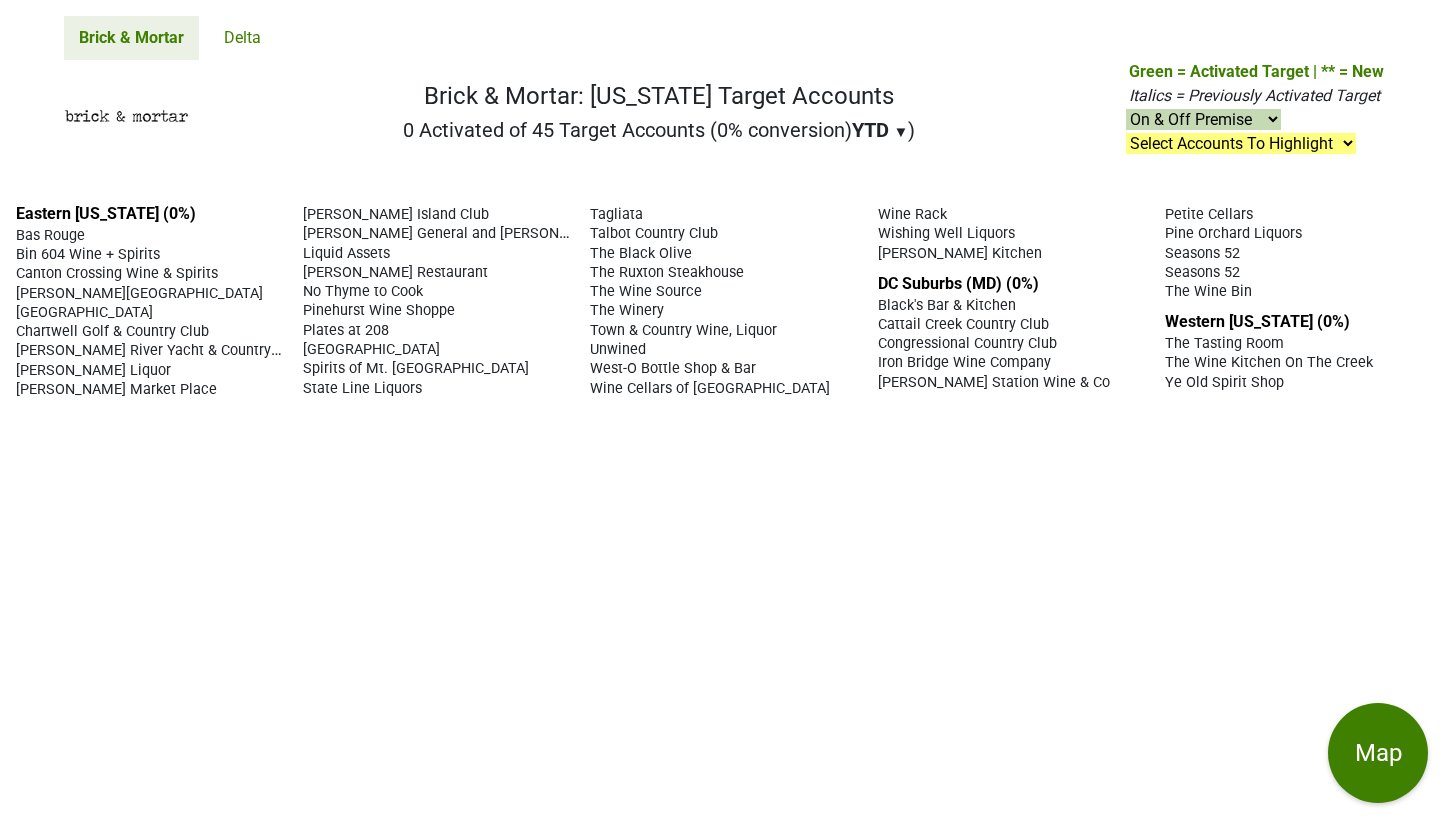 scroll, scrollTop: 0, scrollLeft: 0, axis: both 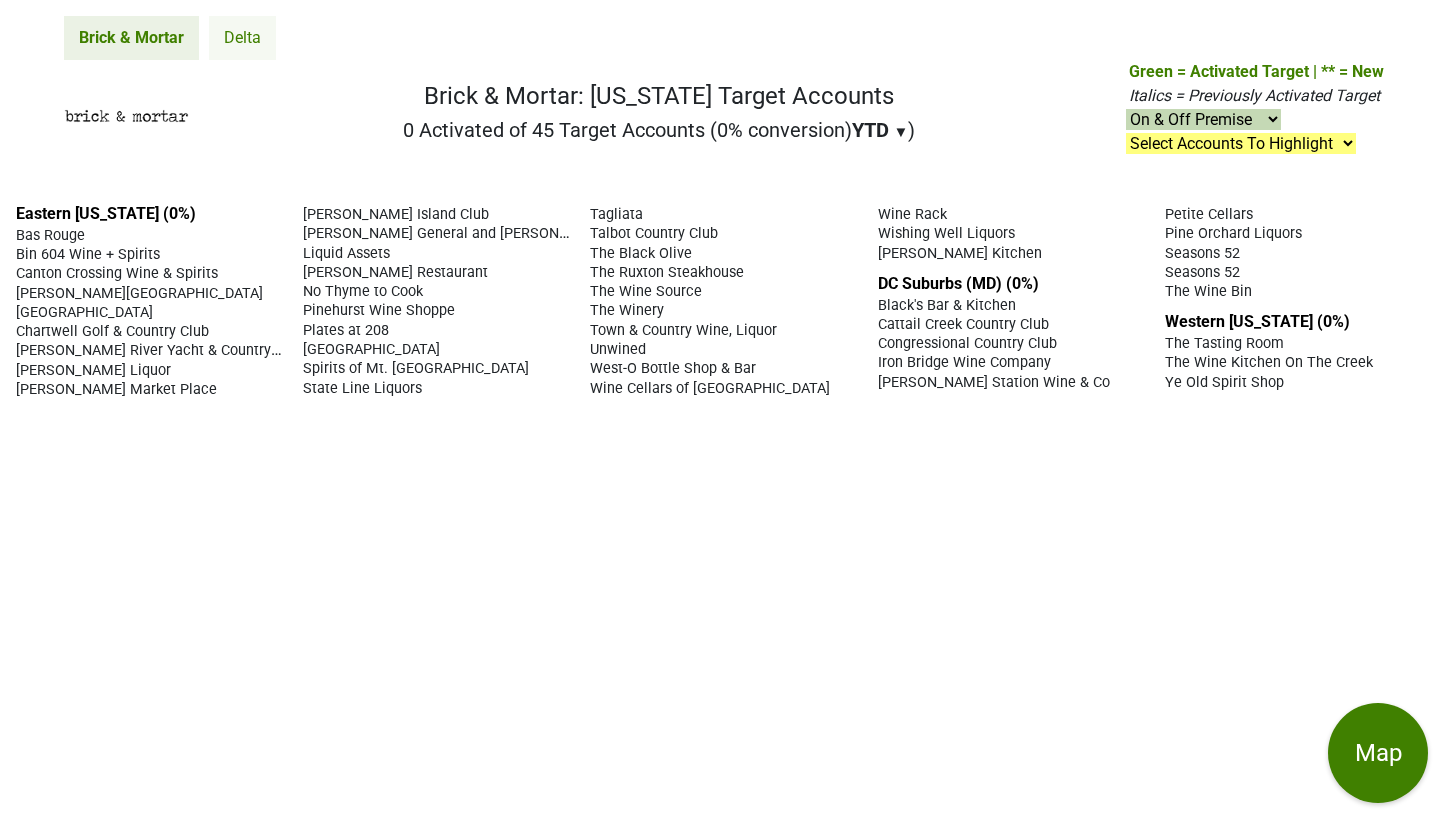 click on "Delta" at bounding box center (242, 38) 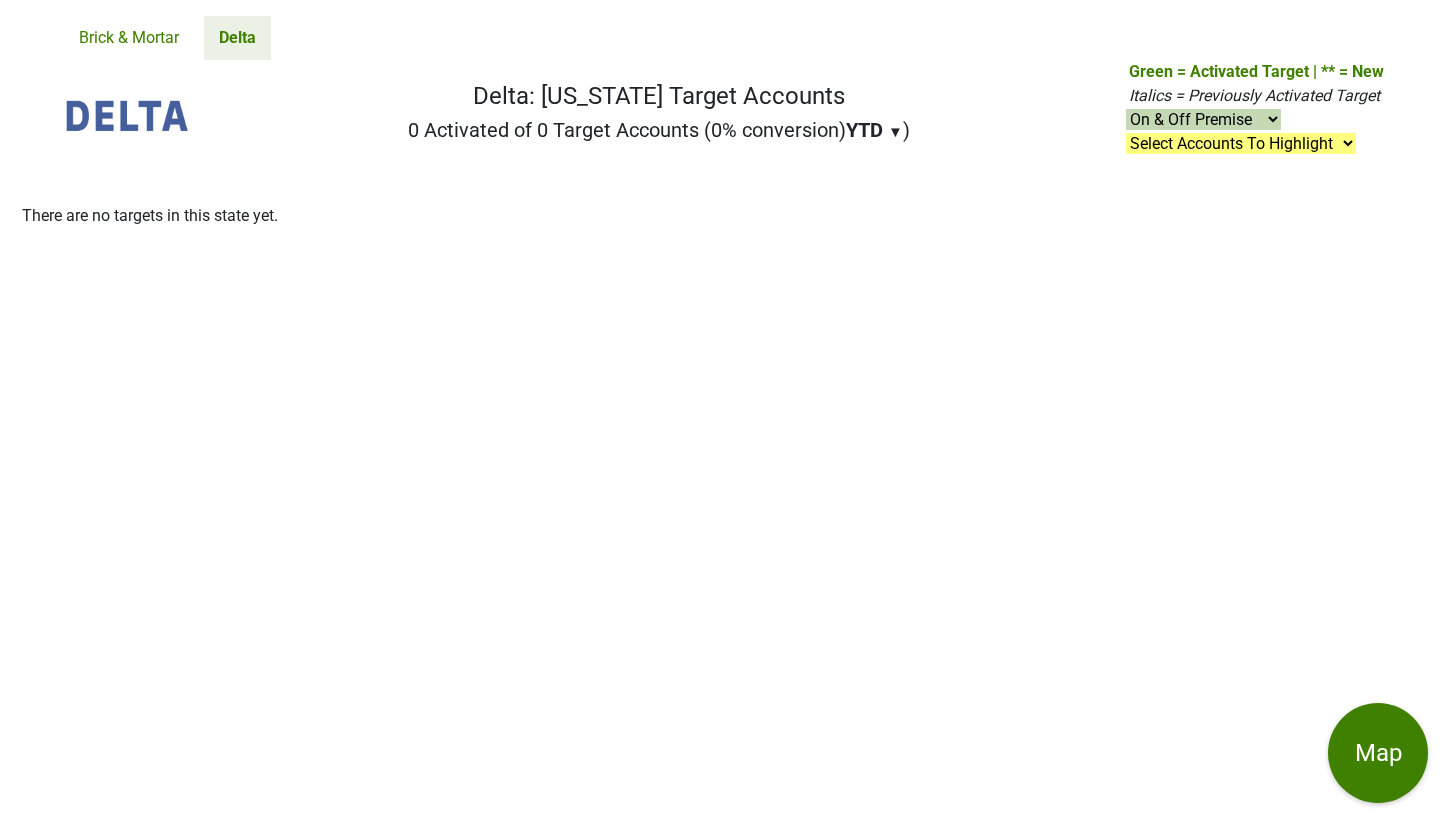 scroll, scrollTop: 0, scrollLeft: 0, axis: both 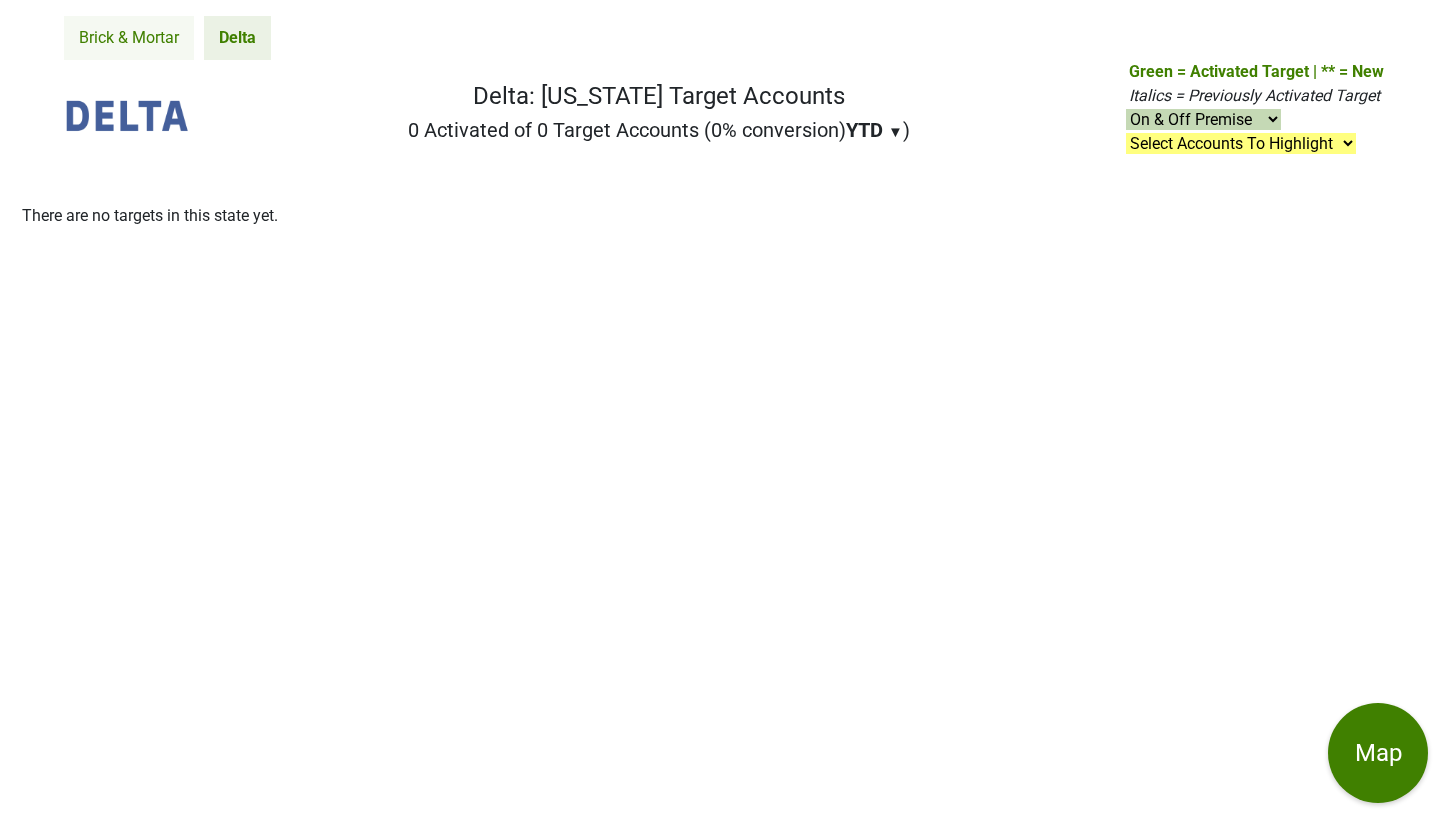 click on "Brick & Mortar" at bounding box center [129, 38] 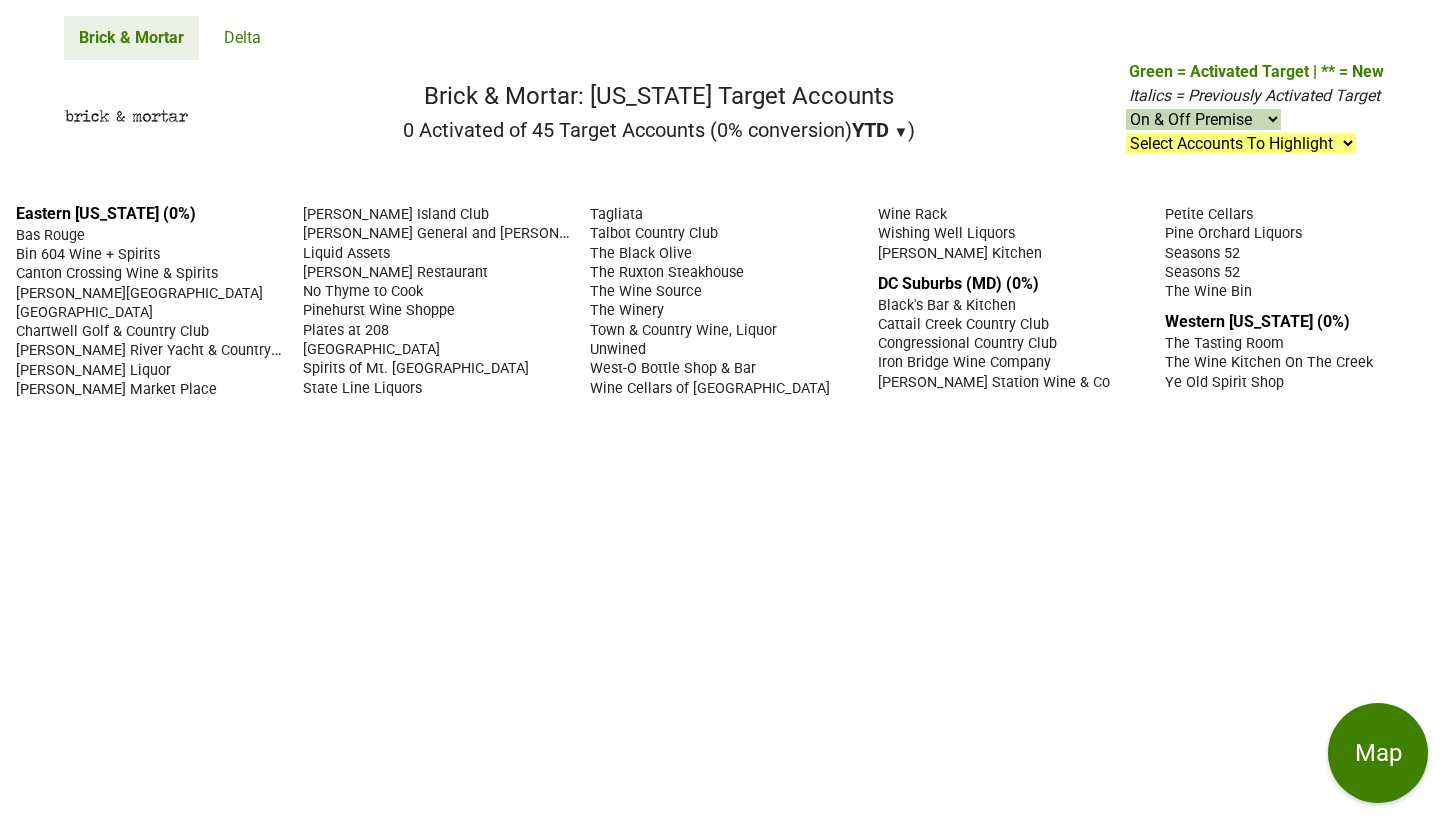 scroll, scrollTop: 0, scrollLeft: 0, axis: both 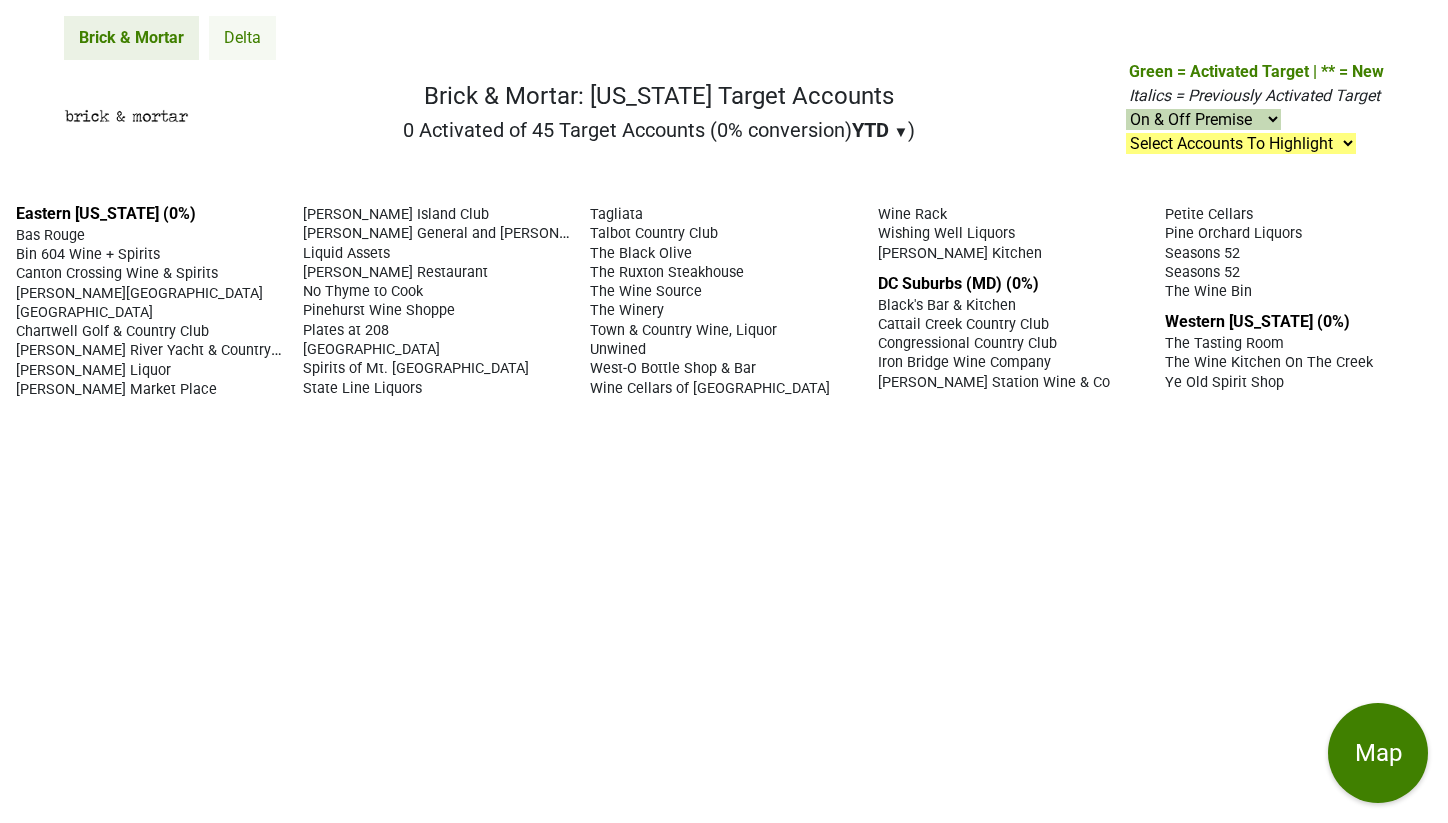 click on "Delta" at bounding box center (242, 38) 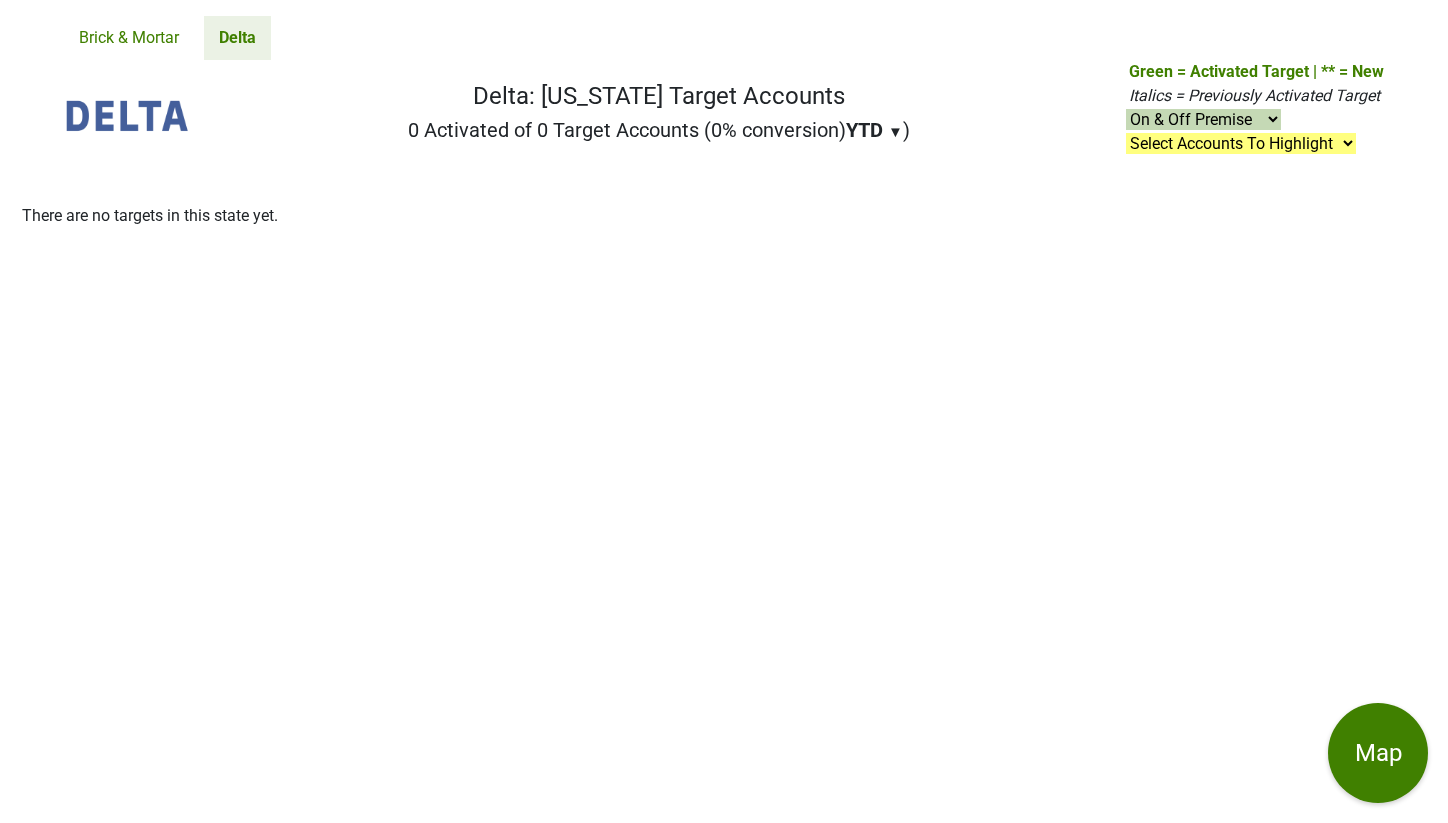 scroll, scrollTop: 0, scrollLeft: 0, axis: both 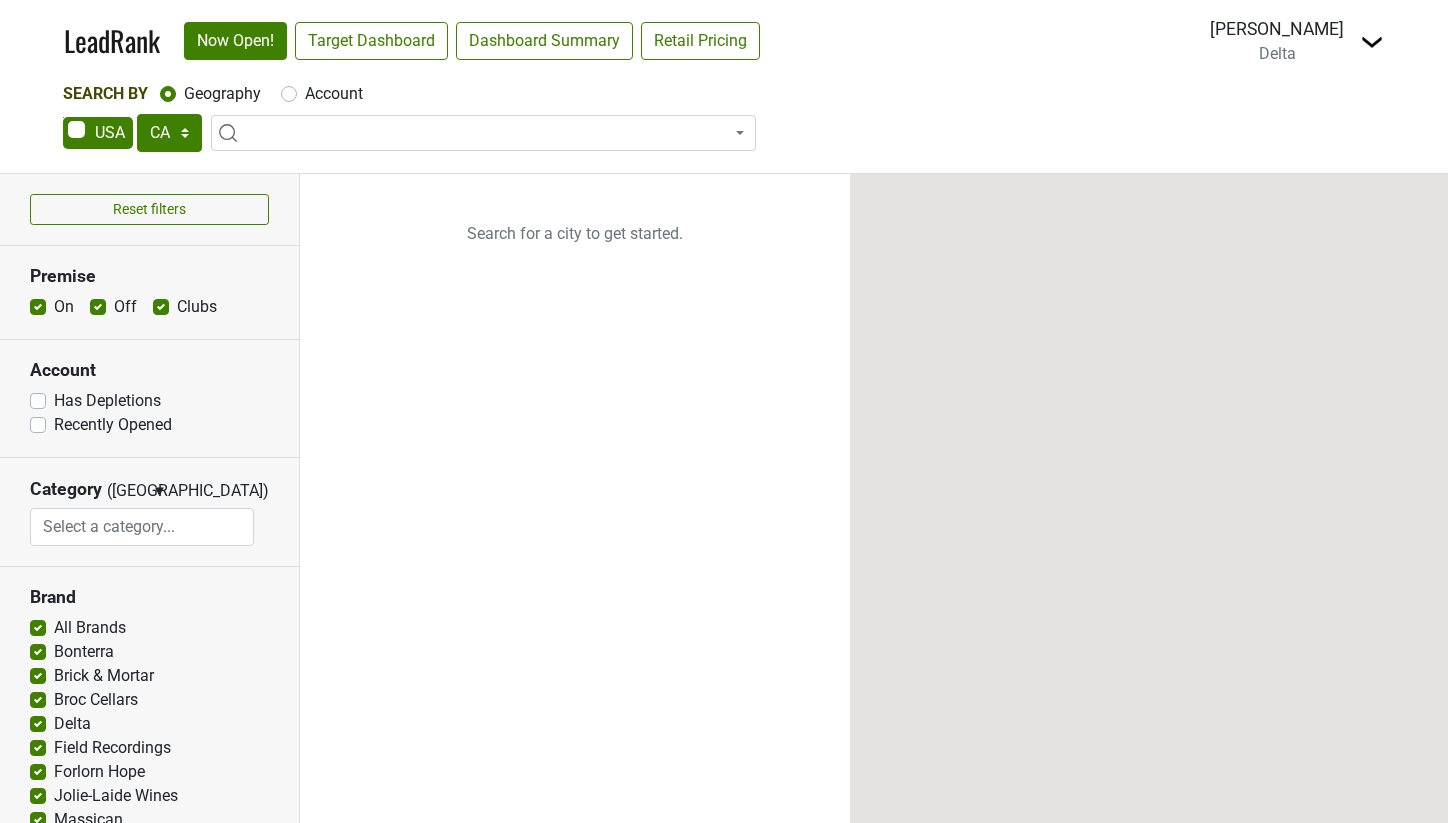 select on "CA" 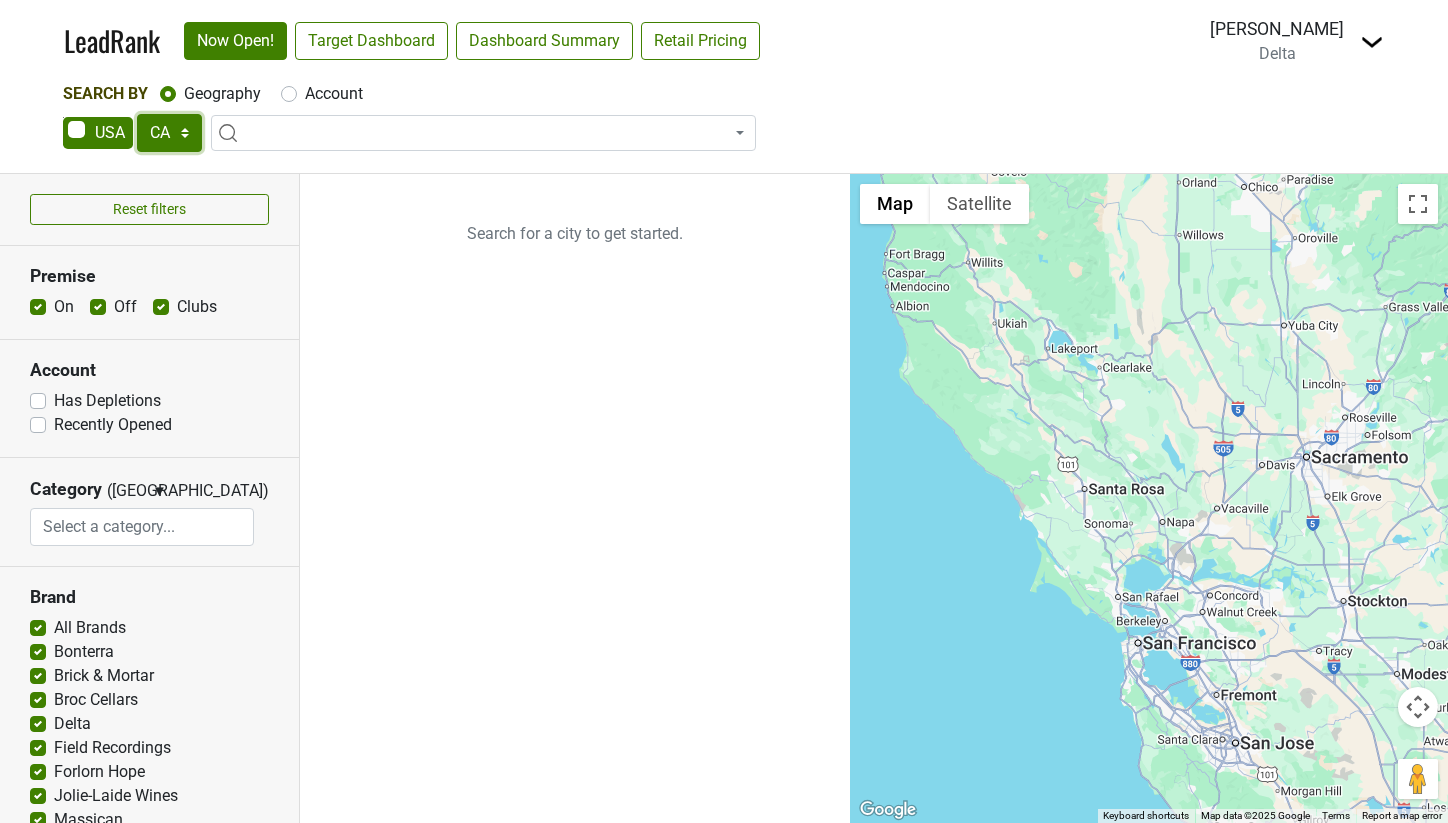 click on "AK AL AR AZ CA CO CT DC DE FL GA HI IA ID IL IN KS KY LA MA MD ME MI MN MO MS MT NC ND NE NH NJ NM NV NY OH OK OR PA RI SC SD TN TX UT VA VT WA WI WV WY" at bounding box center [169, 133] 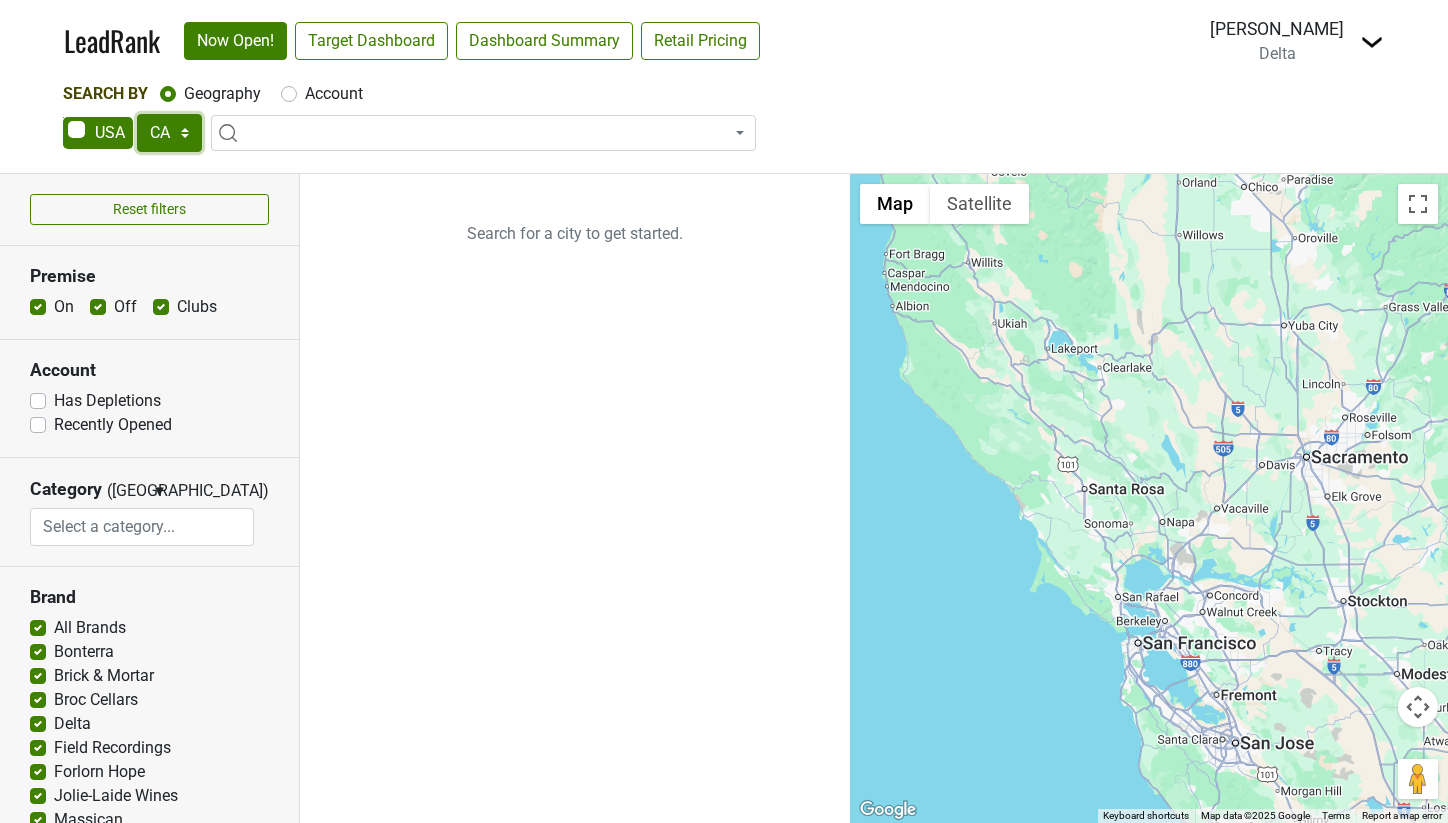 select on "MD" 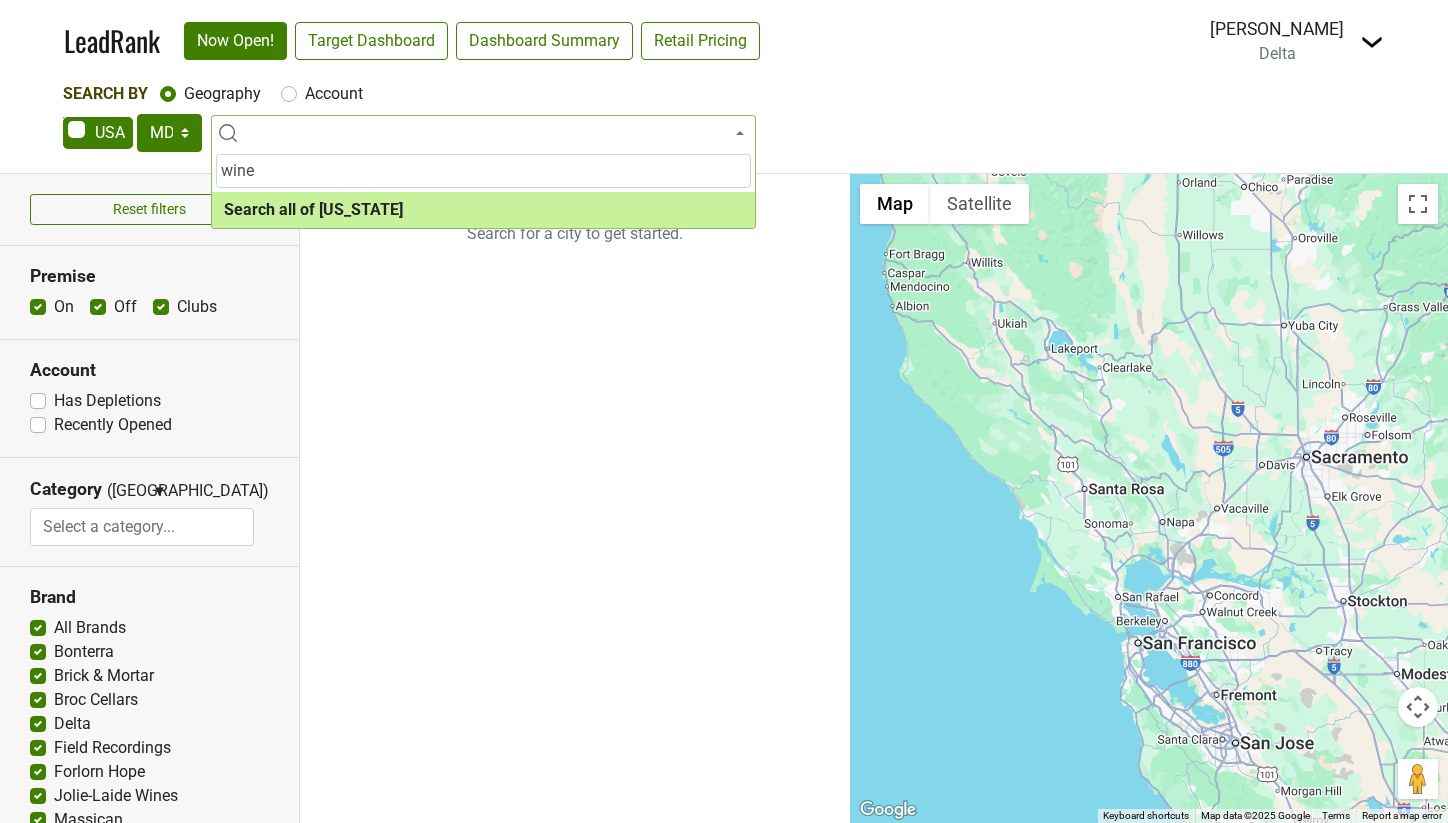 type on "wine" 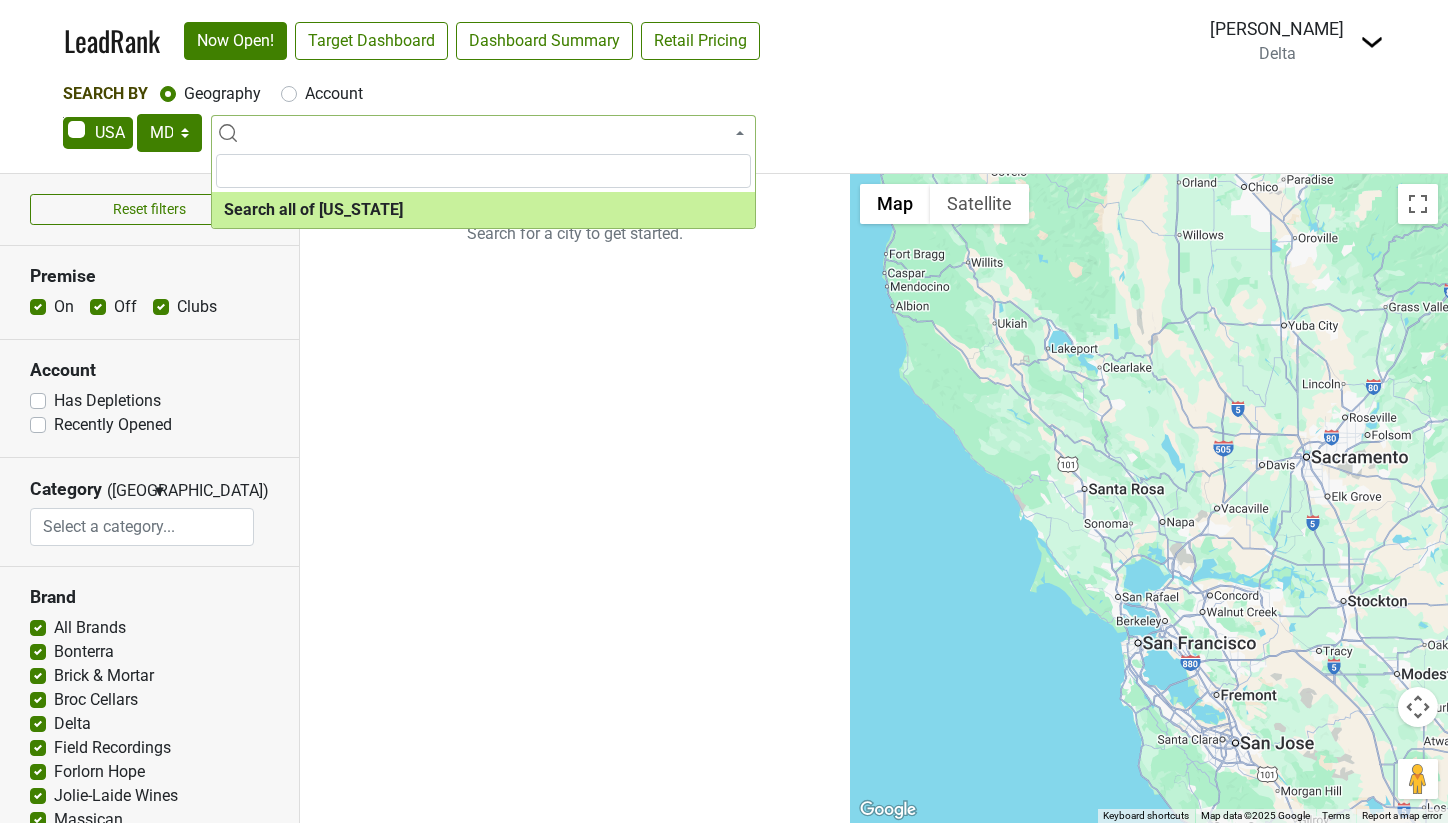 select on "ALL_MD" 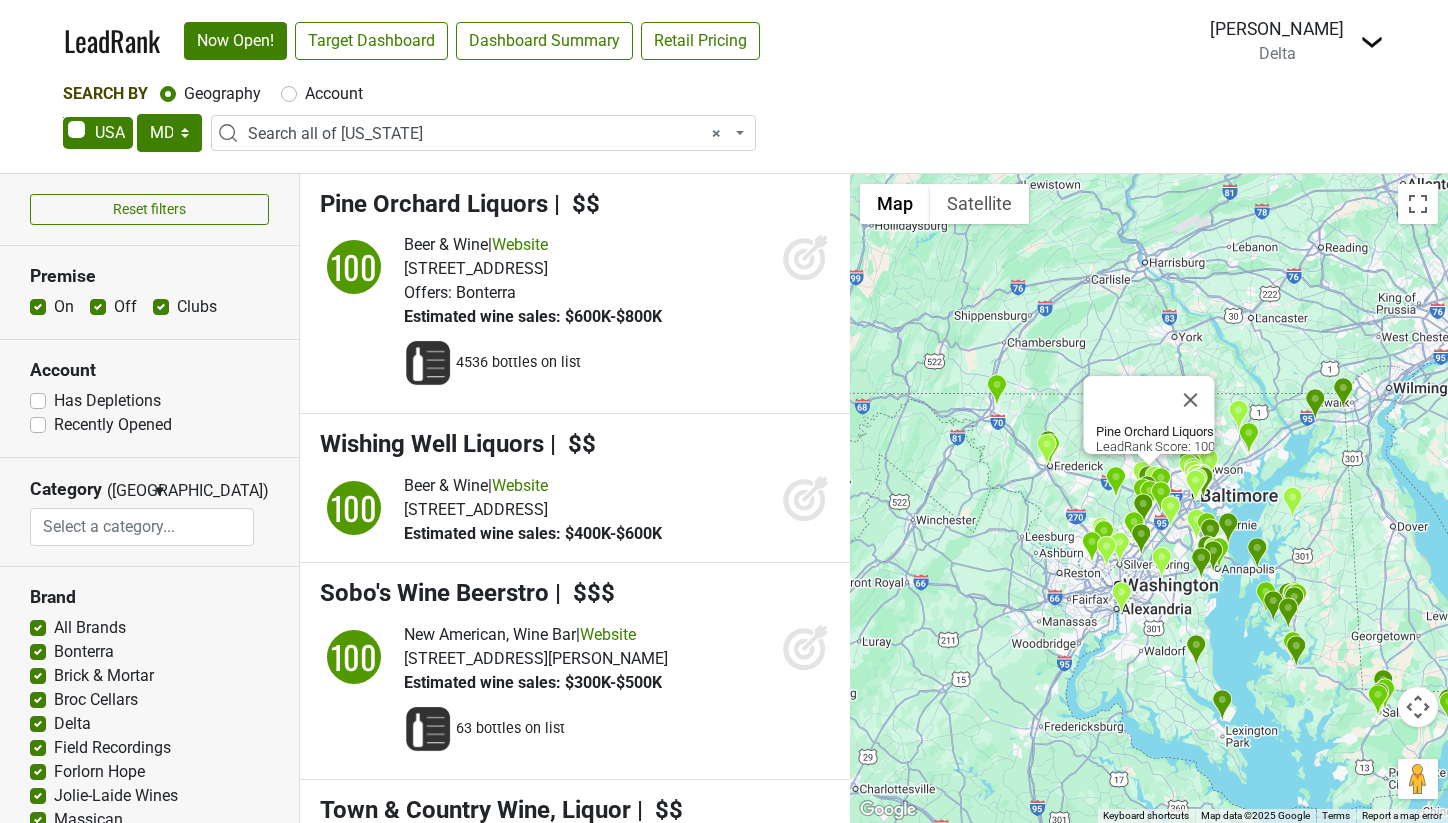 click 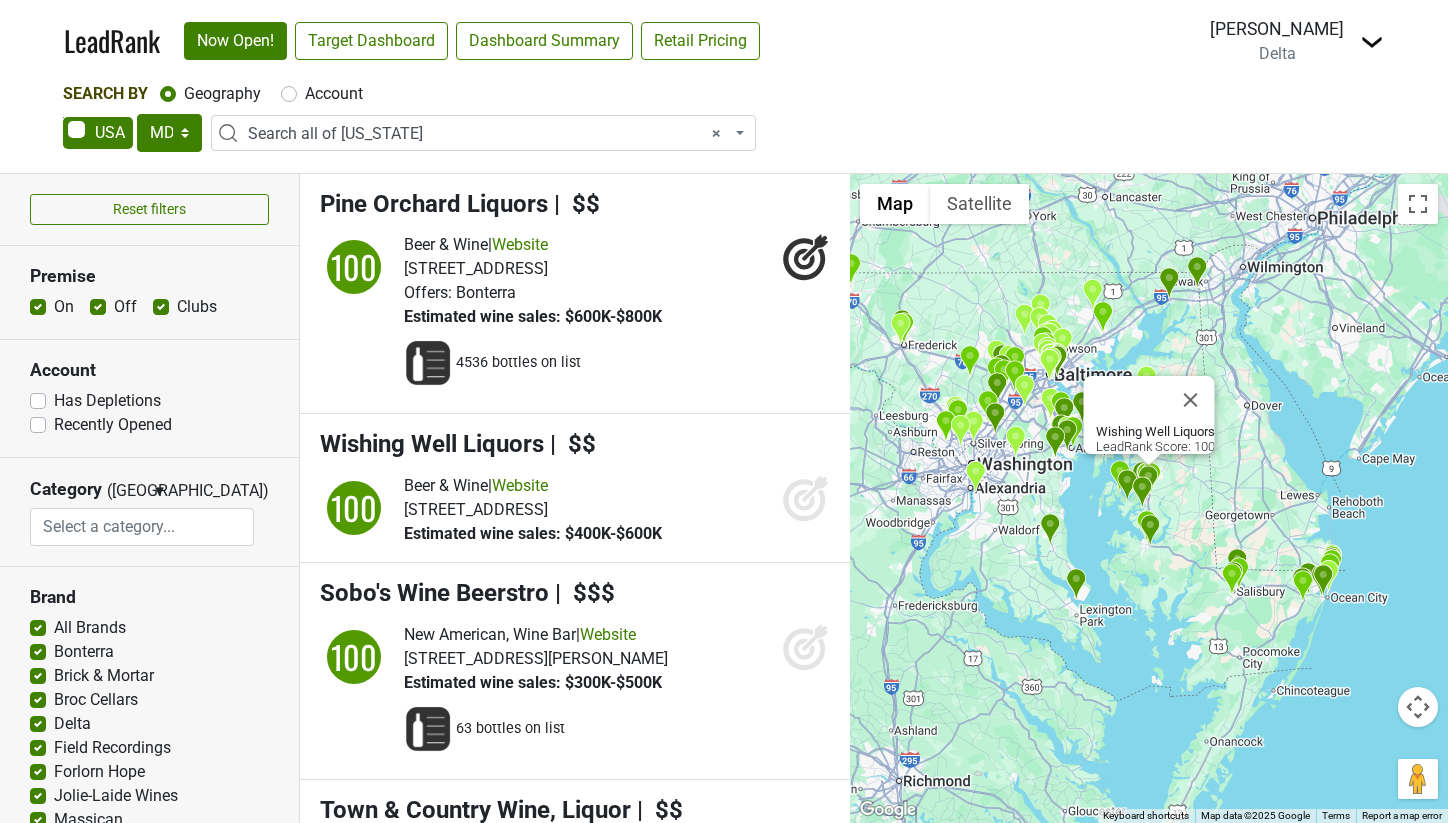 click 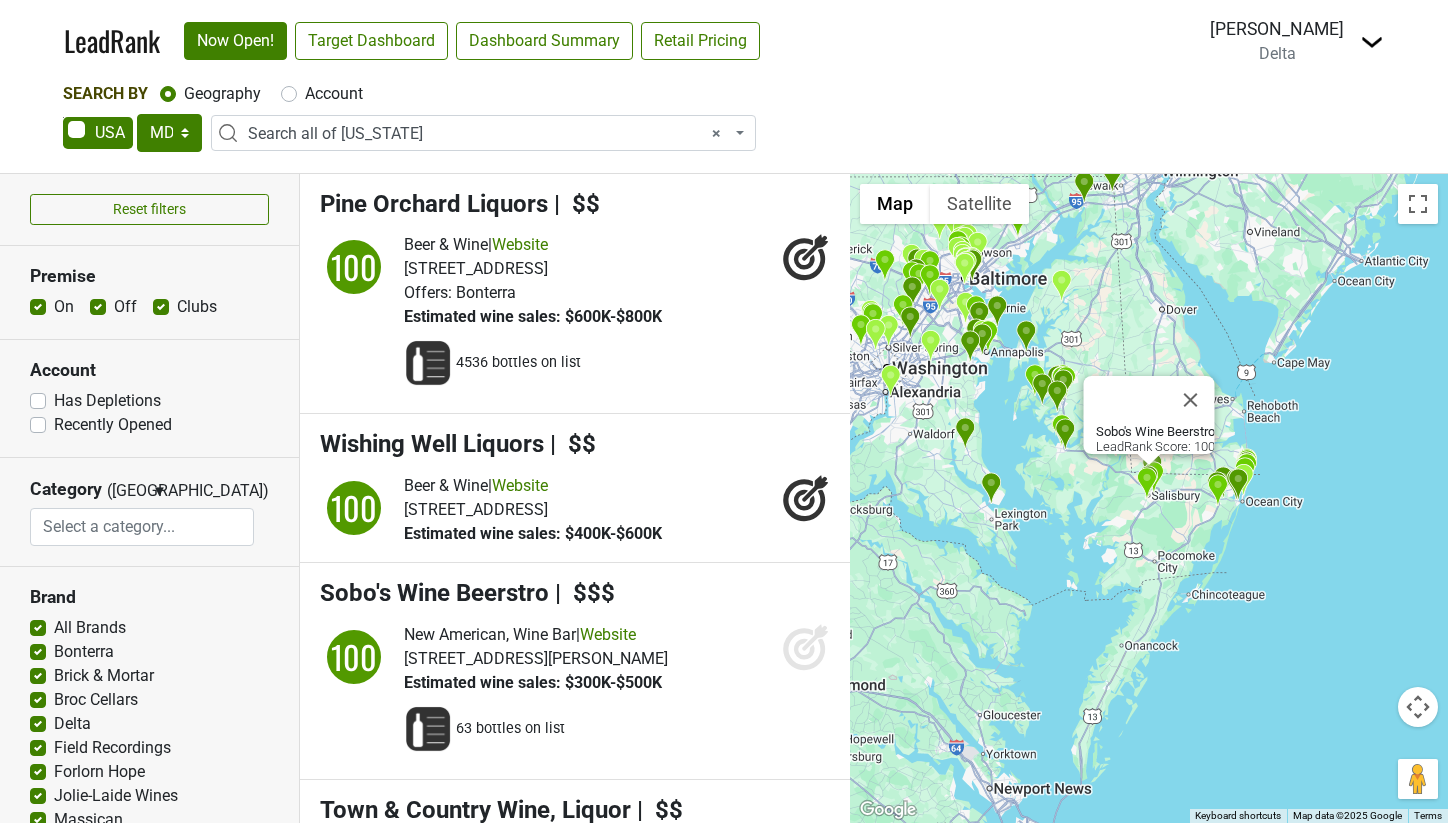 click 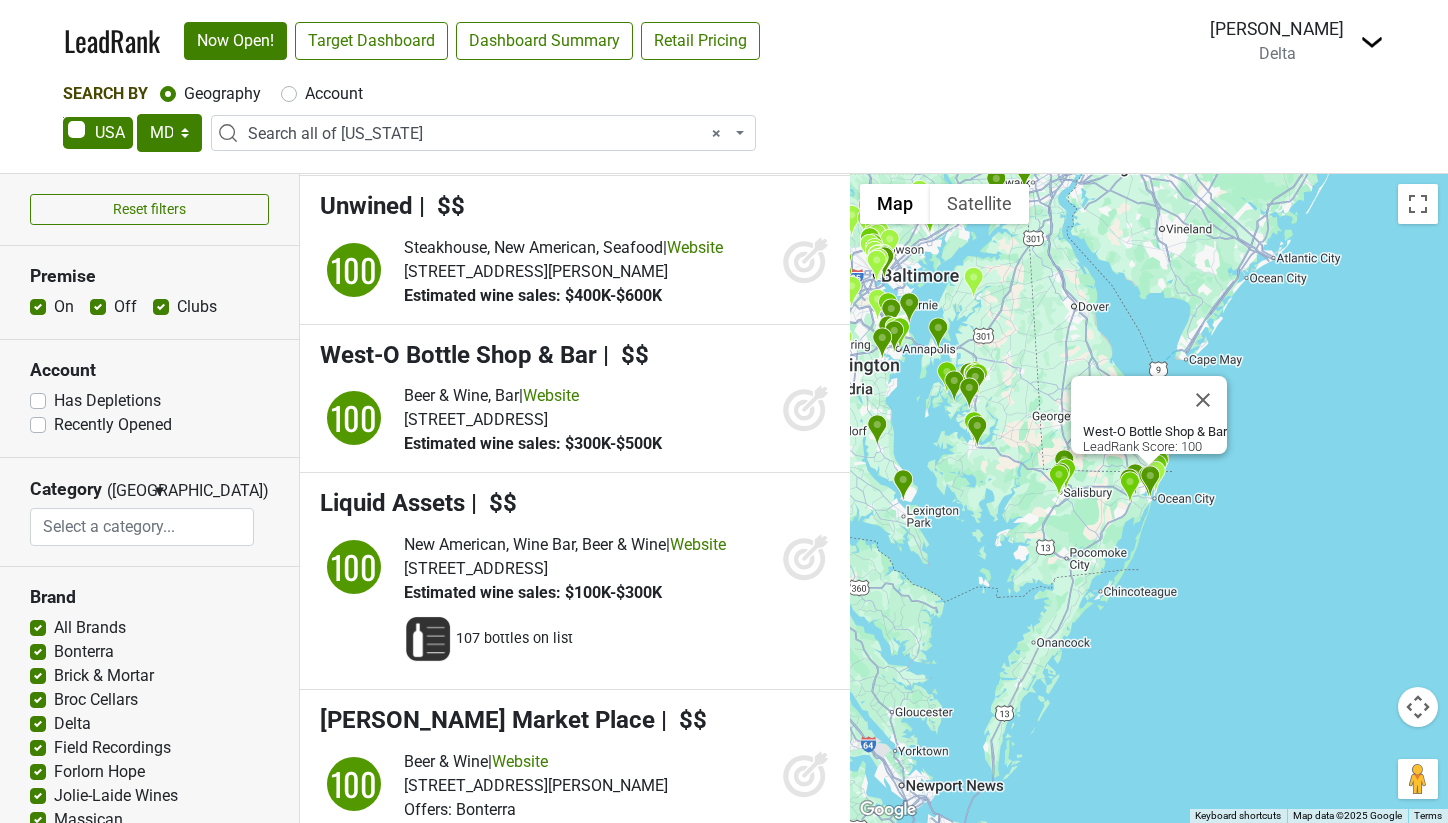 scroll, scrollTop: 437, scrollLeft: 0, axis: vertical 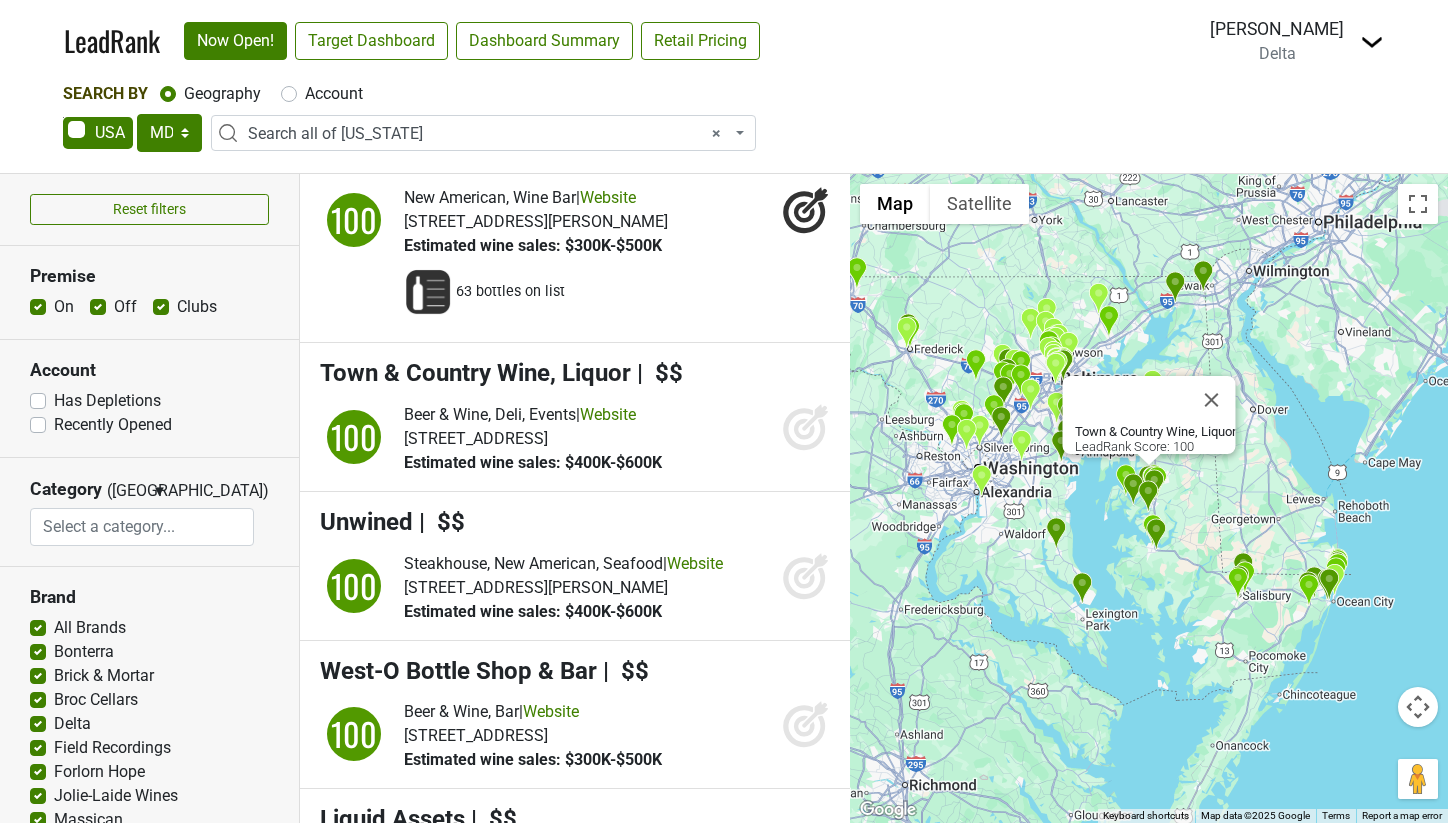 click 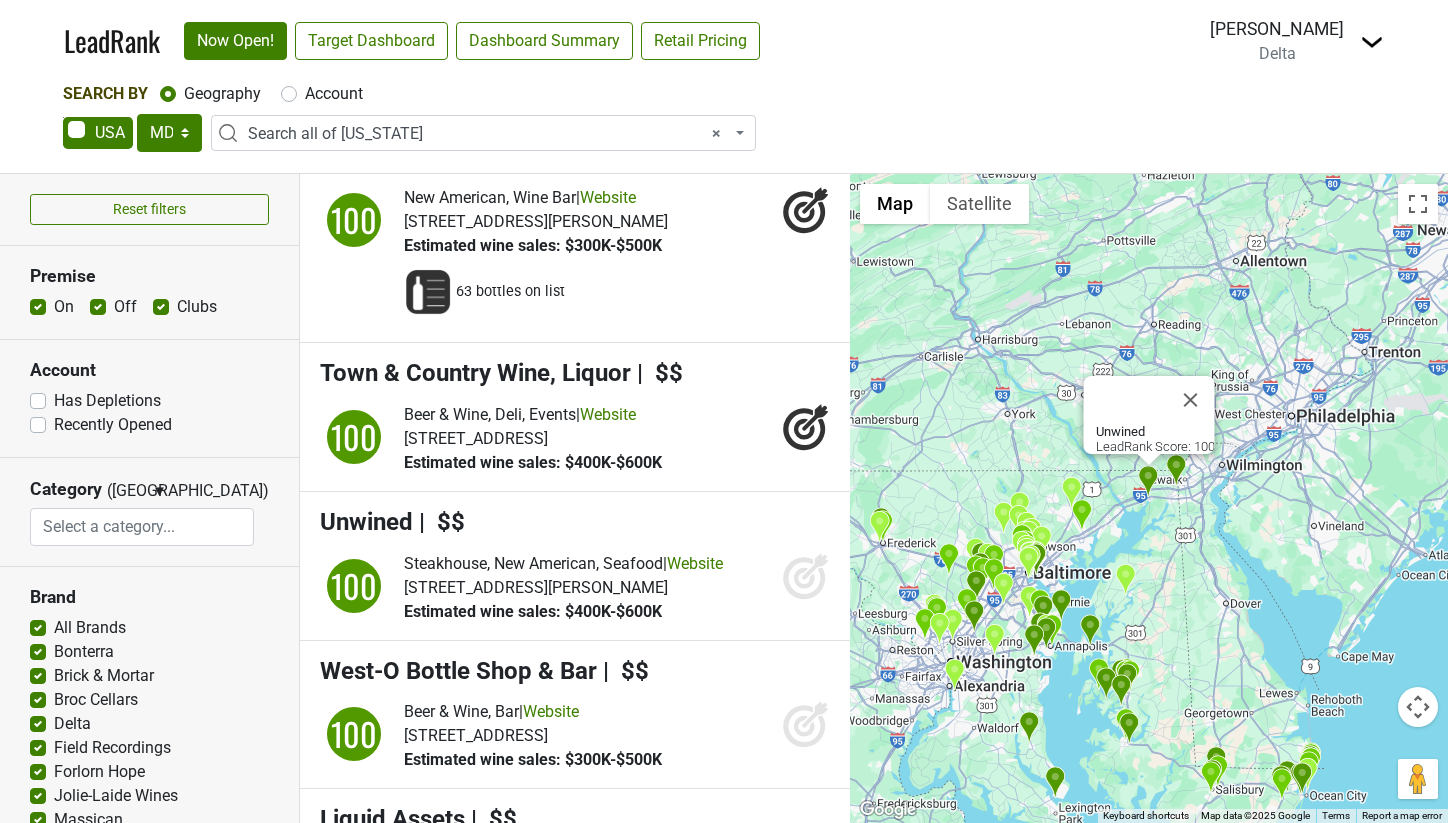 click 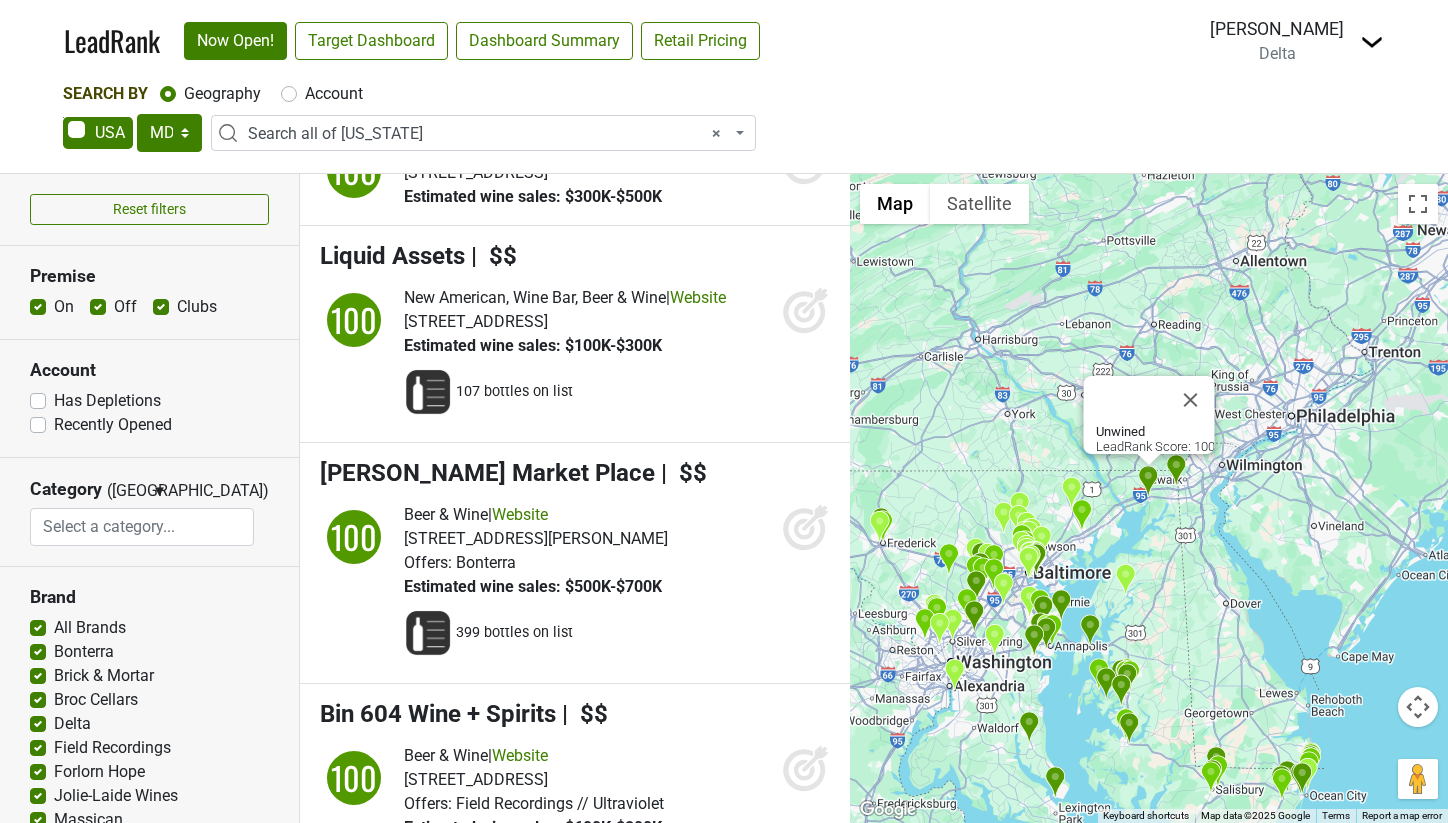 scroll, scrollTop: 1047, scrollLeft: 0, axis: vertical 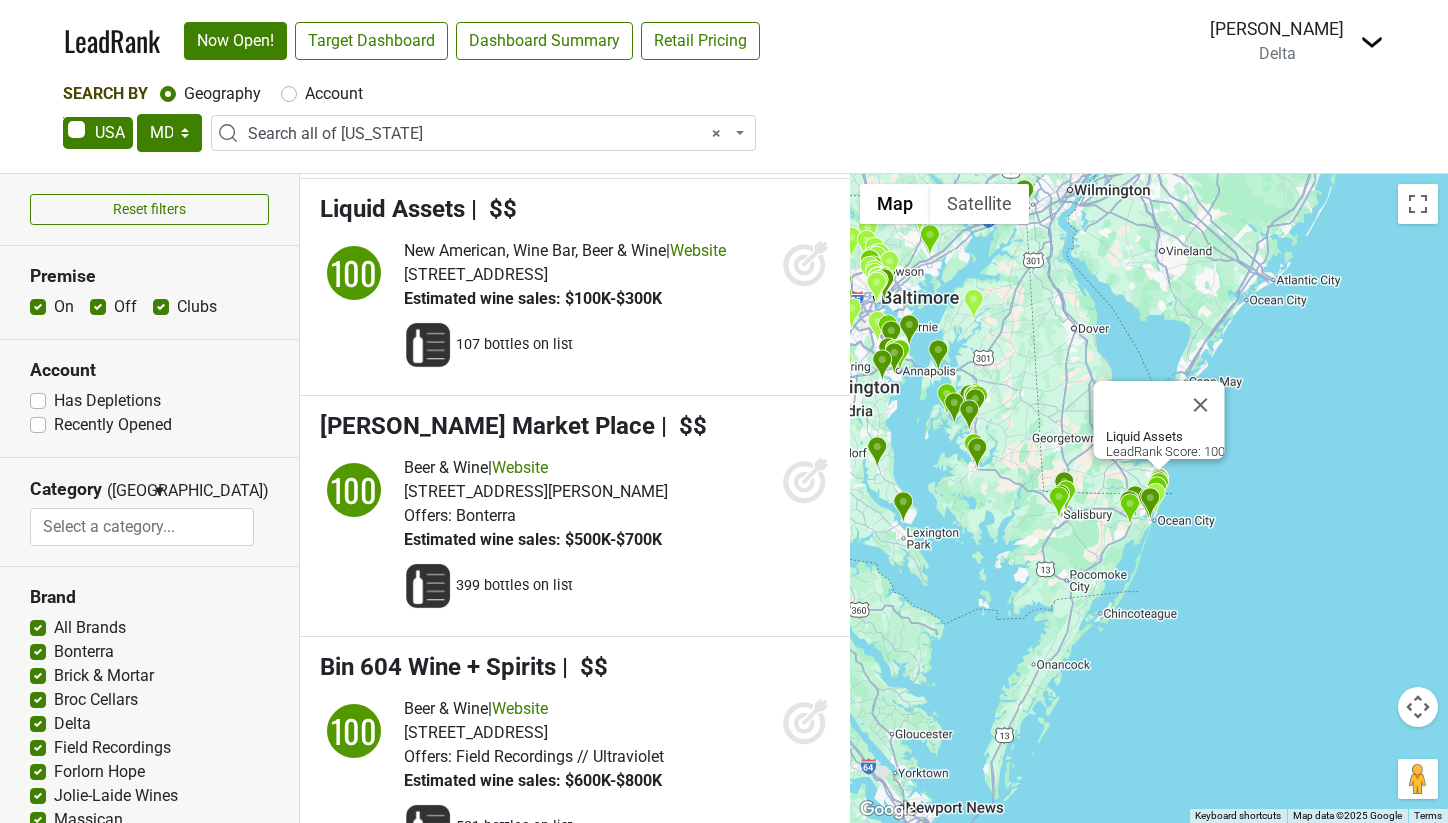 click 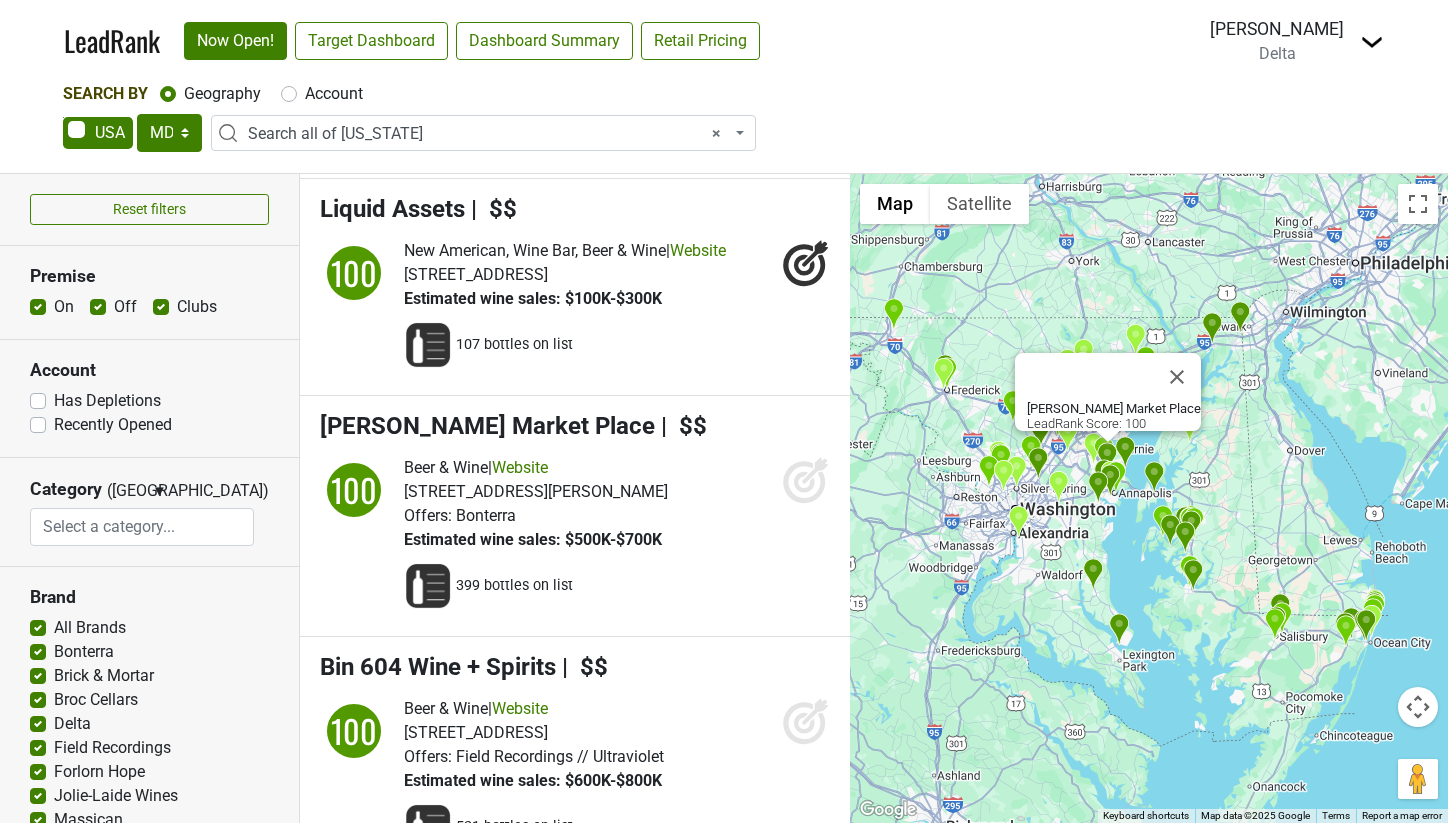 click 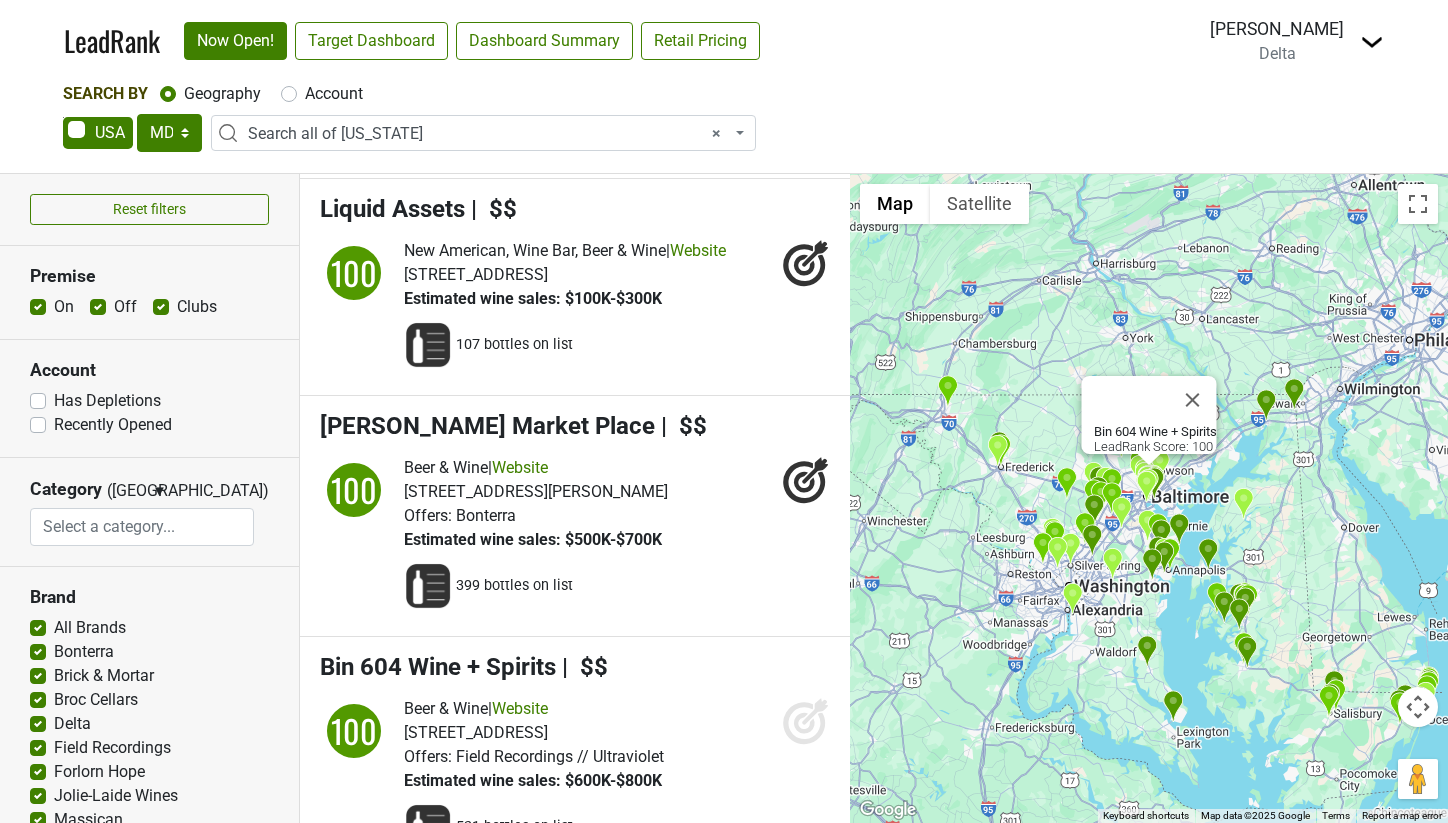 click 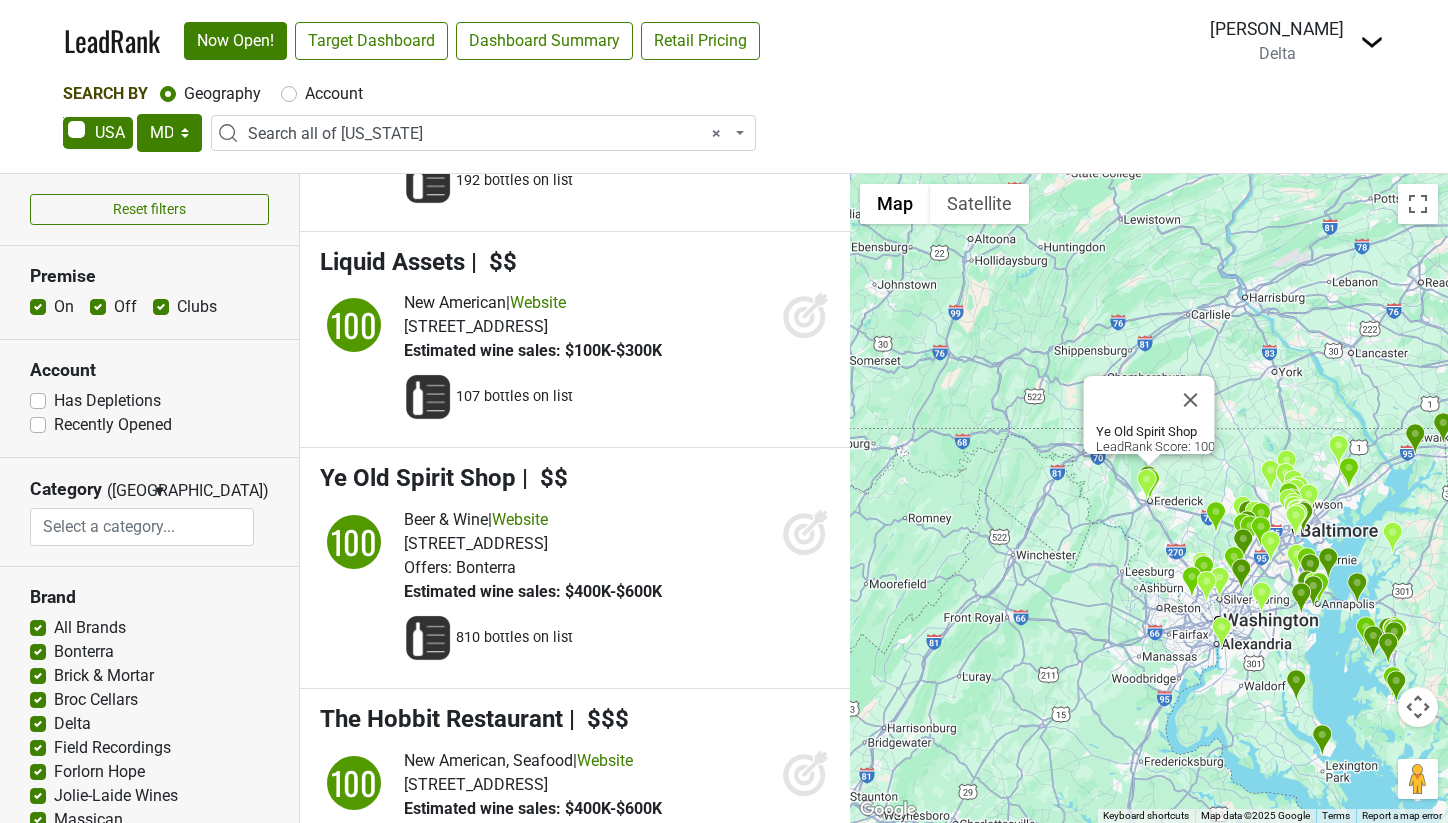 scroll, scrollTop: 1590, scrollLeft: 0, axis: vertical 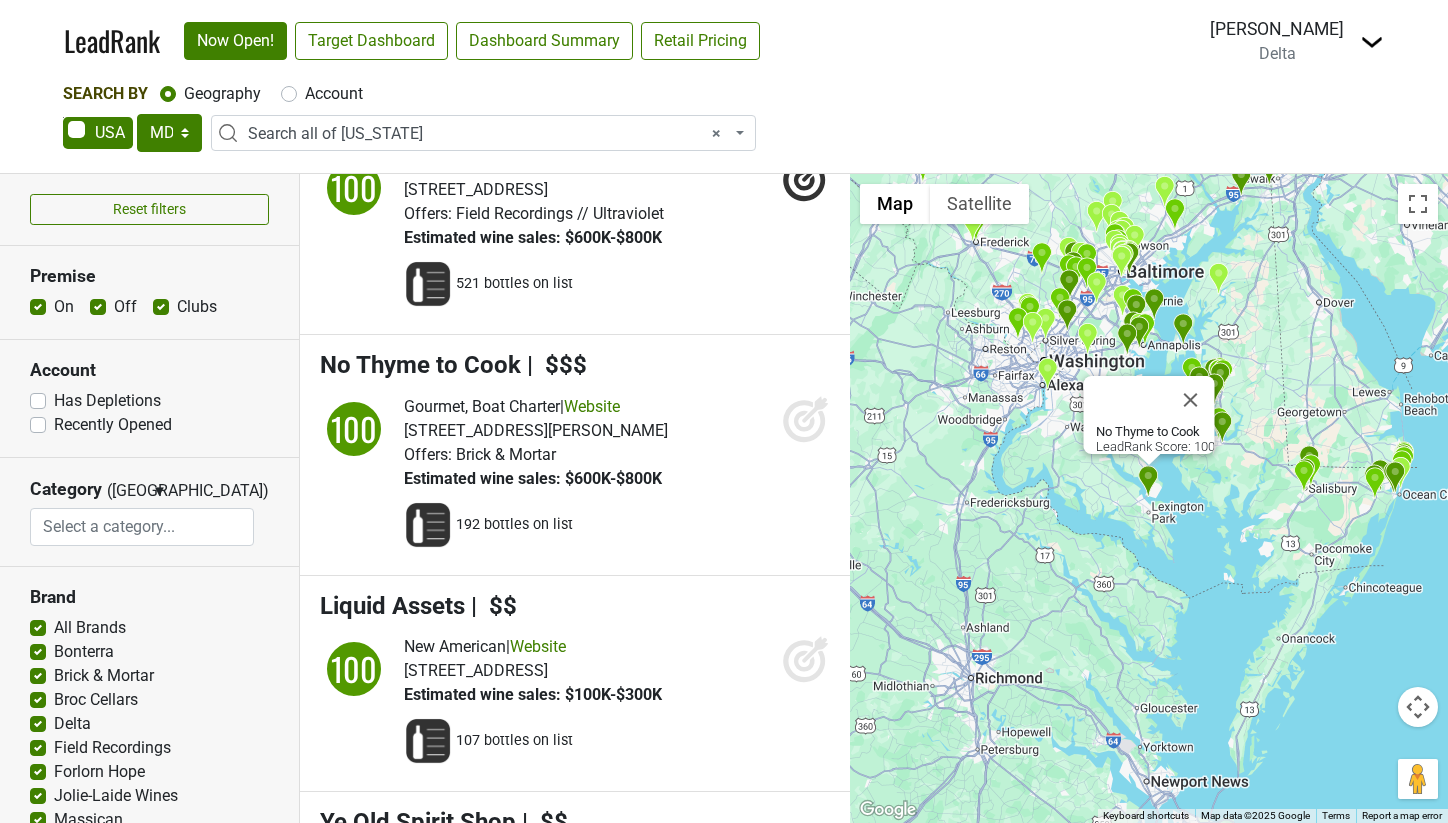 click 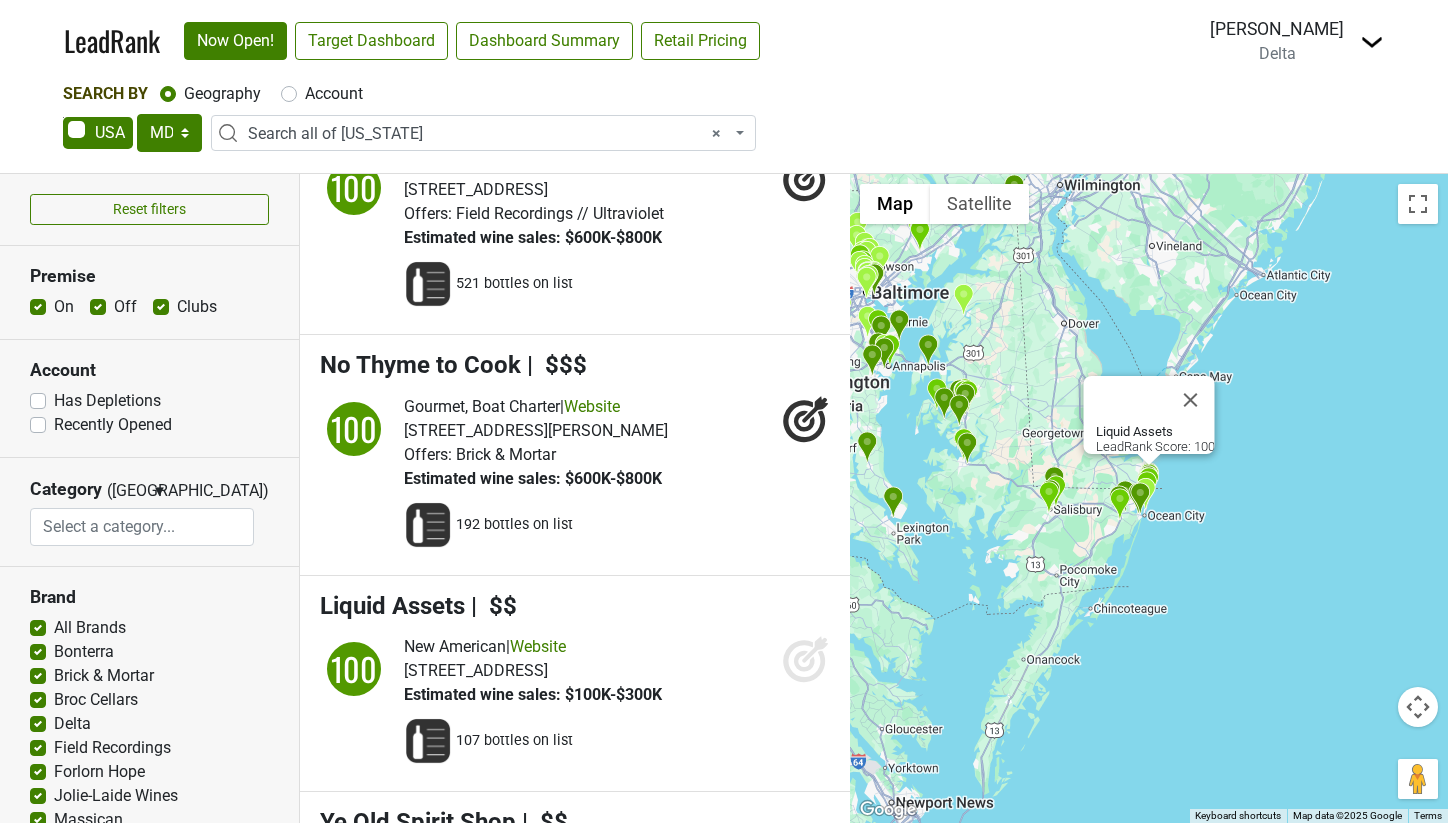 click 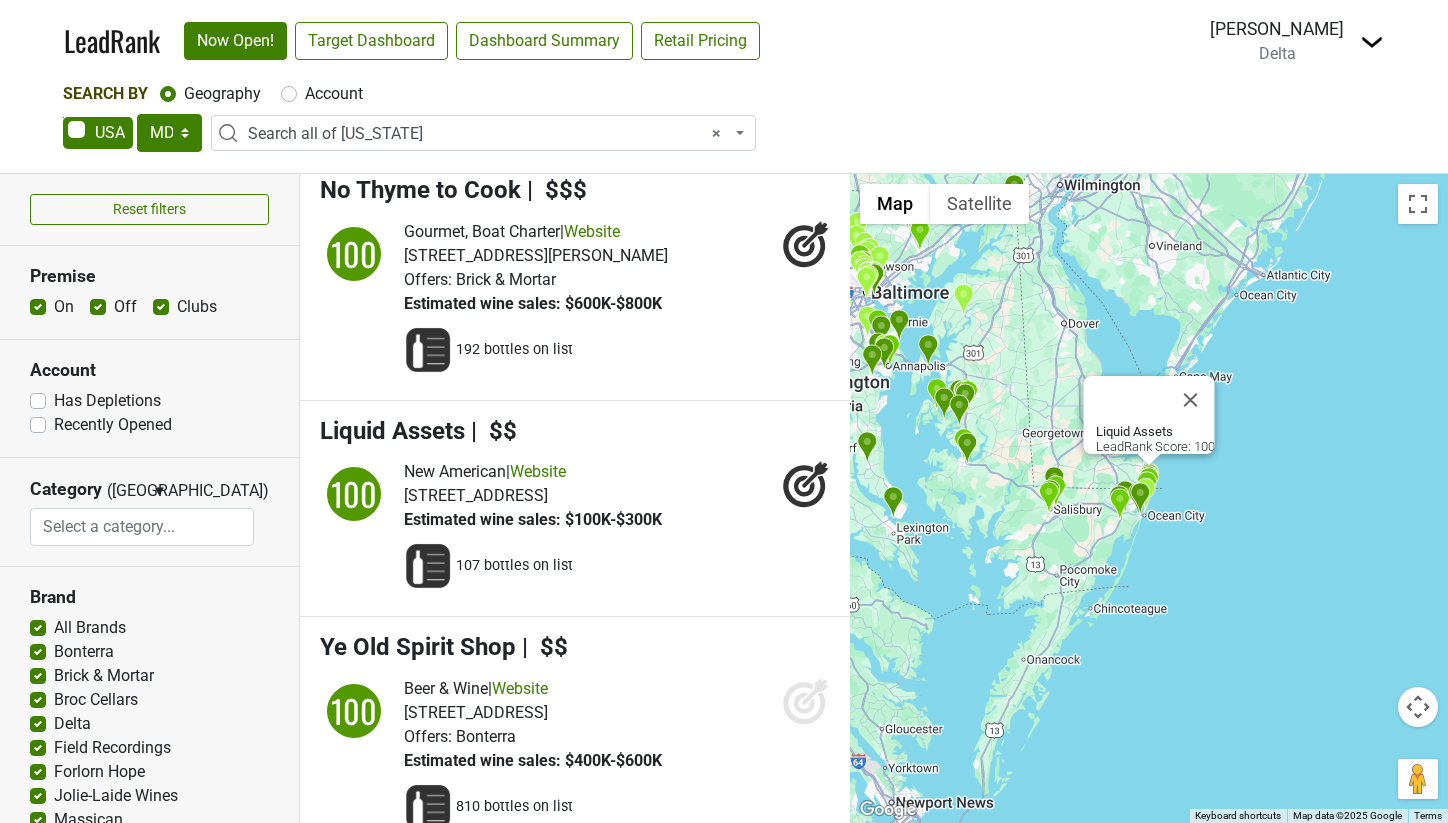 scroll, scrollTop: 2048, scrollLeft: 0, axis: vertical 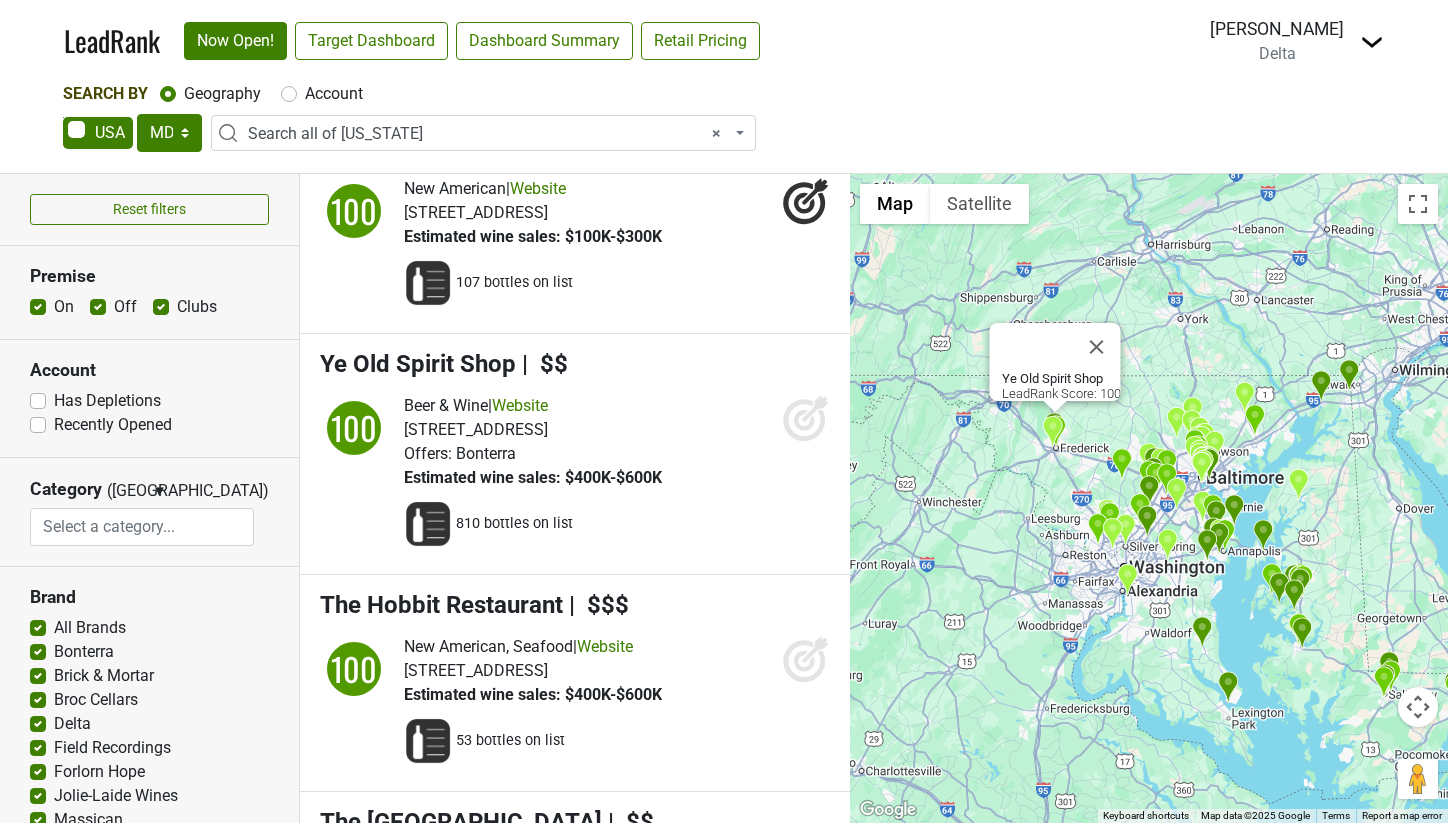 click 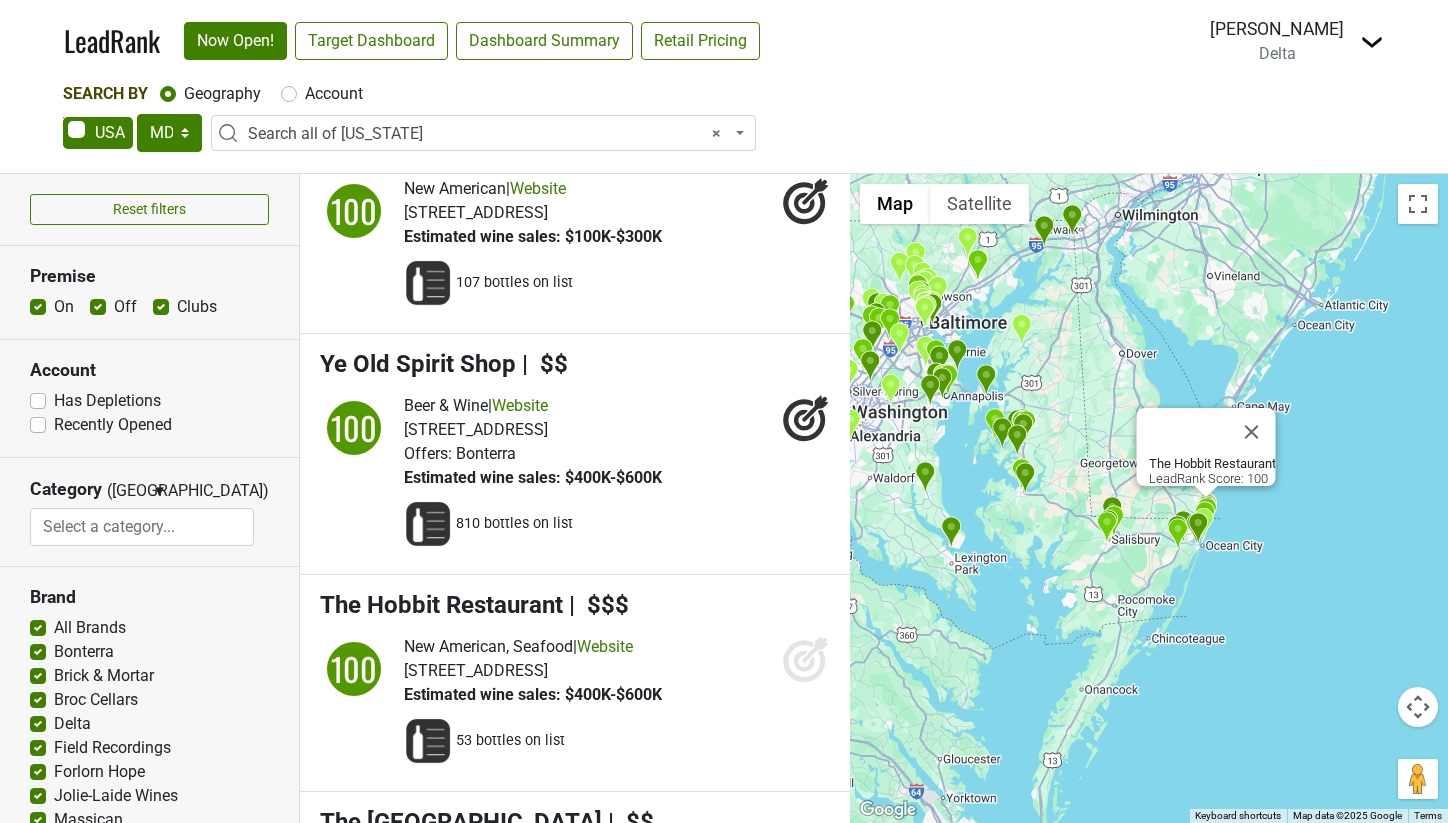 click 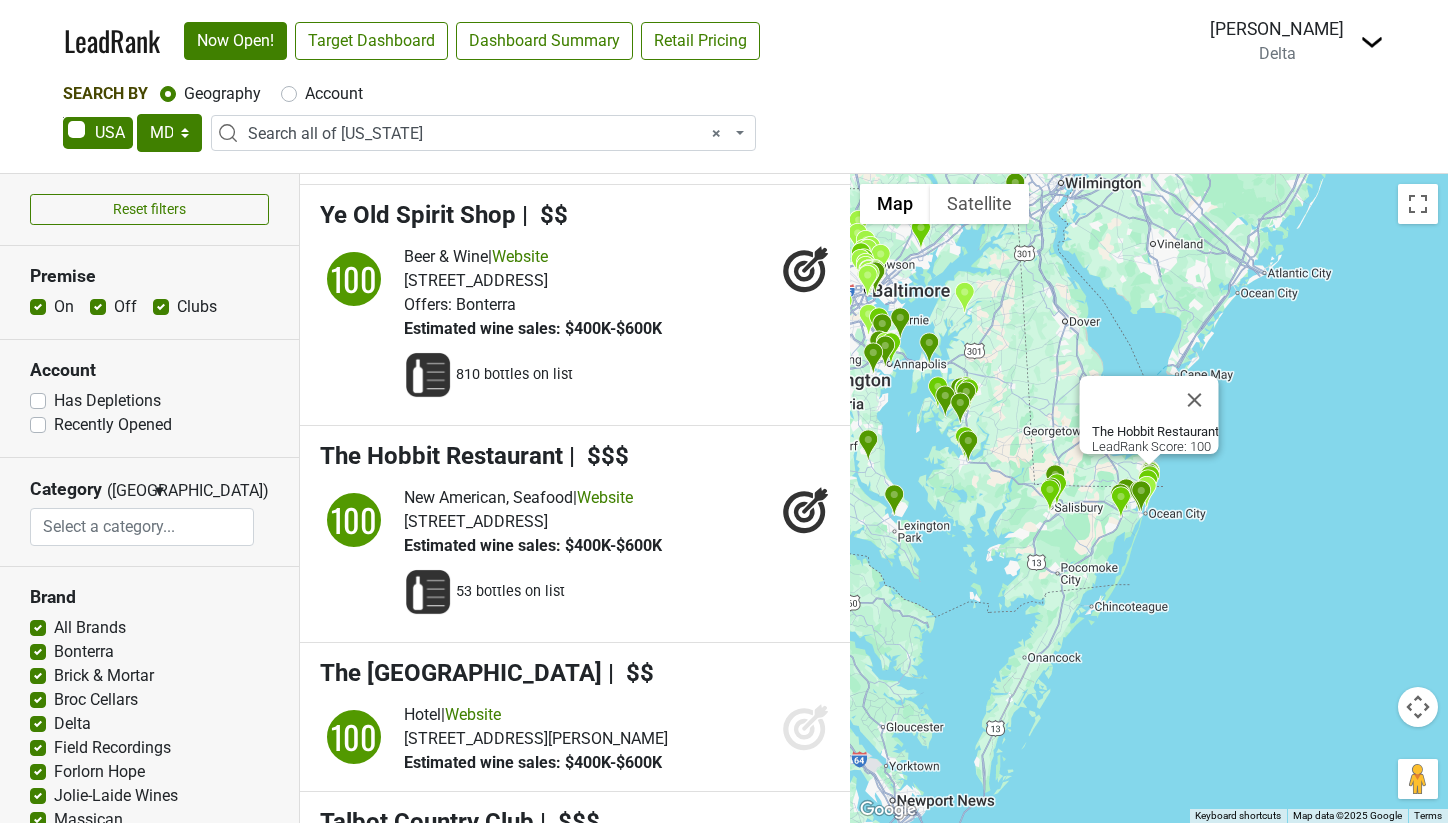 scroll, scrollTop: 2574, scrollLeft: 0, axis: vertical 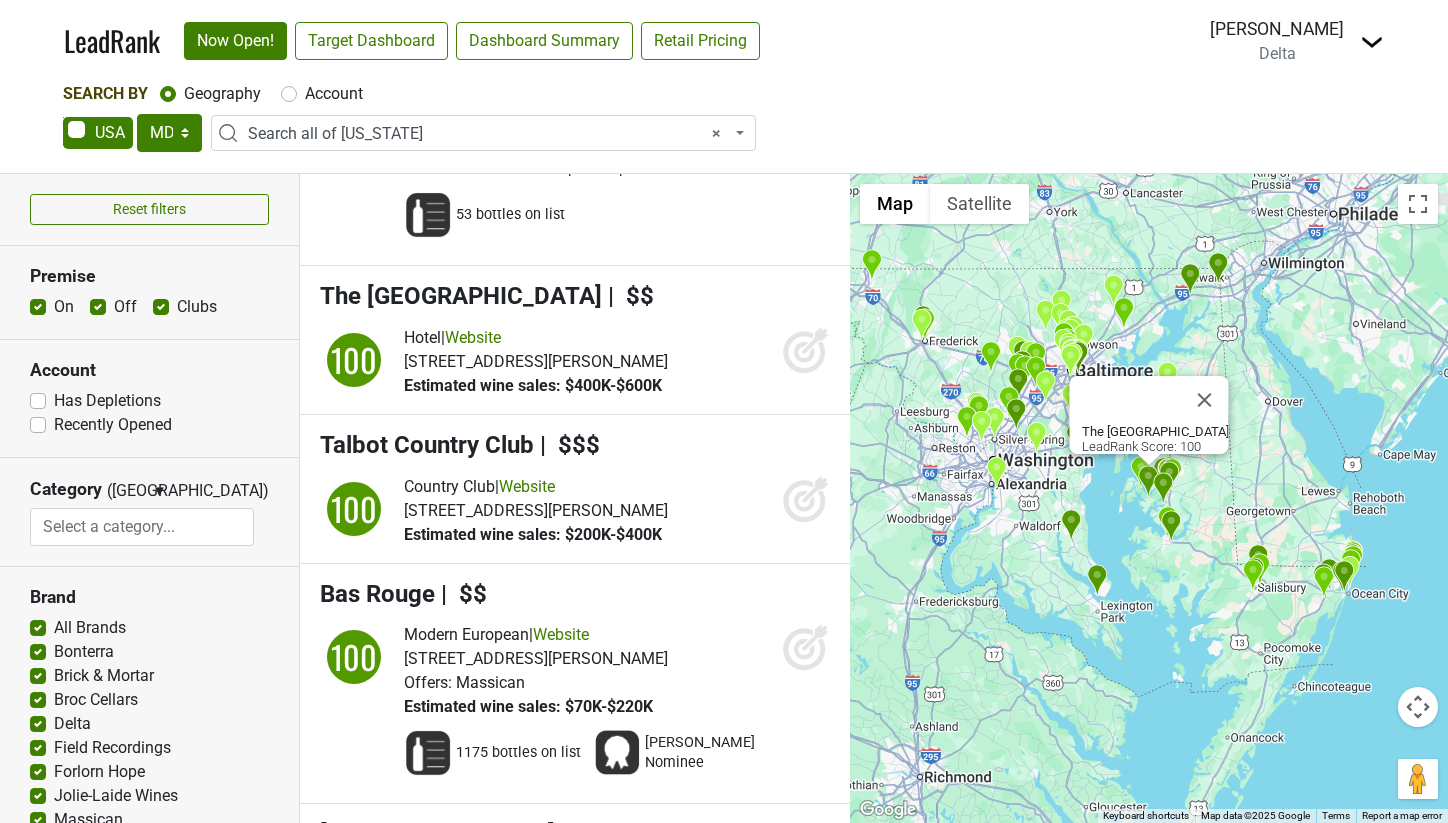 click 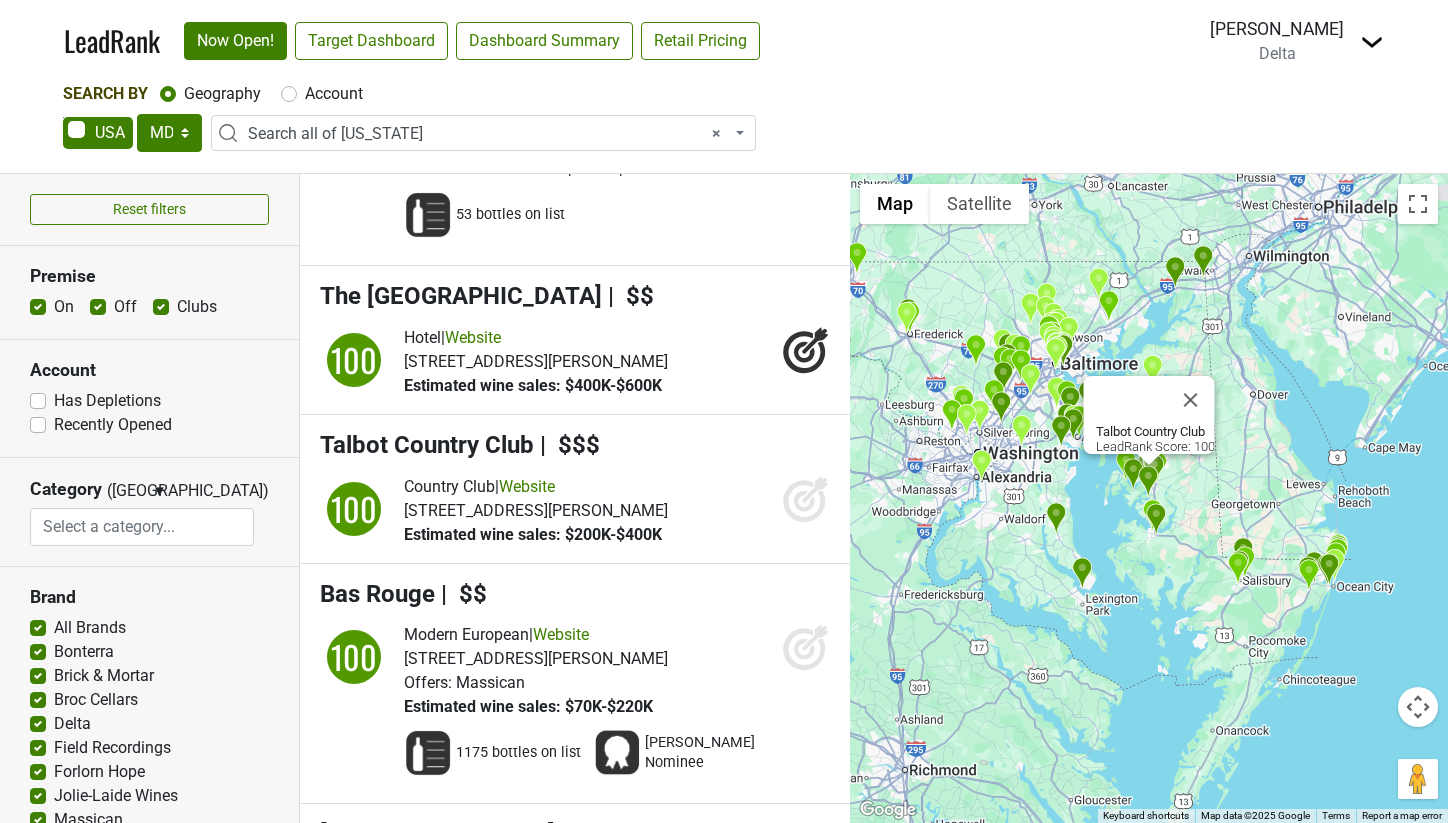 click 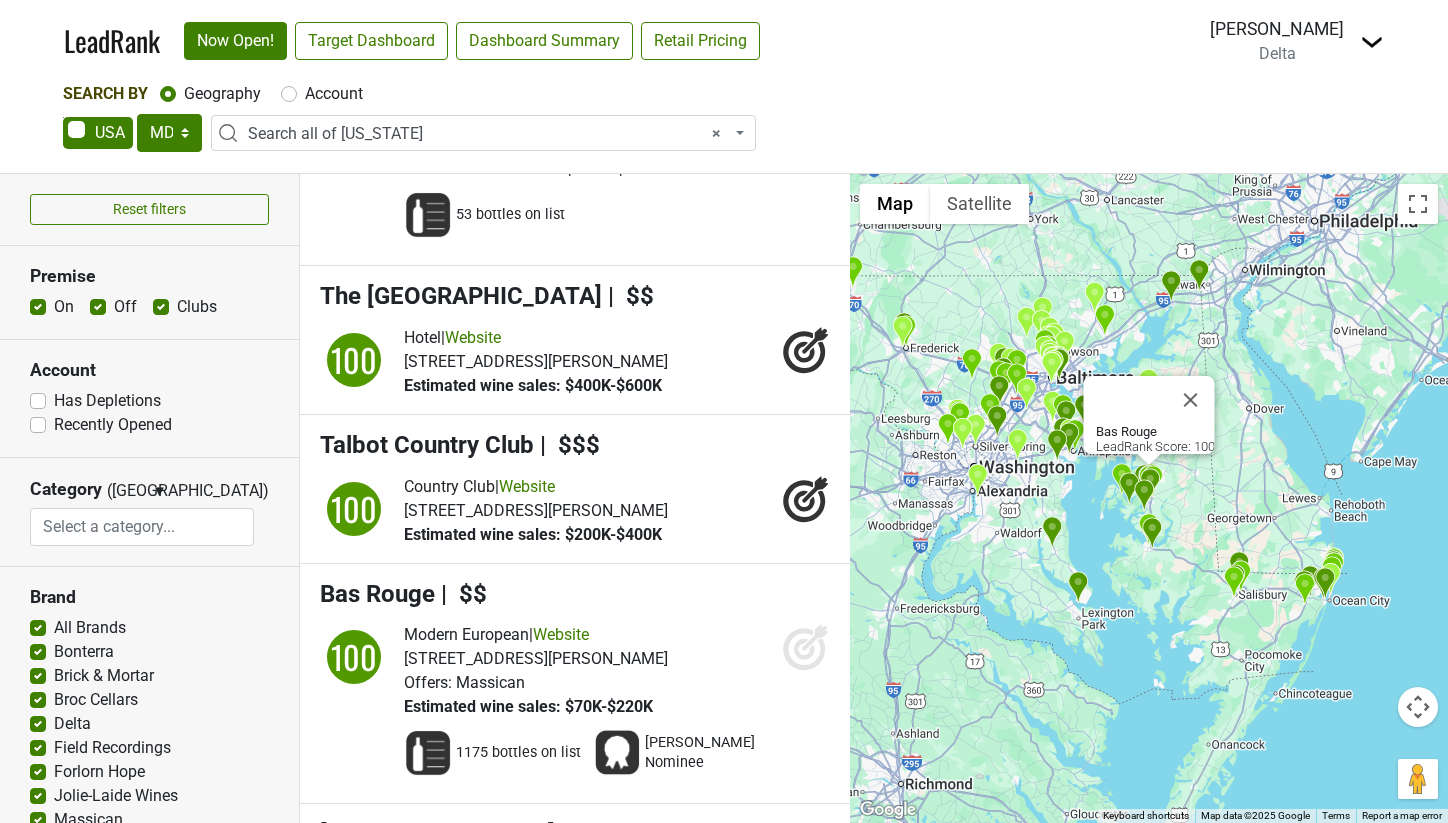 click 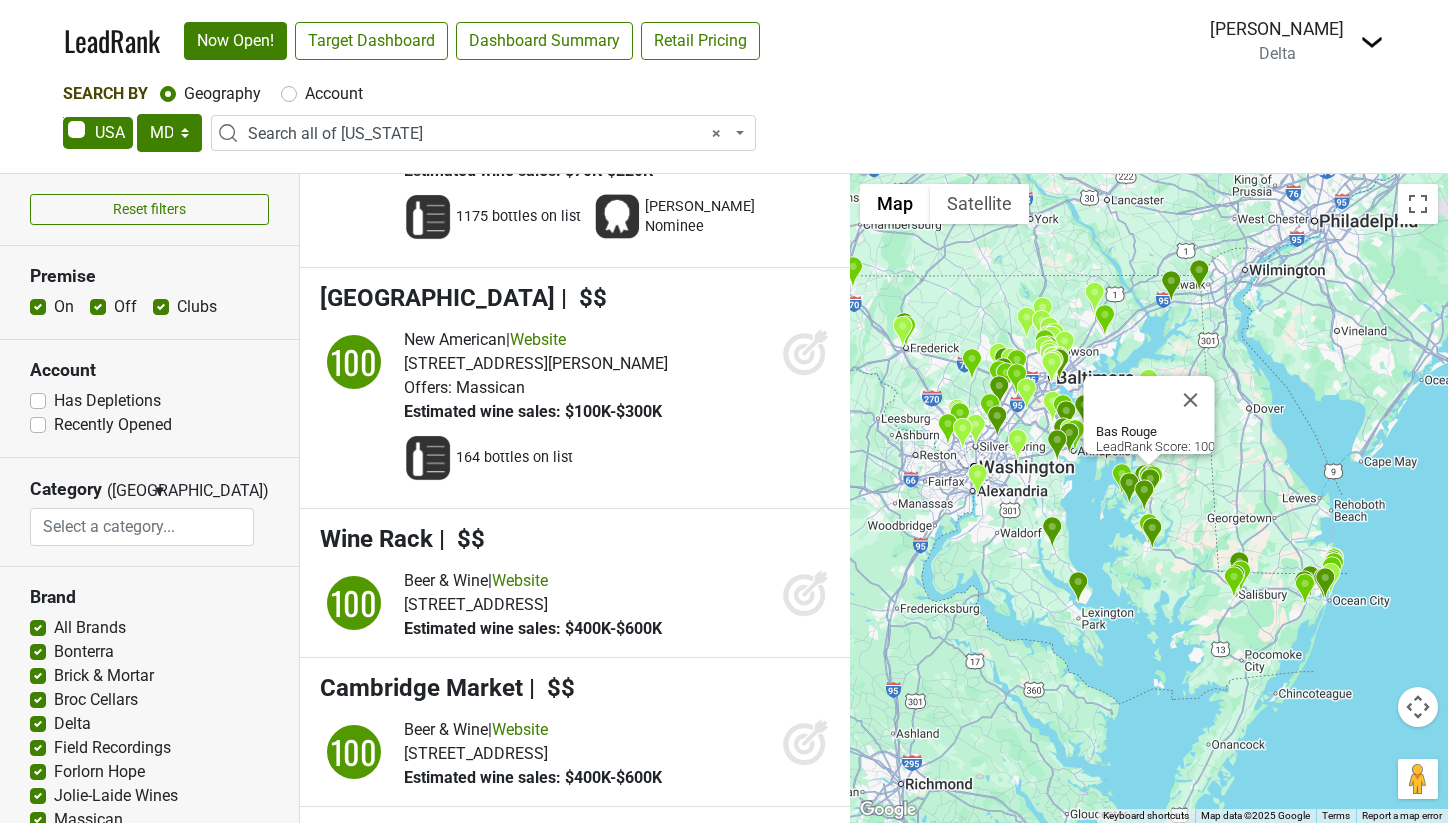 scroll, scrollTop: 3208, scrollLeft: 0, axis: vertical 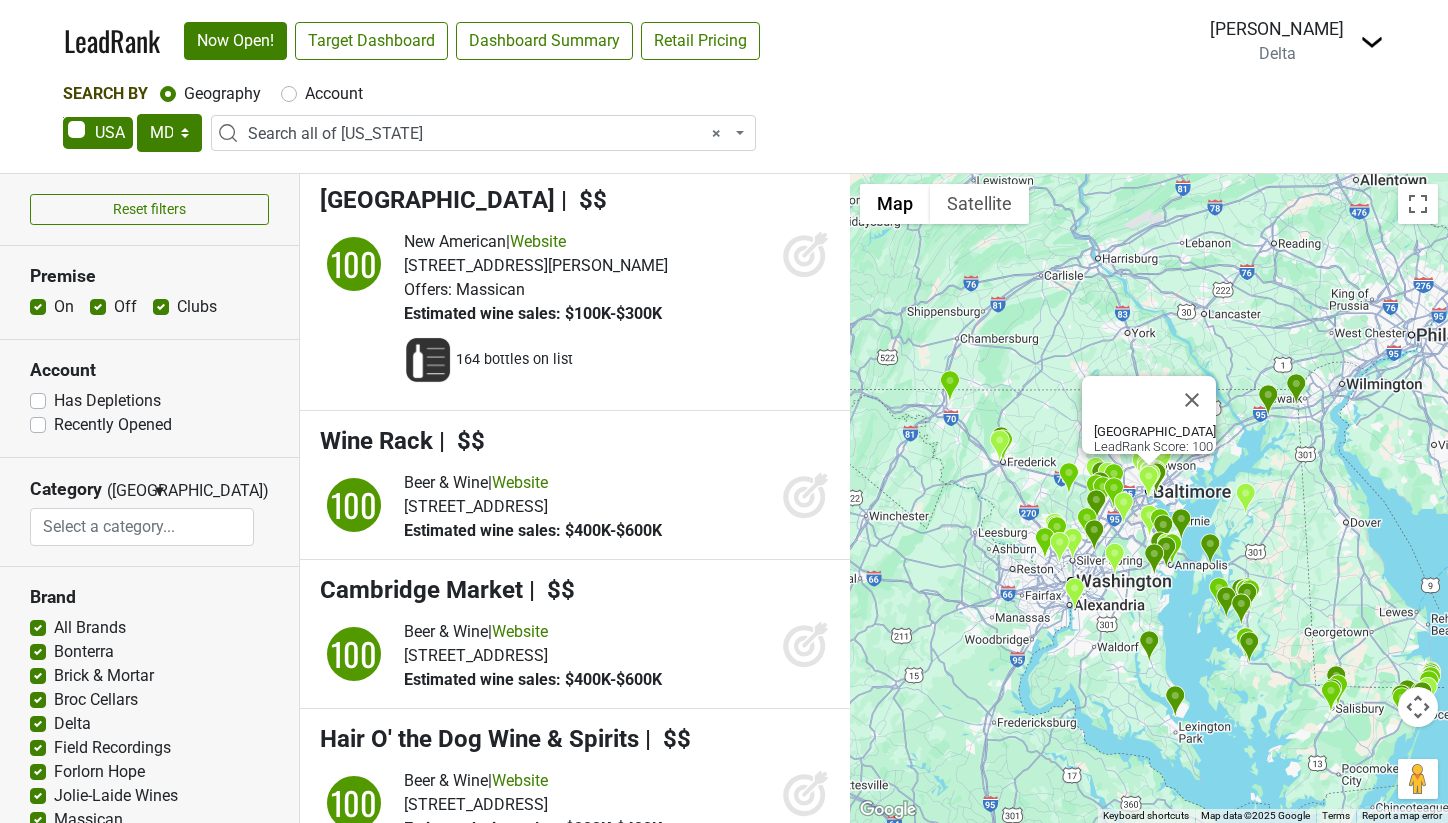 click 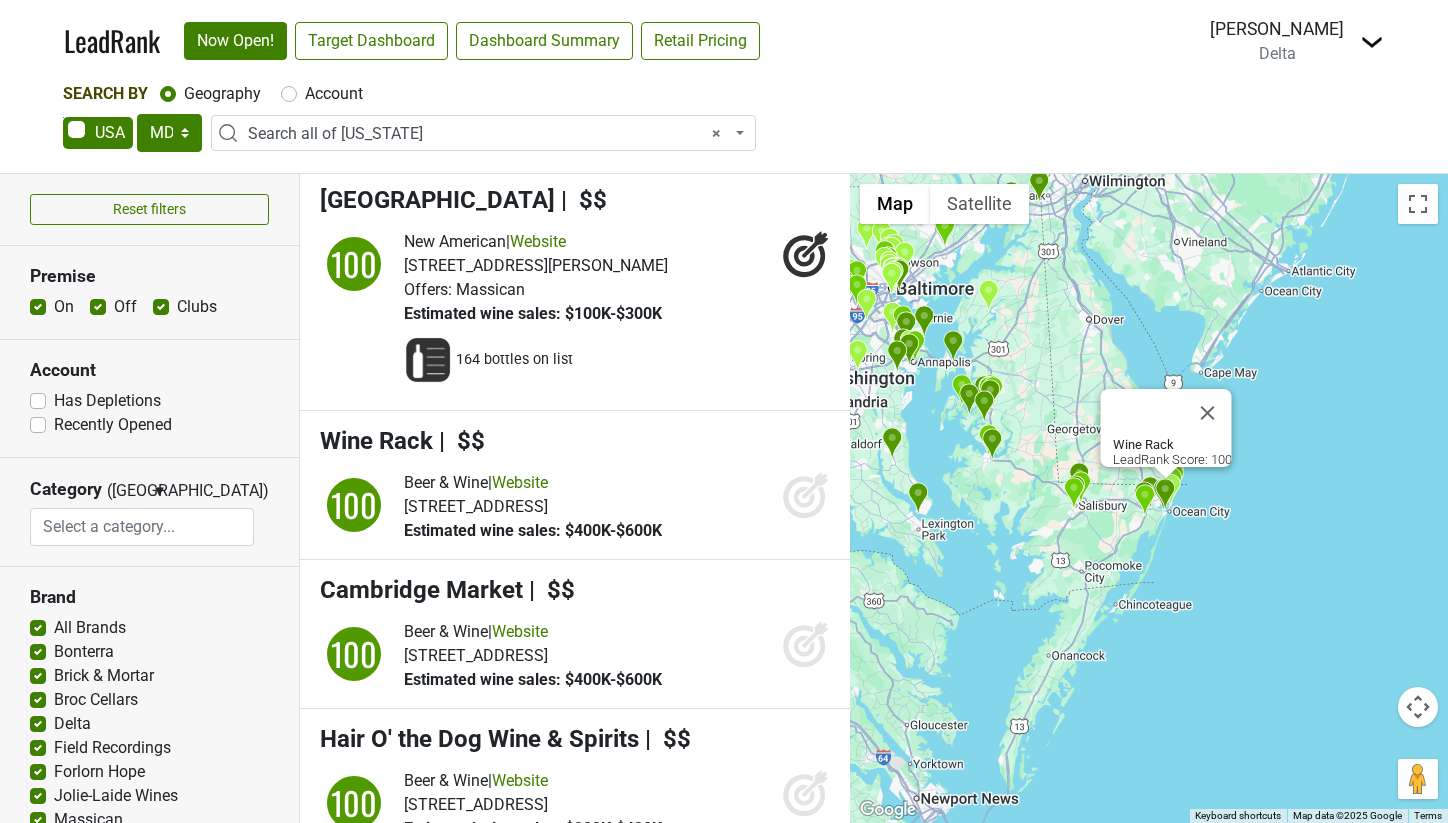 click 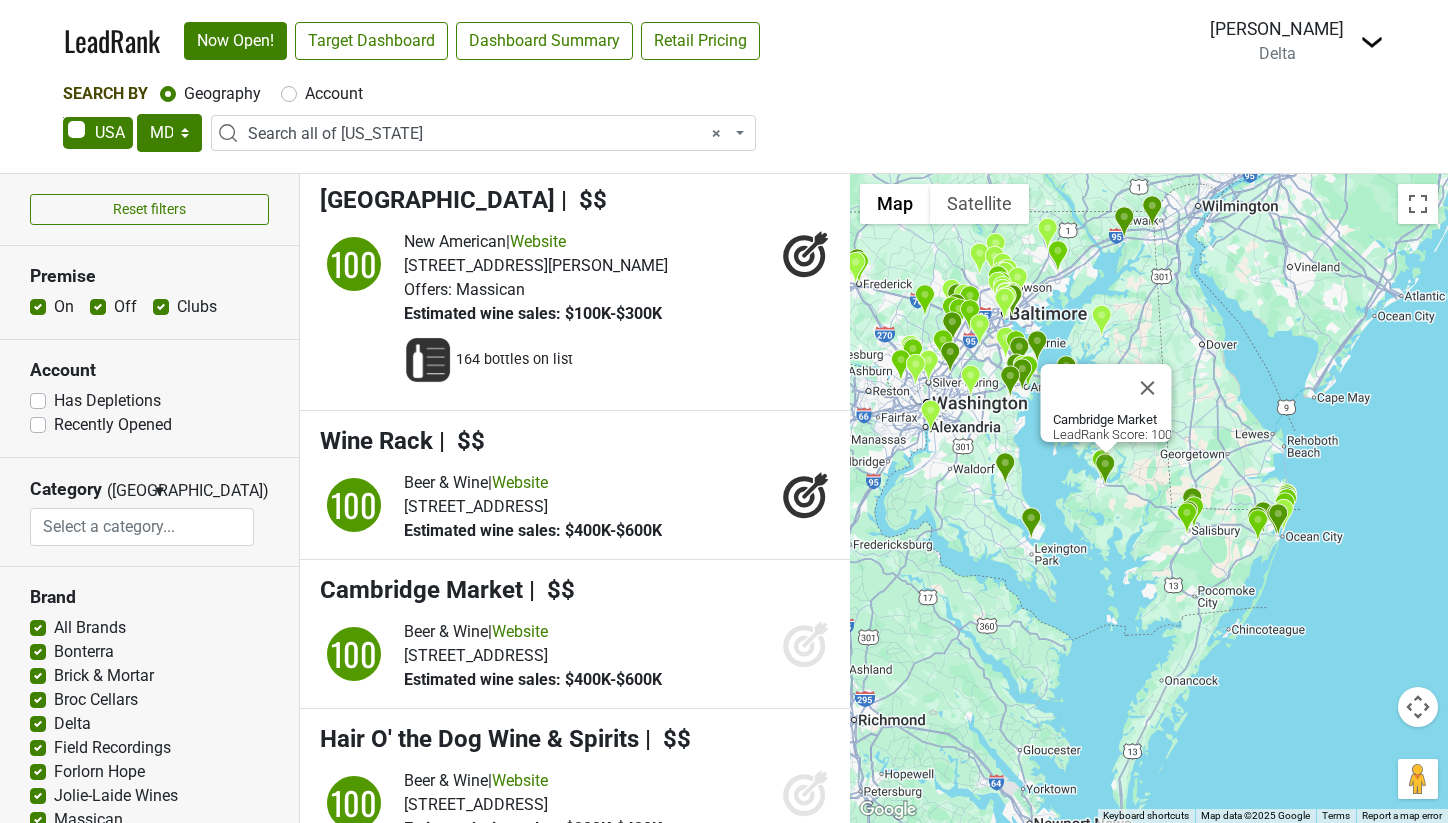 click 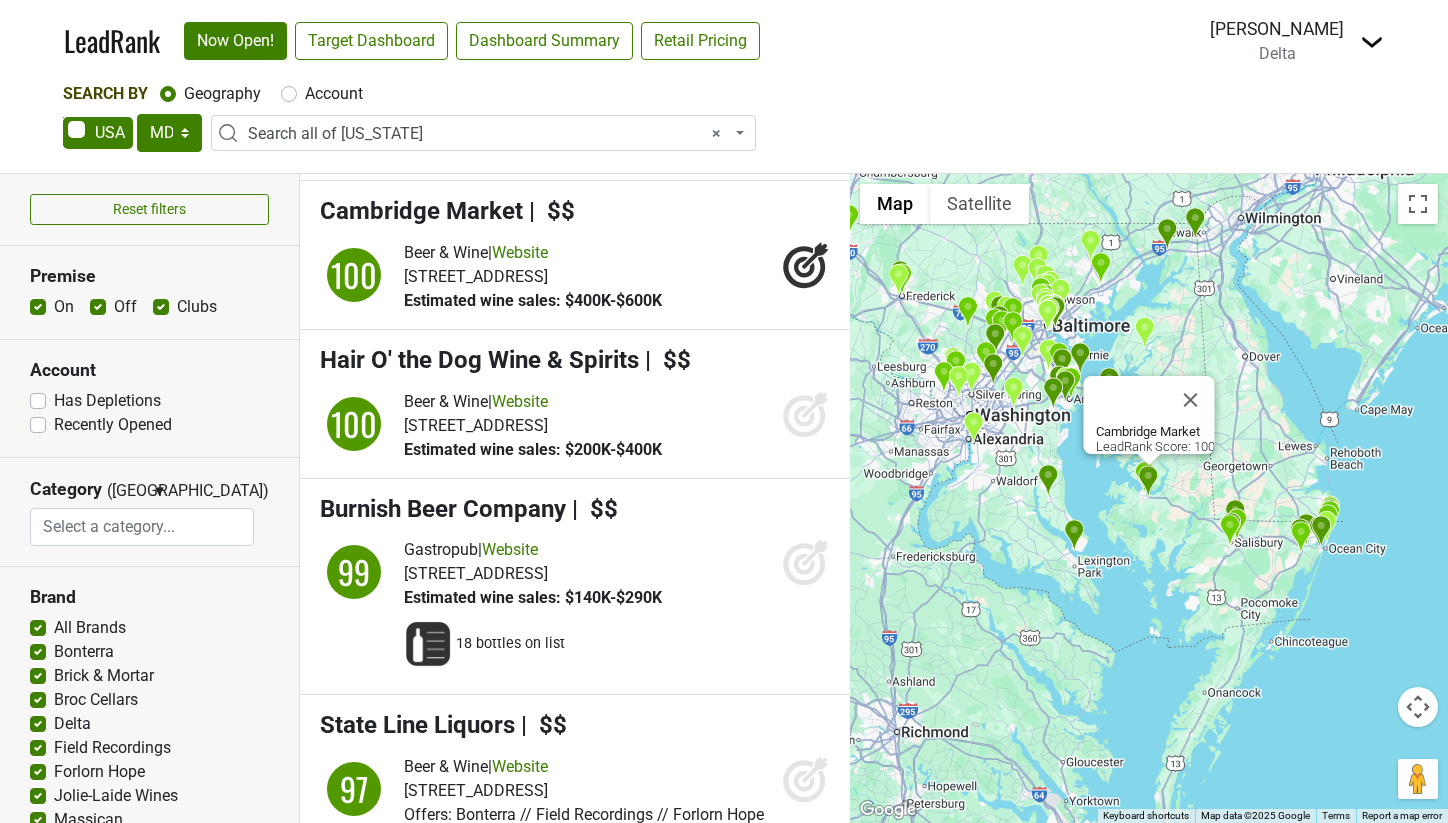 scroll, scrollTop: 3663, scrollLeft: 0, axis: vertical 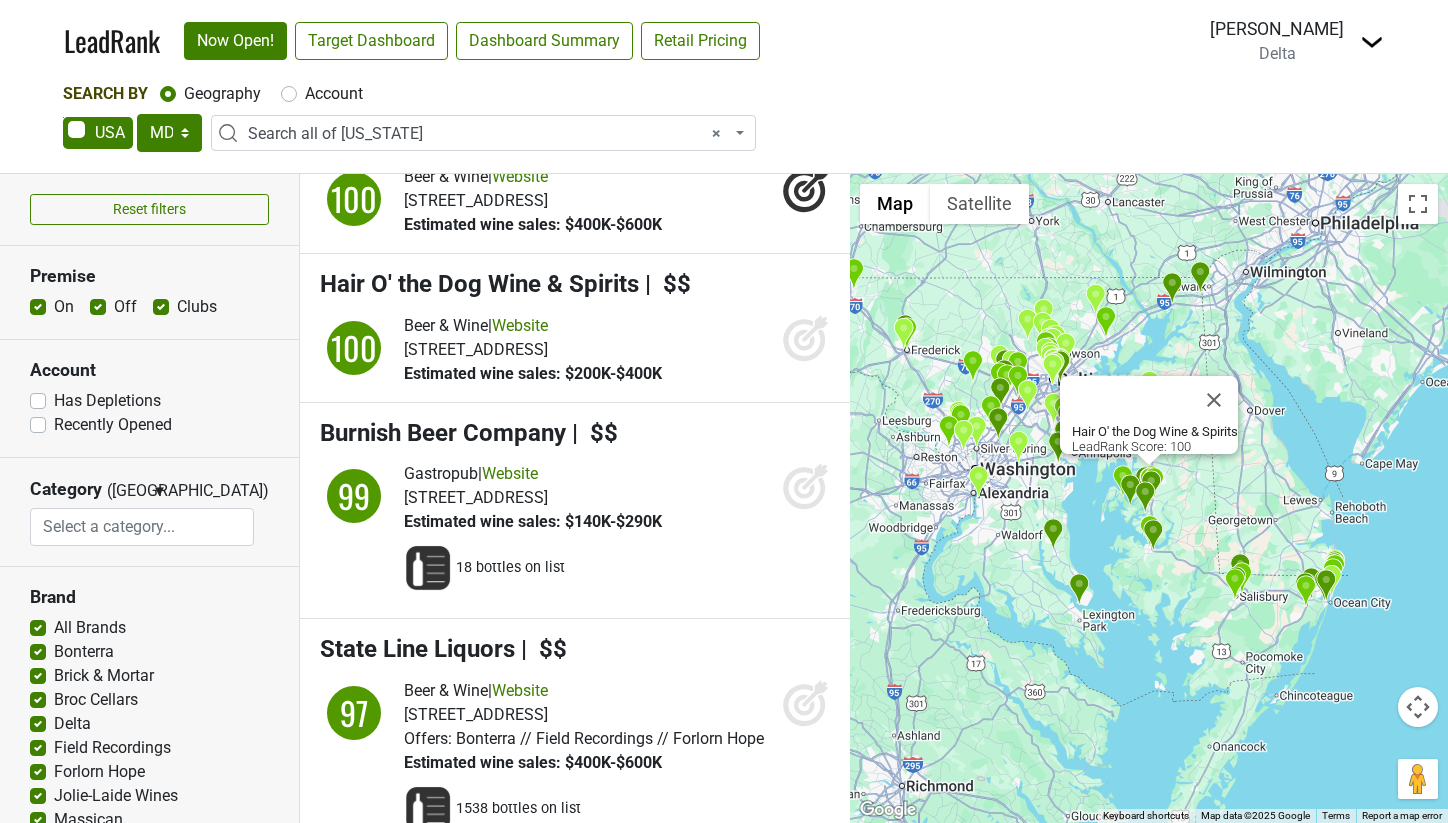 click 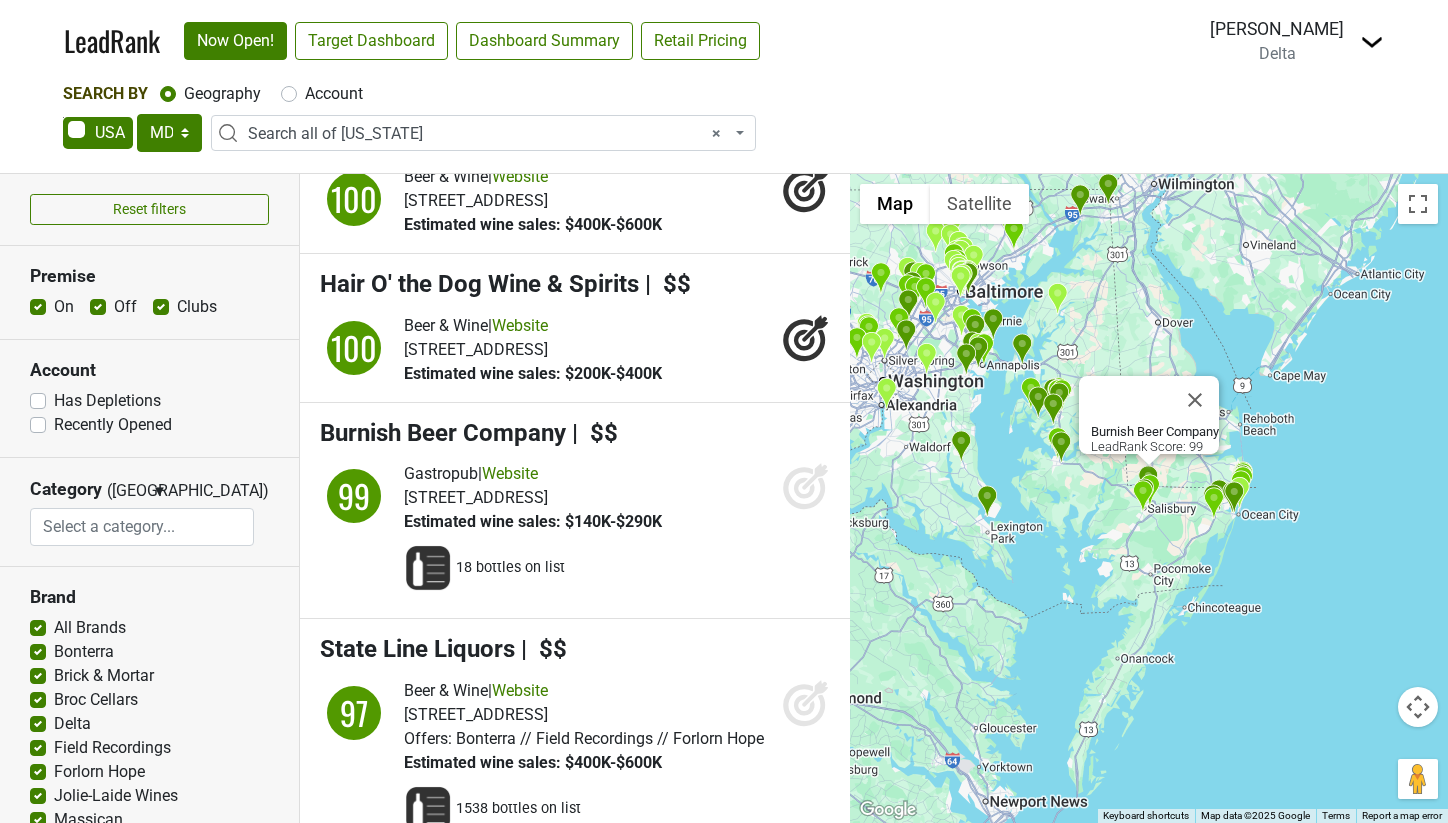 click 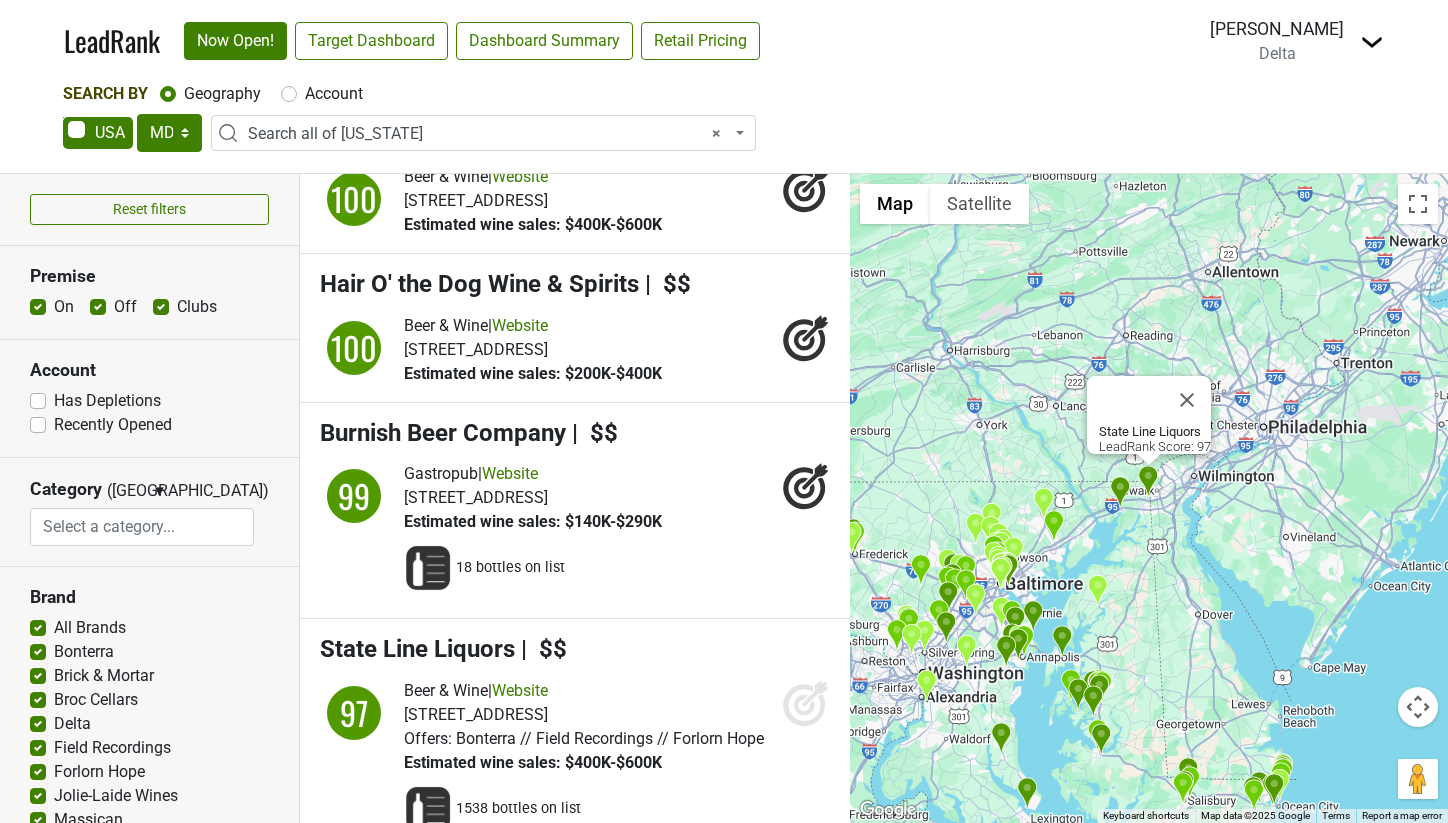 click 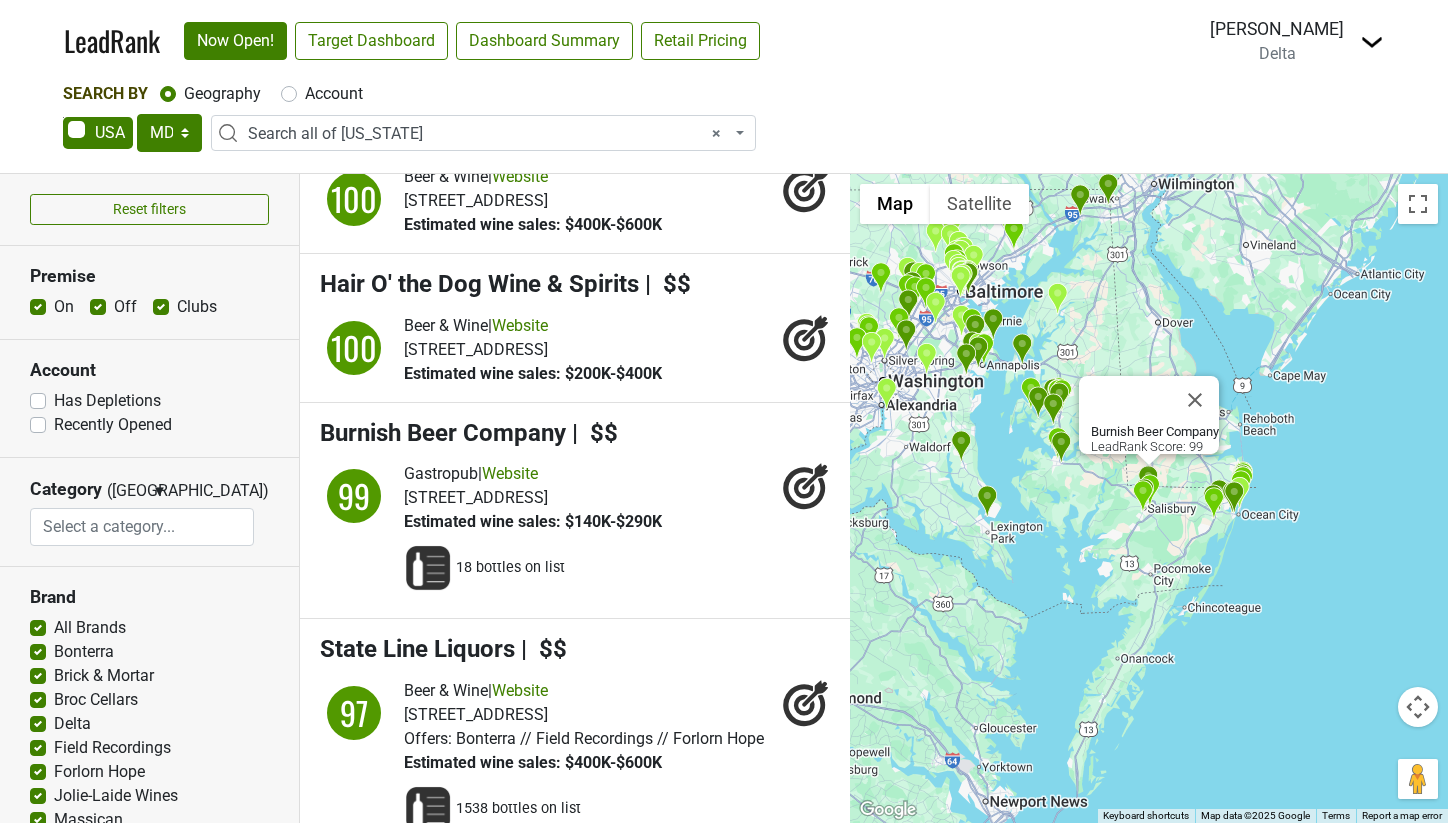 scroll, scrollTop: 4038, scrollLeft: 0, axis: vertical 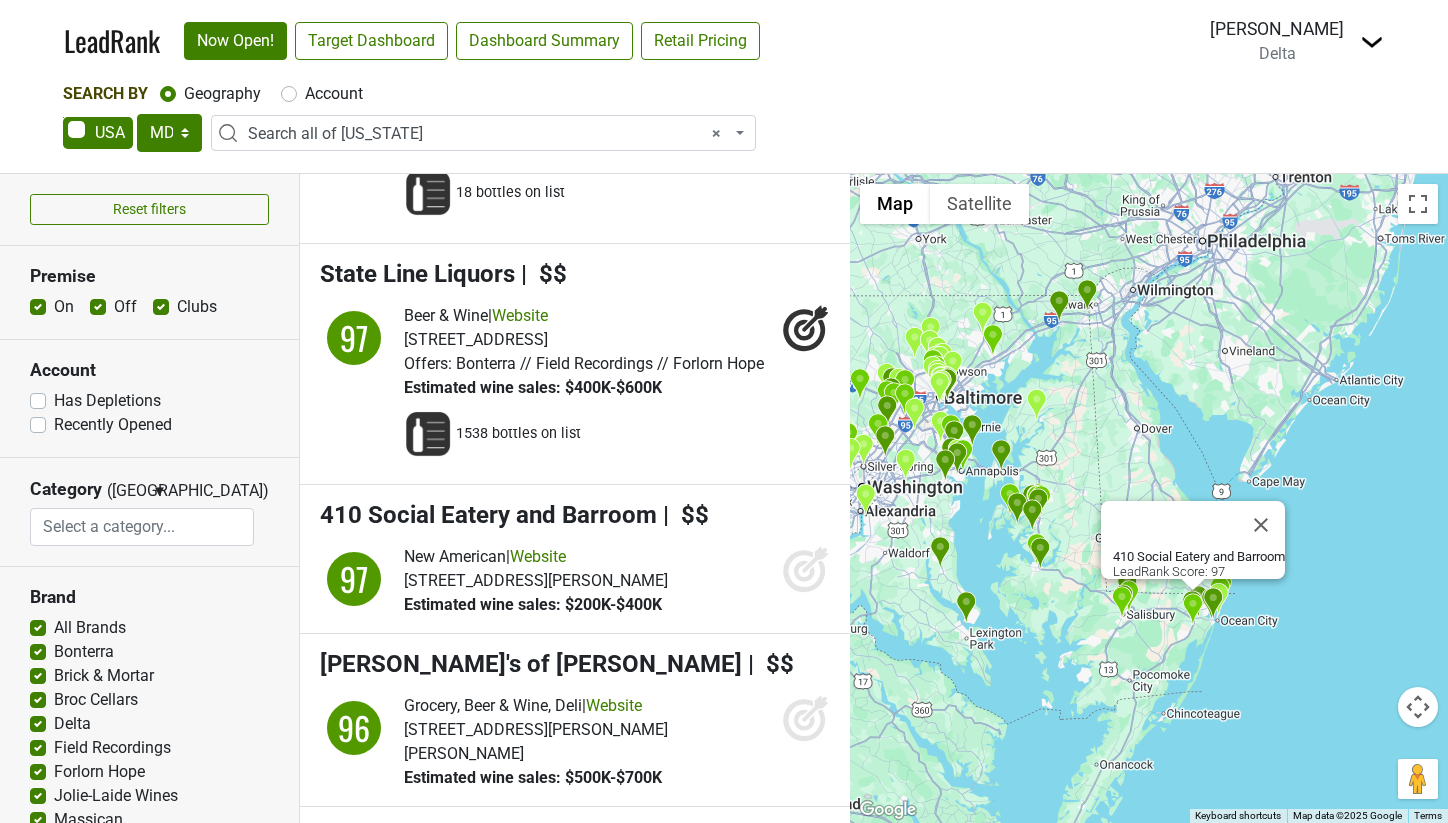 click 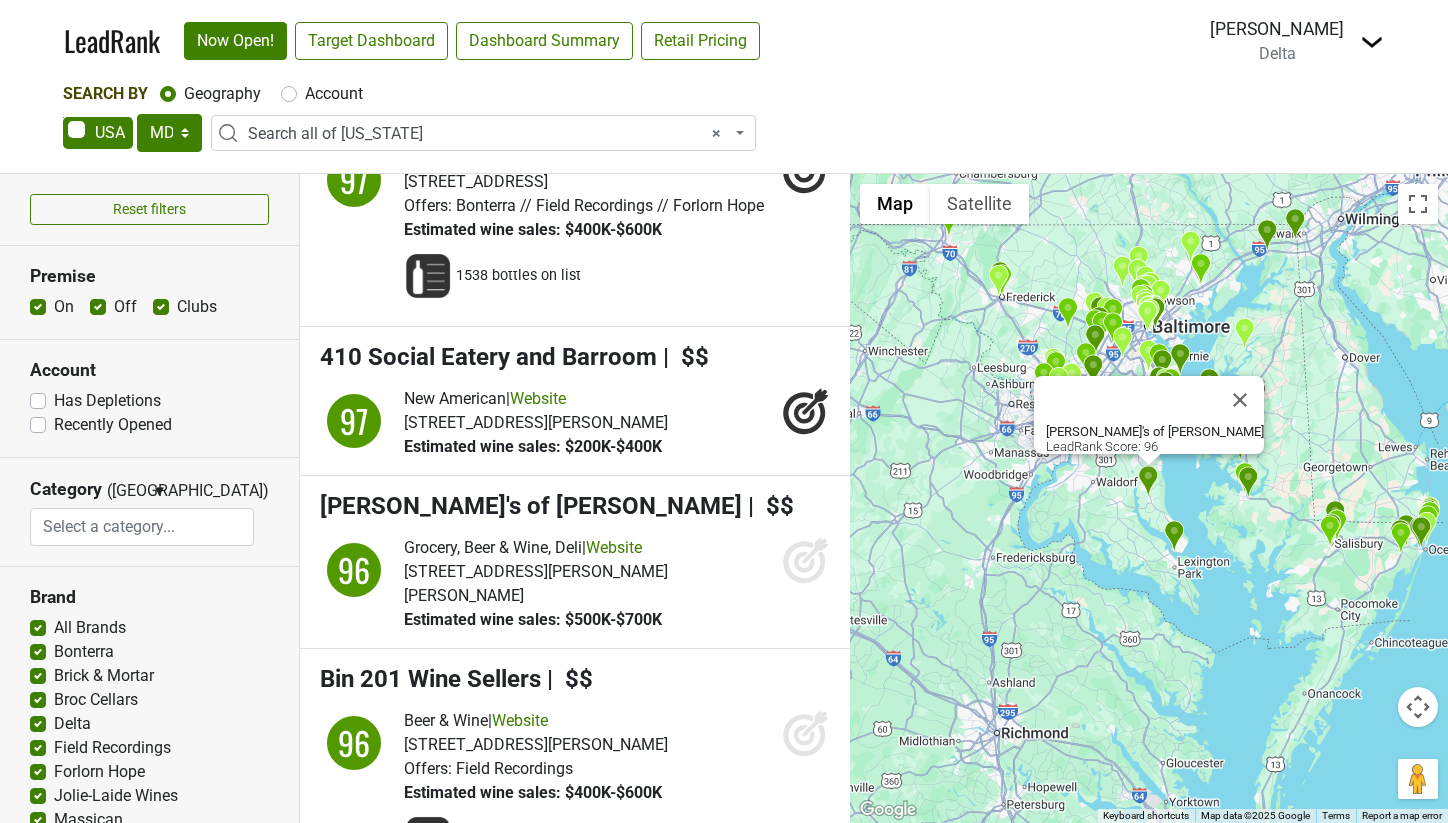 scroll, scrollTop: 4202, scrollLeft: 0, axis: vertical 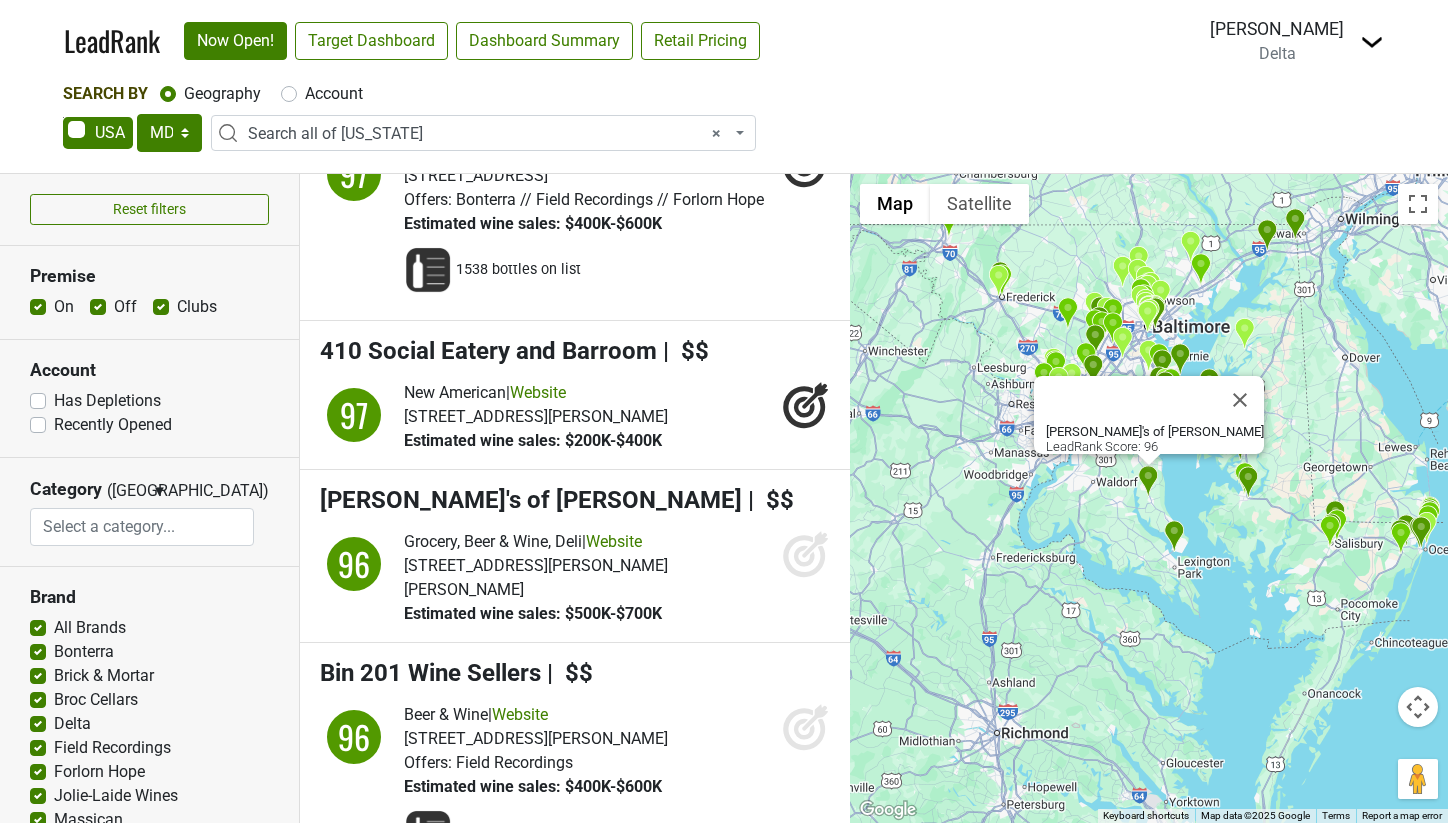 click 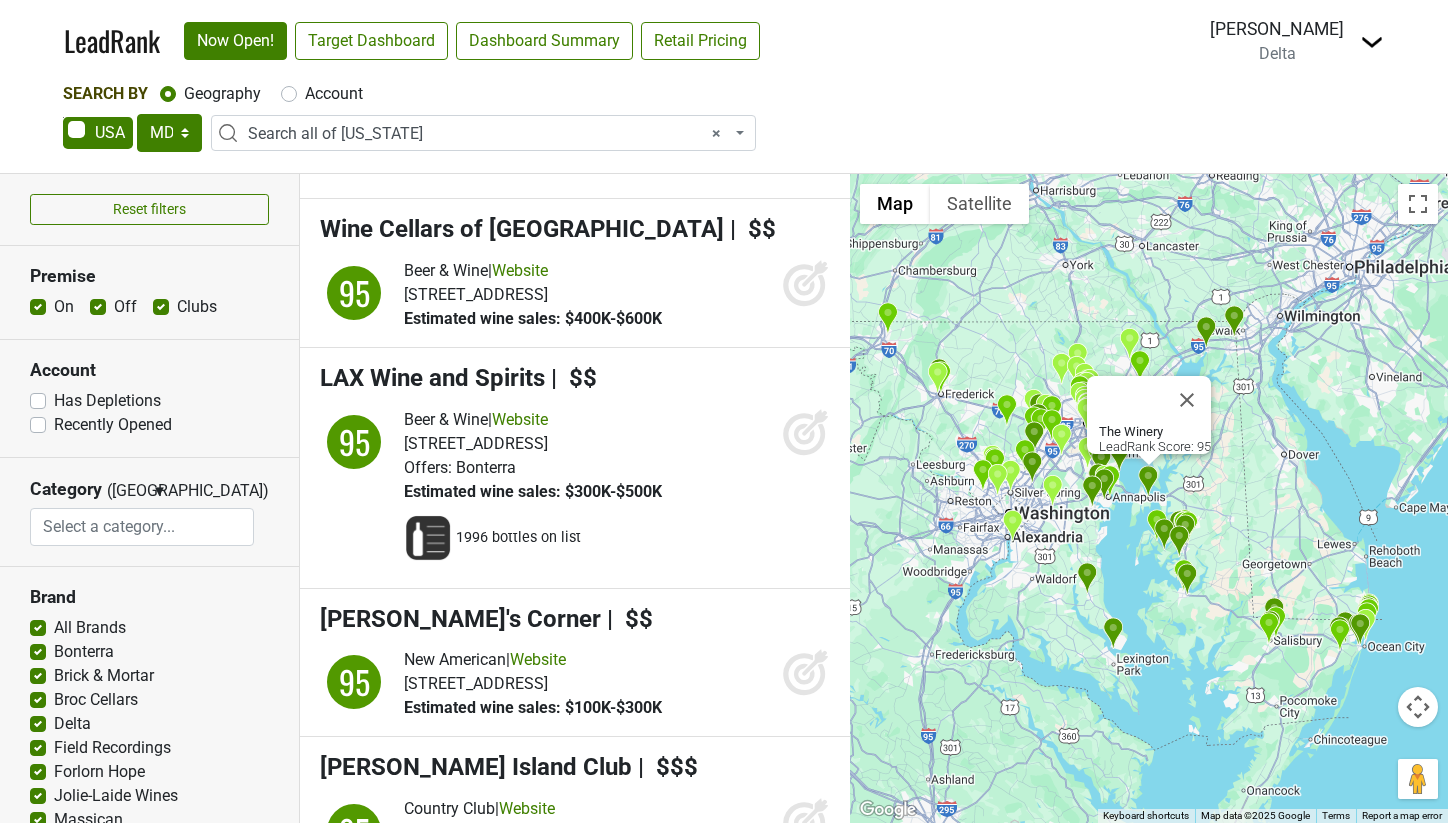 scroll, scrollTop: 4658, scrollLeft: 0, axis: vertical 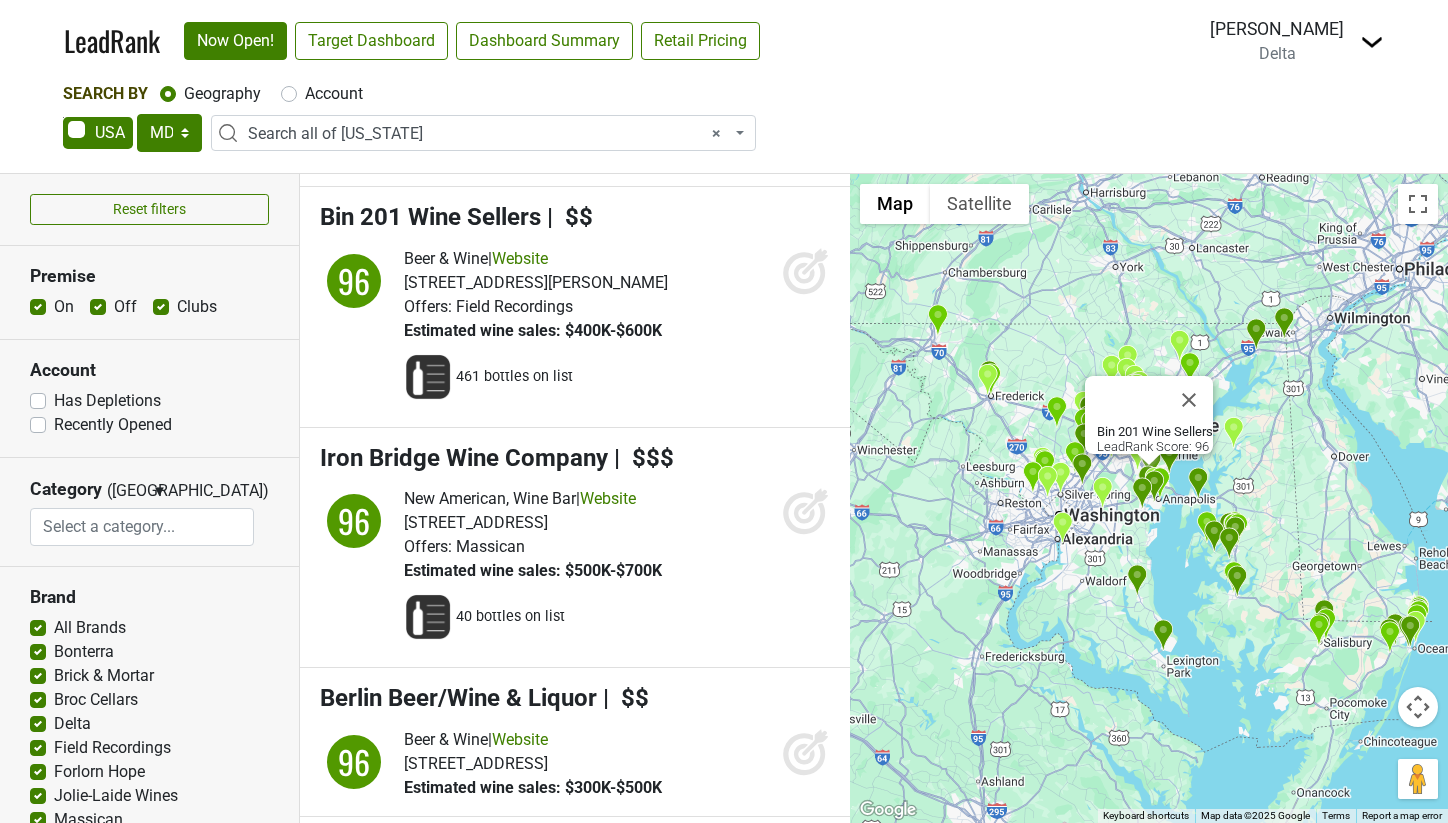click 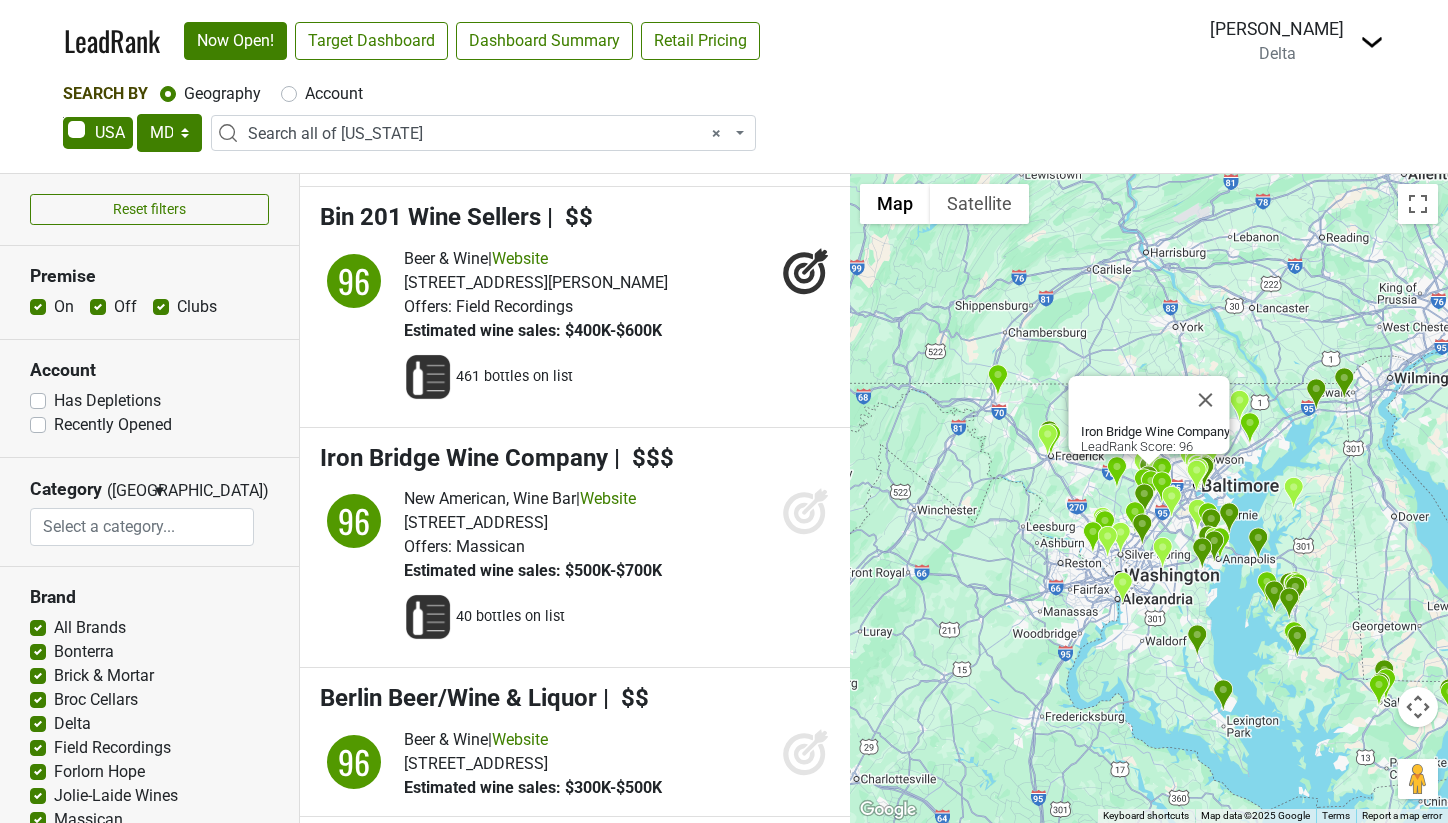 click 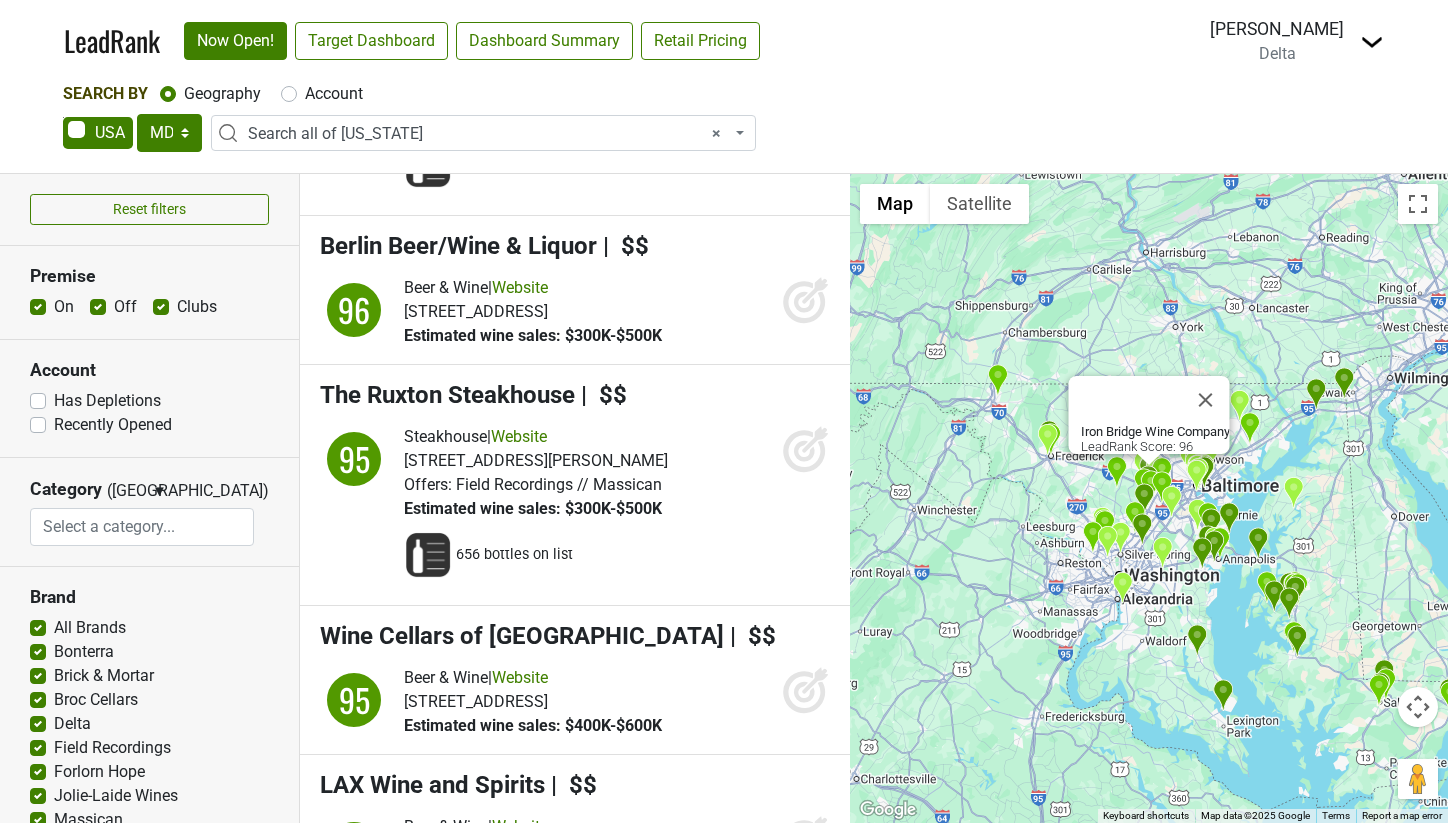scroll, scrollTop: 5439, scrollLeft: 0, axis: vertical 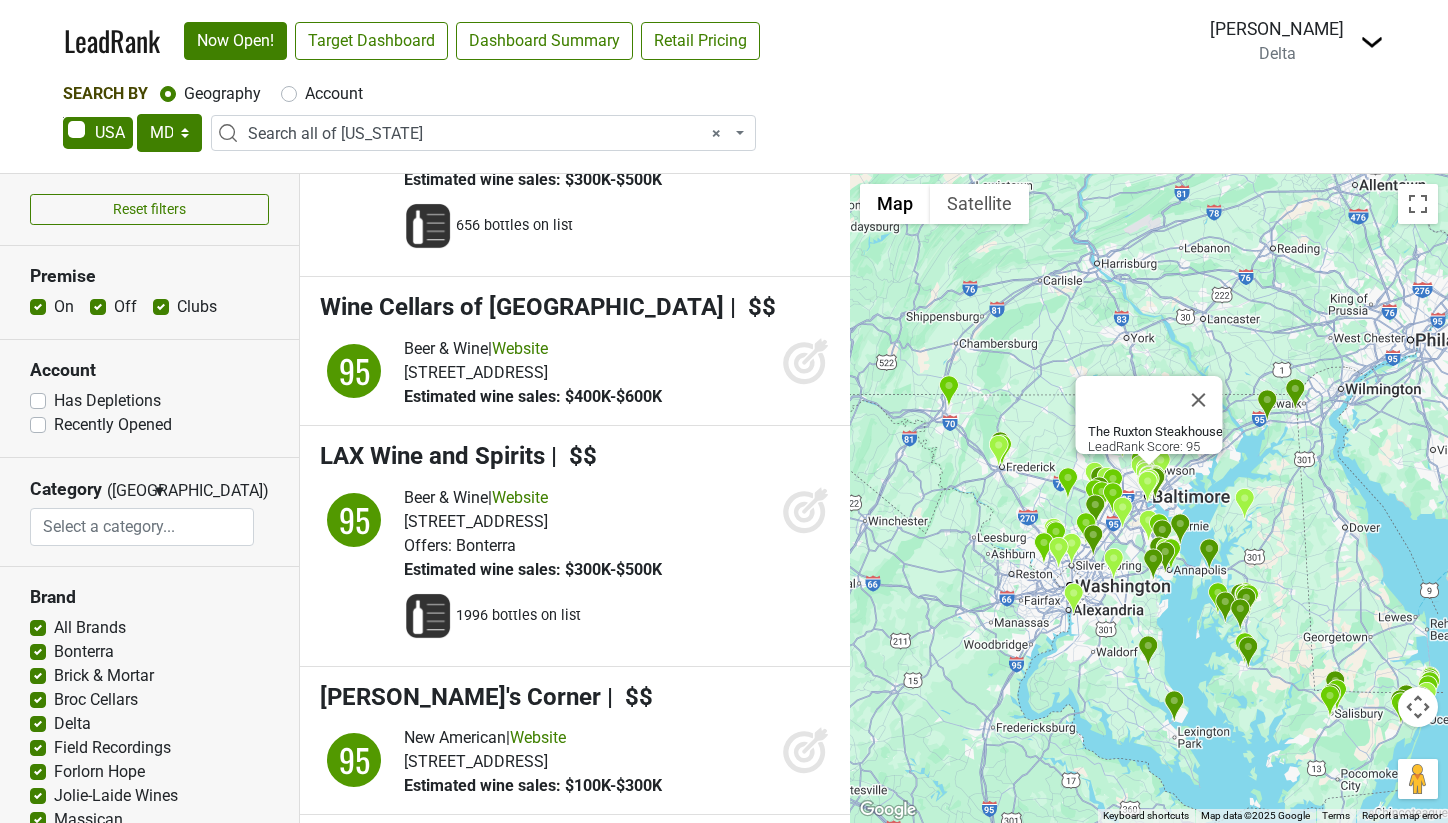 click 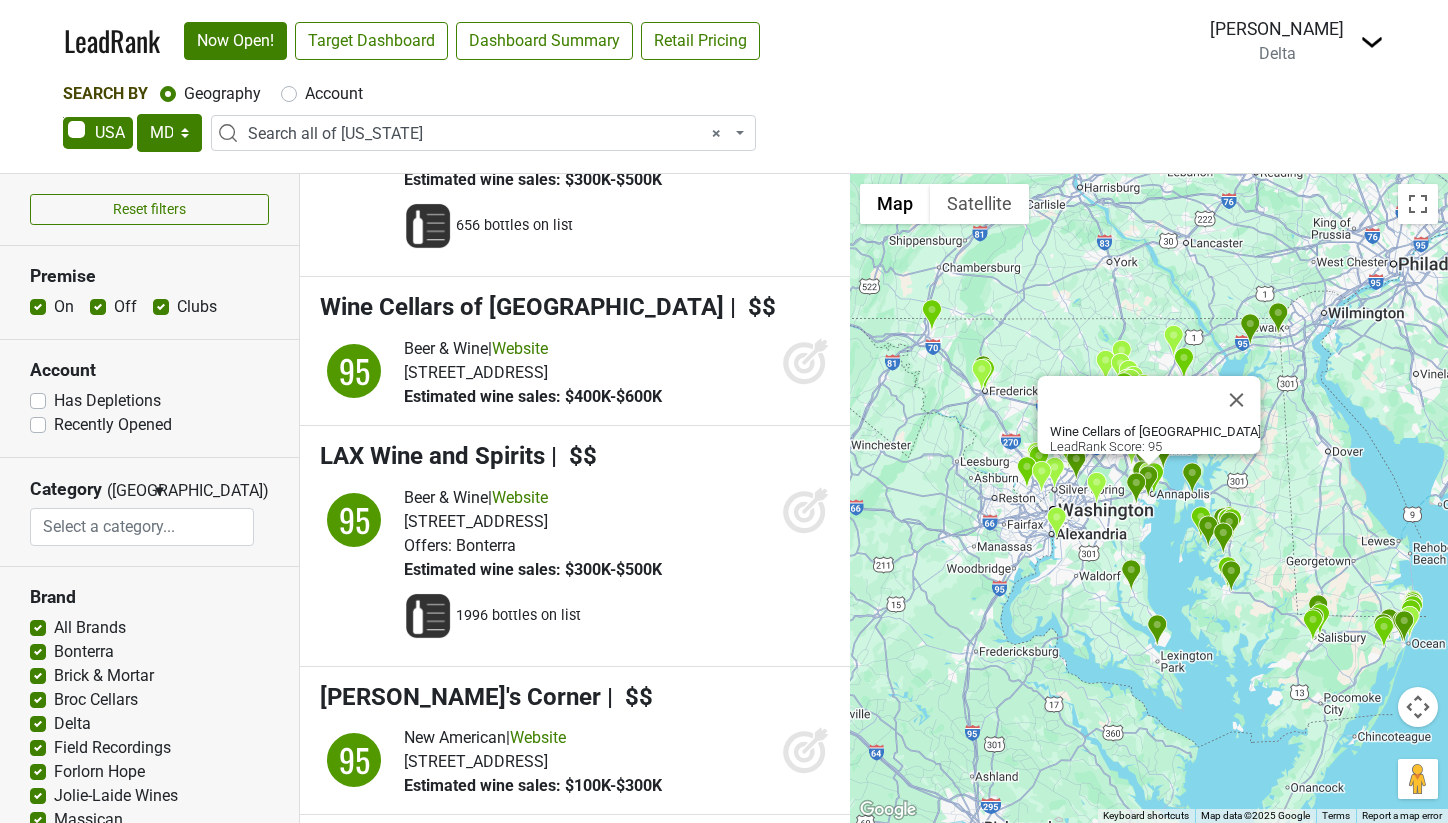 click 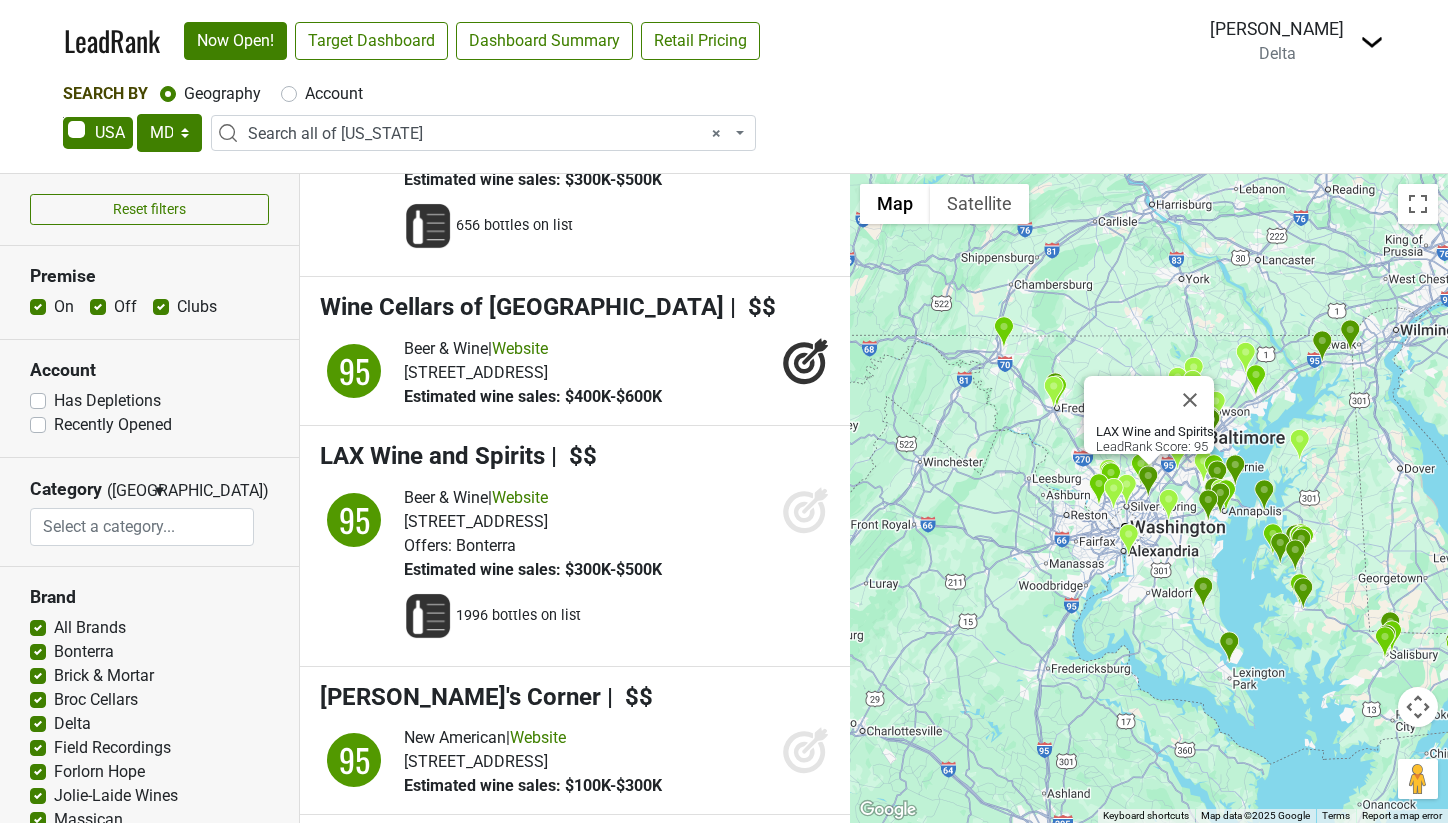 click 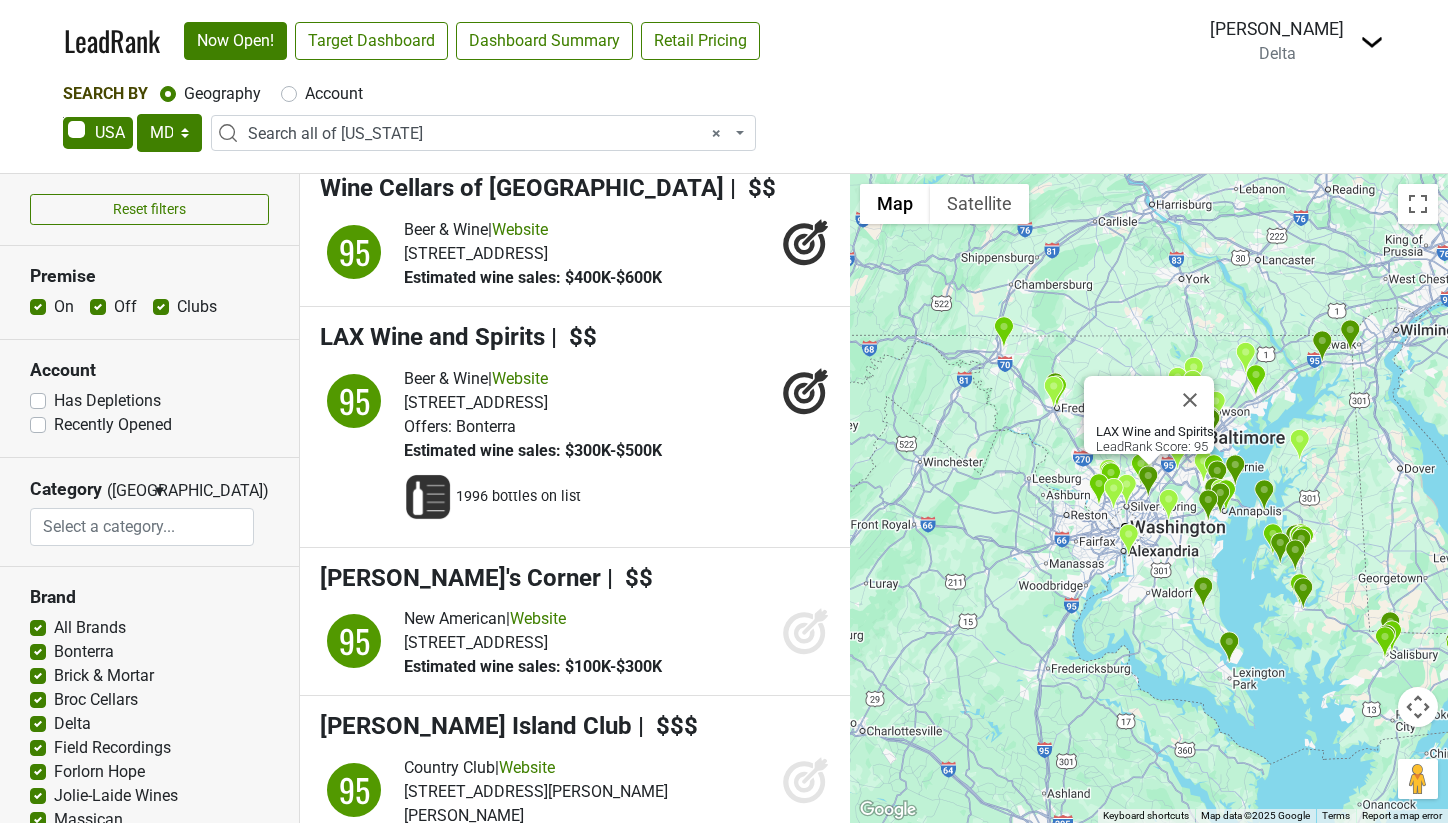 scroll, scrollTop: 5666, scrollLeft: 0, axis: vertical 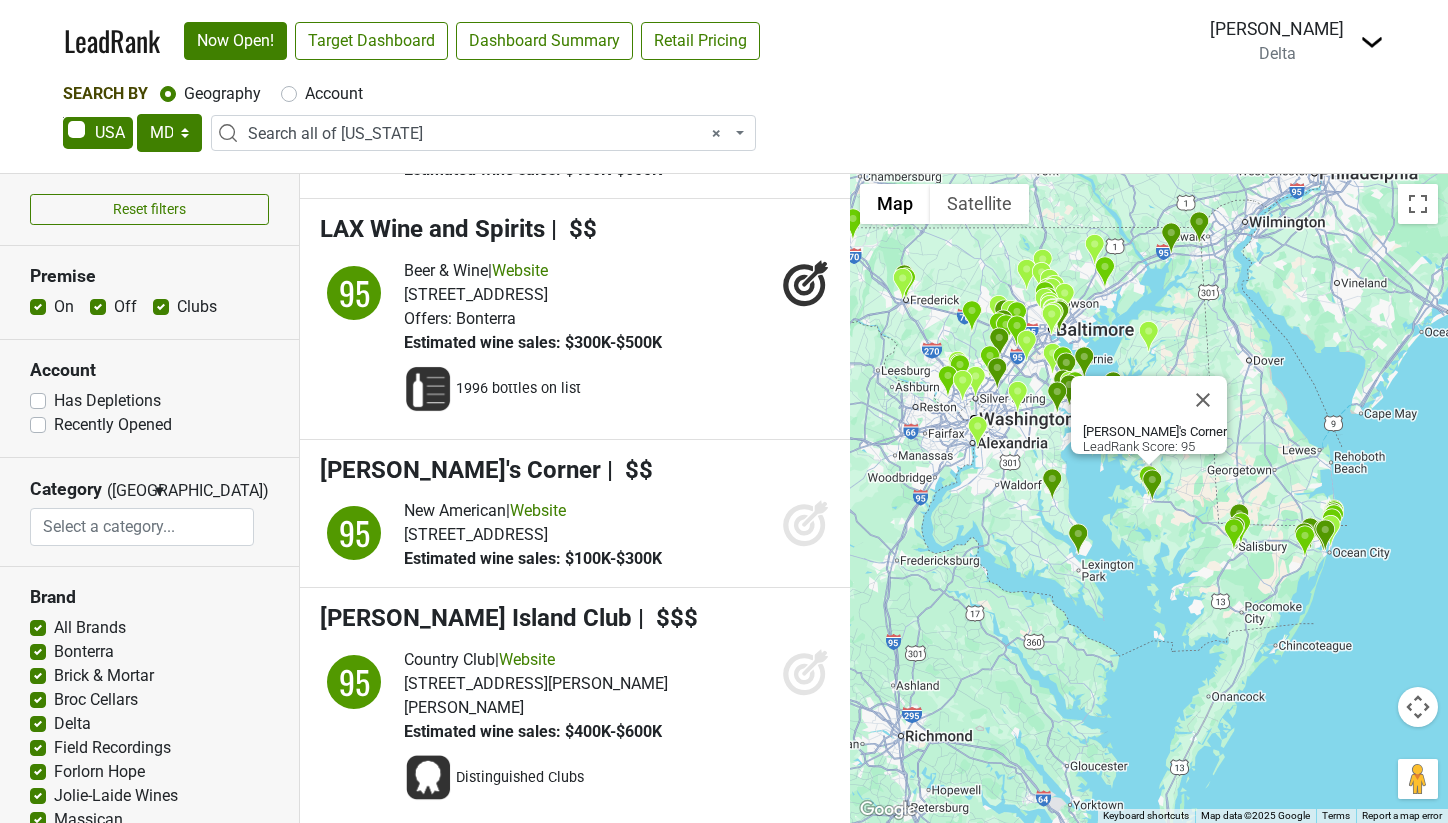 click 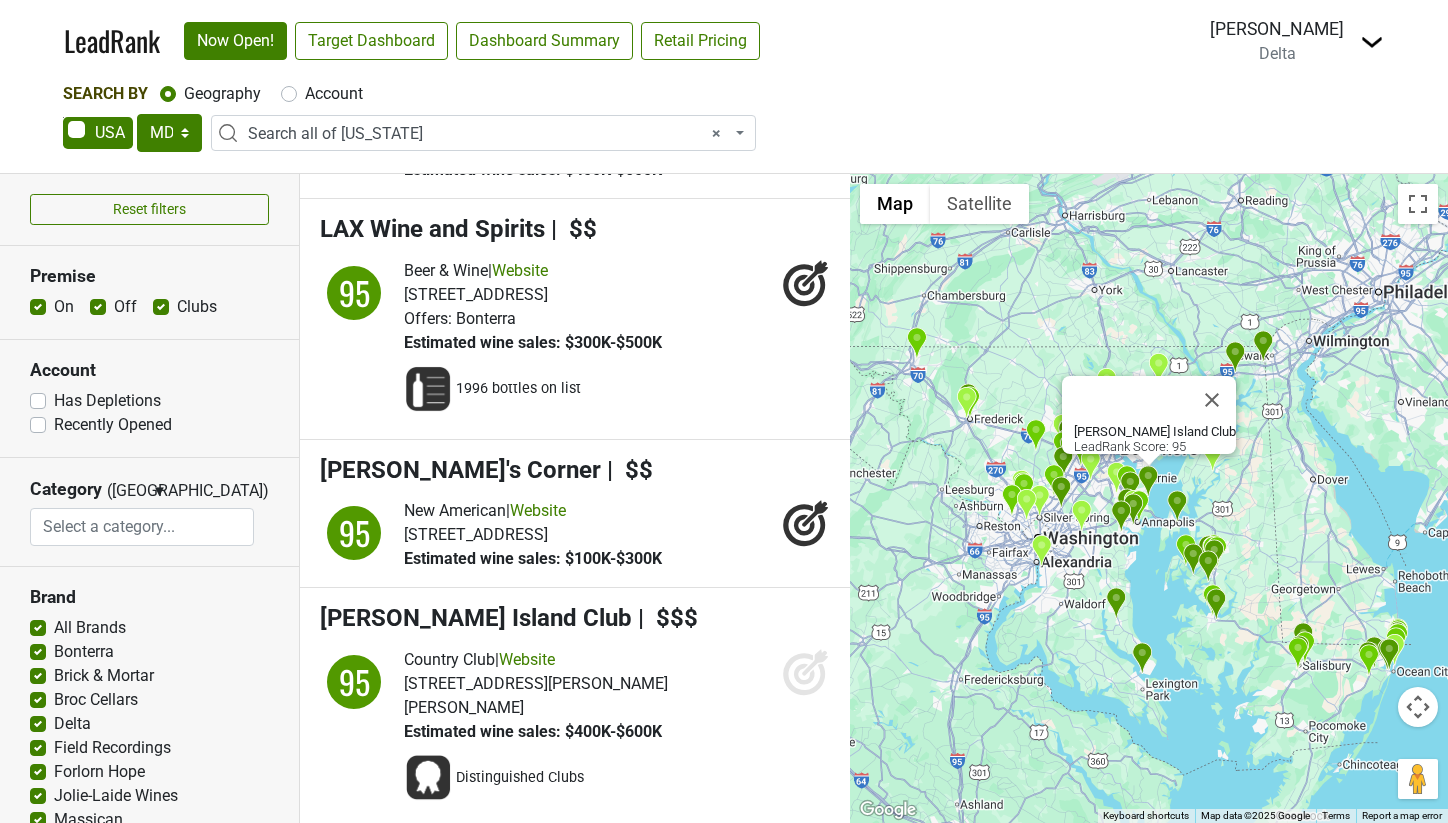 click 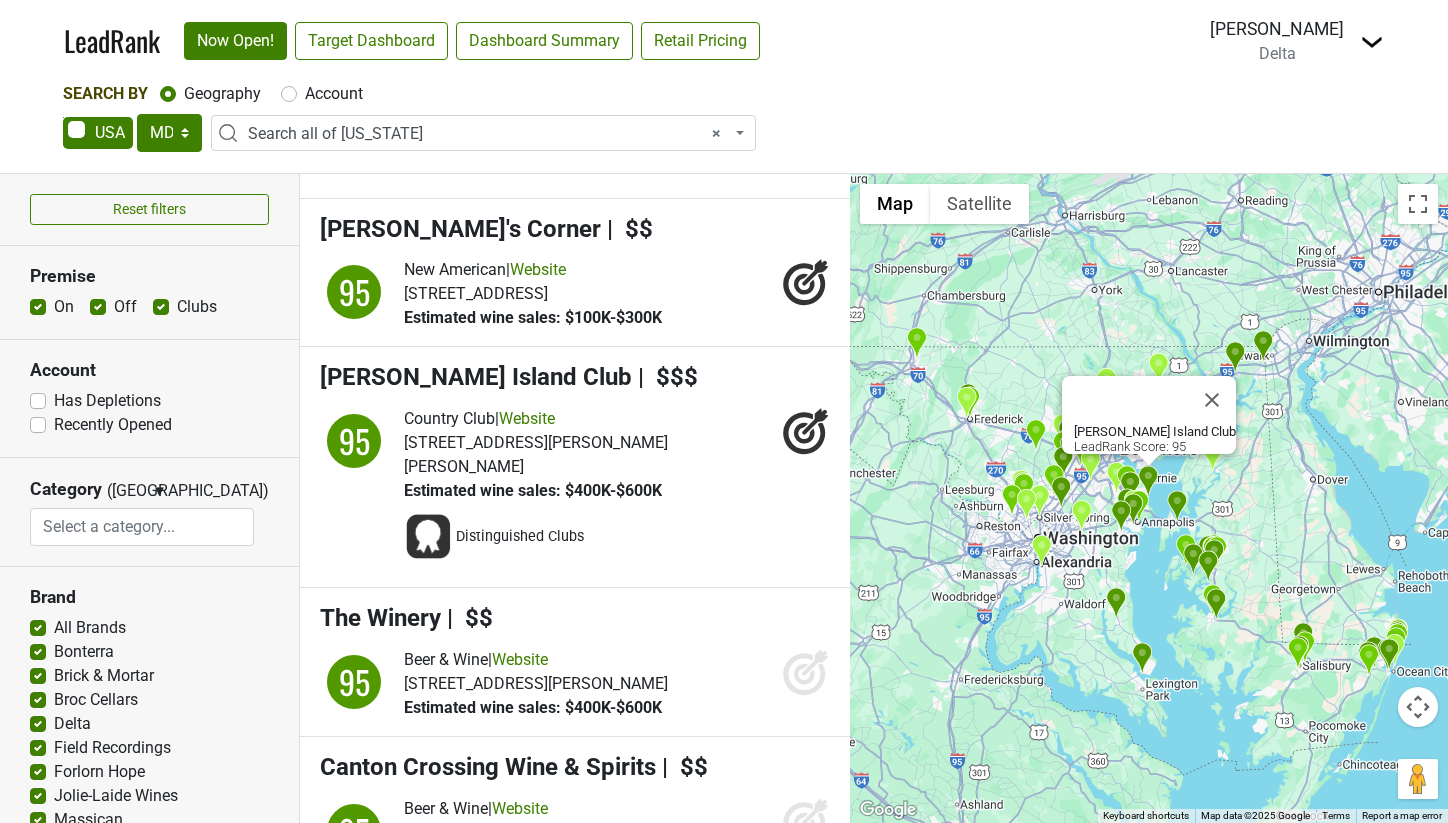 scroll, scrollTop: 6050, scrollLeft: 0, axis: vertical 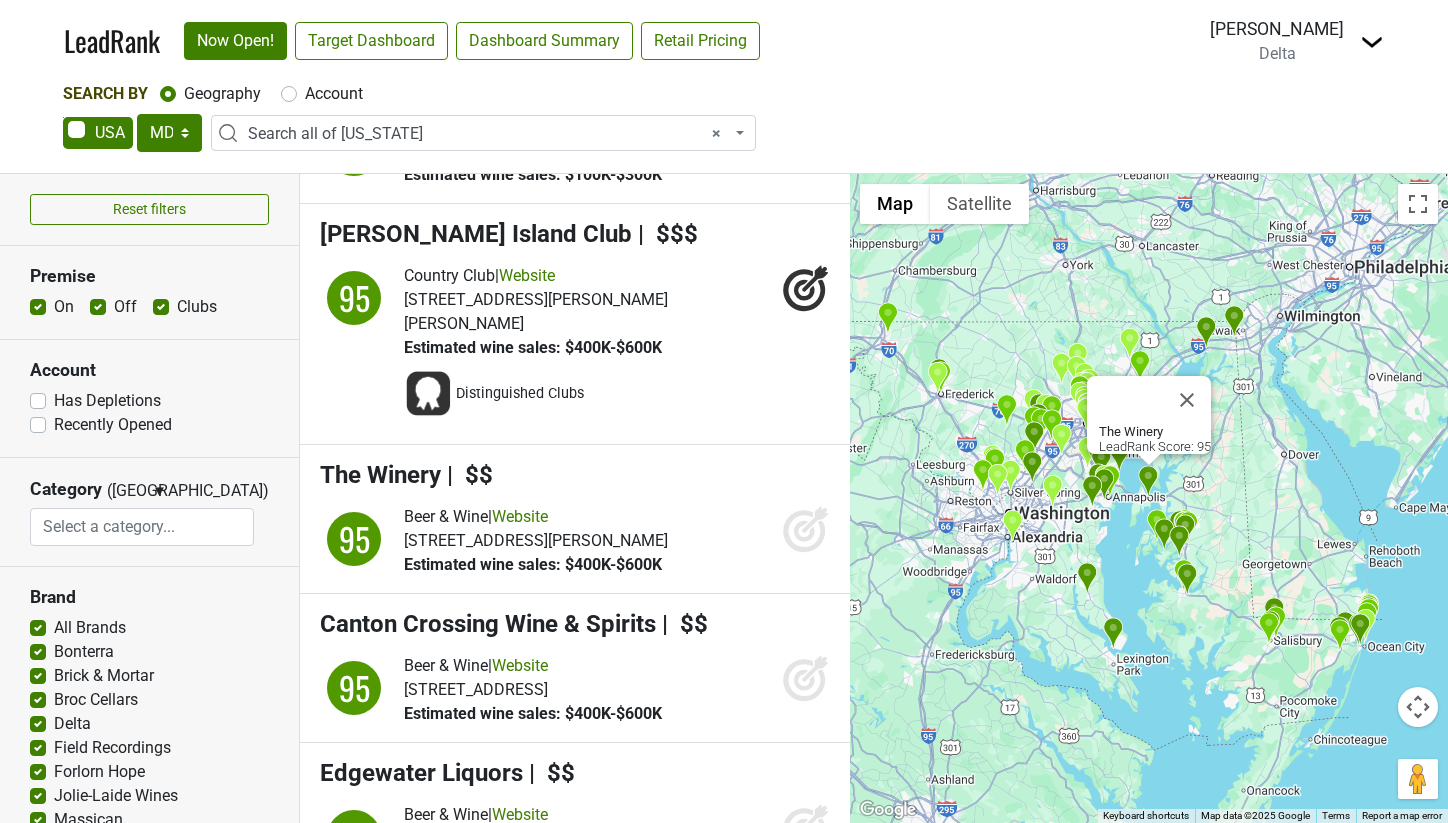 click 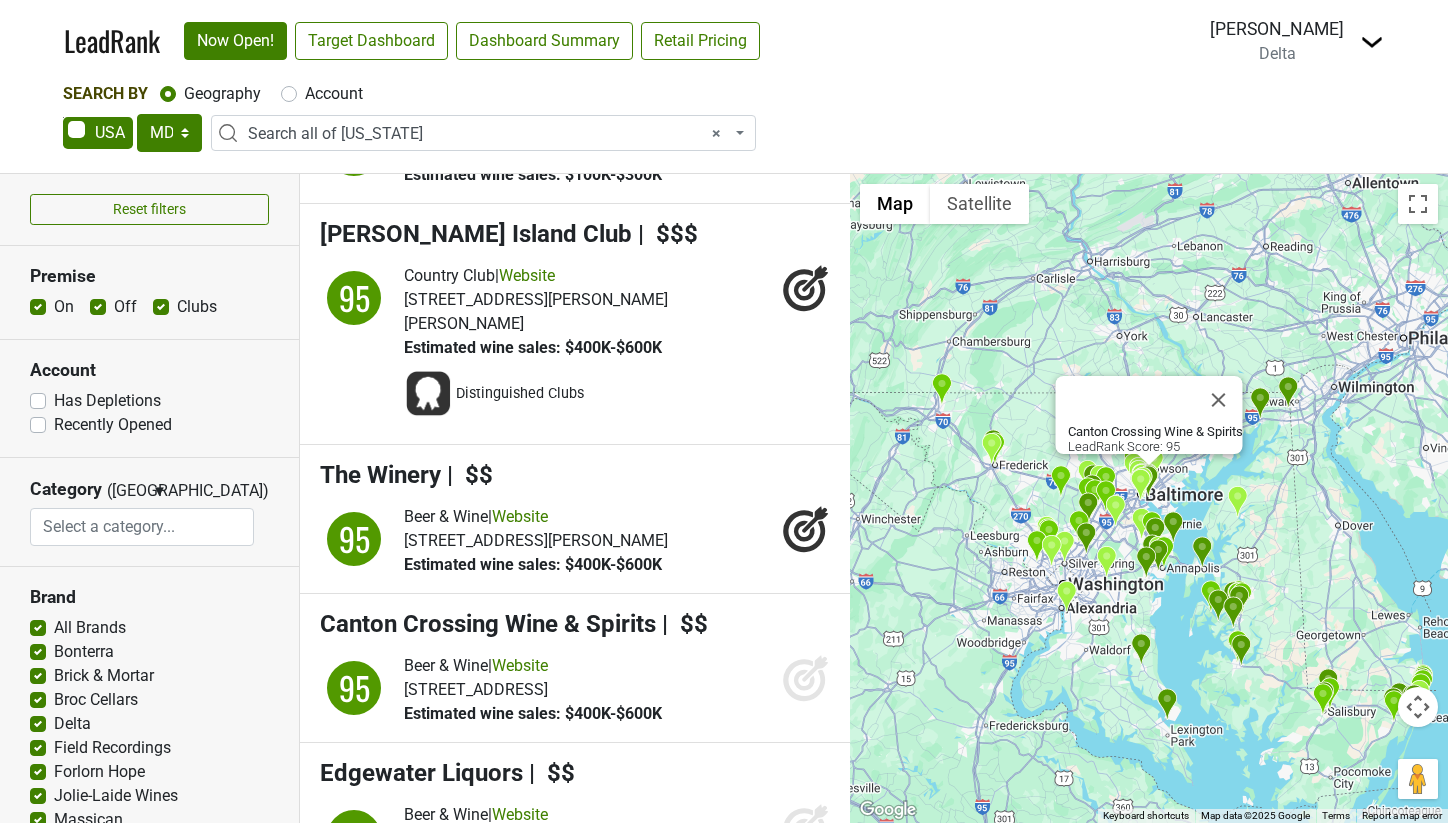 click 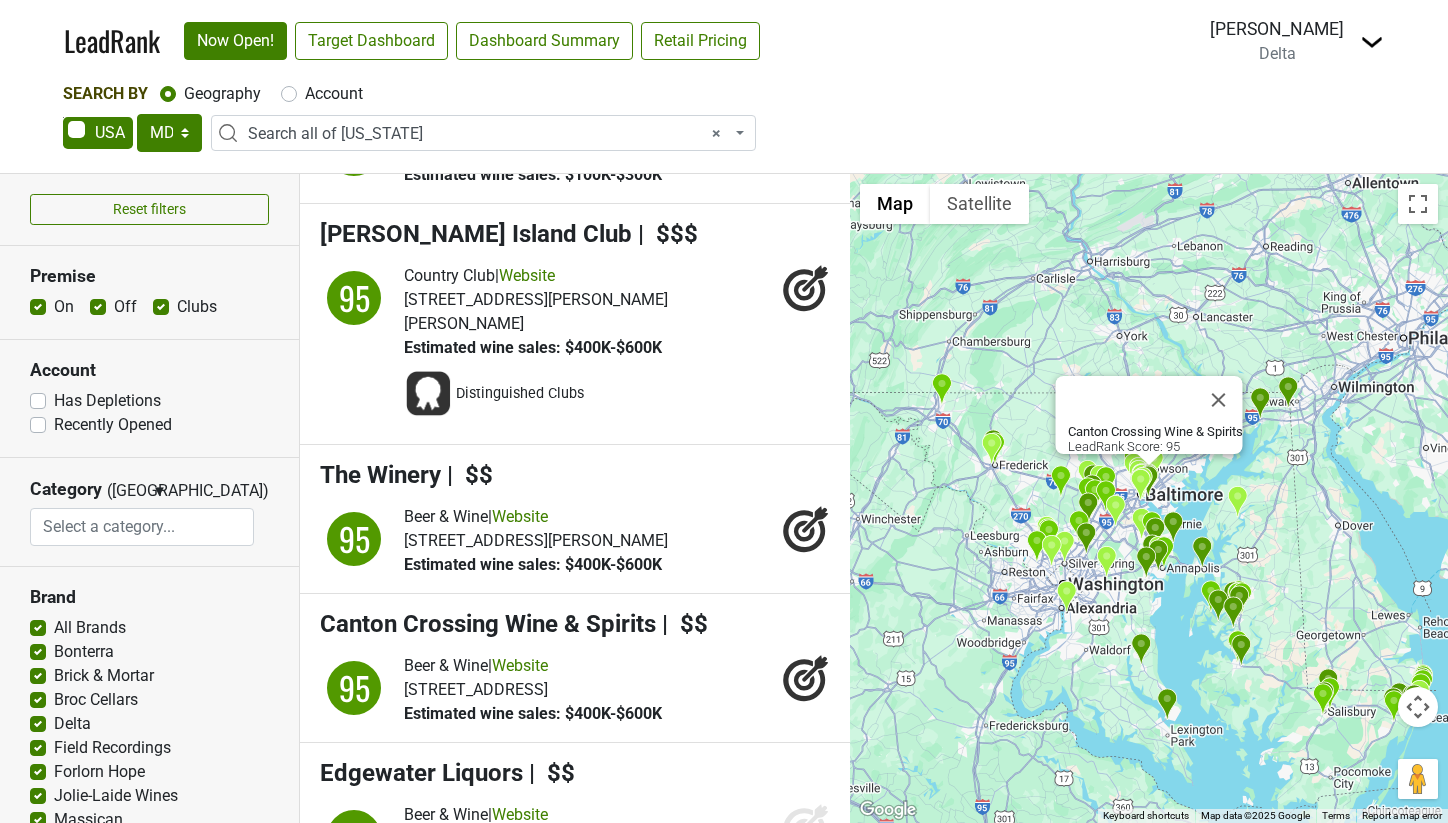 scroll, scrollTop: 6337, scrollLeft: 0, axis: vertical 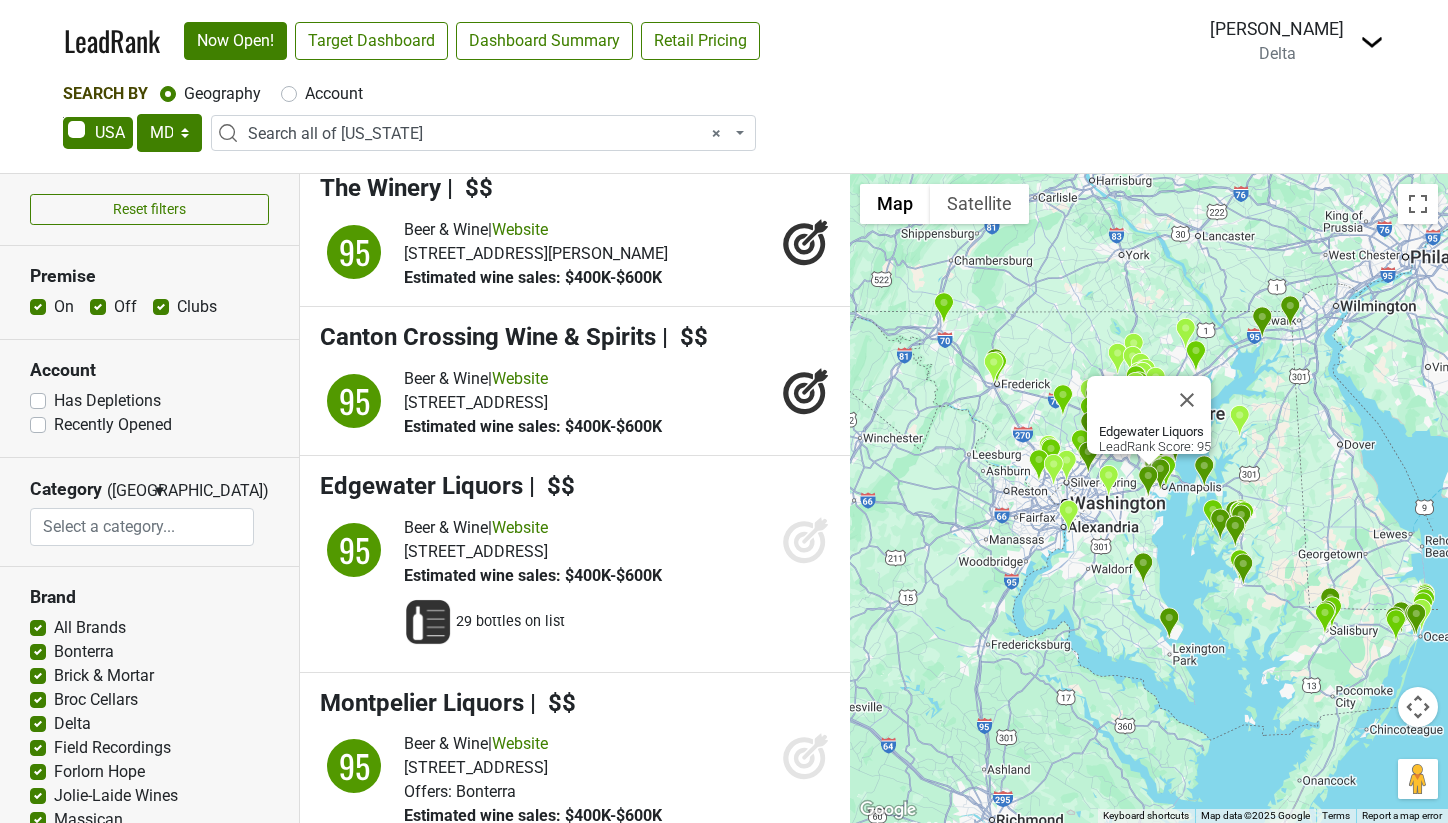 click 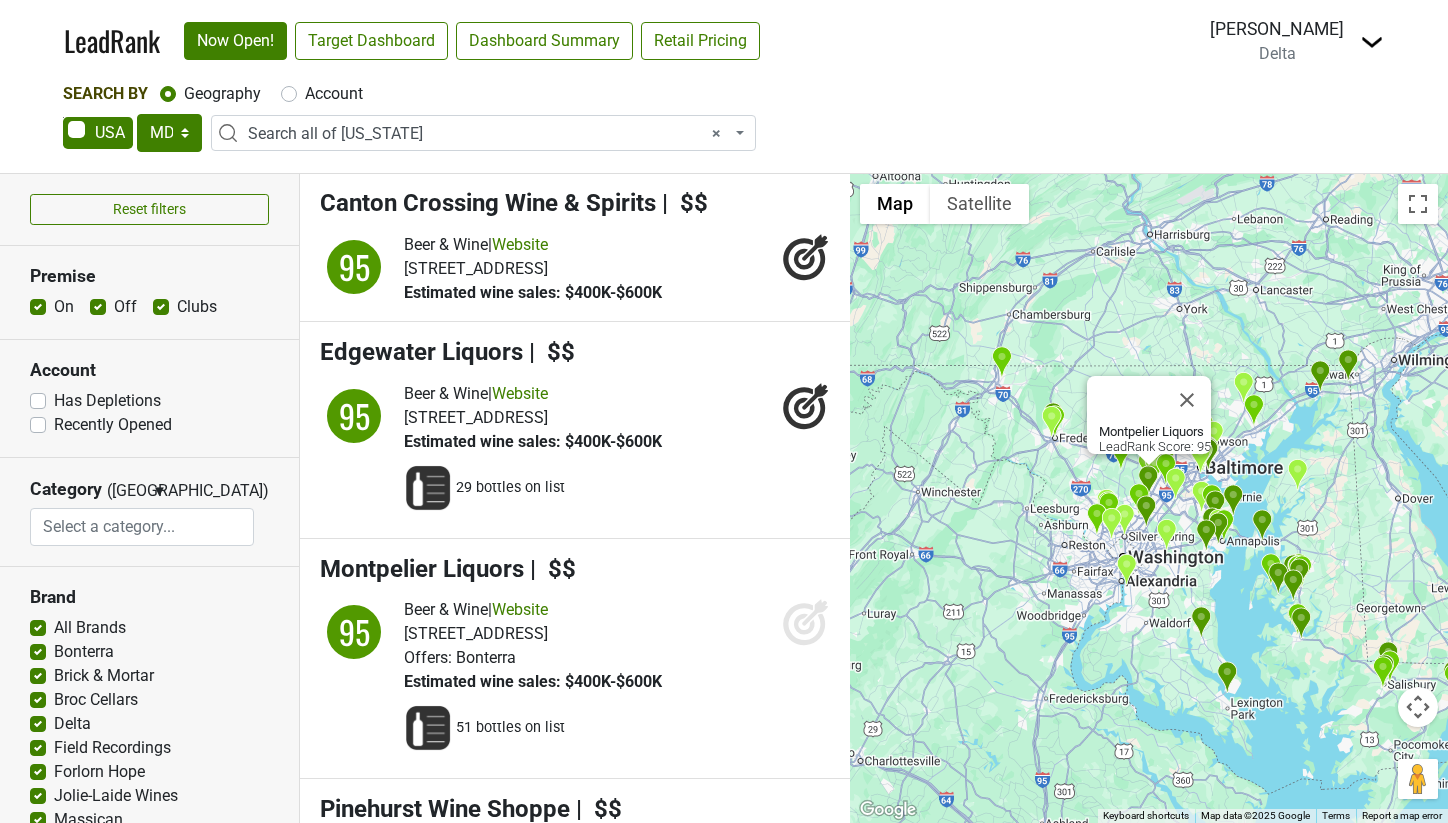 scroll, scrollTop: 6550, scrollLeft: 0, axis: vertical 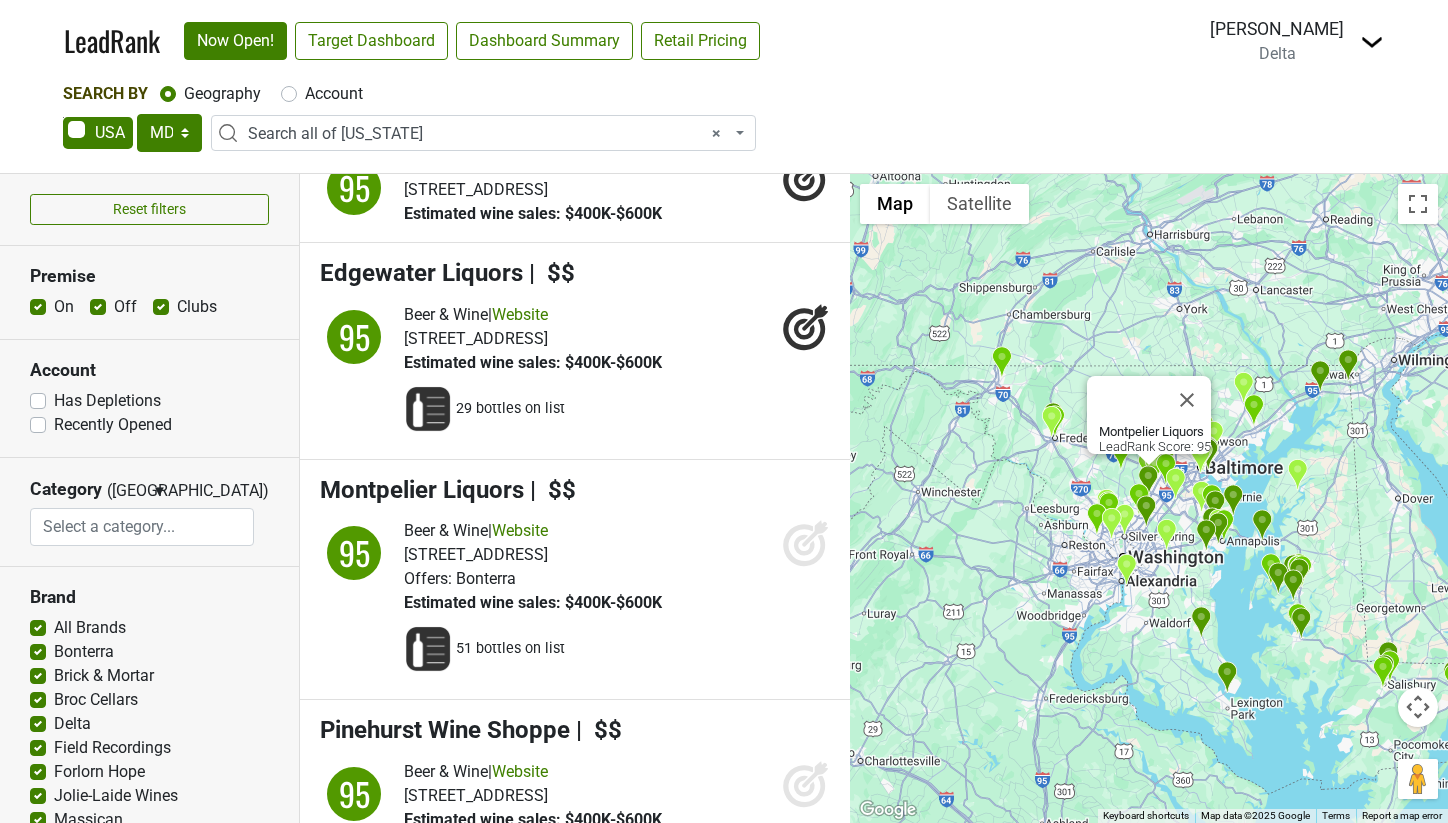 click 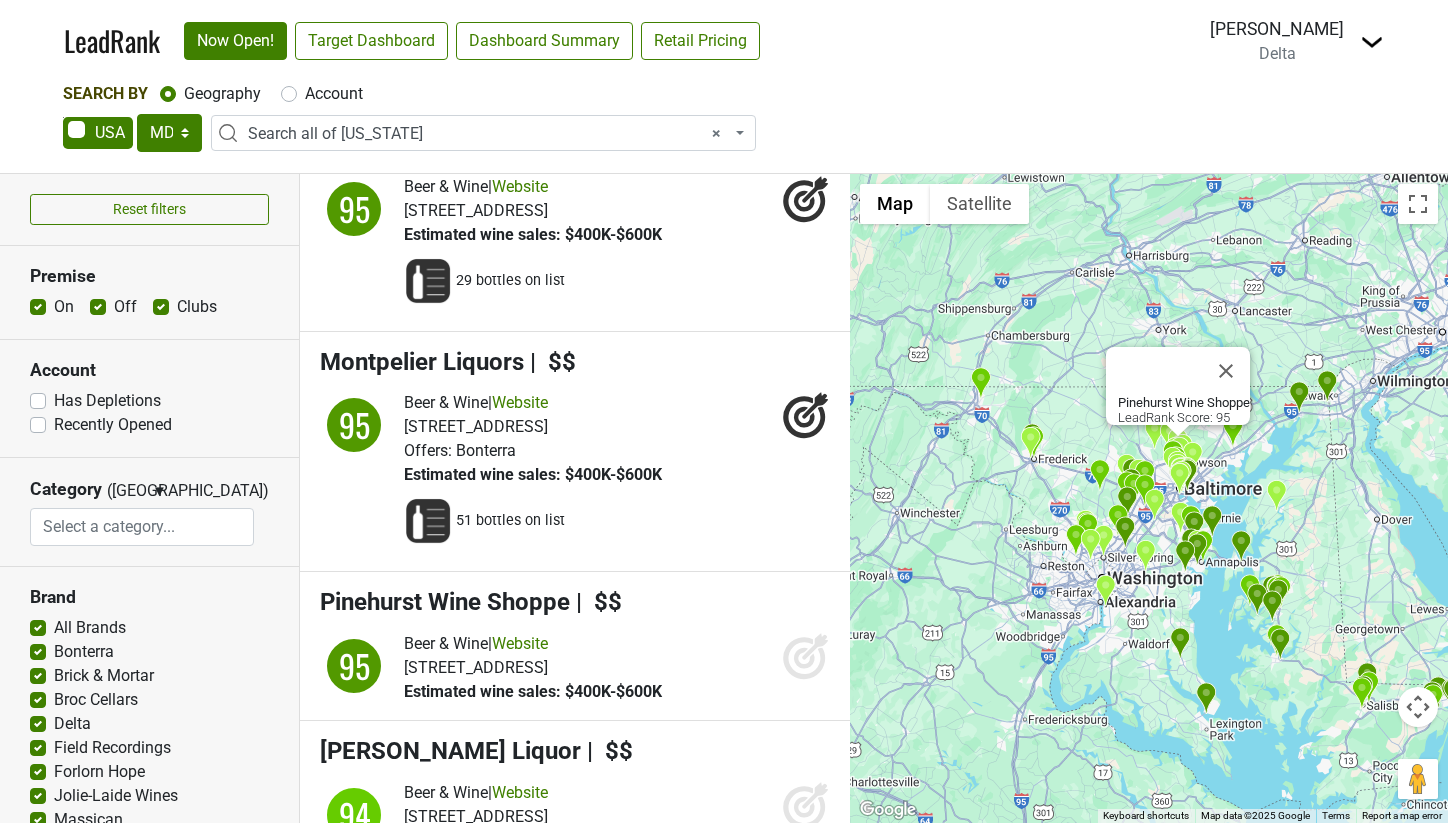 scroll, scrollTop: 6680, scrollLeft: 0, axis: vertical 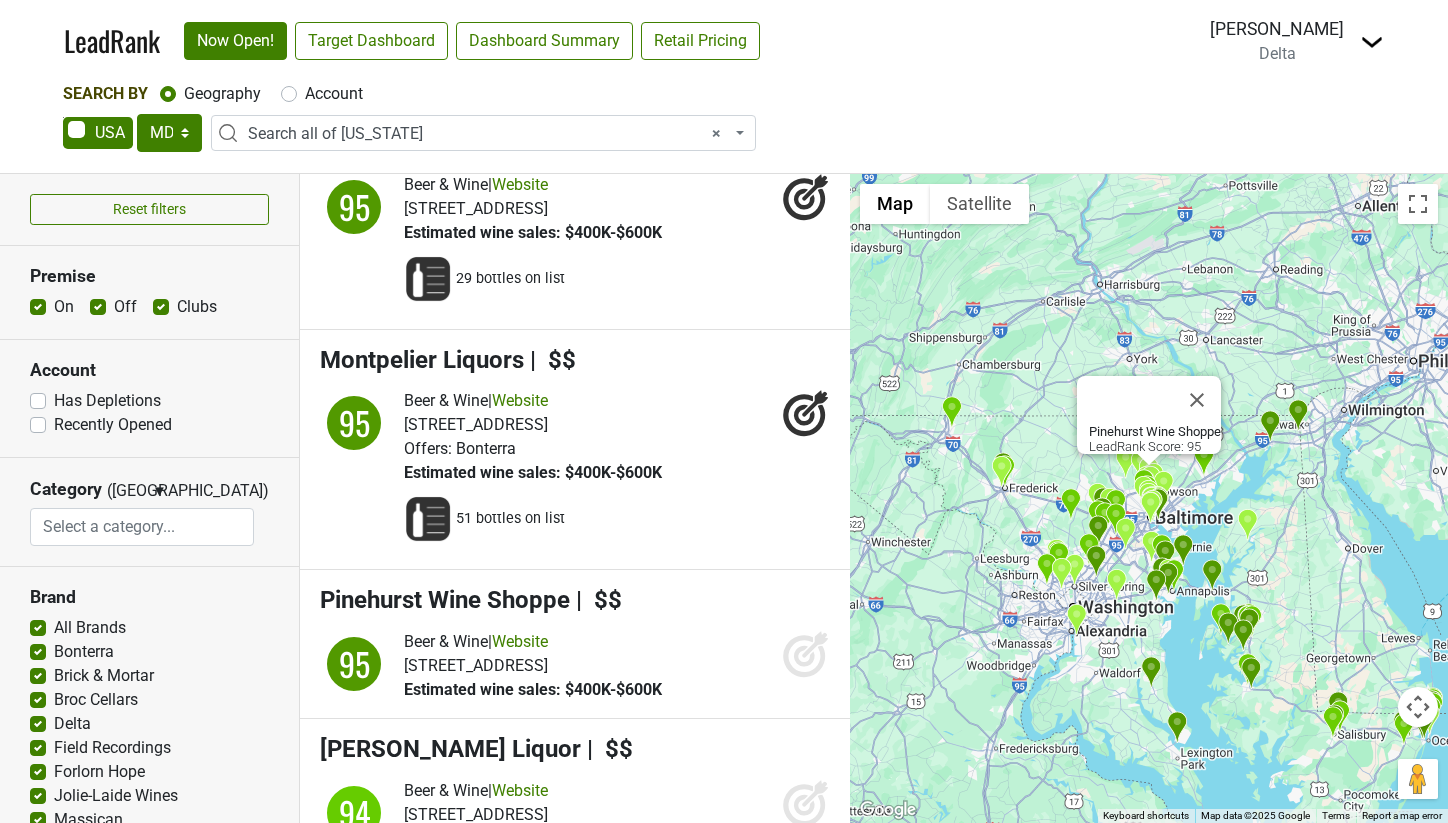 click 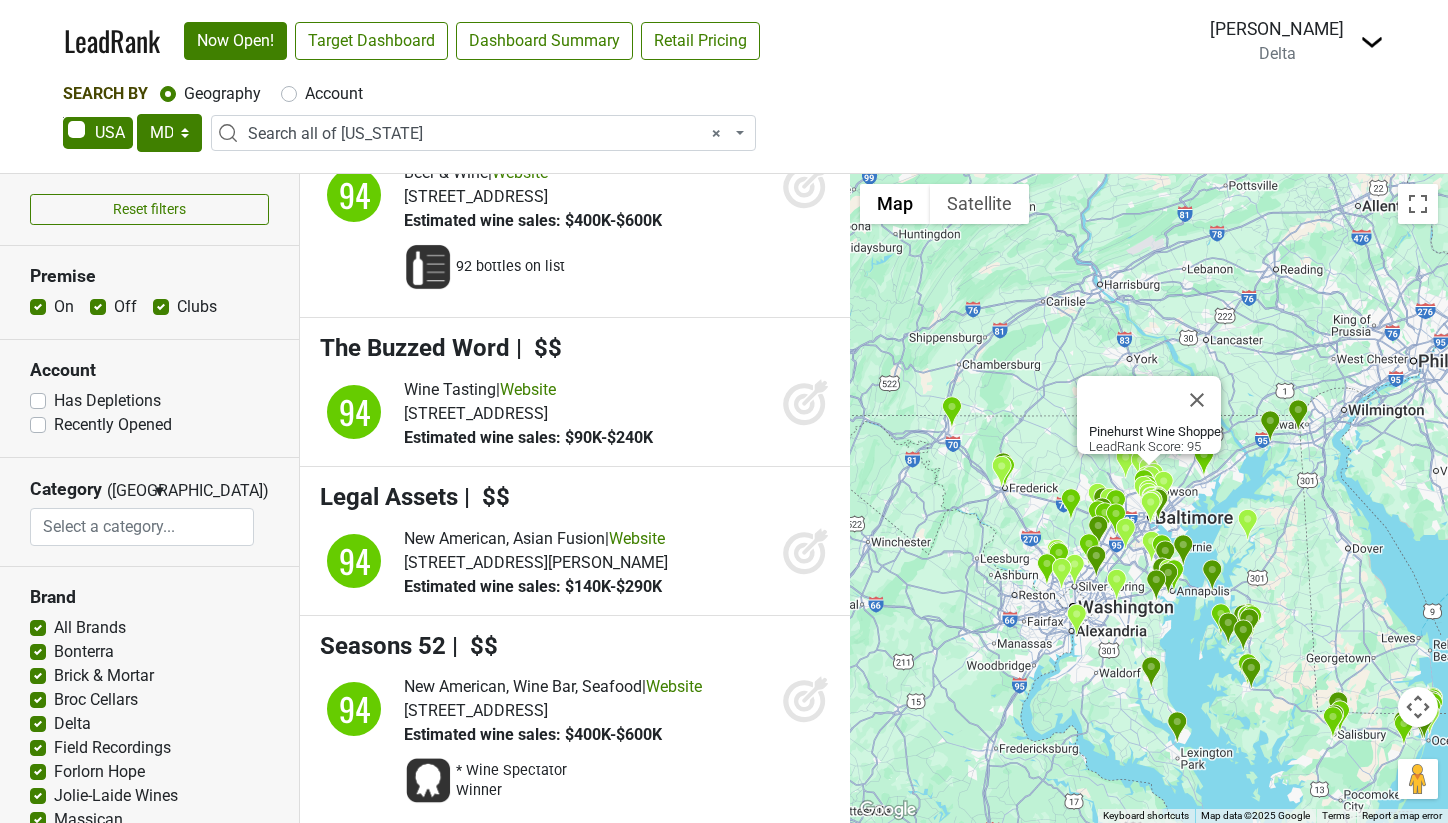 scroll, scrollTop: 7303, scrollLeft: 0, axis: vertical 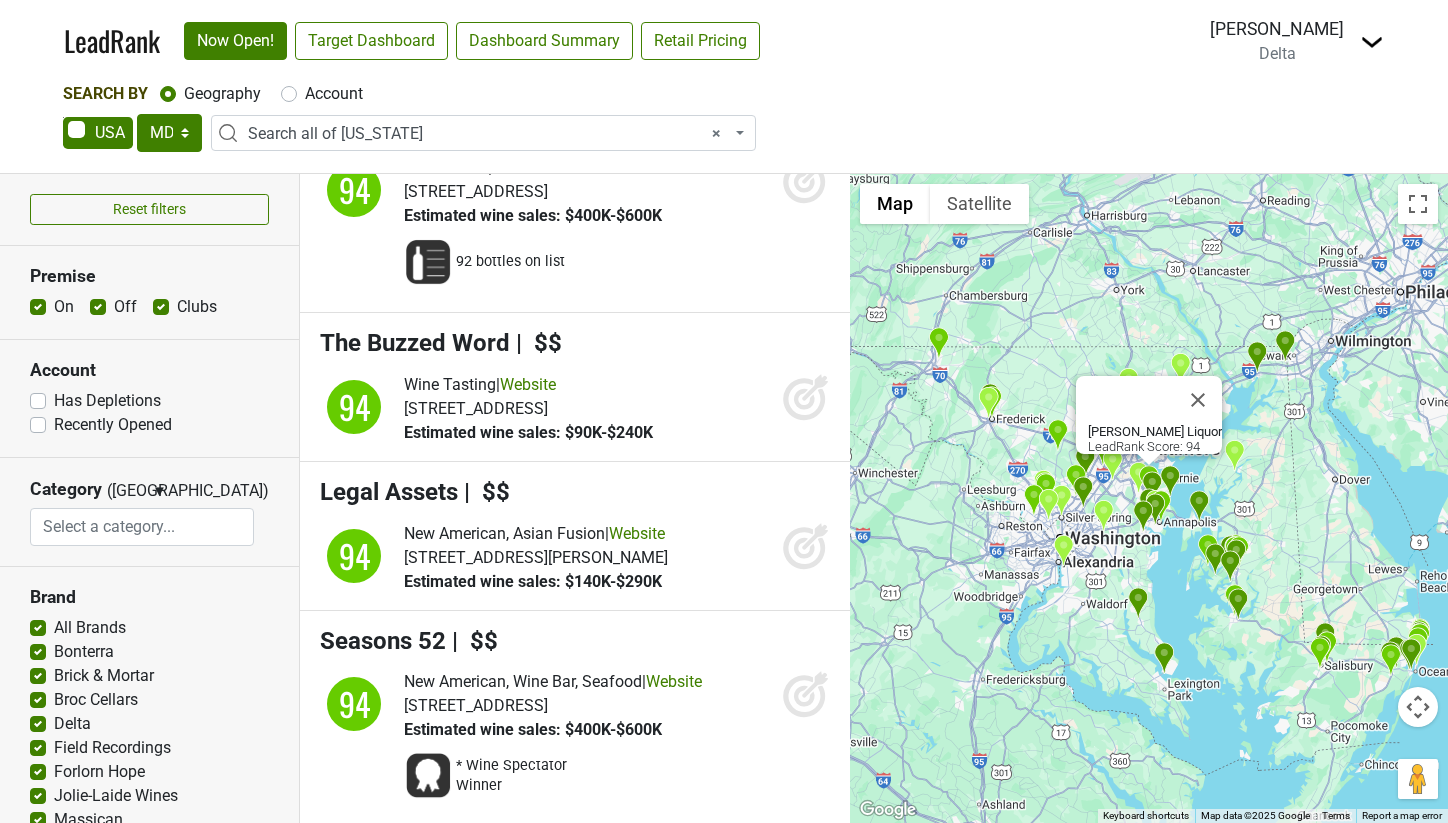 click 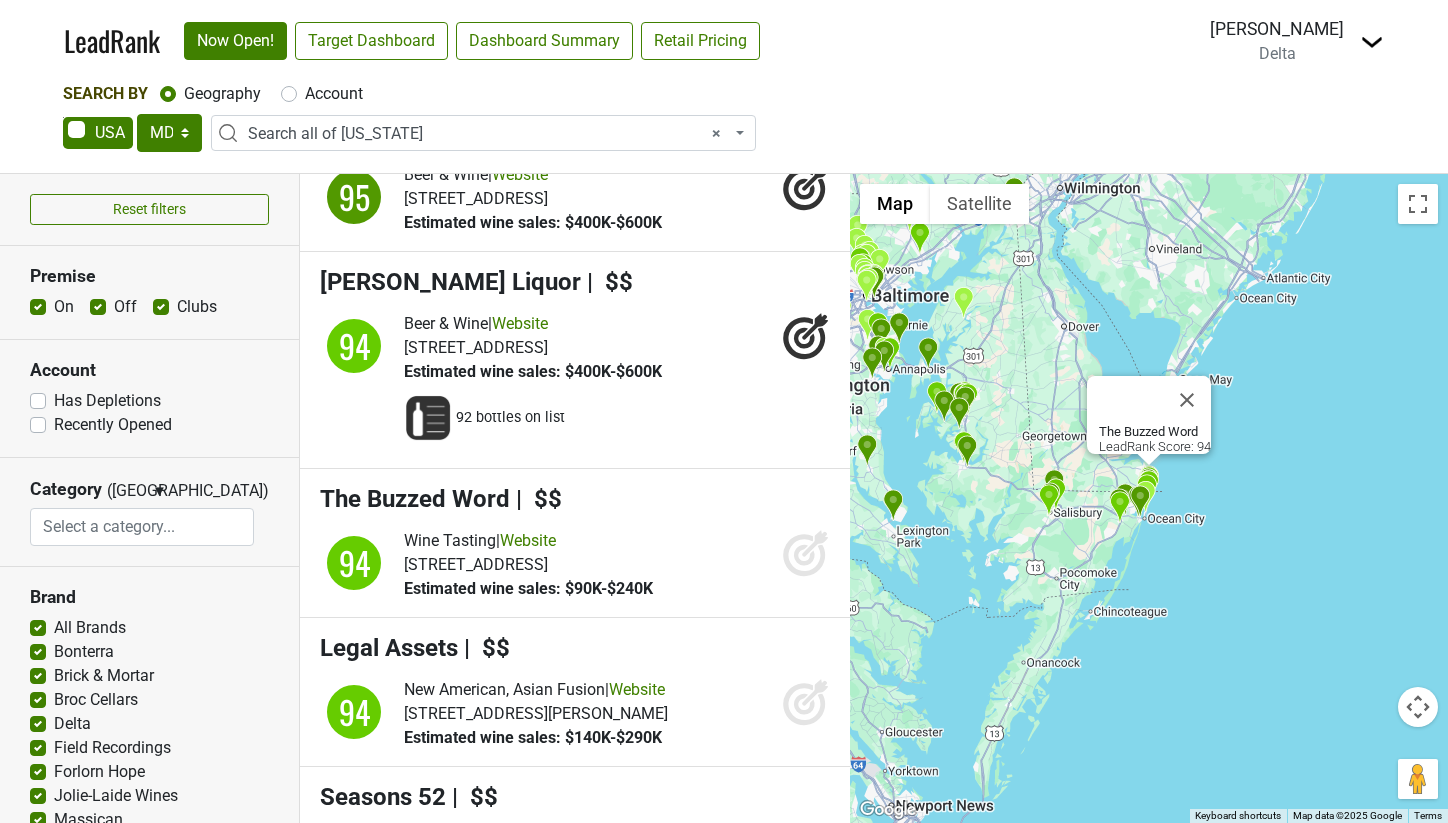 scroll, scrollTop: 7231, scrollLeft: 0, axis: vertical 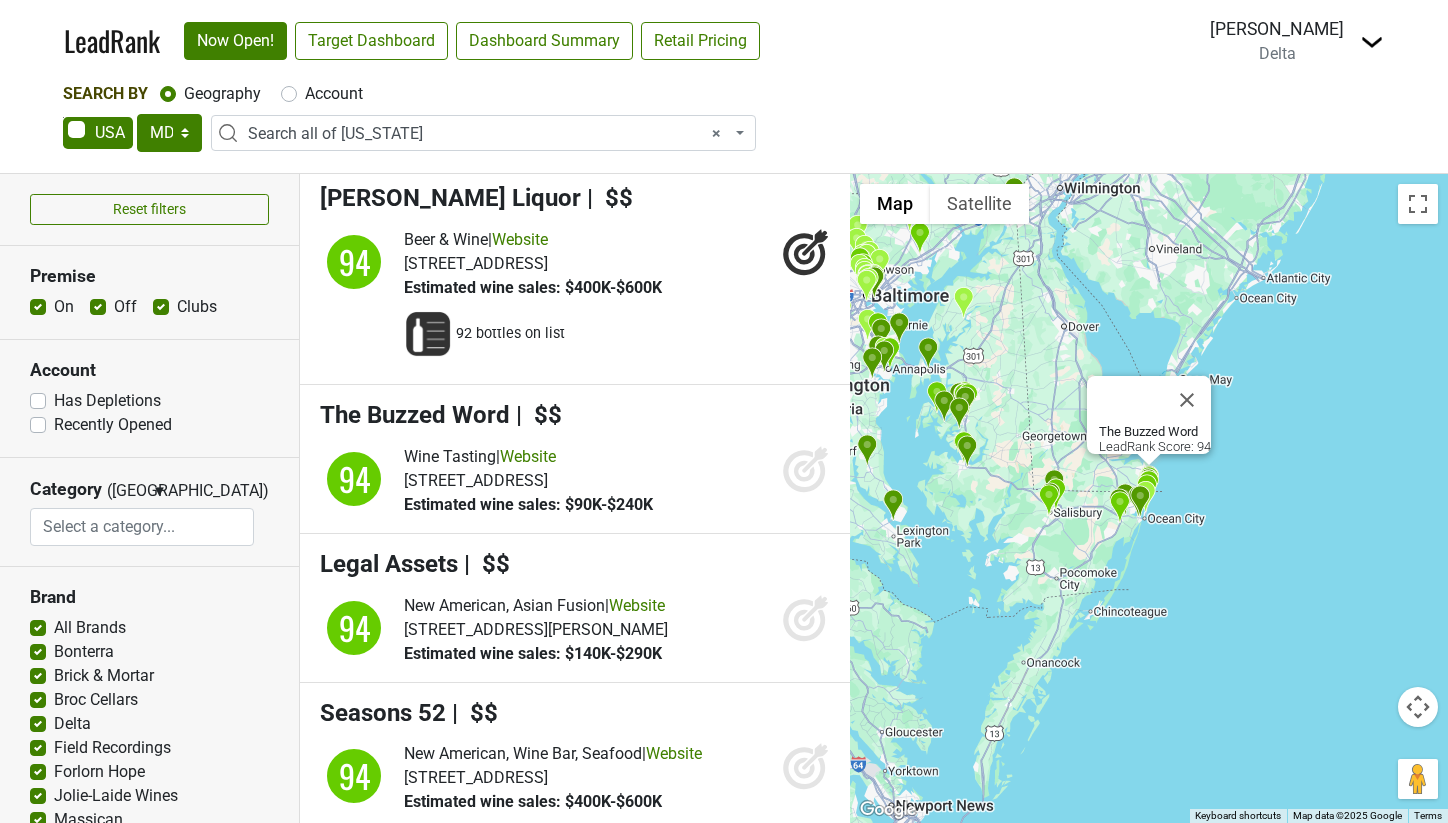 click 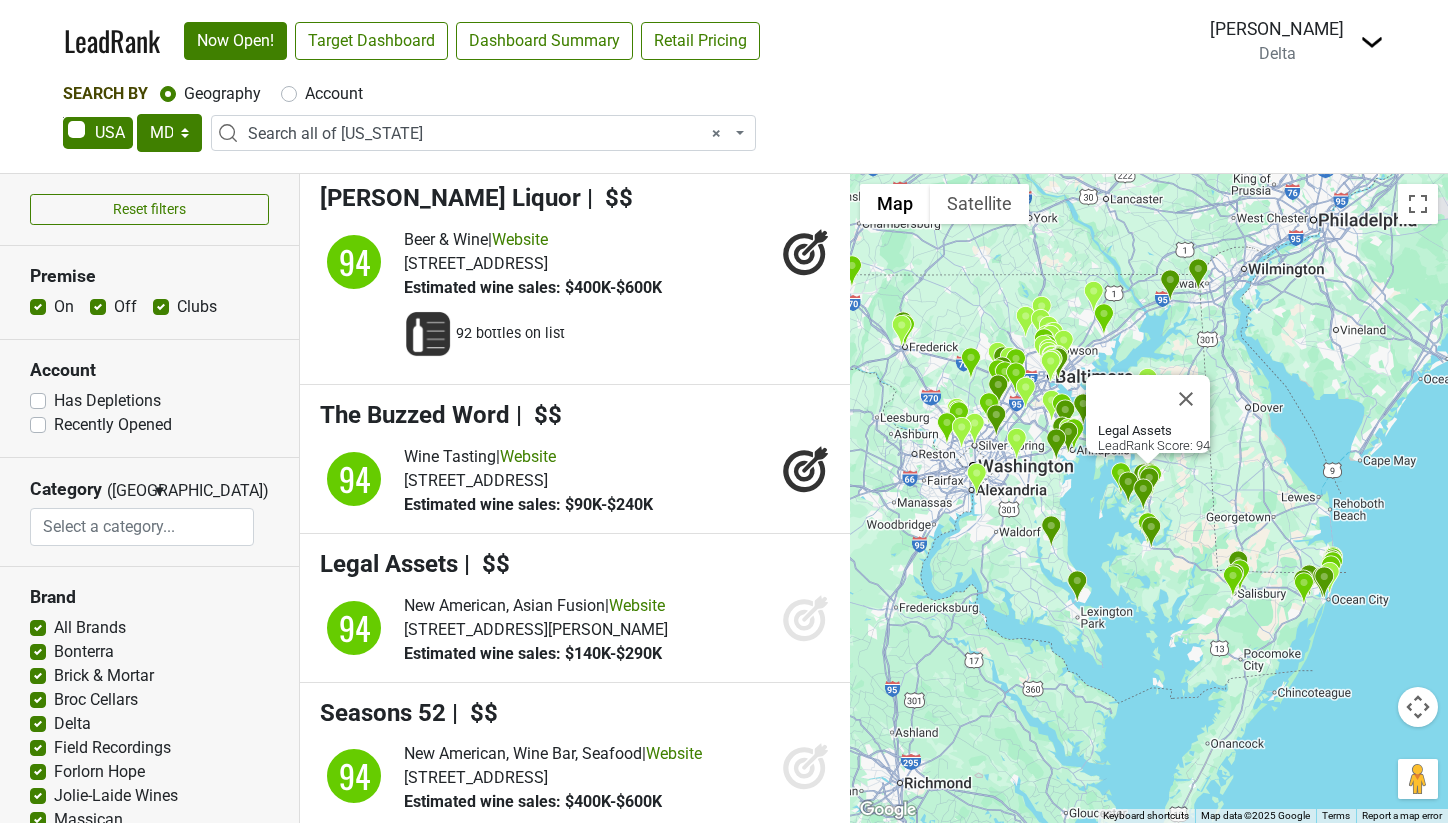 click 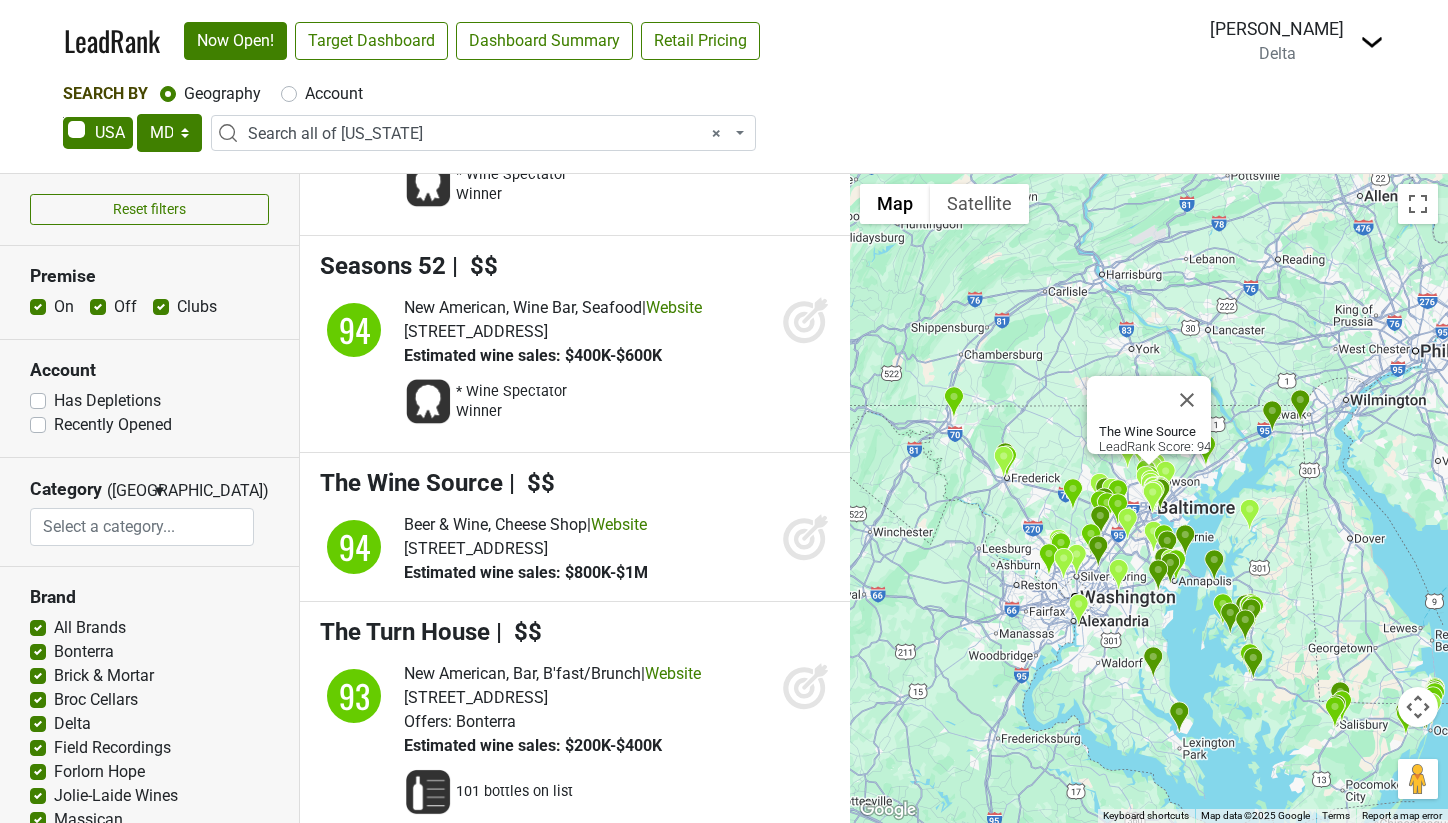 scroll, scrollTop: 7892, scrollLeft: 0, axis: vertical 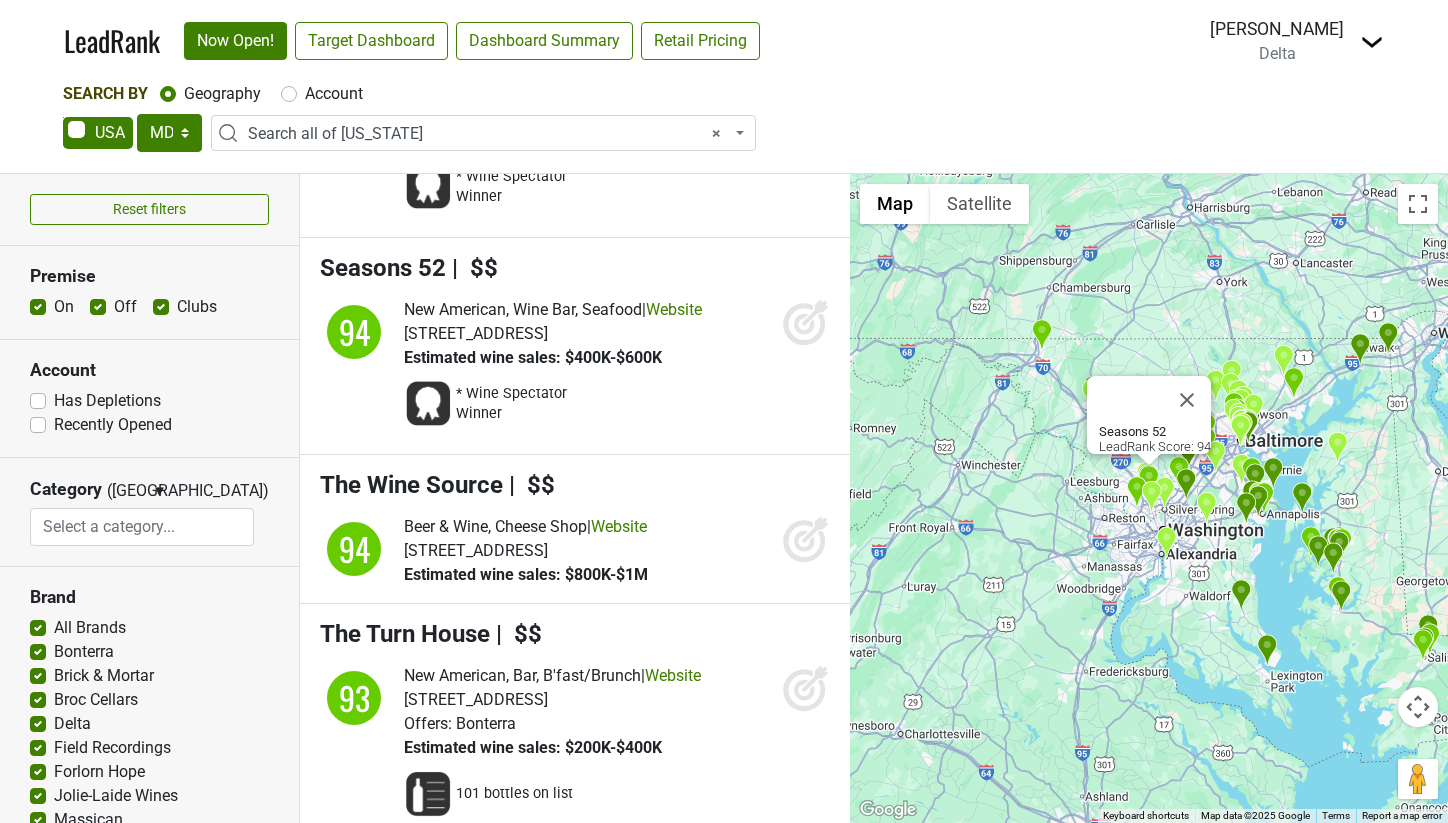 click 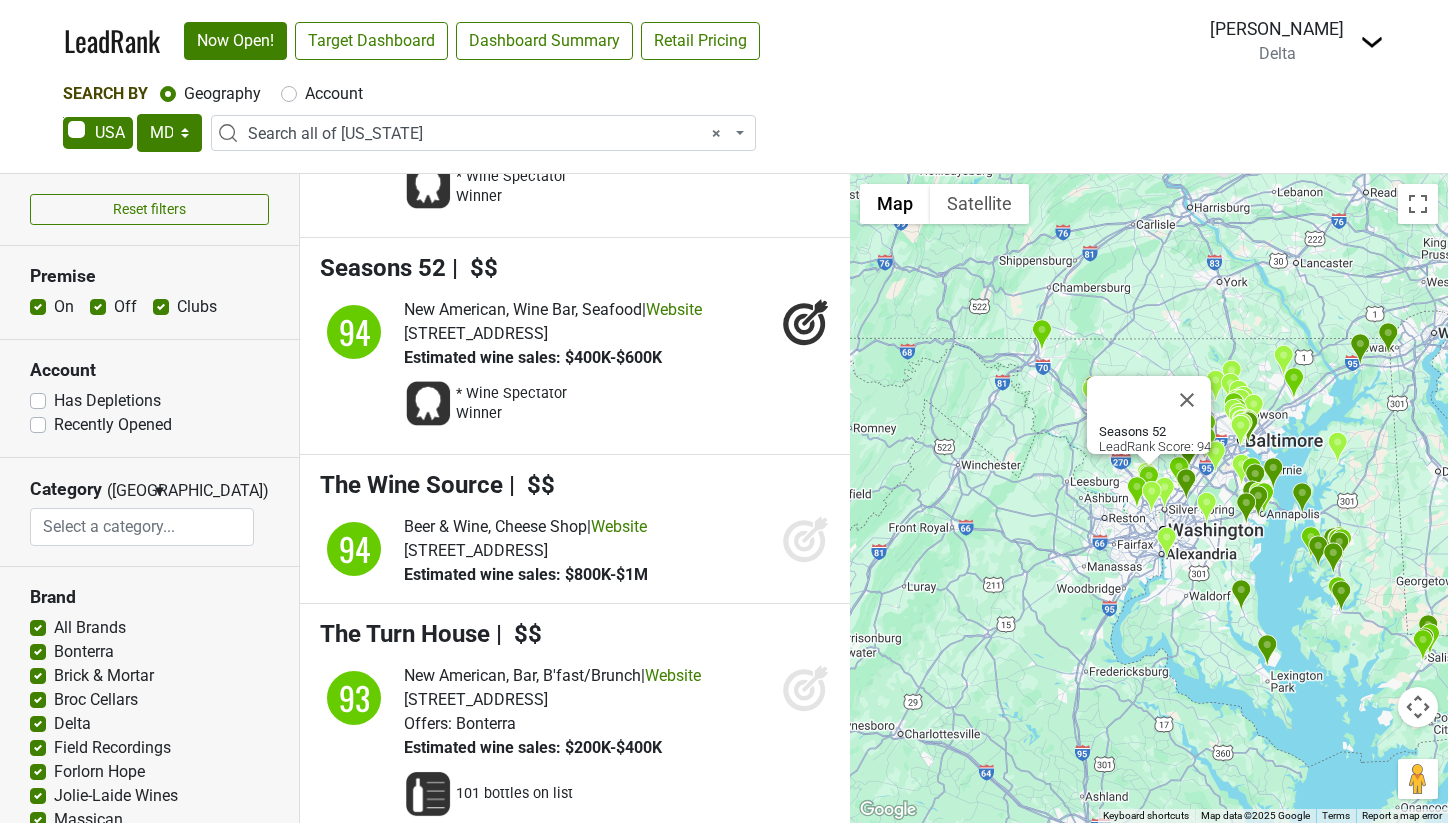 scroll, scrollTop: 7598, scrollLeft: 0, axis: vertical 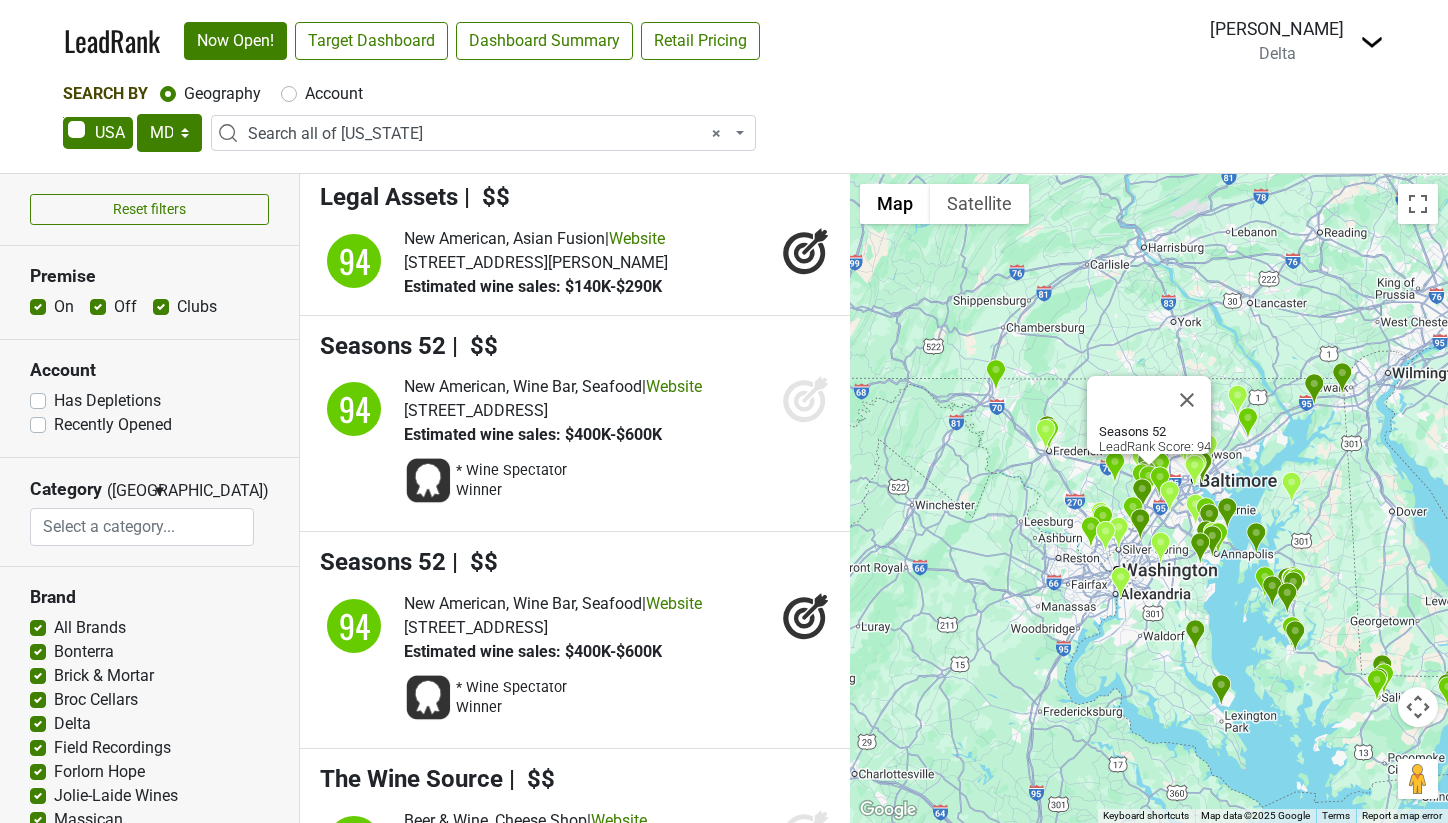 click 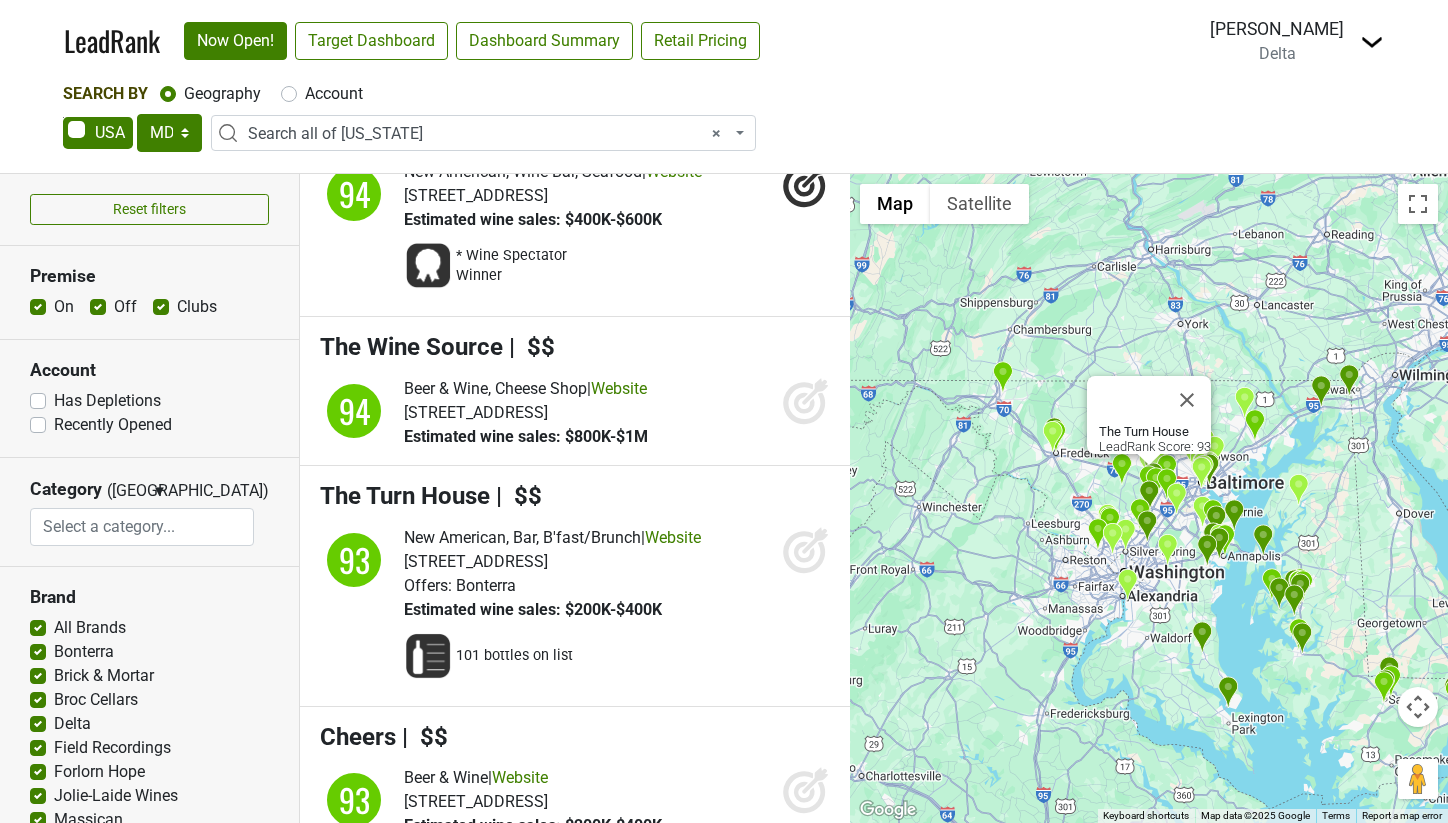 scroll, scrollTop: 8033, scrollLeft: 0, axis: vertical 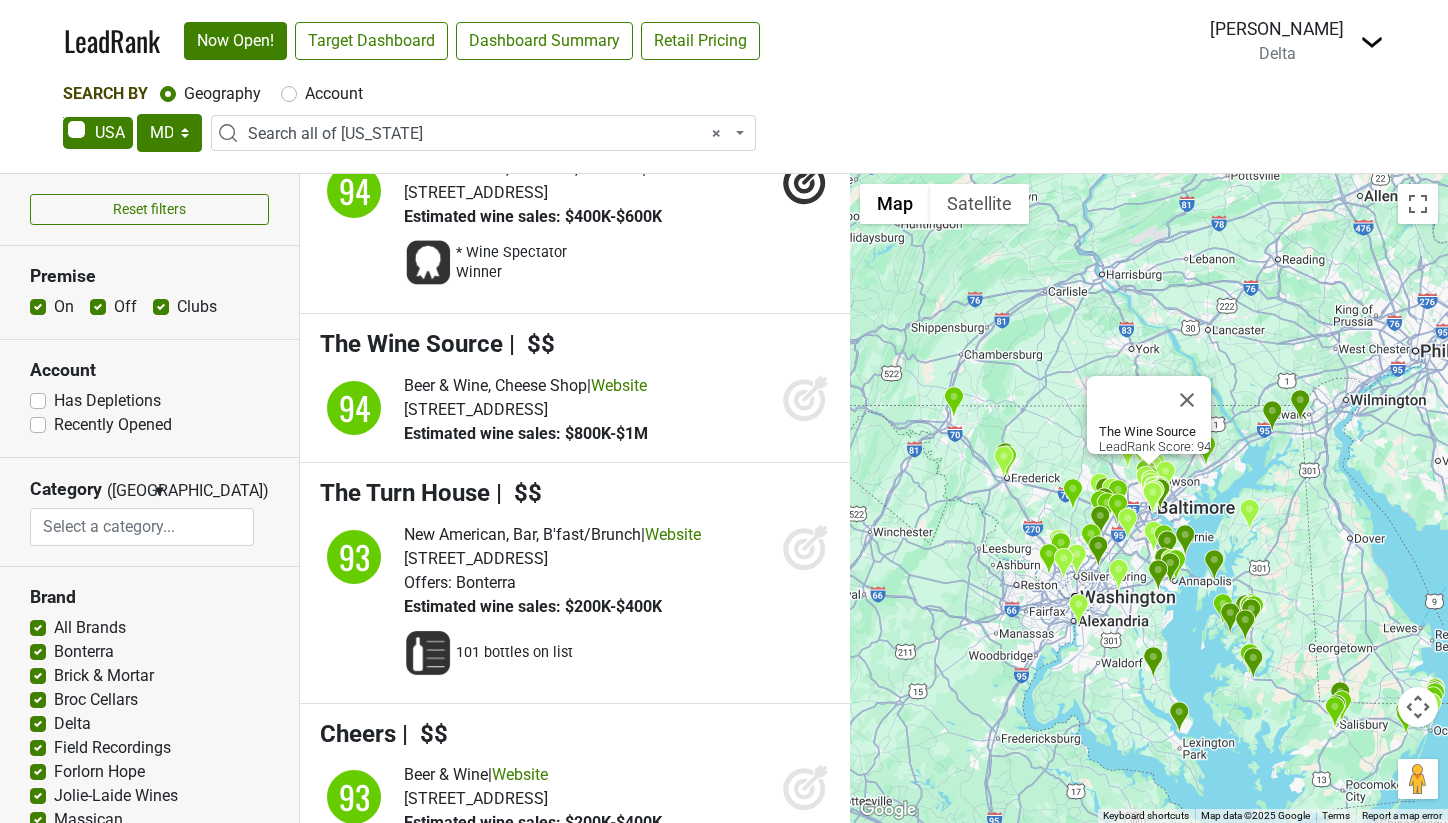 click 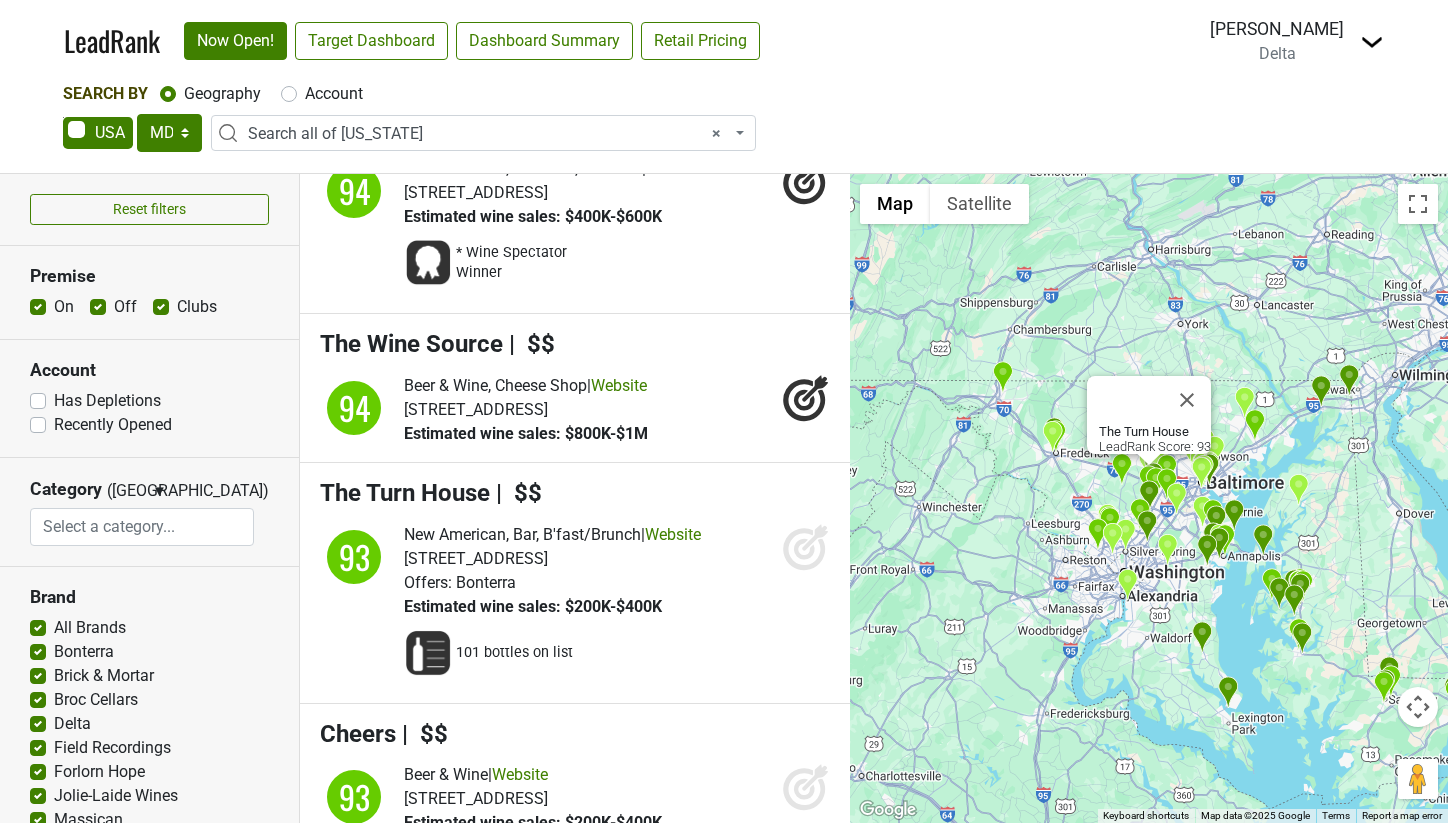 click 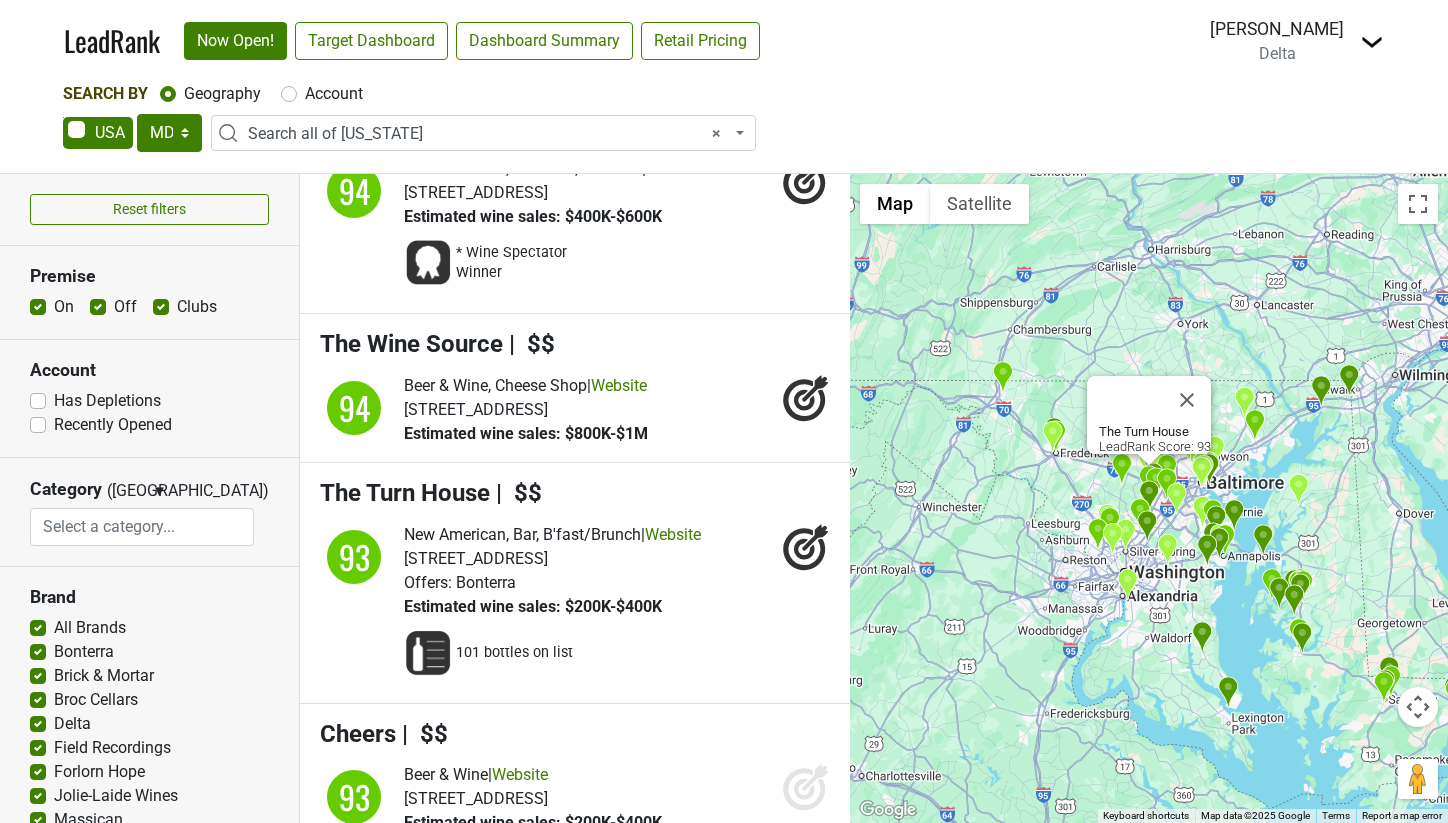 scroll, scrollTop: 8325, scrollLeft: 0, axis: vertical 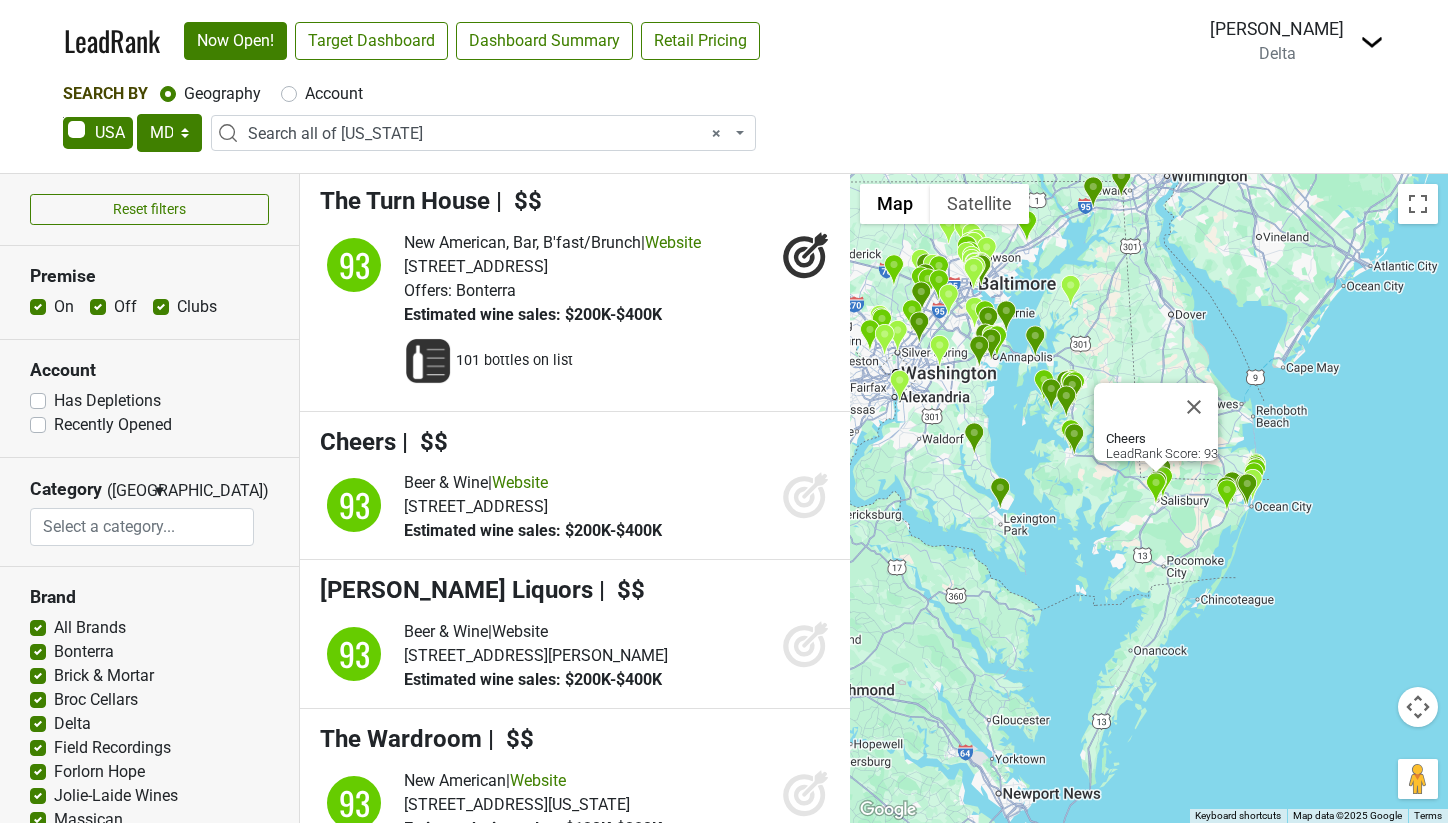 click 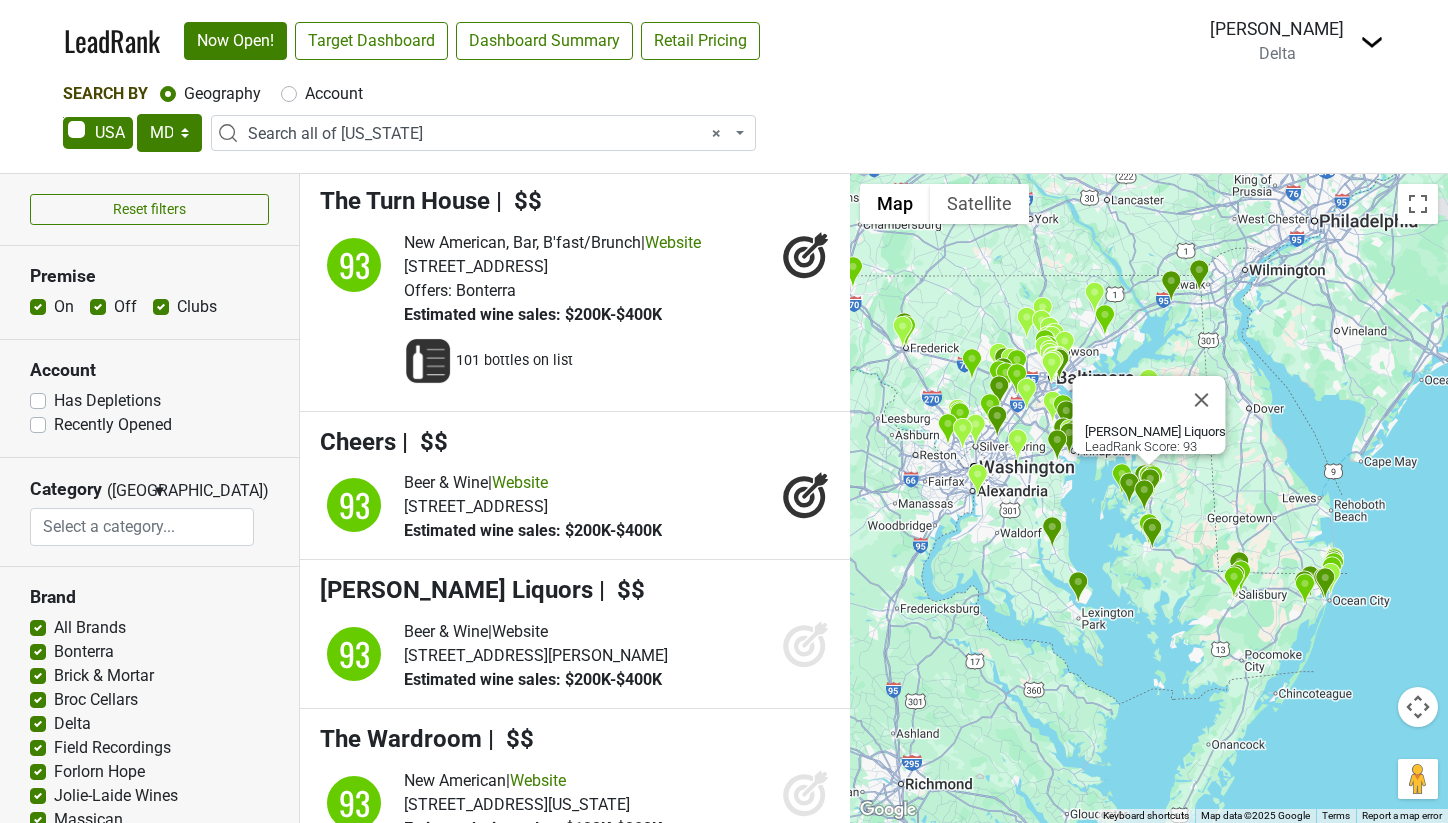 click 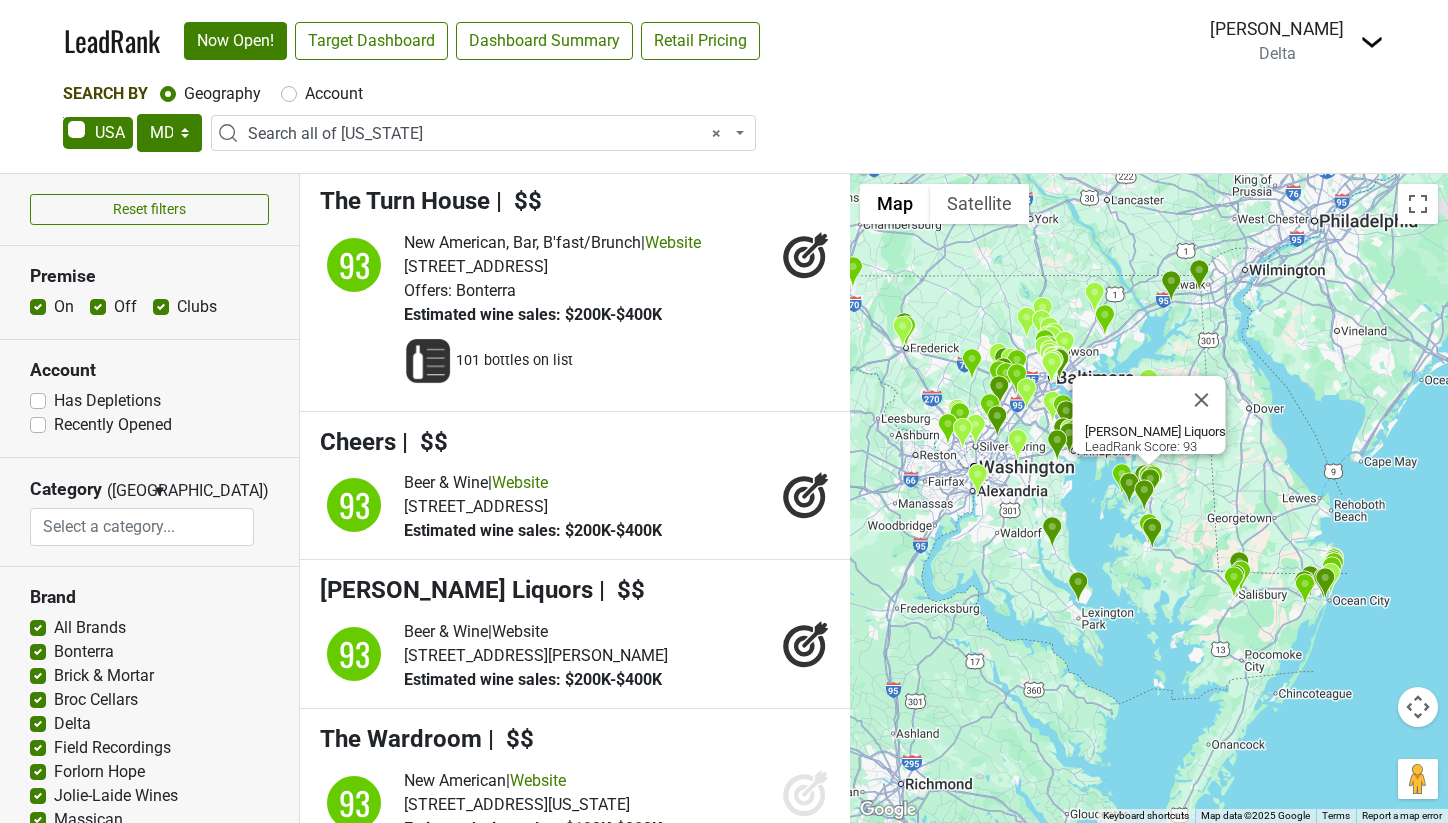 scroll, scrollTop: 9181, scrollLeft: 0, axis: vertical 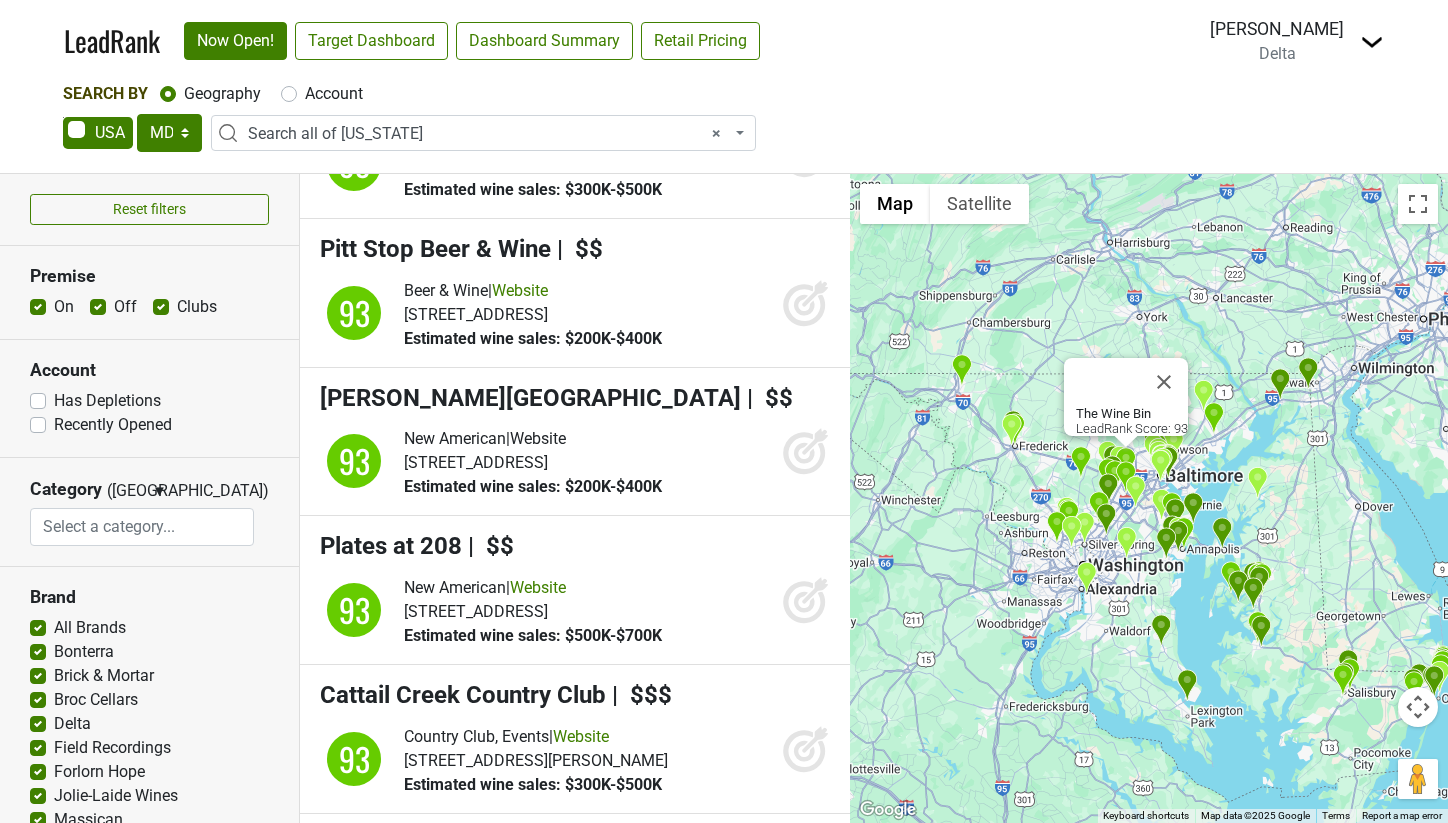 click 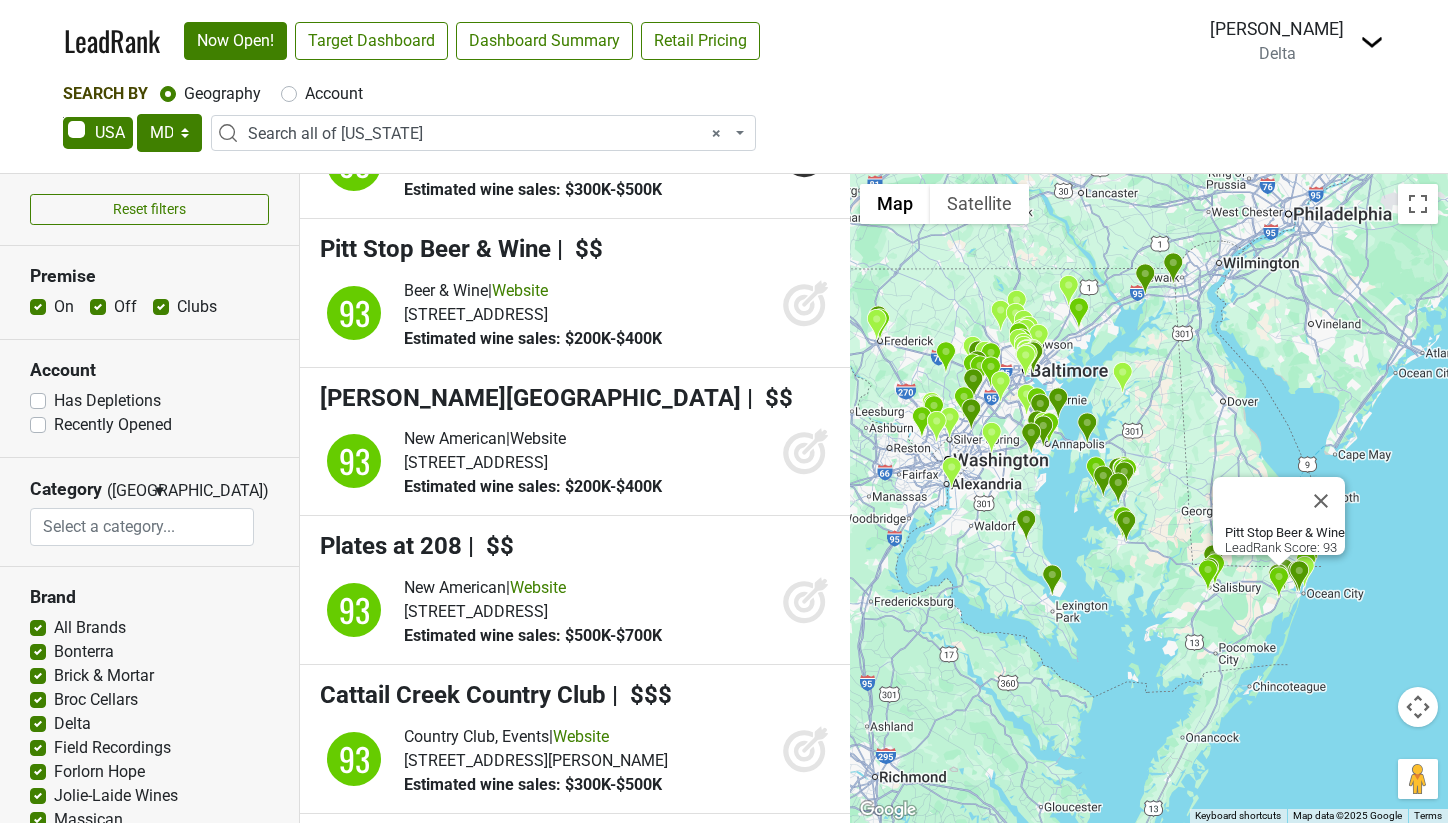 click 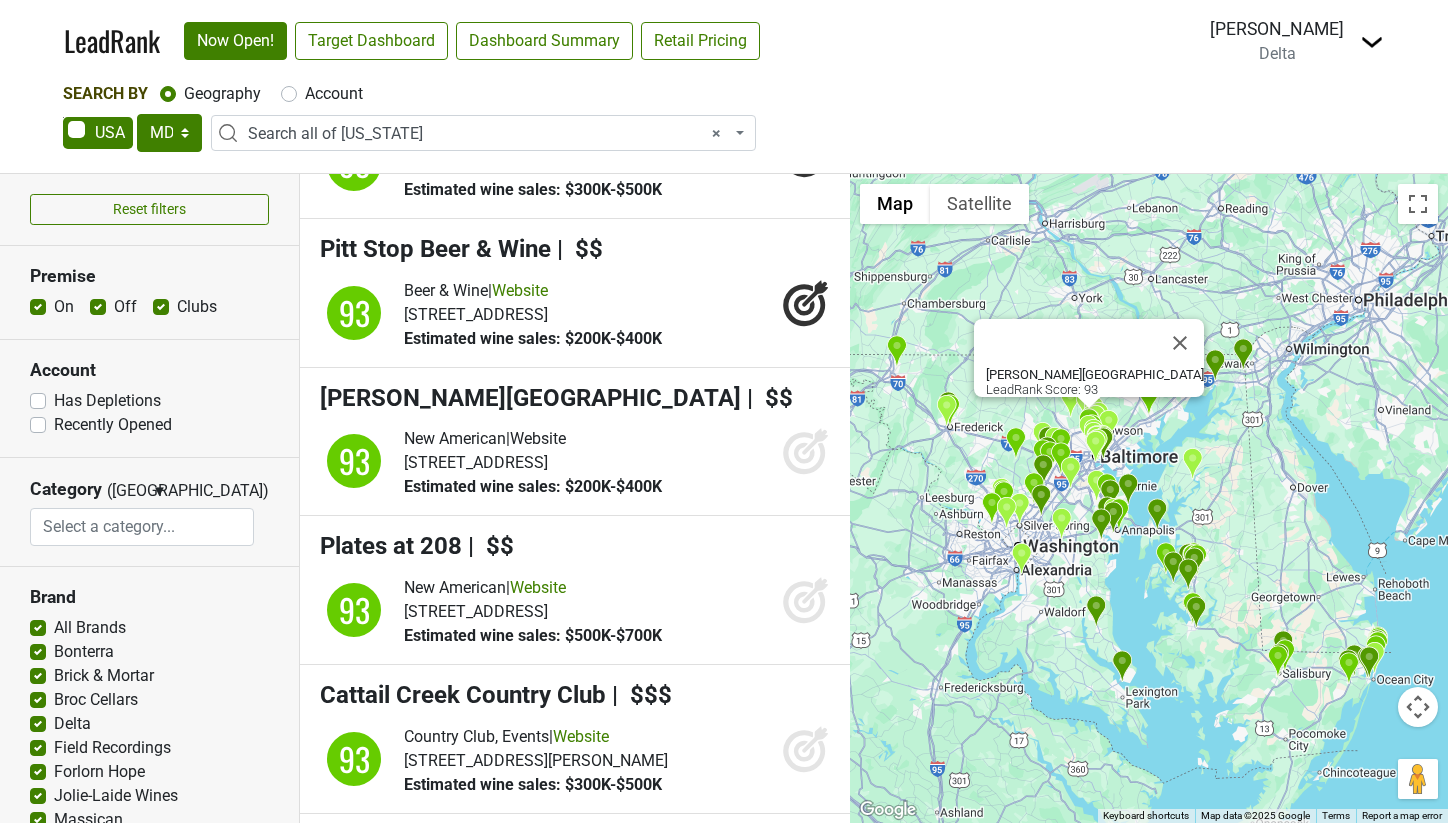 click 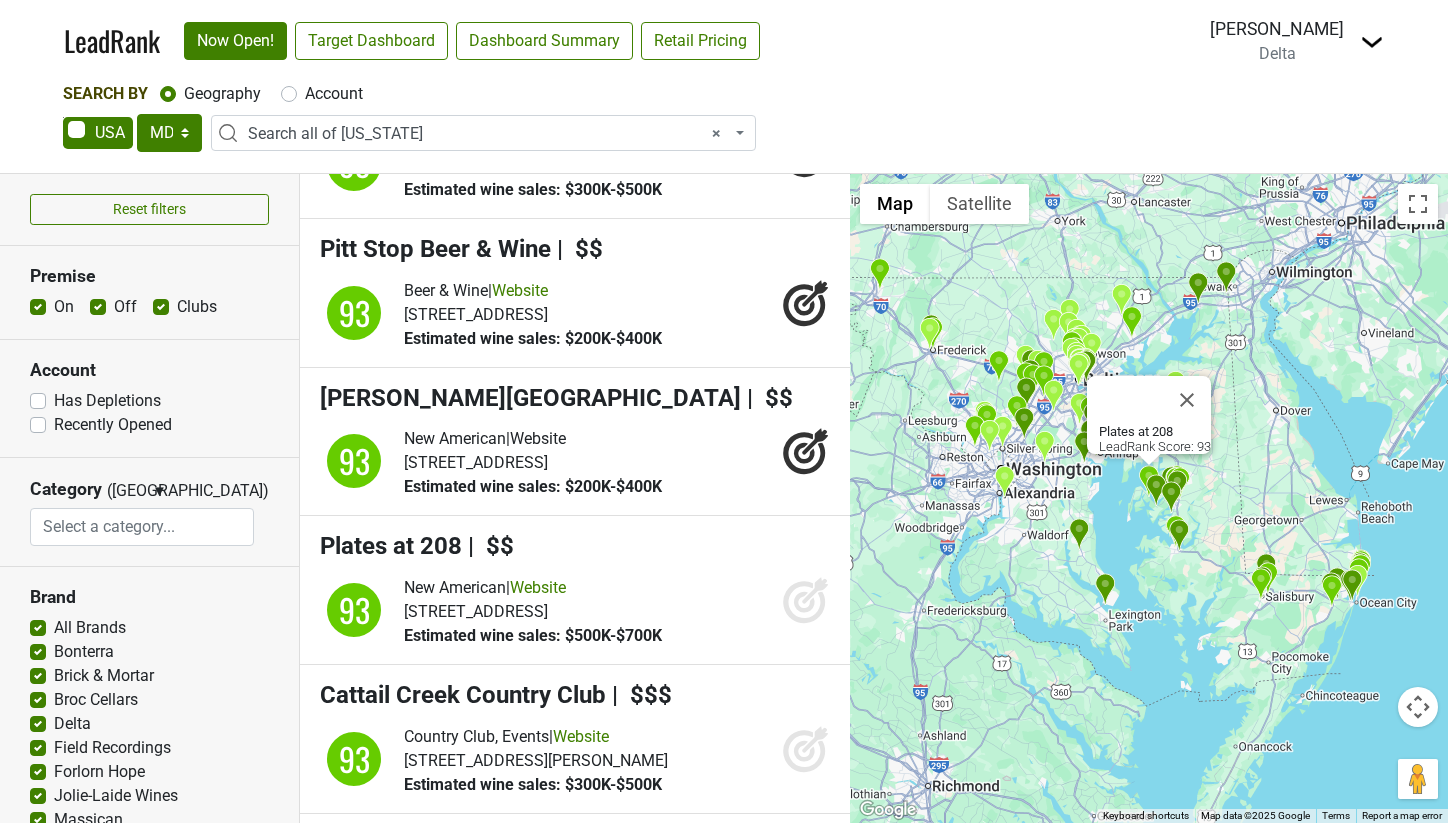 click 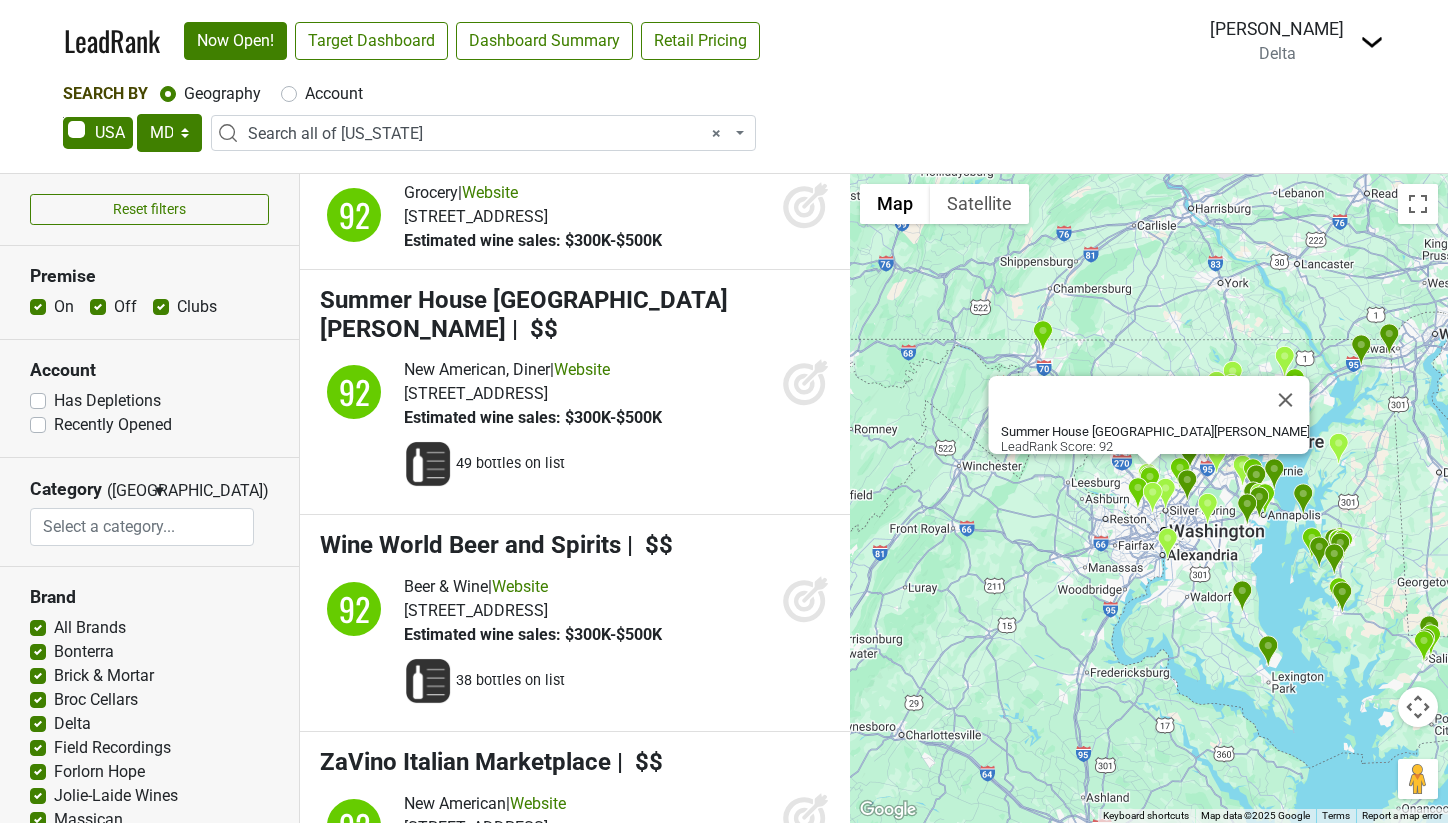 scroll, scrollTop: 9871, scrollLeft: 0, axis: vertical 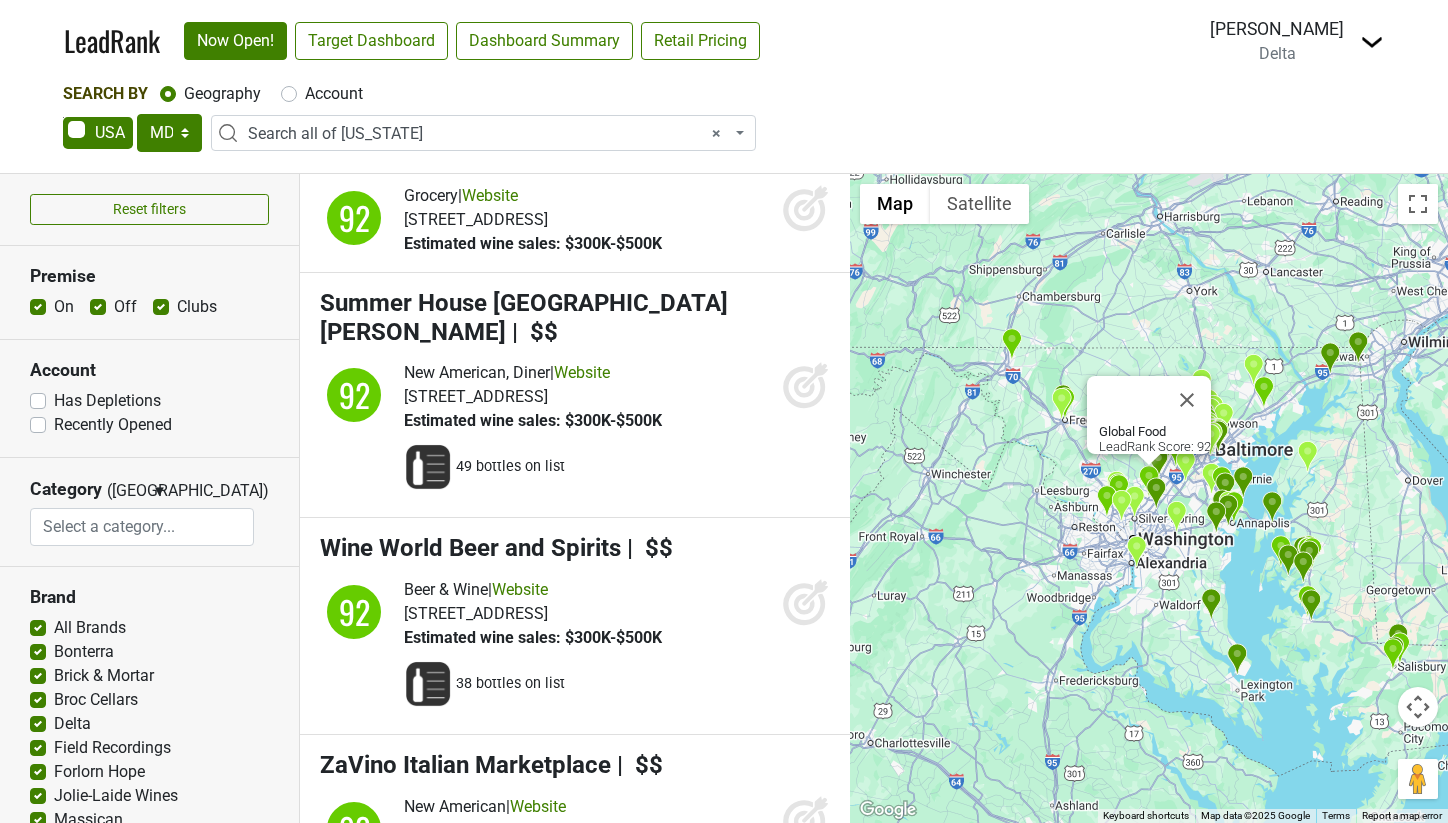 drag, startPoint x: 798, startPoint y: 272, endPoint x: 796, endPoint y: 299, distance: 27.073973 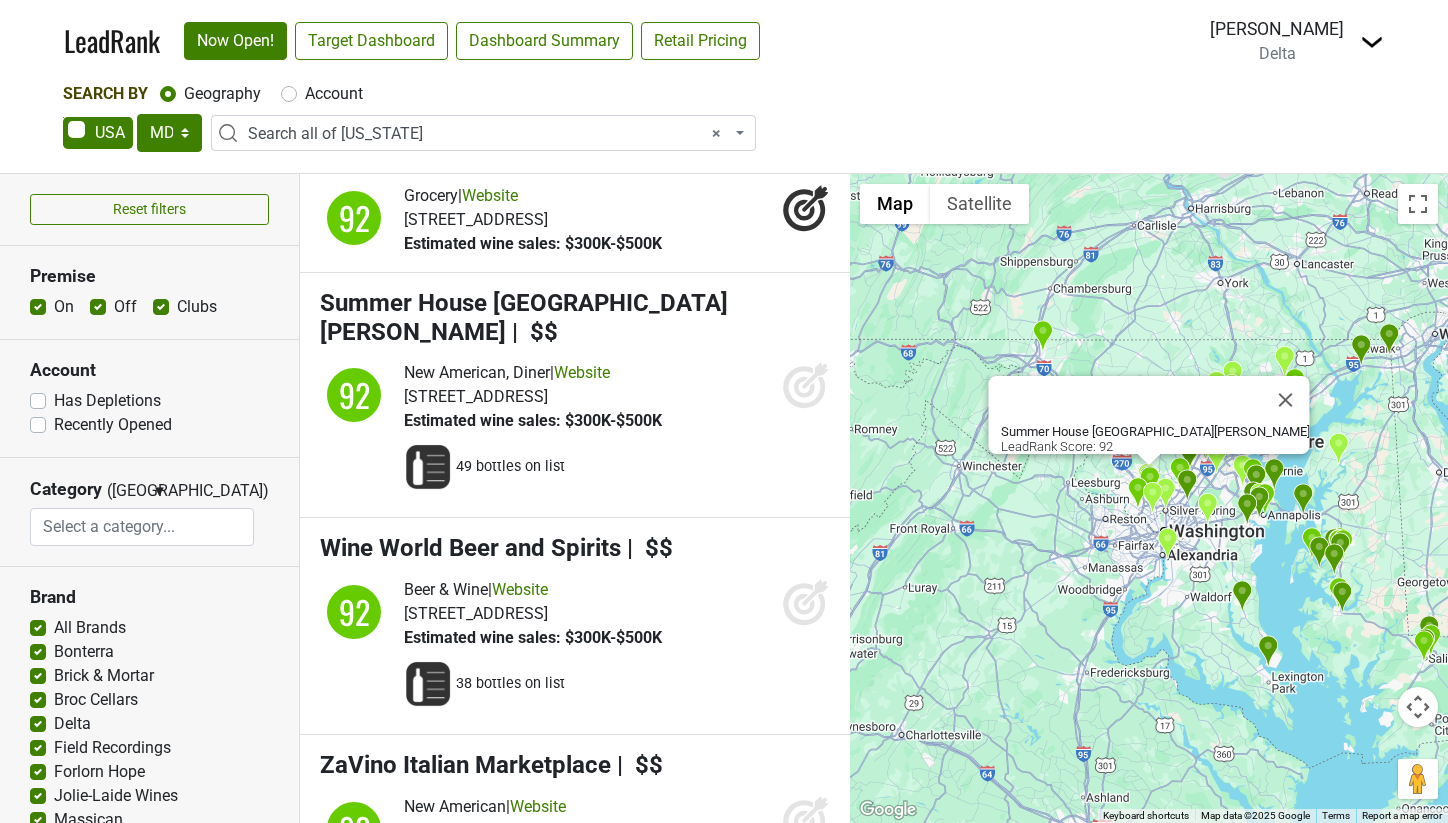click 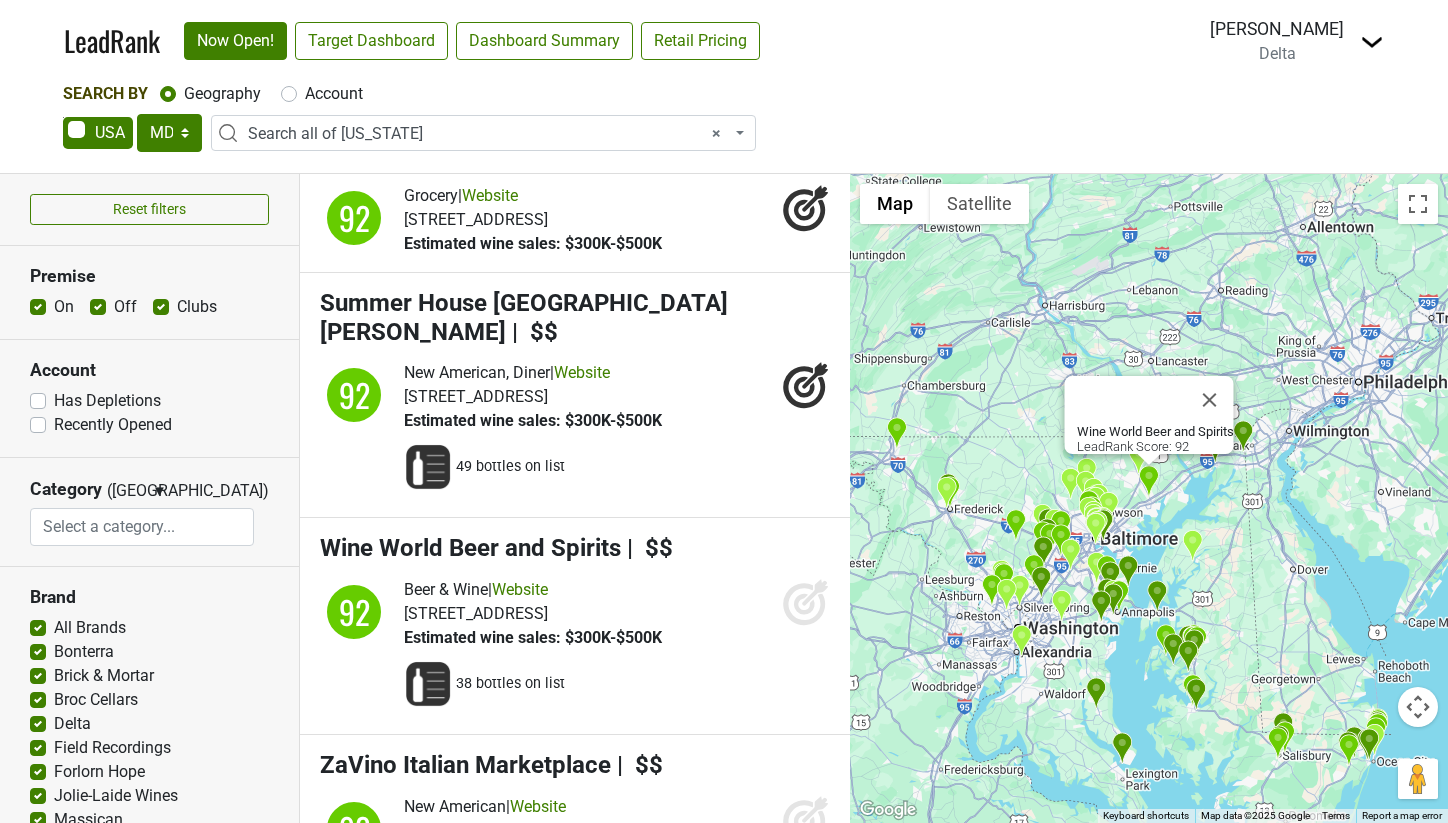 click 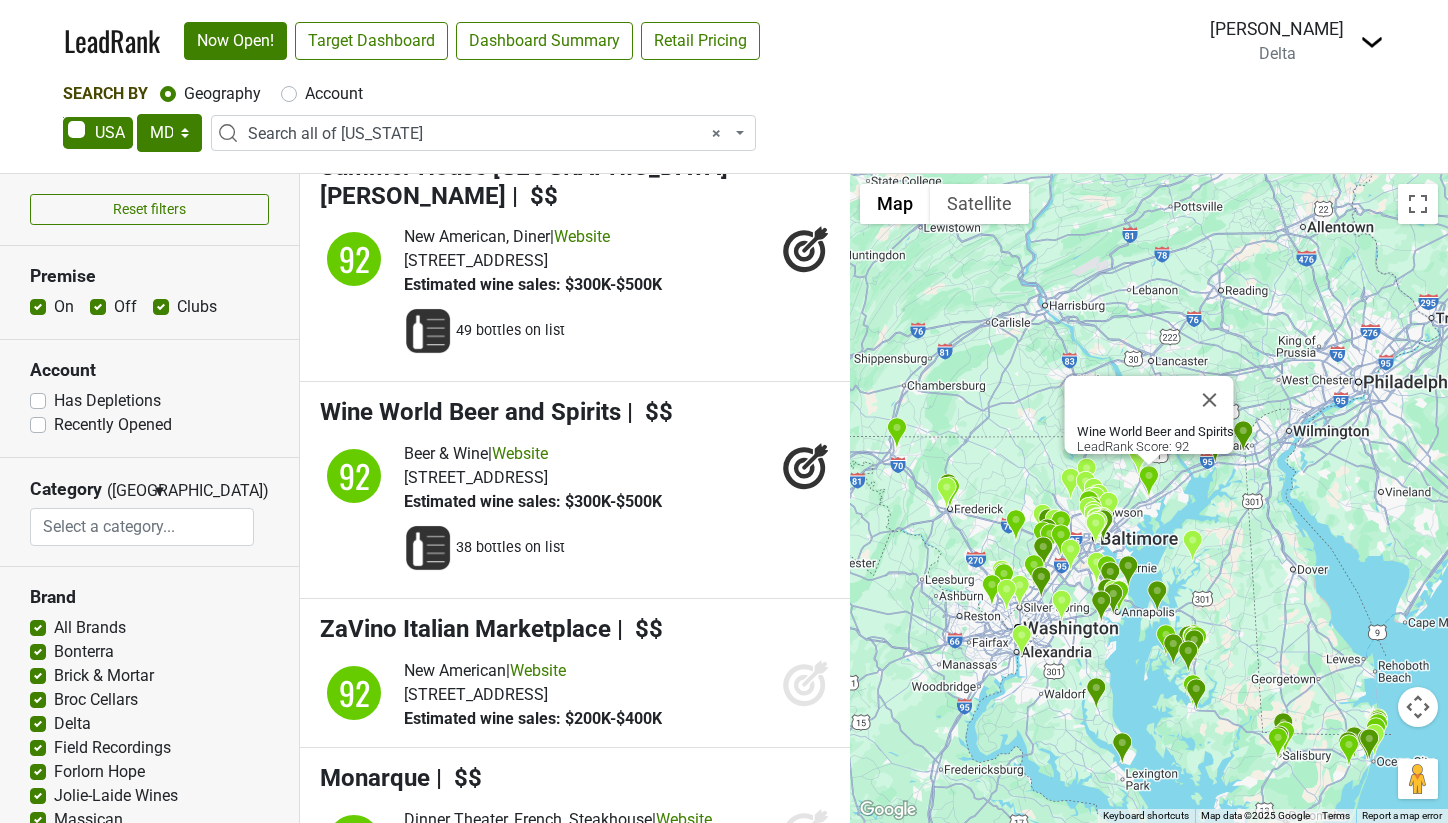 scroll, scrollTop: 10013, scrollLeft: 0, axis: vertical 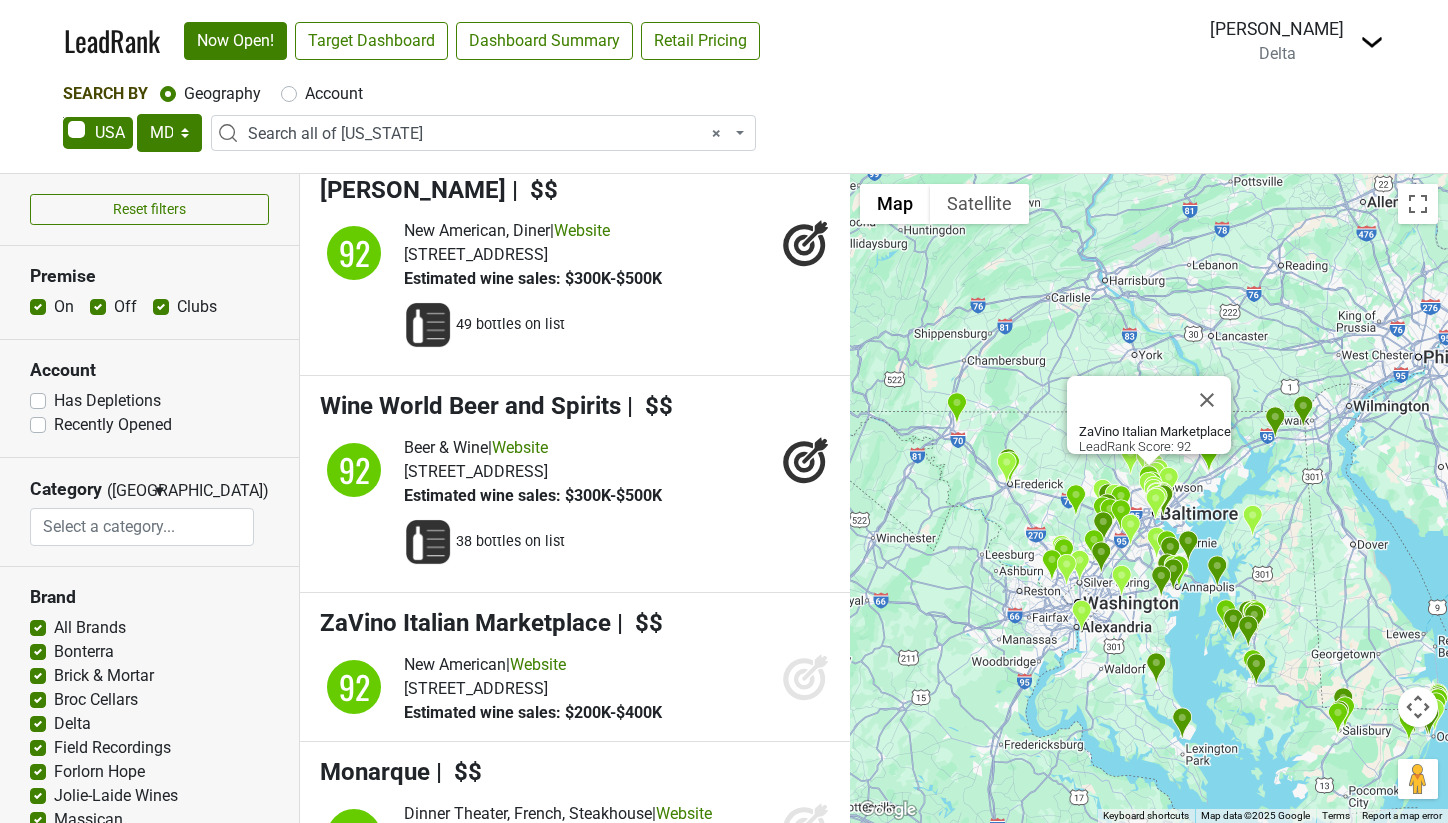 click 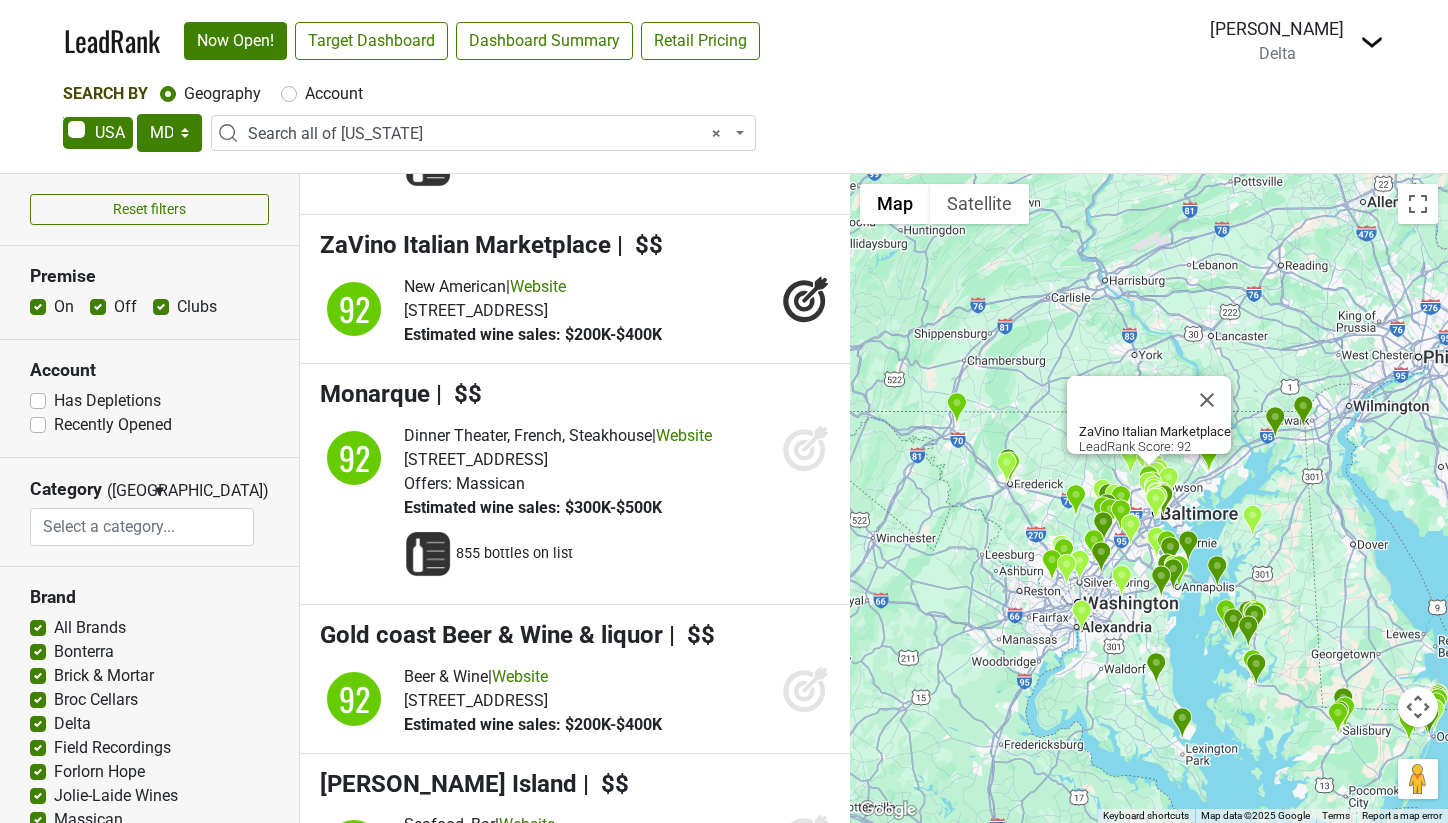 scroll, scrollTop: 10394, scrollLeft: 0, axis: vertical 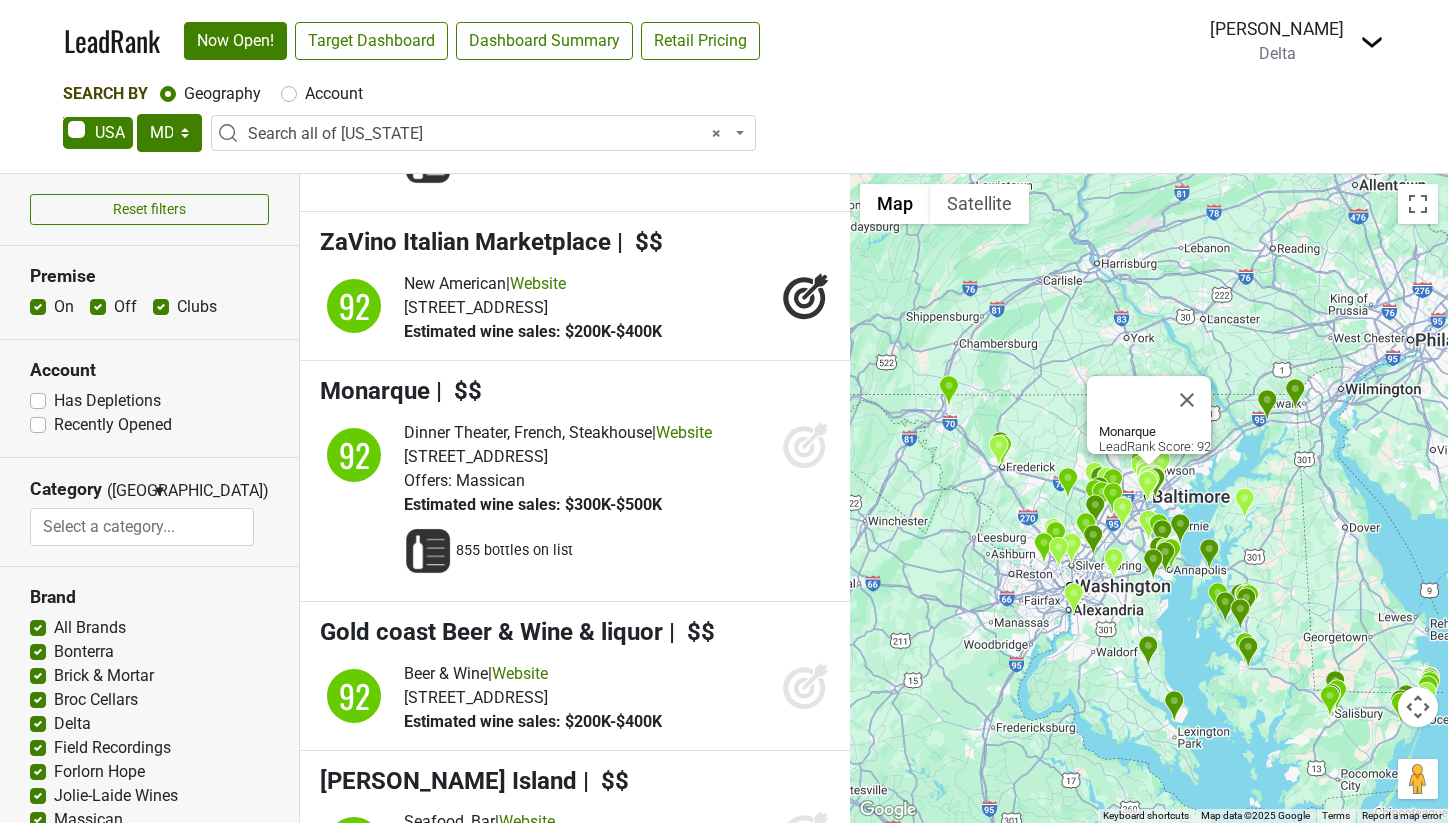 click 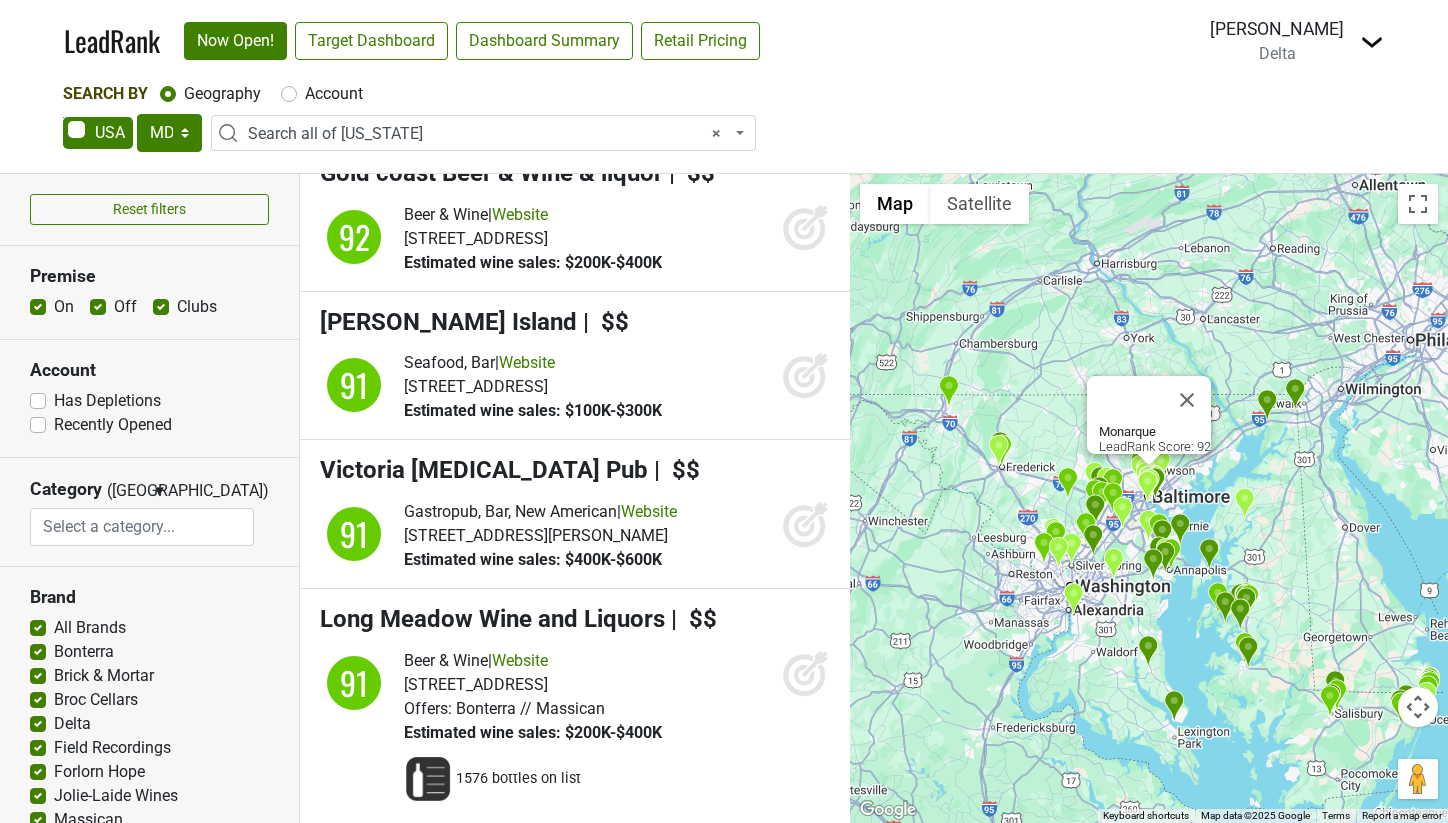 scroll, scrollTop: 10941, scrollLeft: 0, axis: vertical 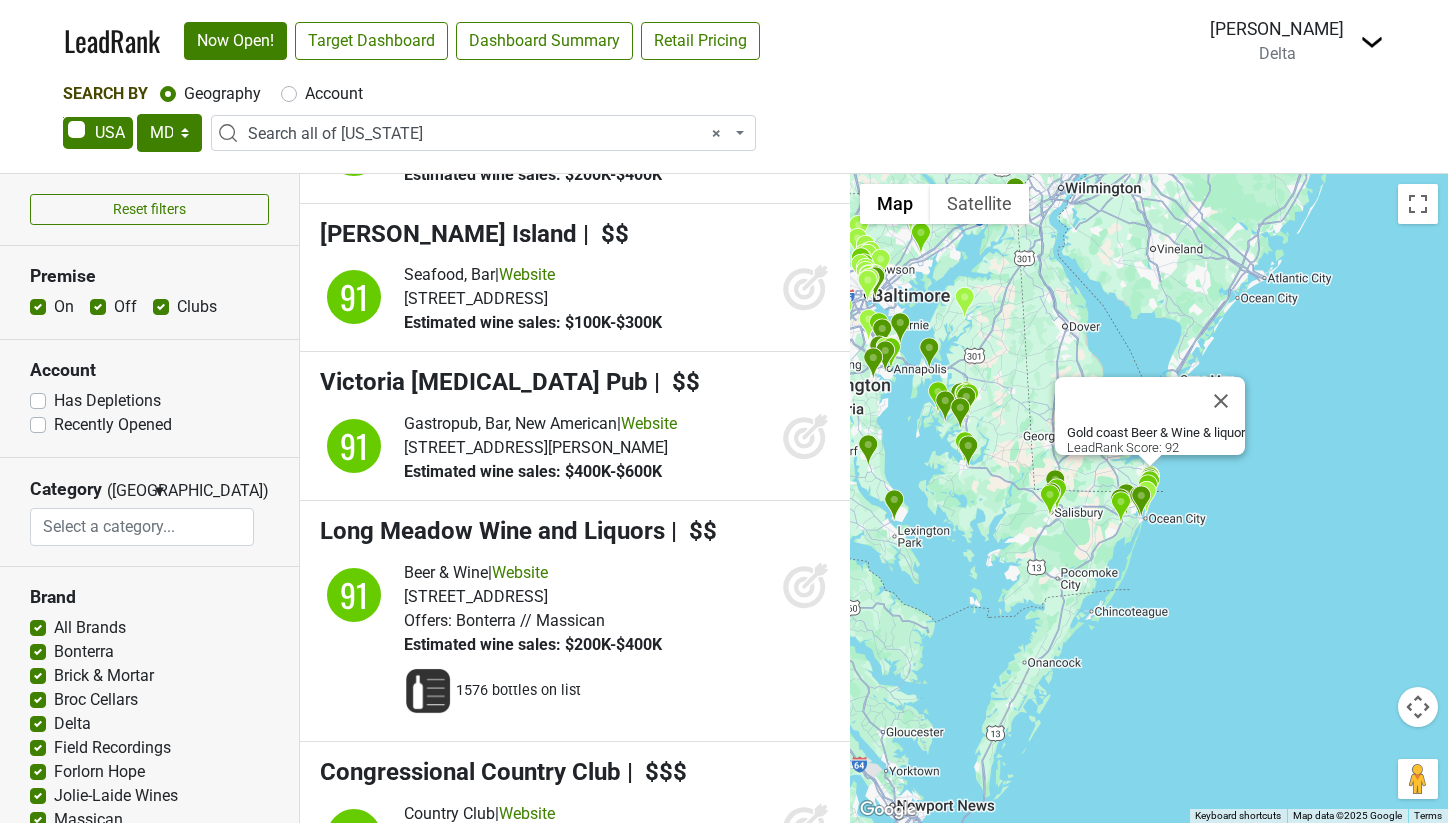 click 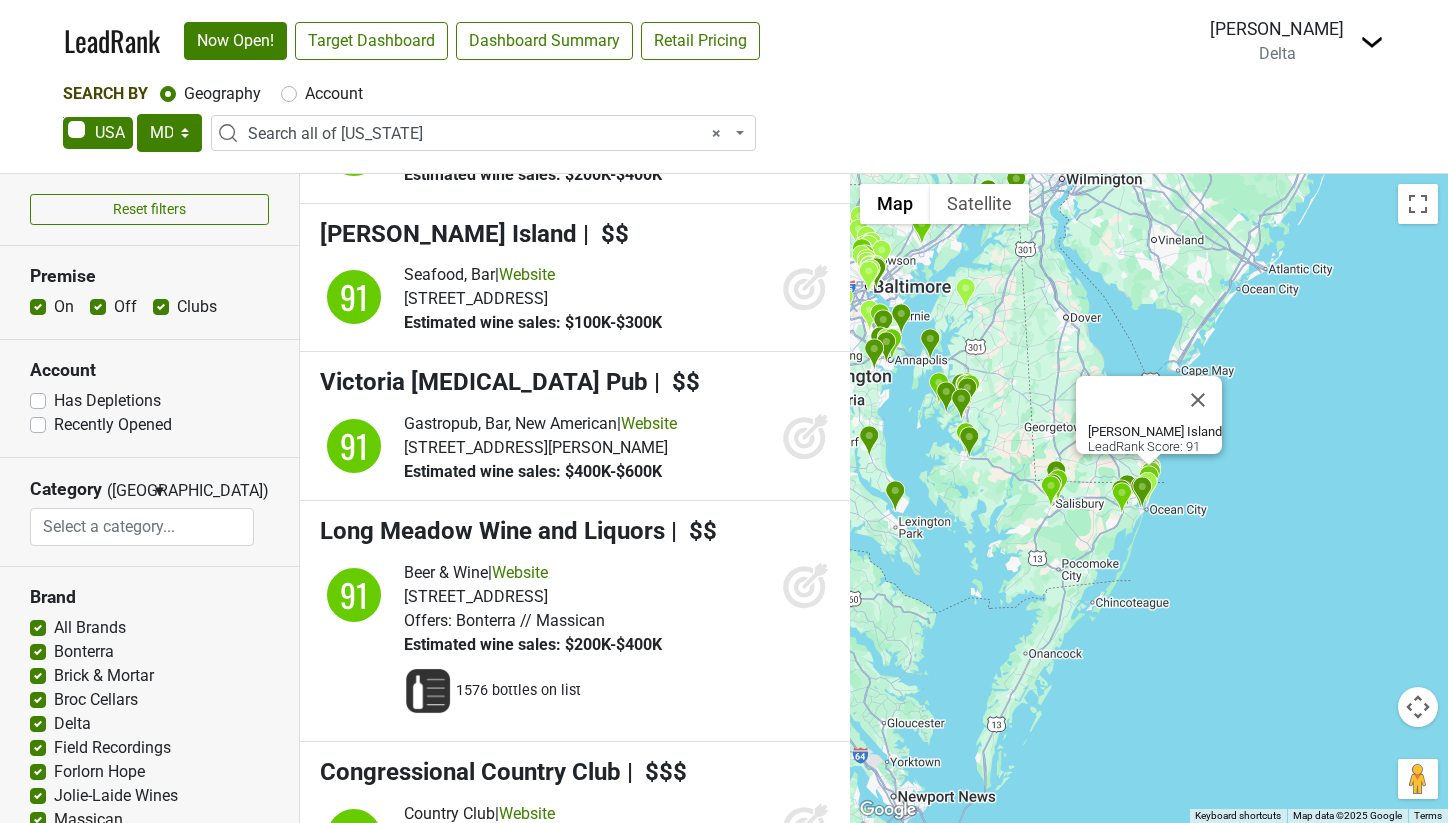 click 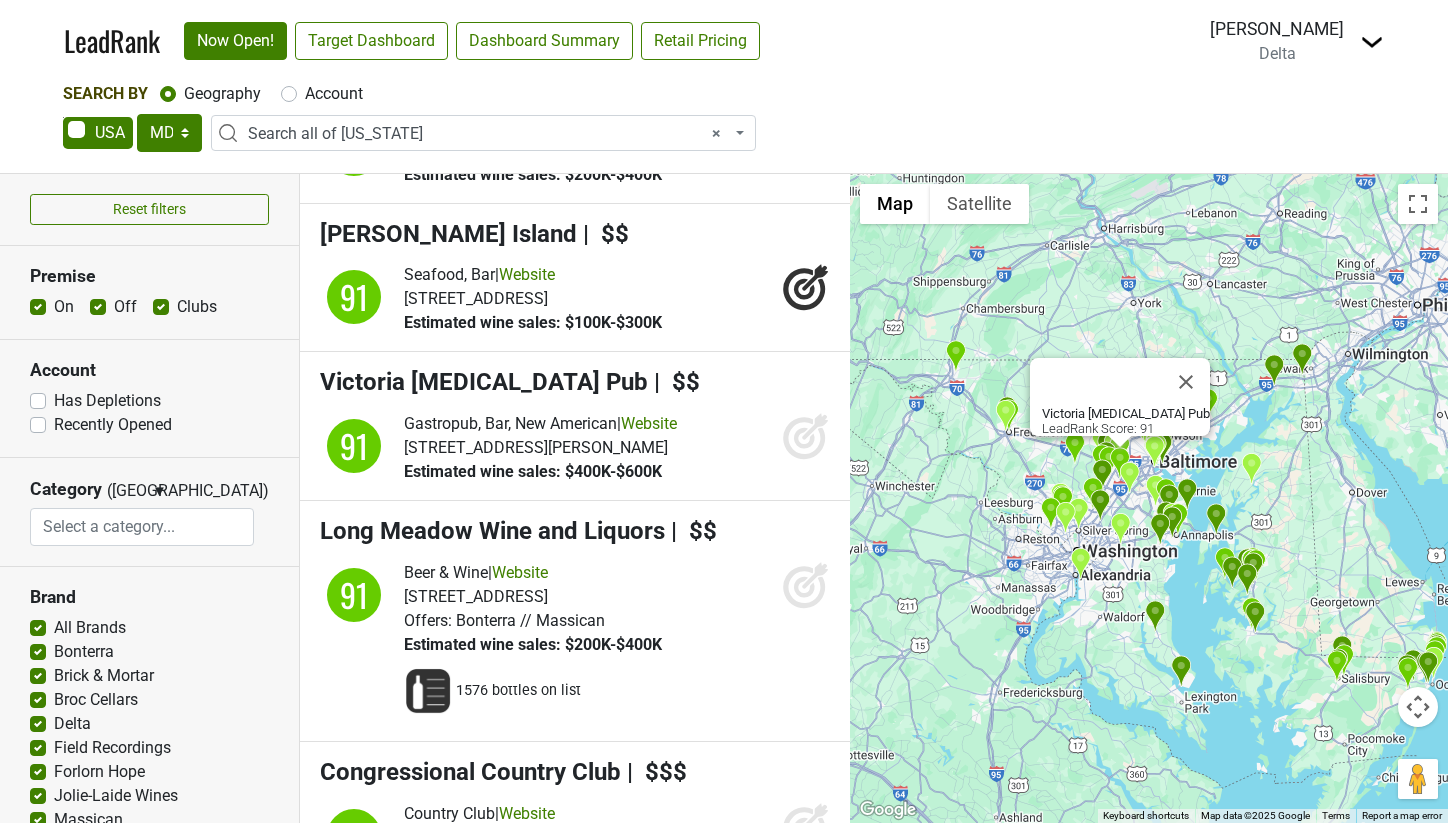 click 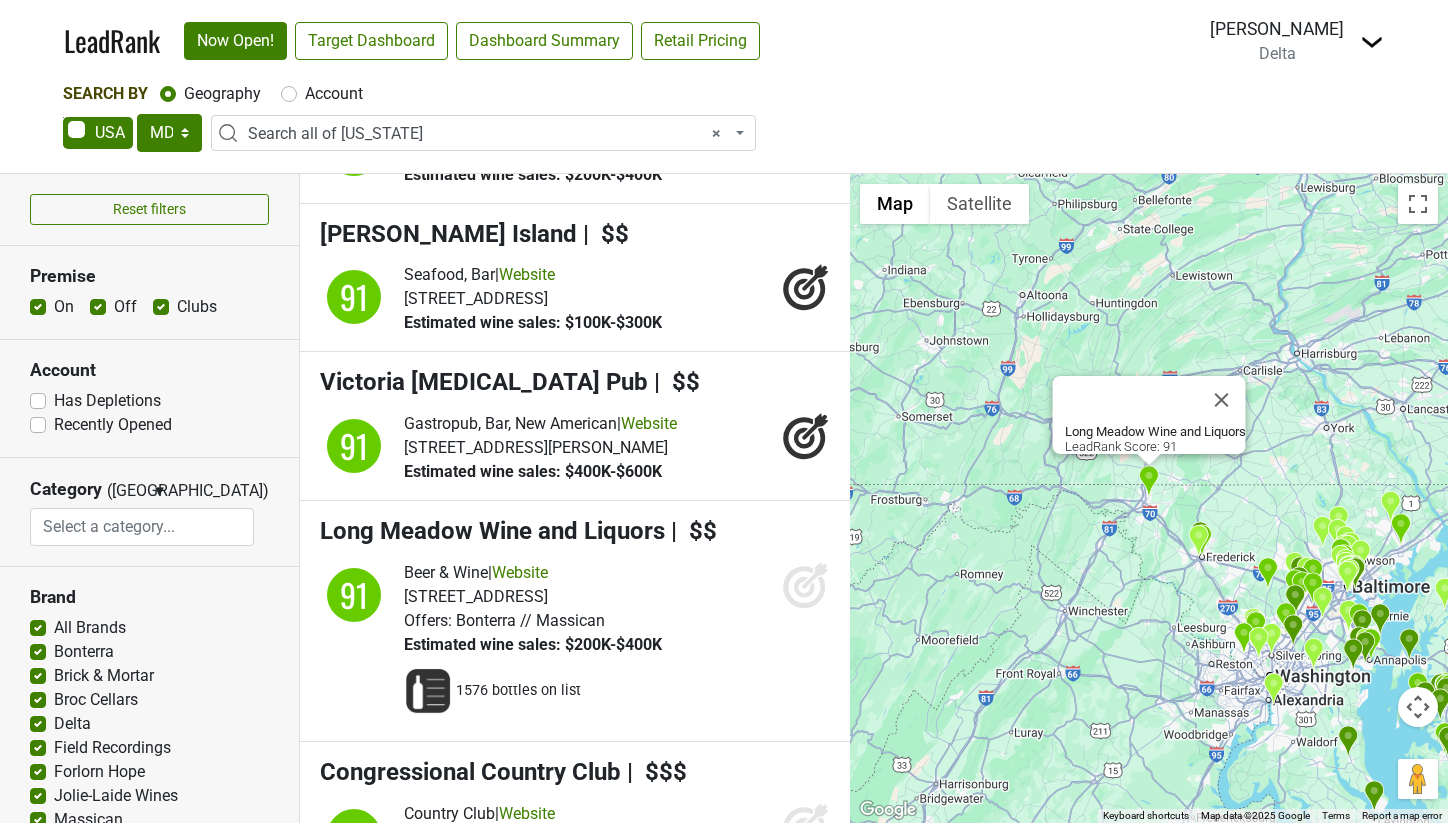 click 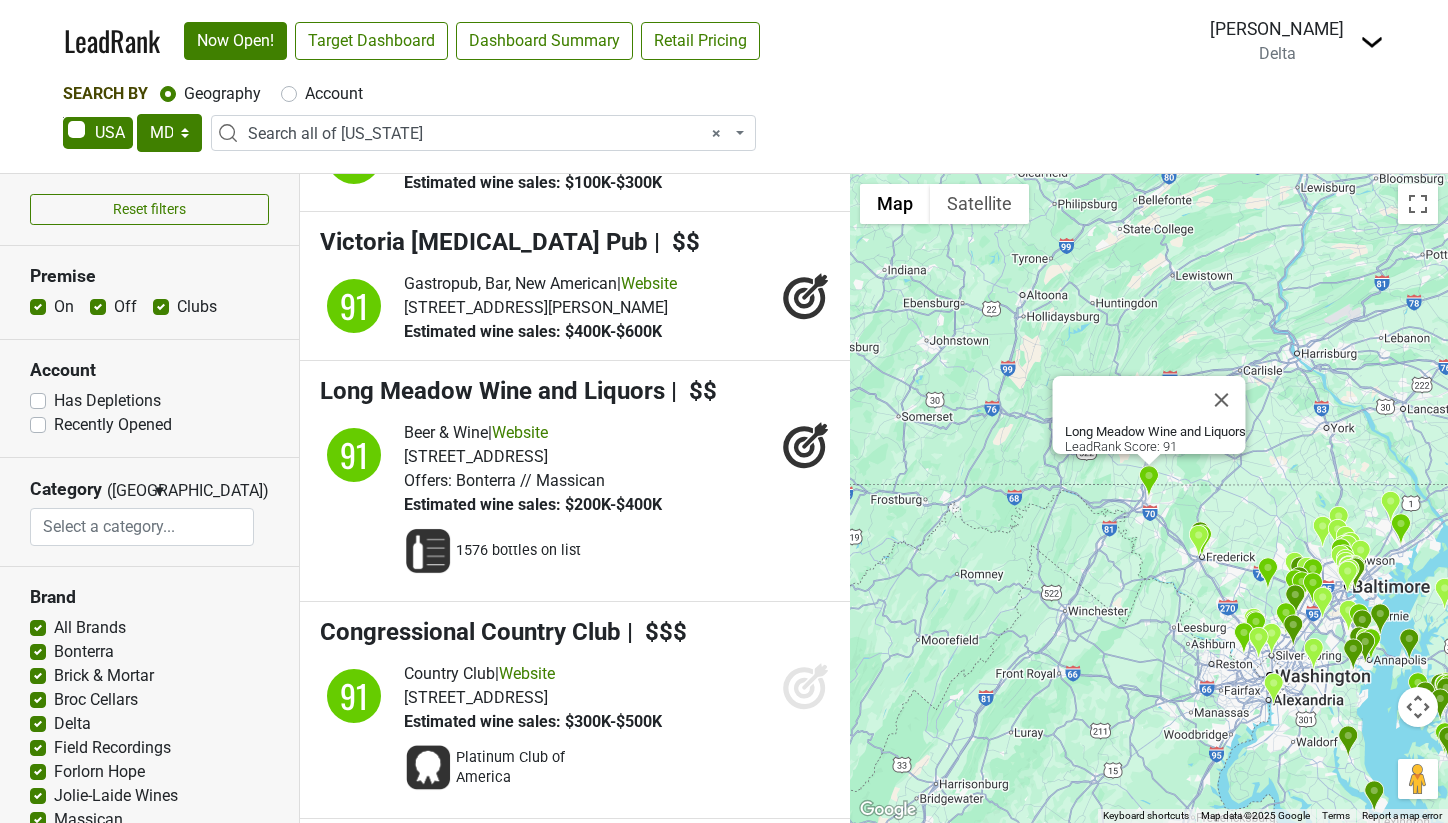 scroll, scrollTop: 11156, scrollLeft: 0, axis: vertical 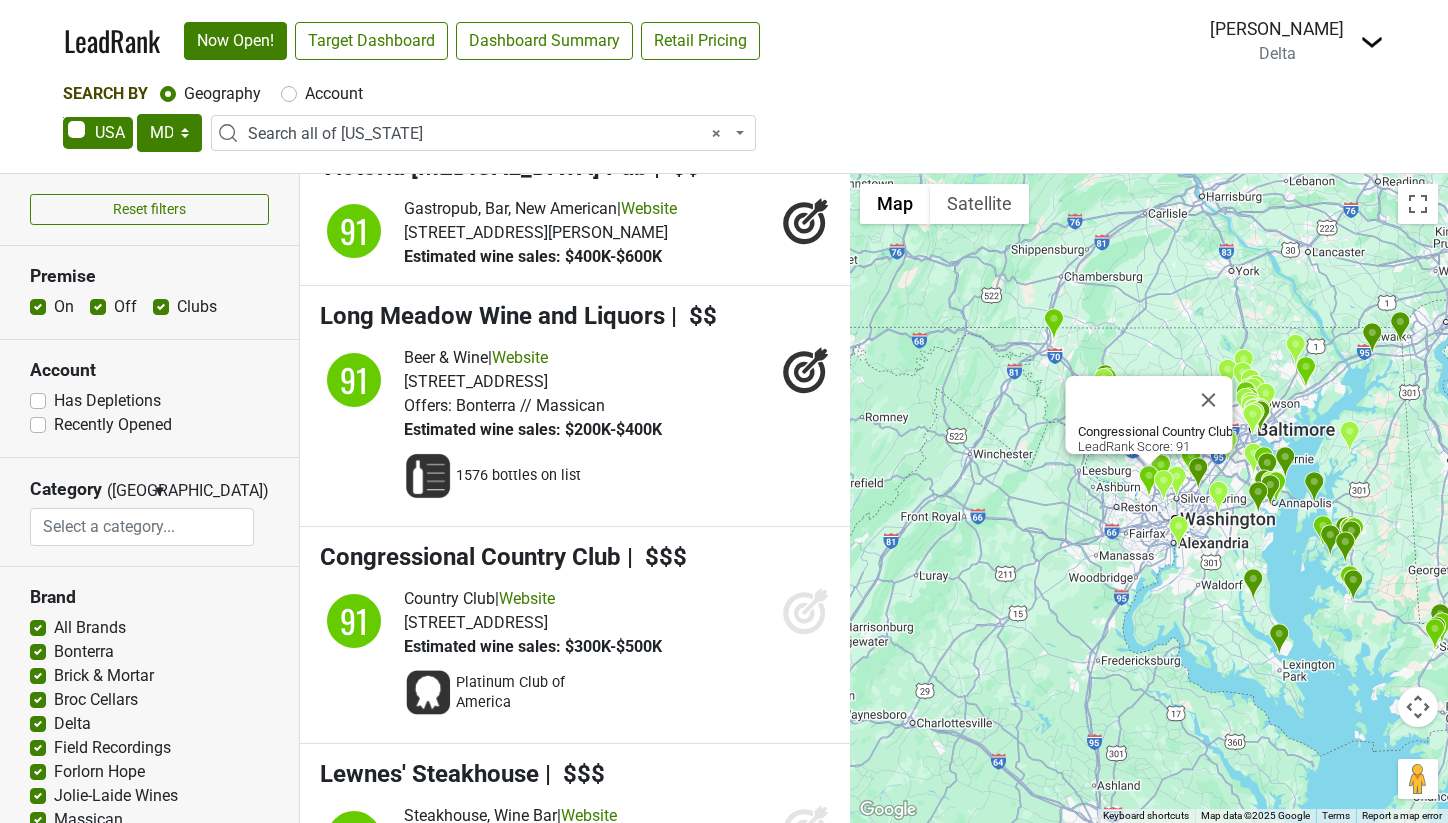 click 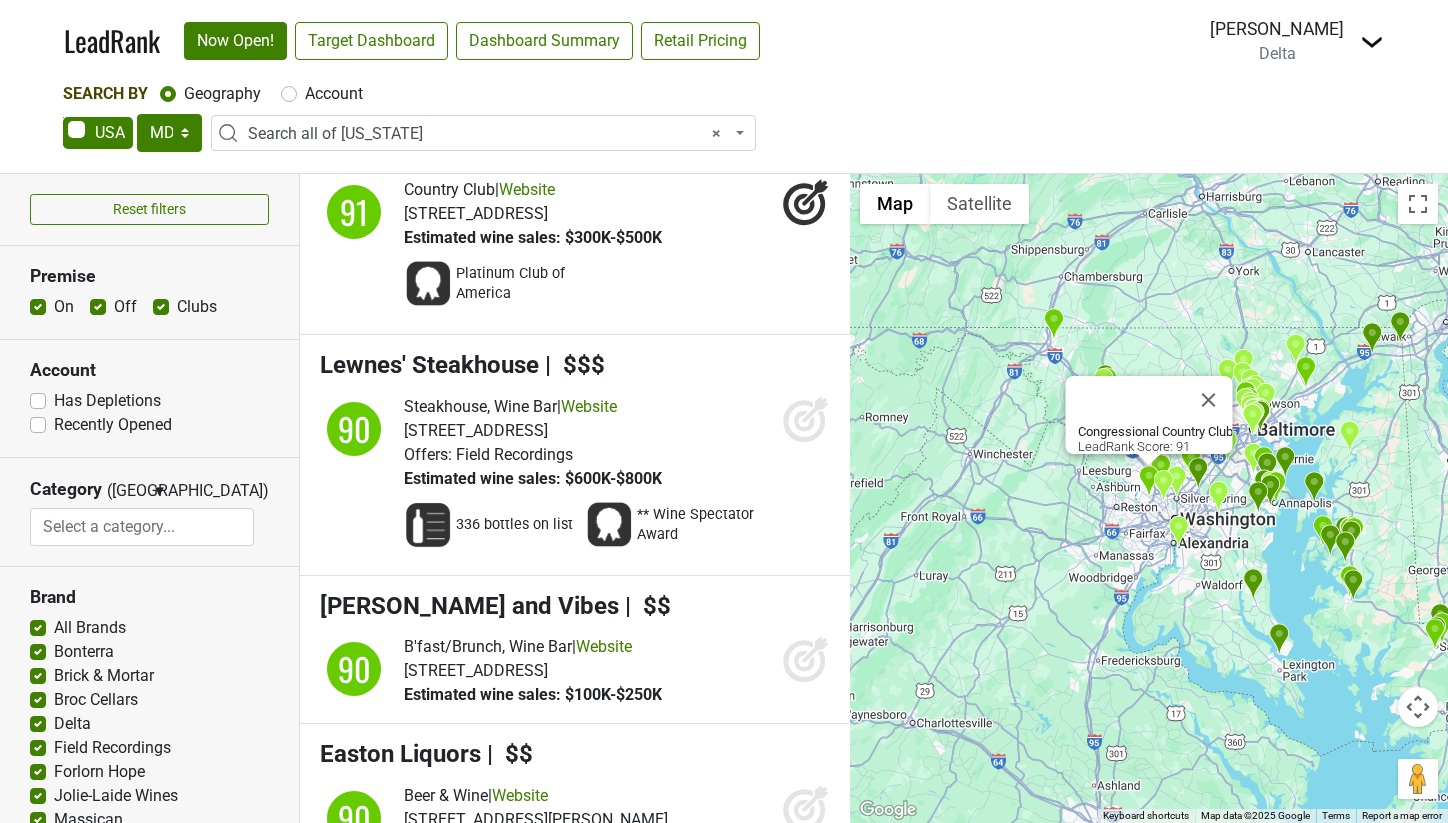 scroll, scrollTop: 11797, scrollLeft: 0, axis: vertical 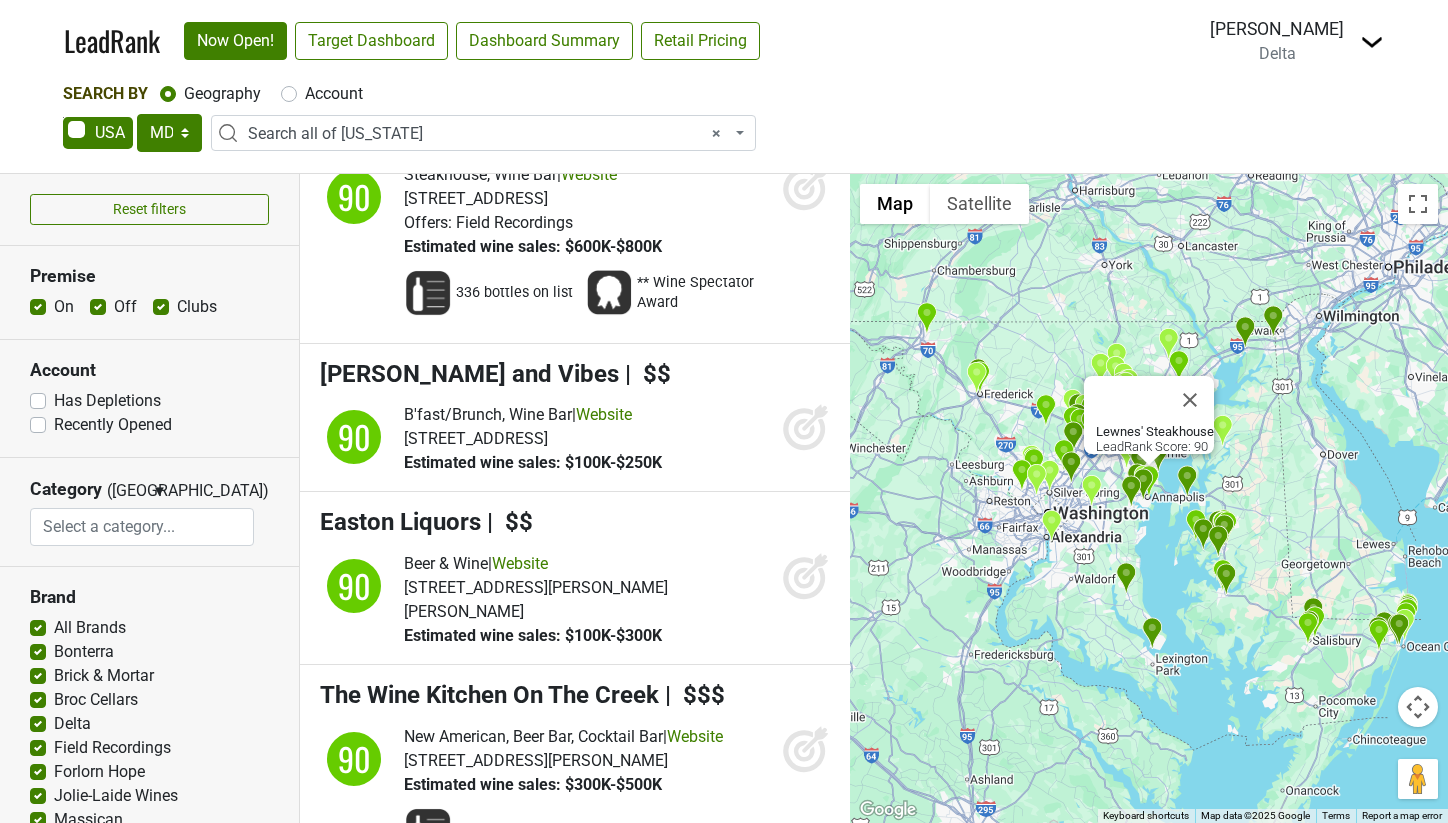 click 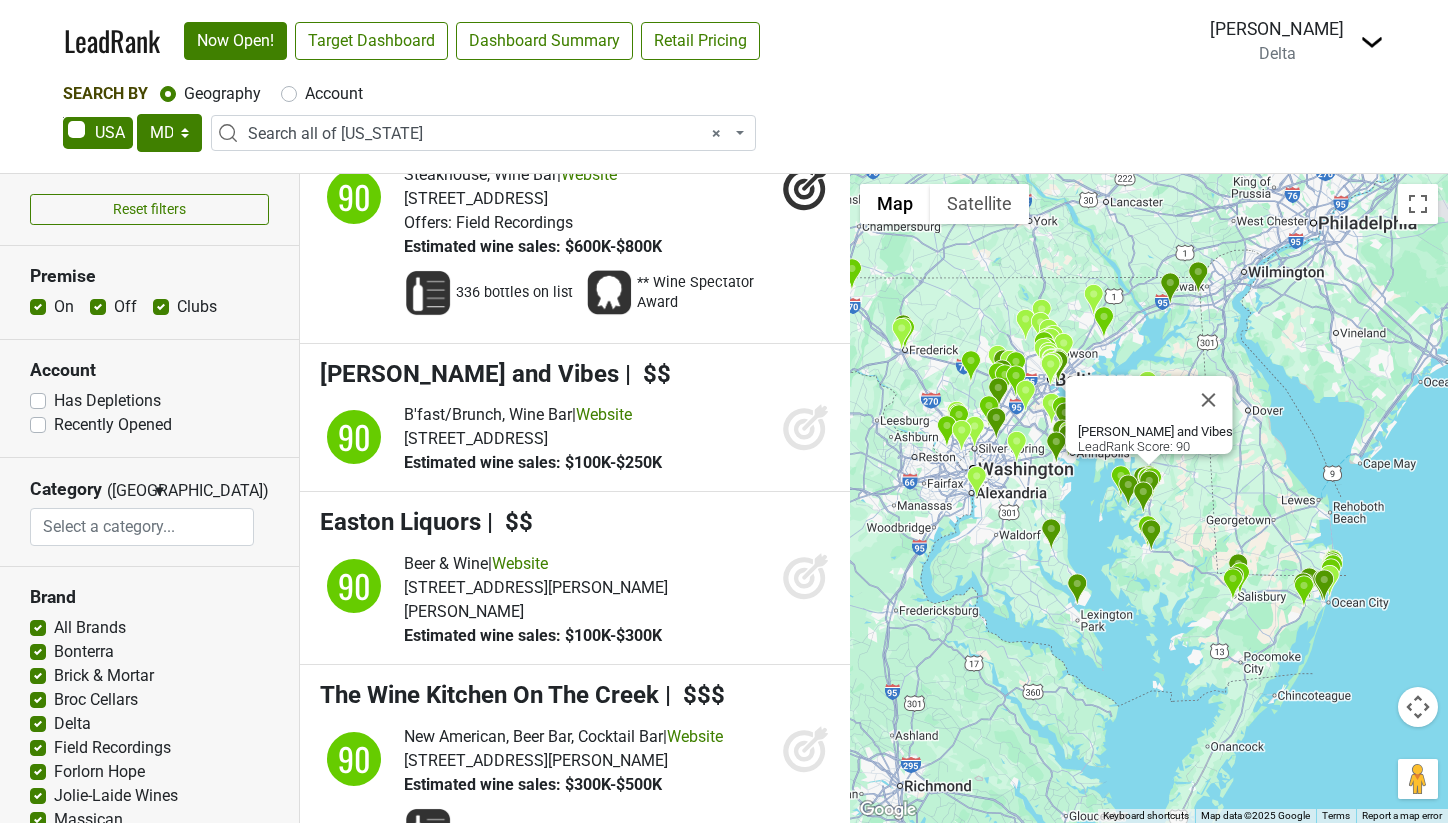 click 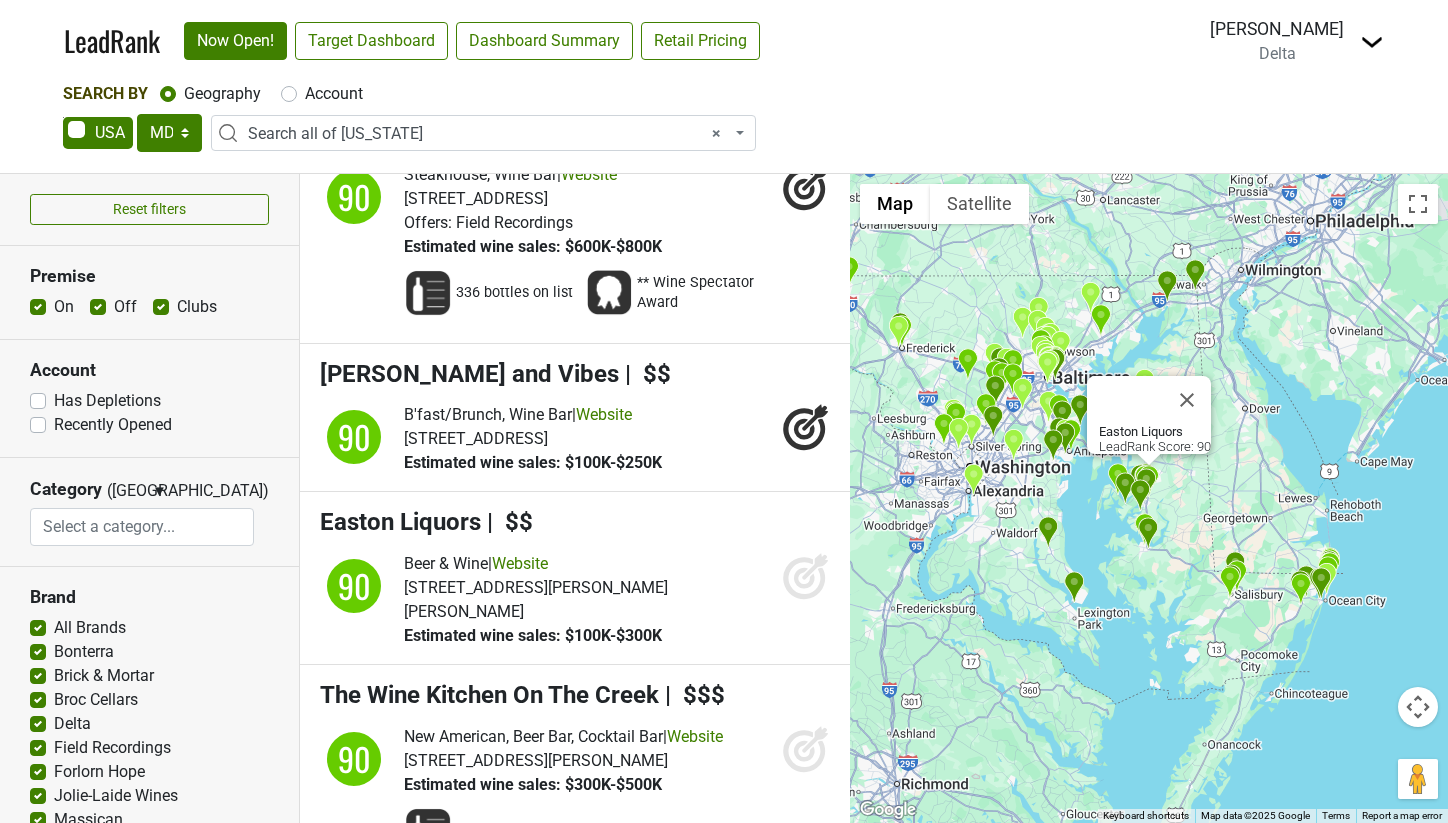 click 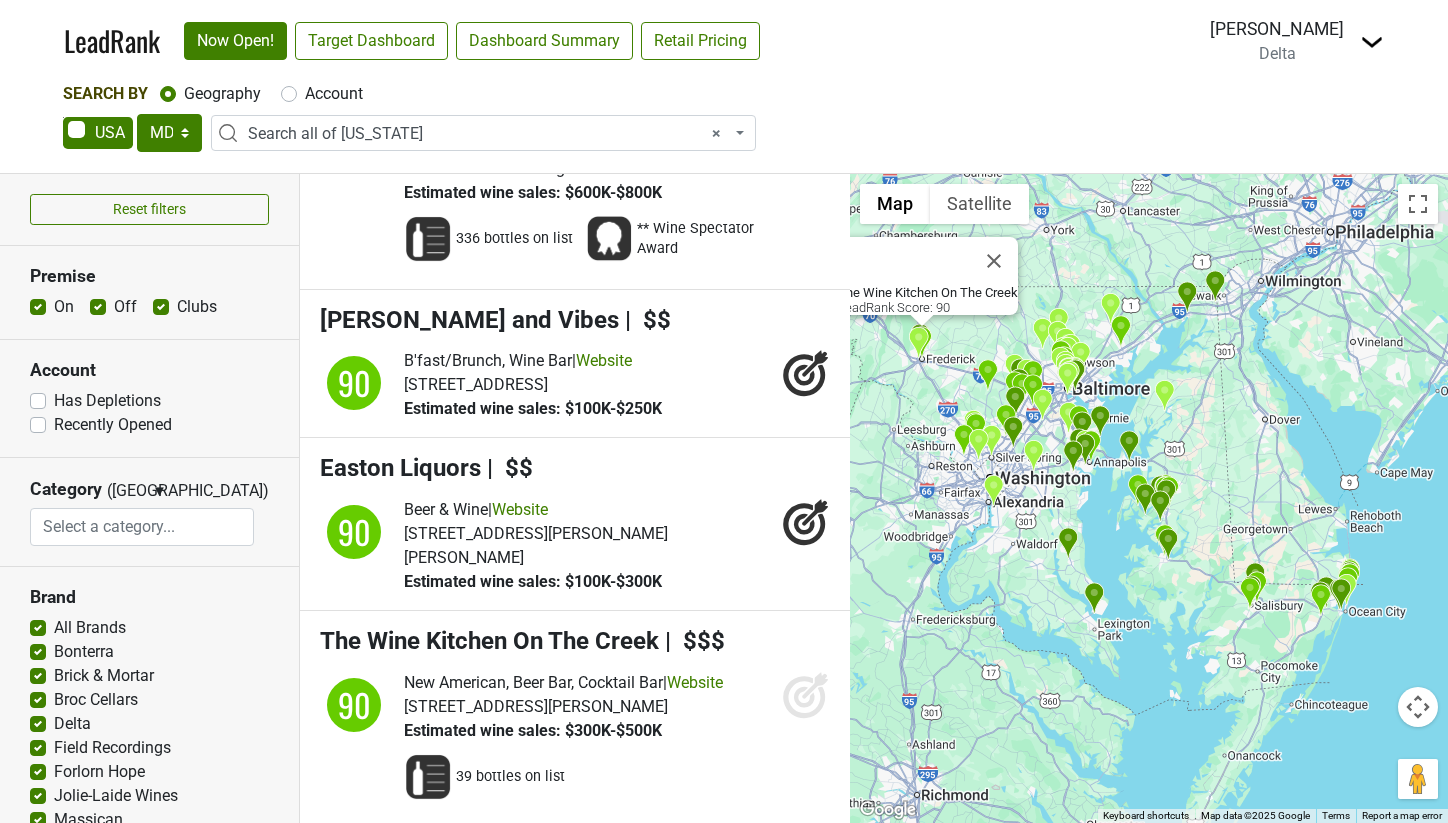 scroll, scrollTop: 11854, scrollLeft: 0, axis: vertical 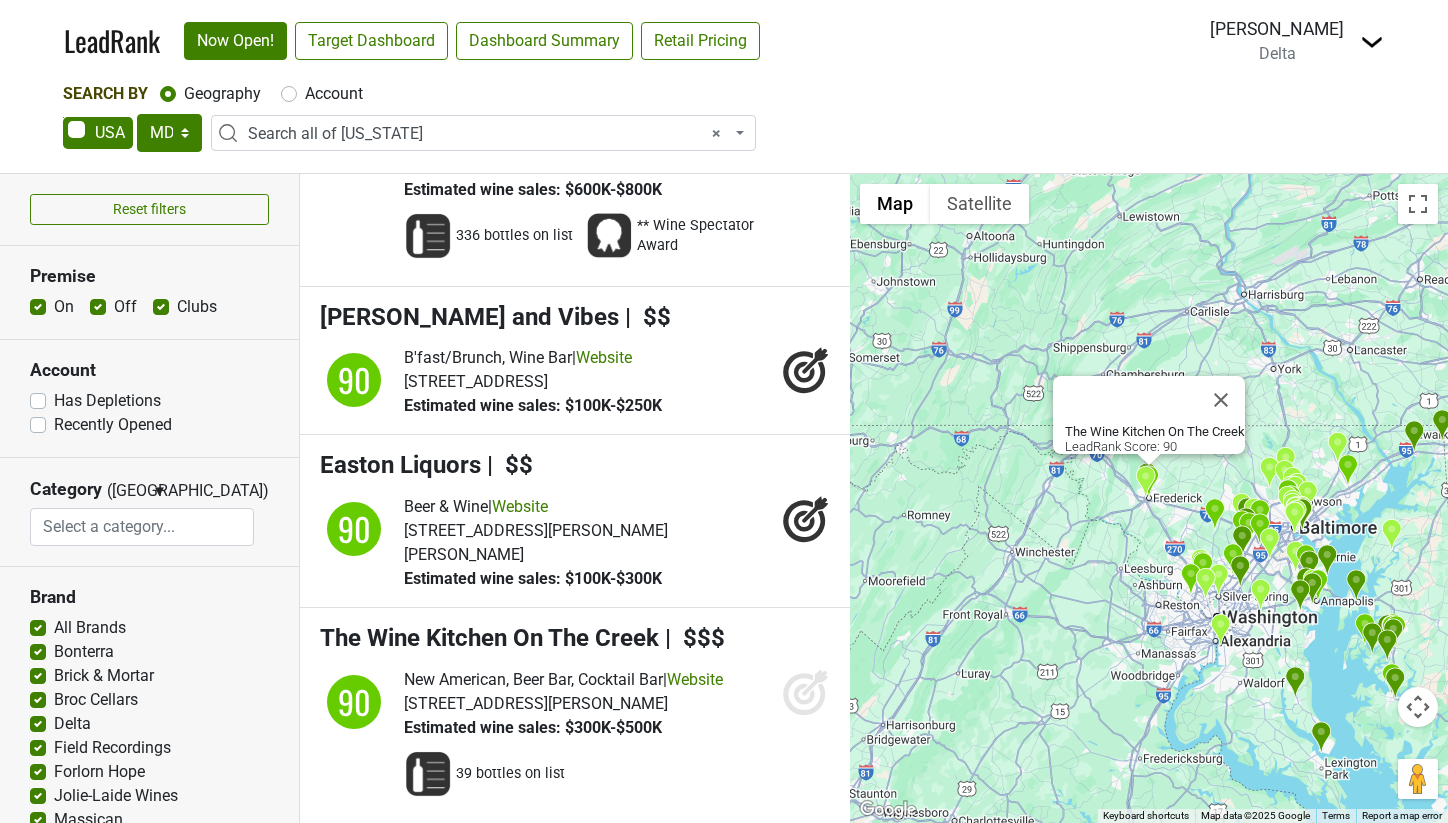 click 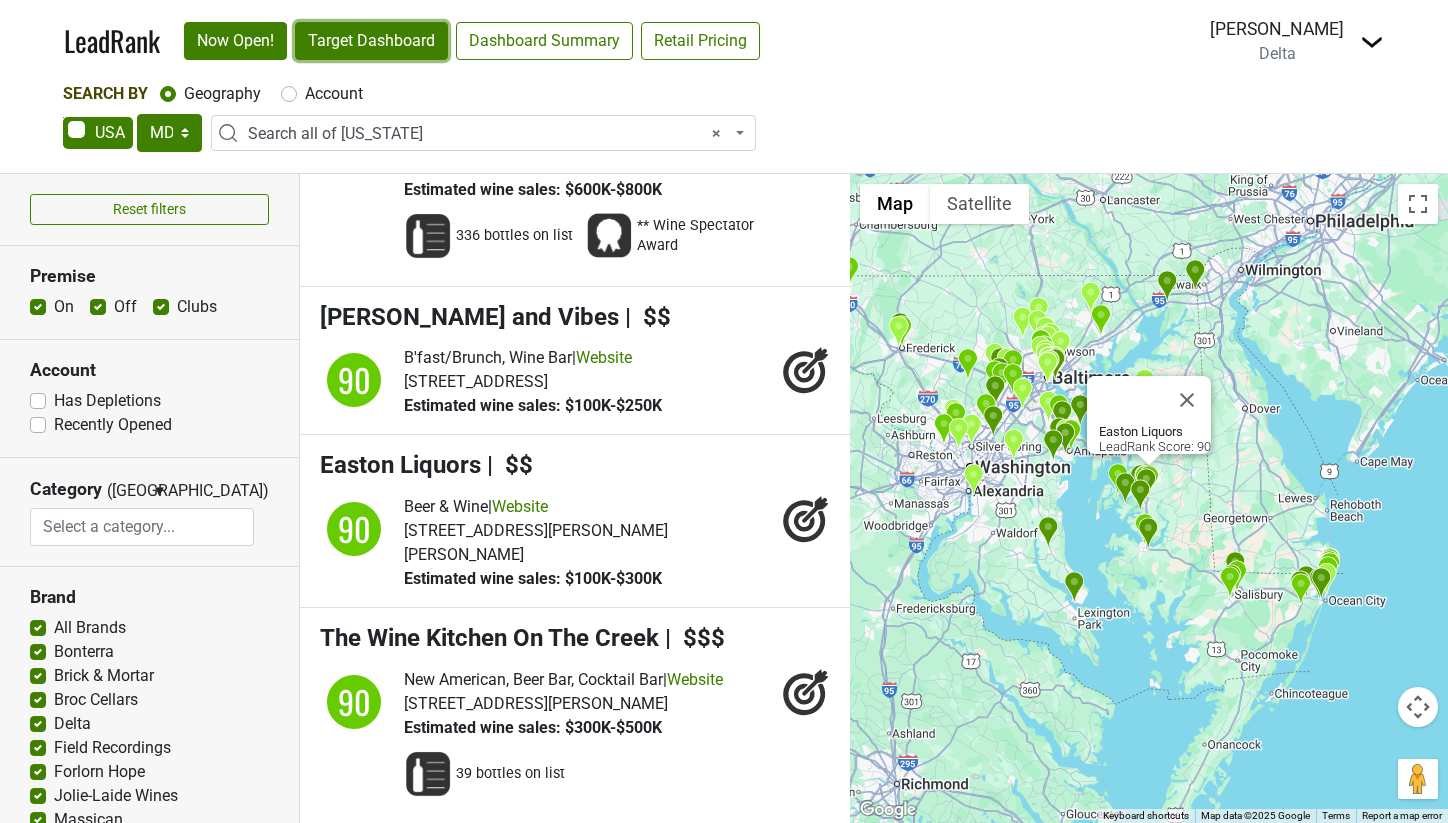 click on "Target Dashboard" at bounding box center [371, 41] 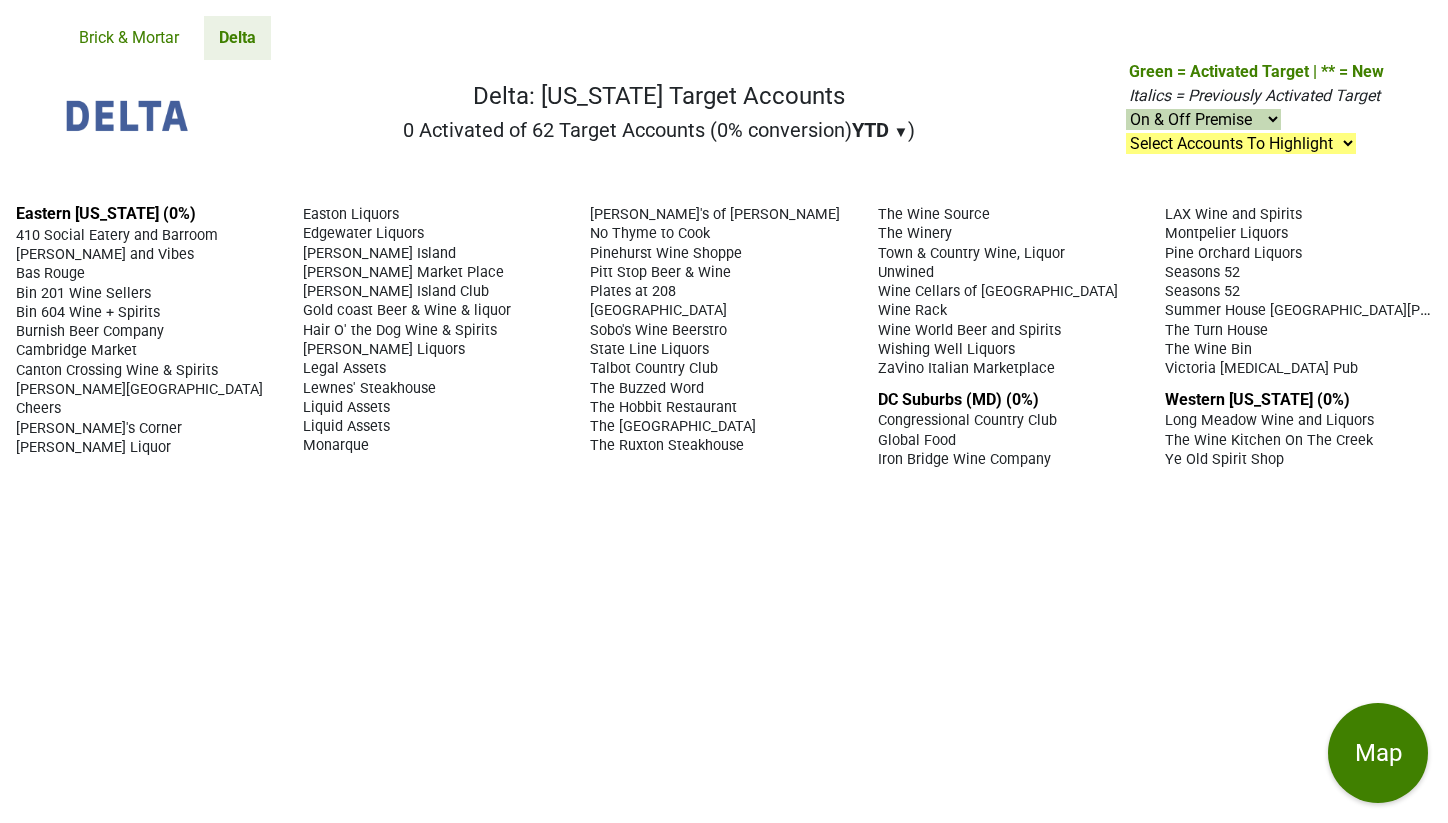 scroll, scrollTop: 0, scrollLeft: 0, axis: both 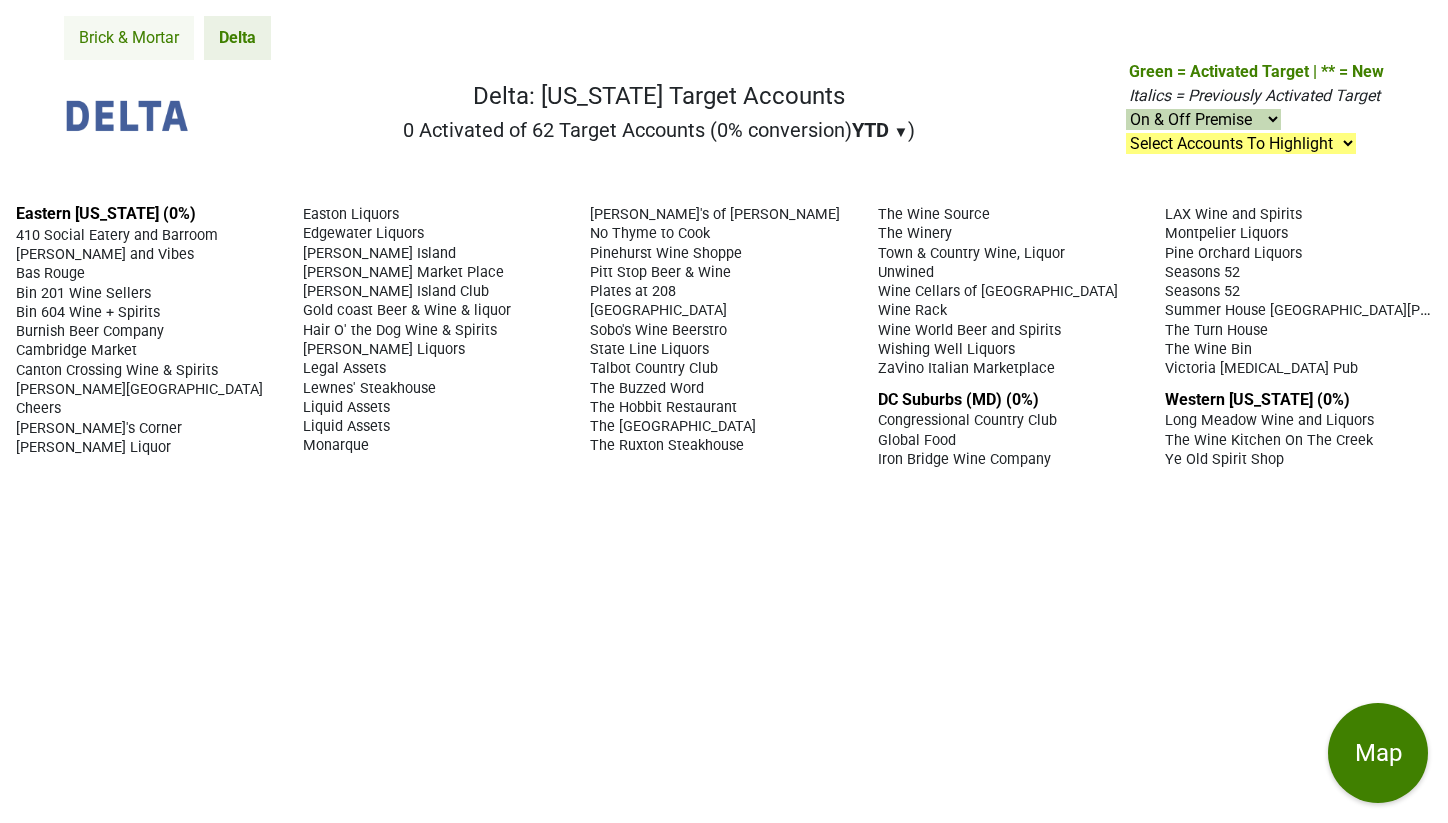 click on "Brick & Mortar" at bounding box center (129, 38) 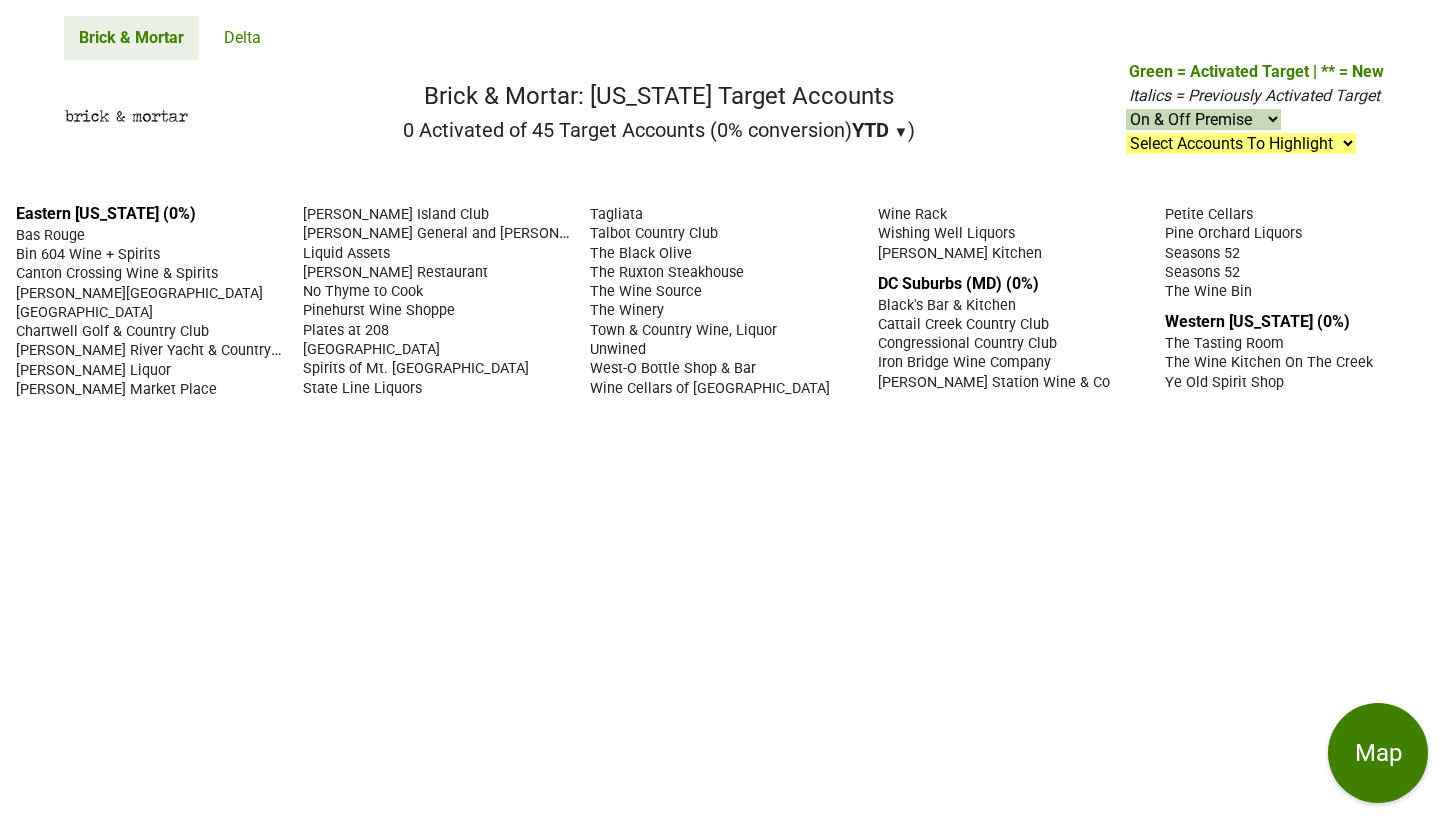 scroll, scrollTop: 0, scrollLeft: 0, axis: both 